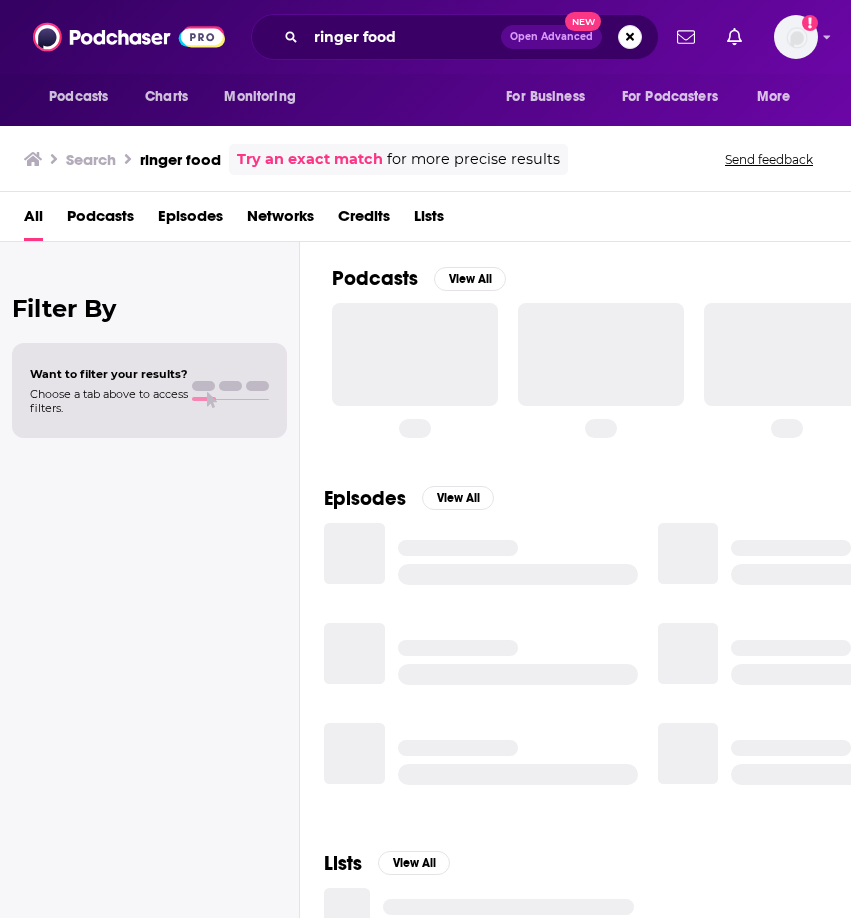 scroll, scrollTop: 0, scrollLeft: 0, axis: both 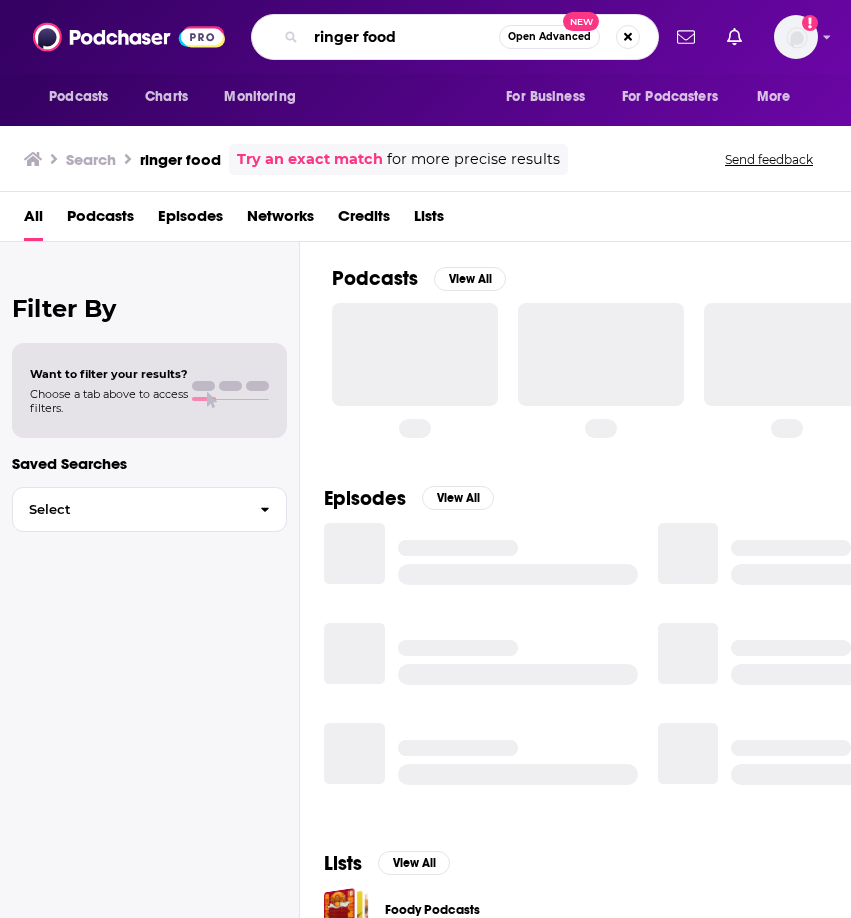 click on "ringer food" at bounding box center [402, 37] 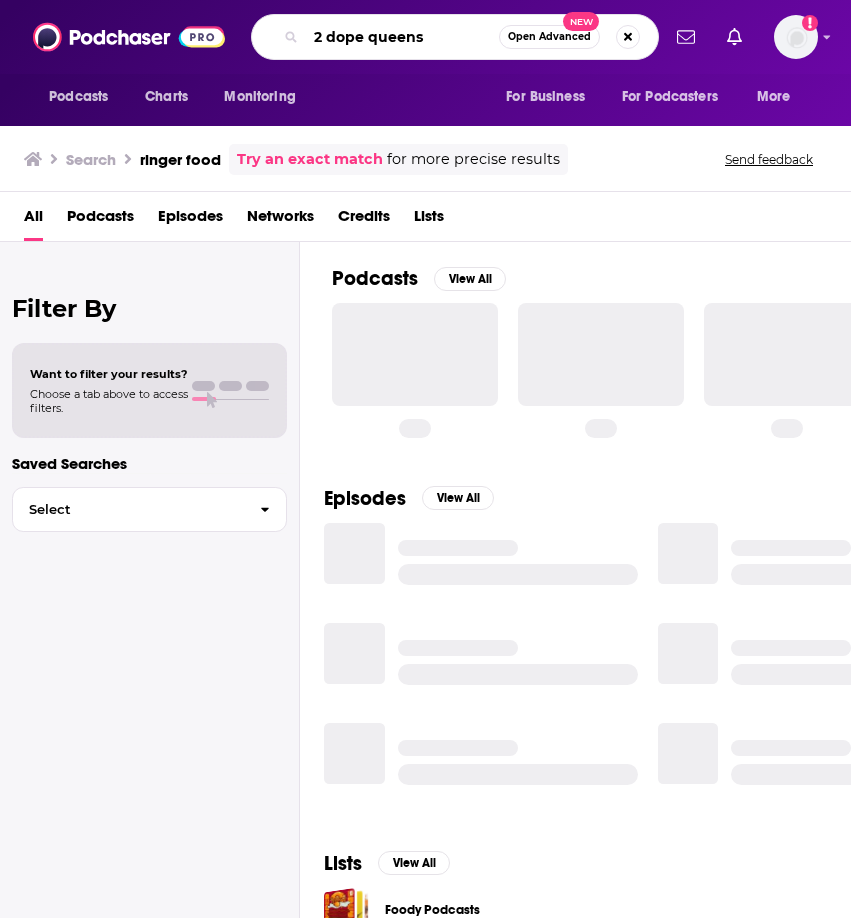 type on "2 dope queens" 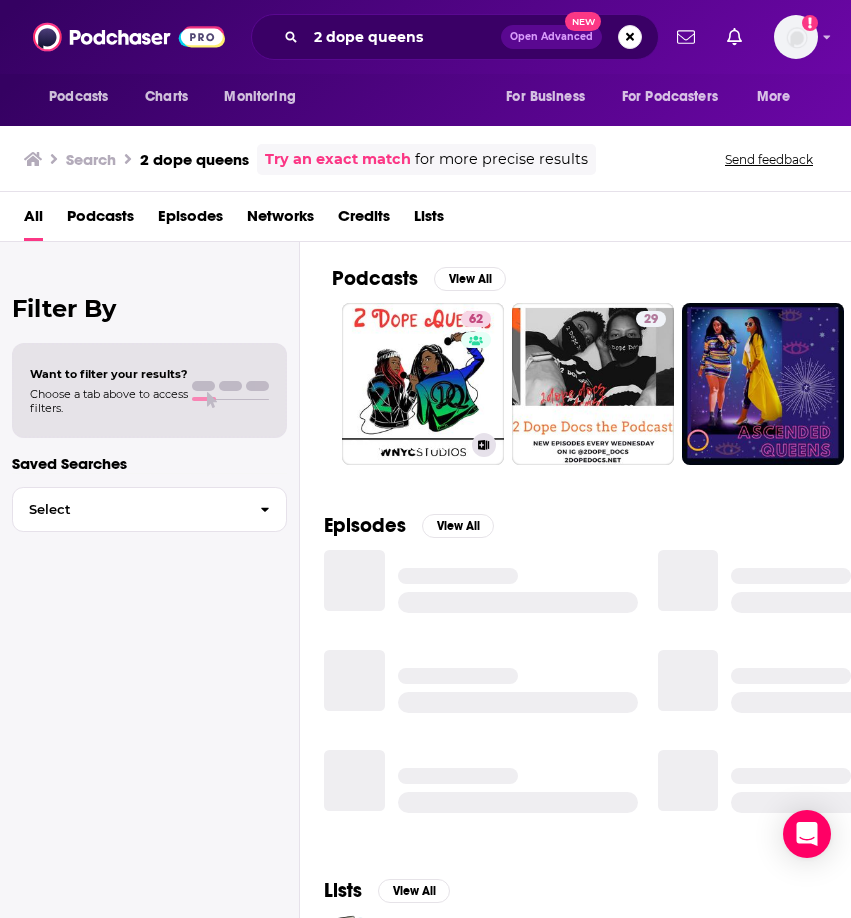 click on "[NUMBER] [PERSON]" at bounding box center [423, 384] 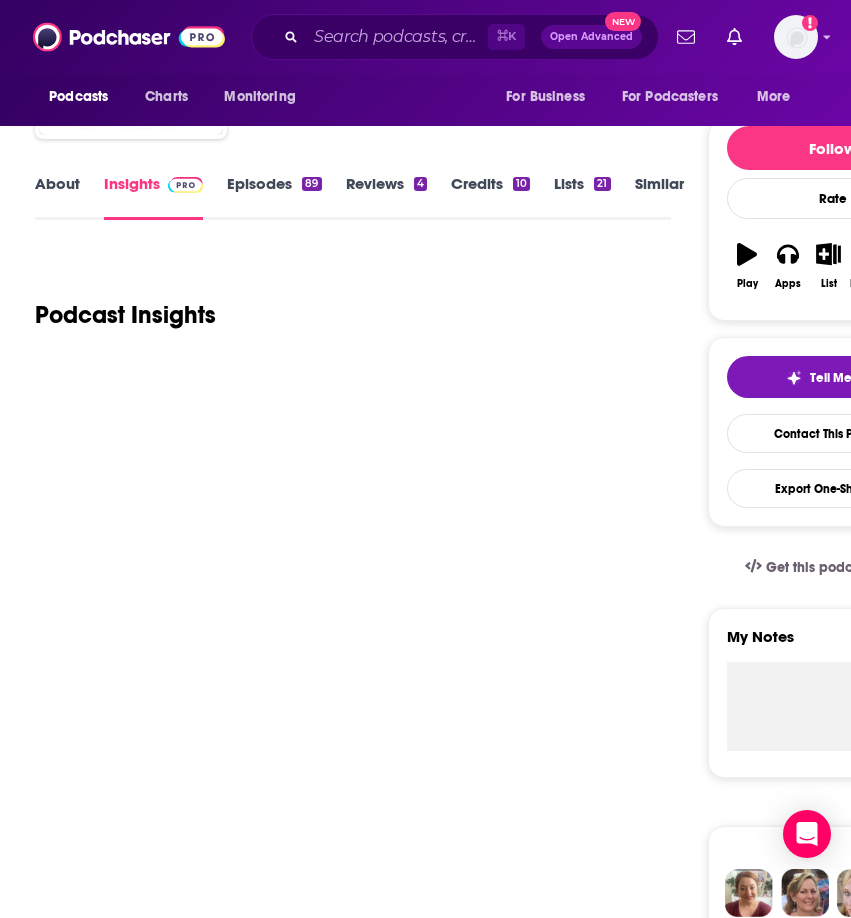 scroll, scrollTop: 0, scrollLeft: 0, axis: both 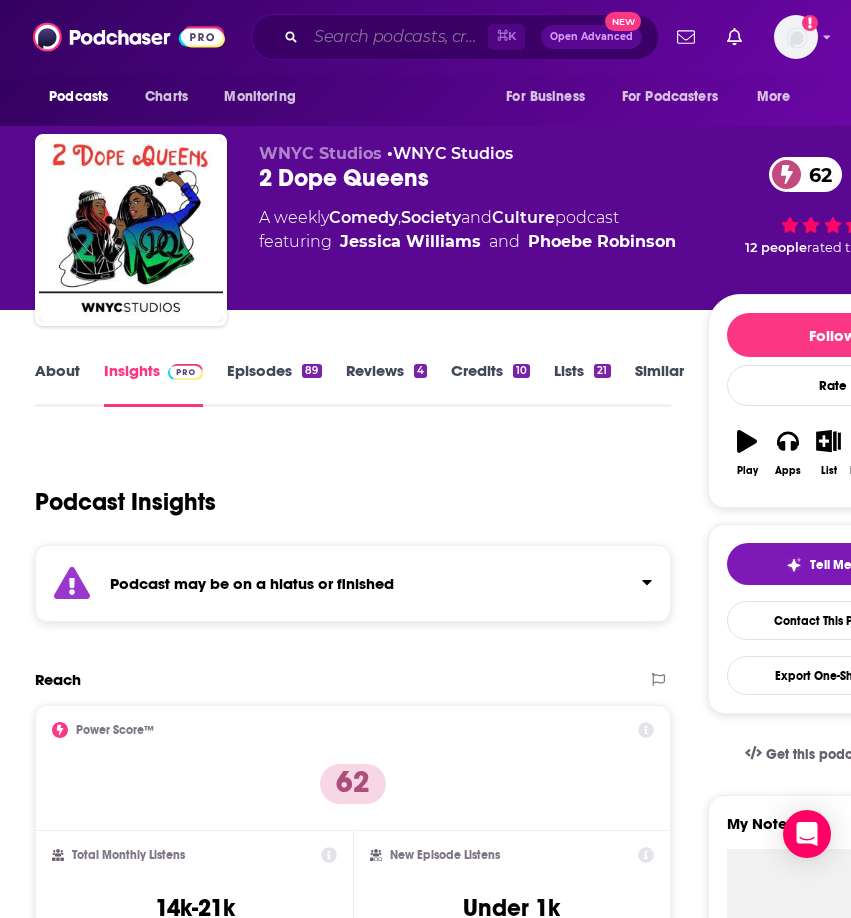 click at bounding box center (397, 37) 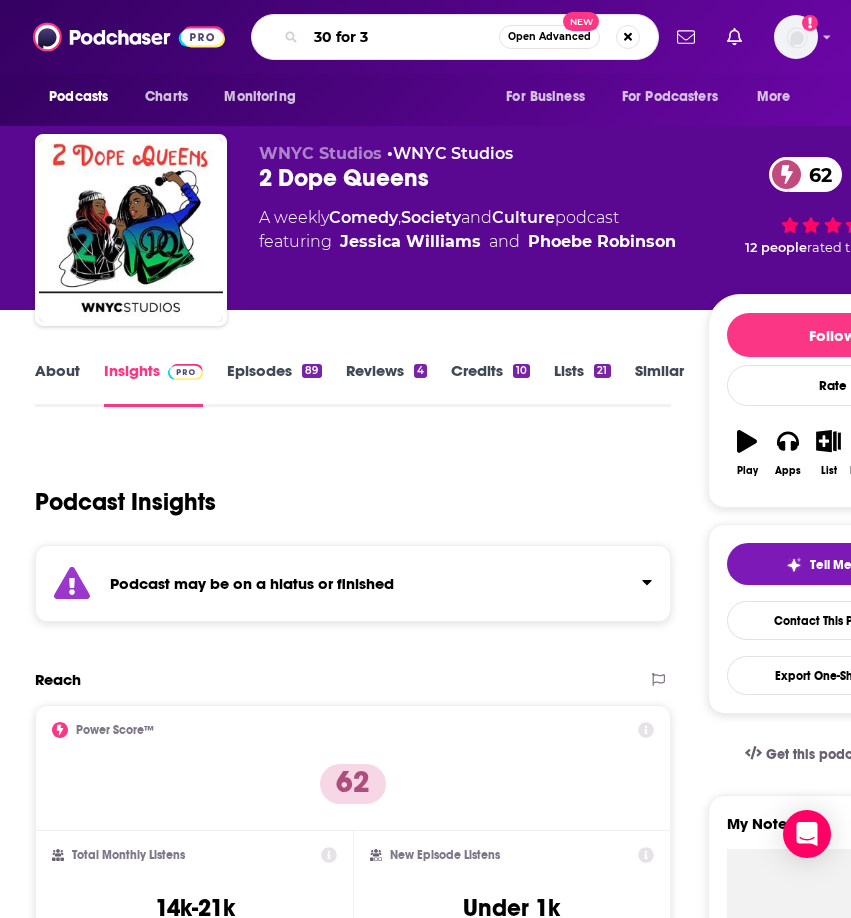 type on "30 for 30" 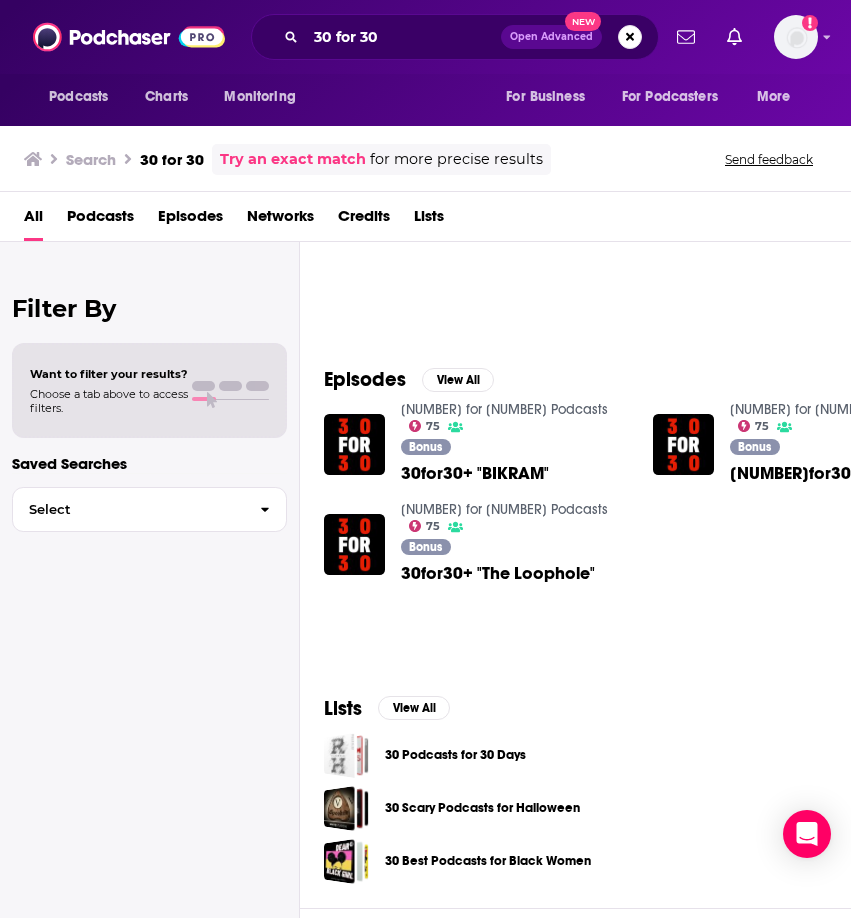 scroll, scrollTop: 0, scrollLeft: 0, axis: both 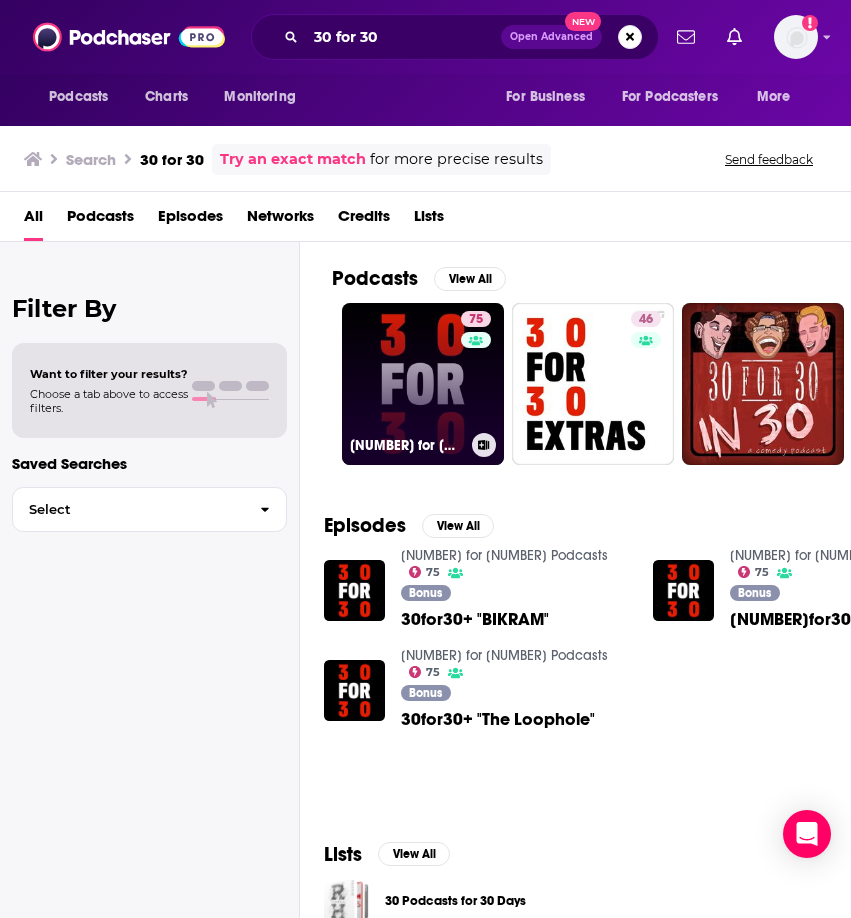 click on "75 30 for 30 Podcasts" at bounding box center [423, 384] 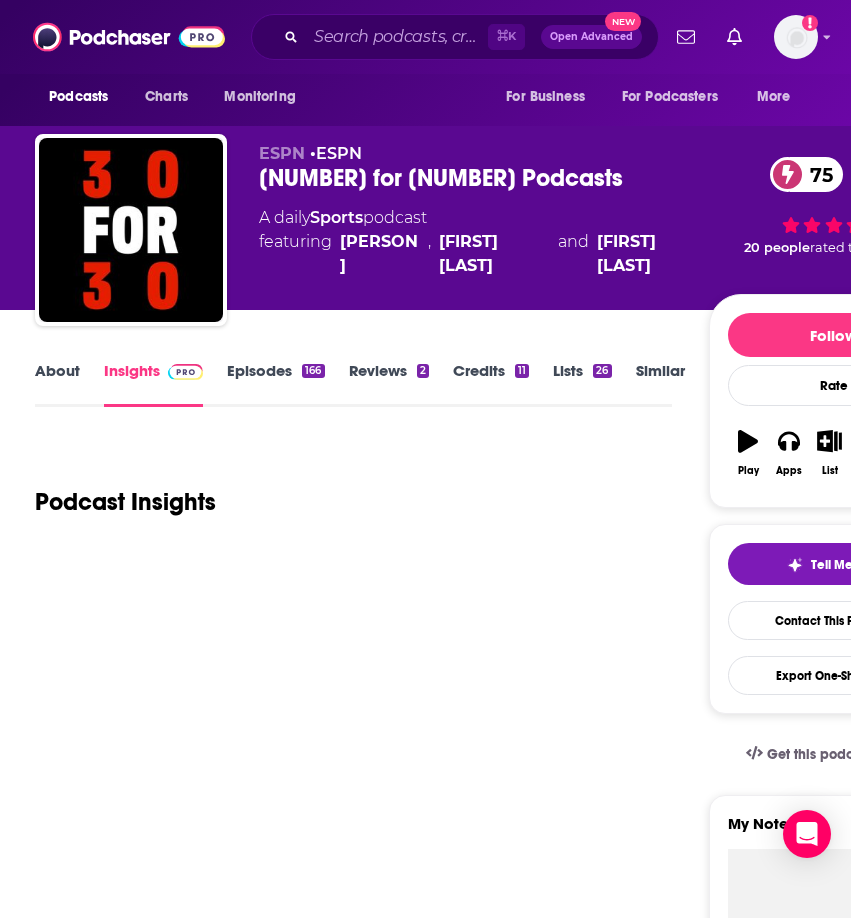 click on "Episodes 166" at bounding box center (275, 384) 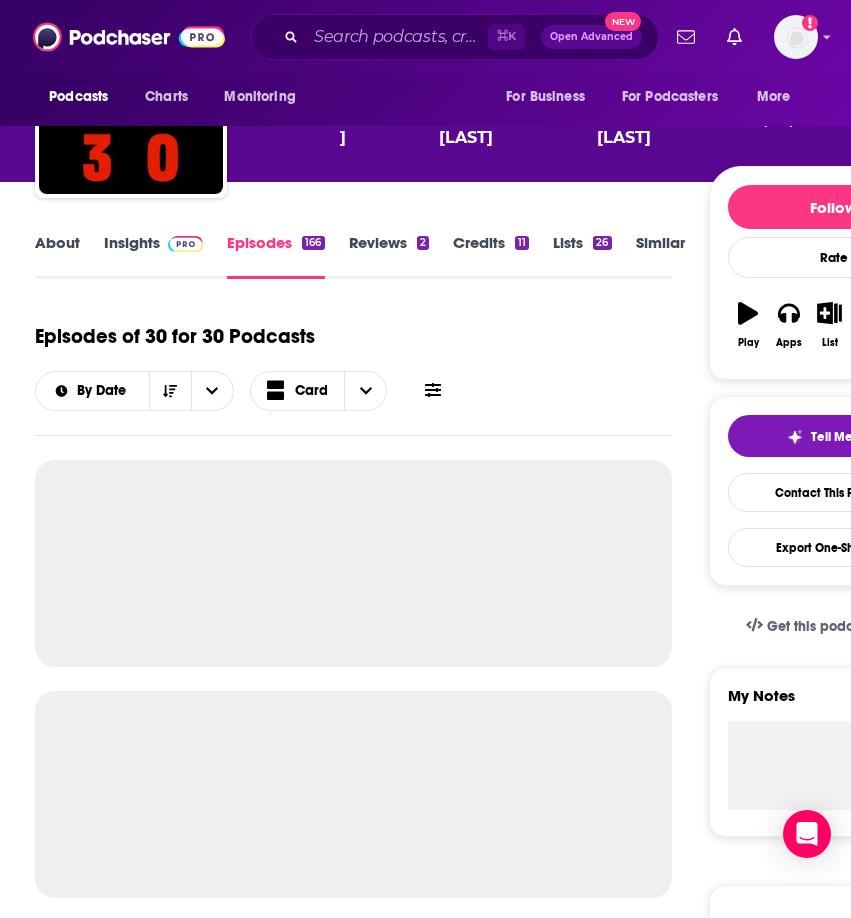scroll, scrollTop: 131, scrollLeft: 0, axis: vertical 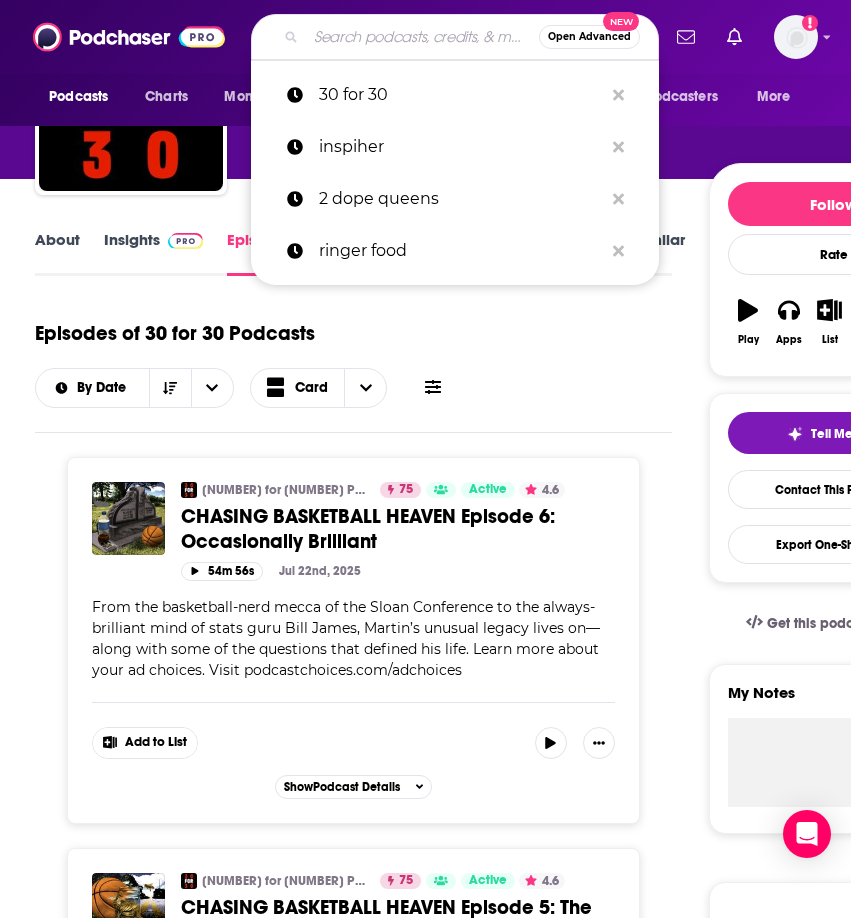 click at bounding box center [422, 37] 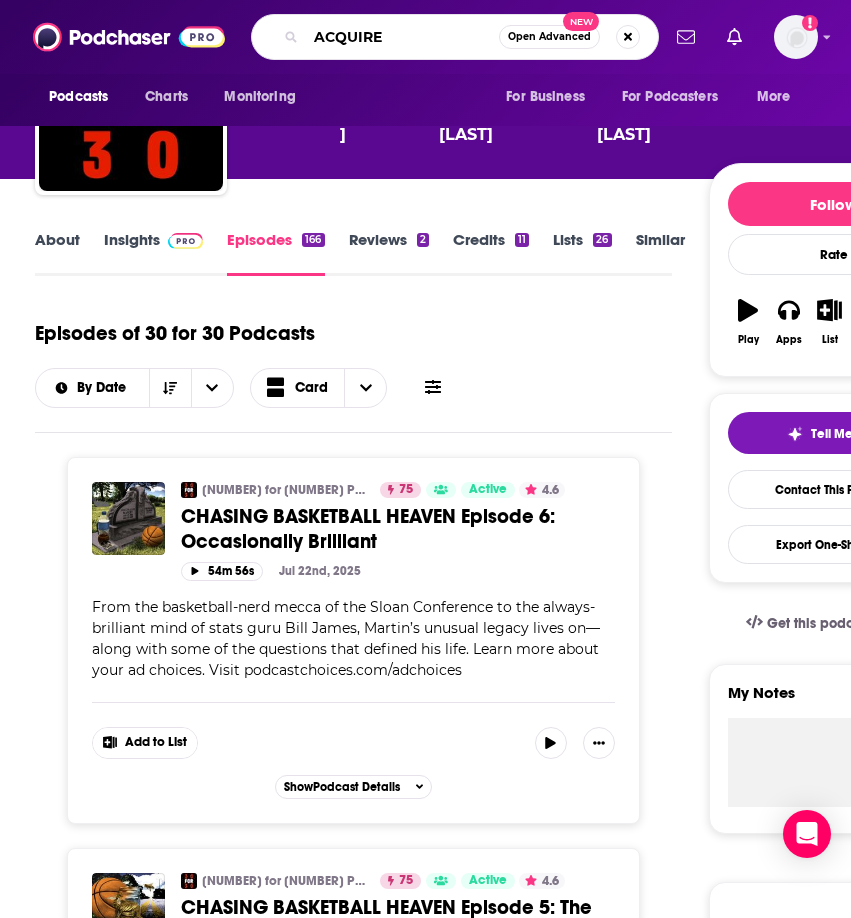type on "ACQUIRED" 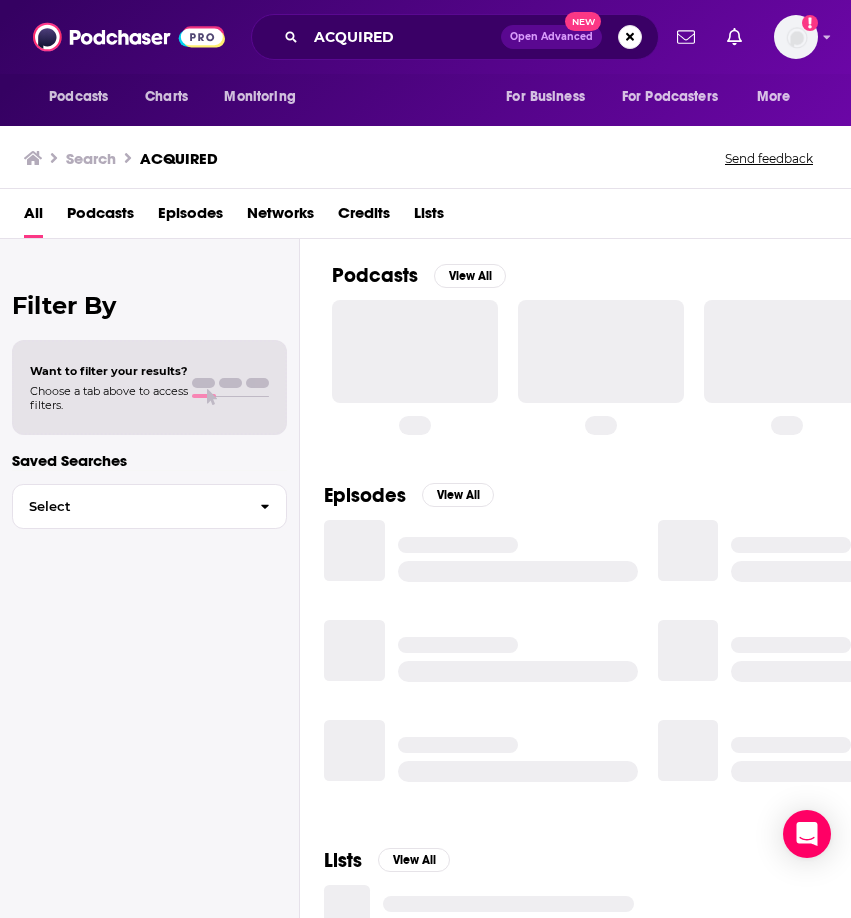 scroll, scrollTop: 0, scrollLeft: 0, axis: both 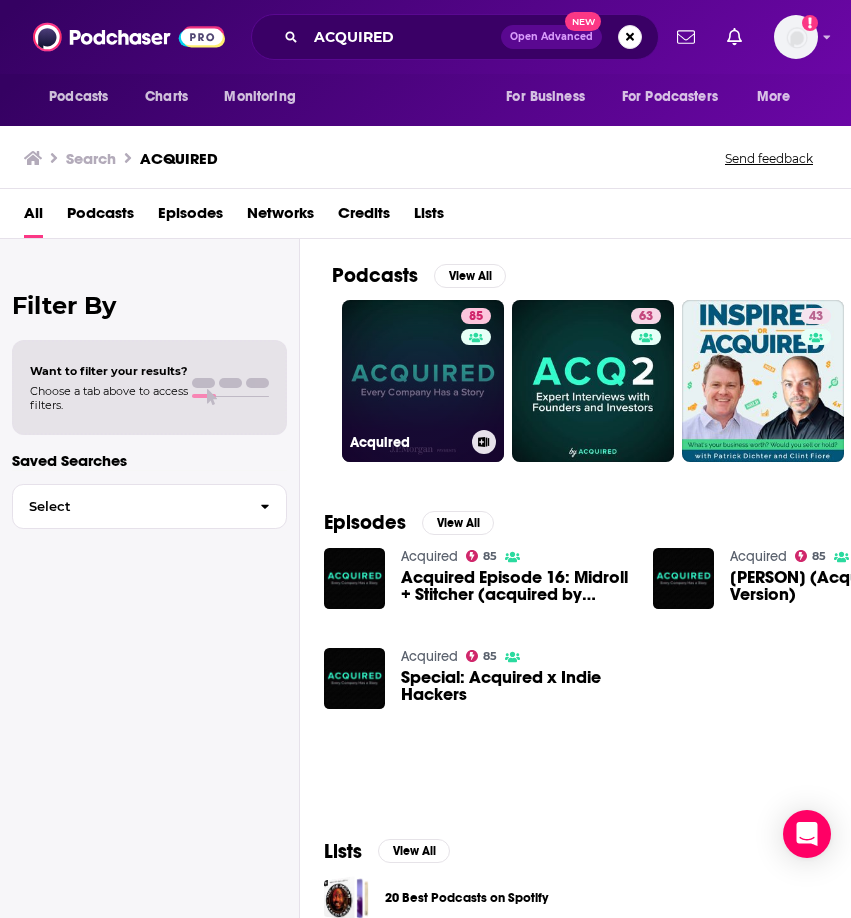 click on "85 Acquired" at bounding box center [423, 381] 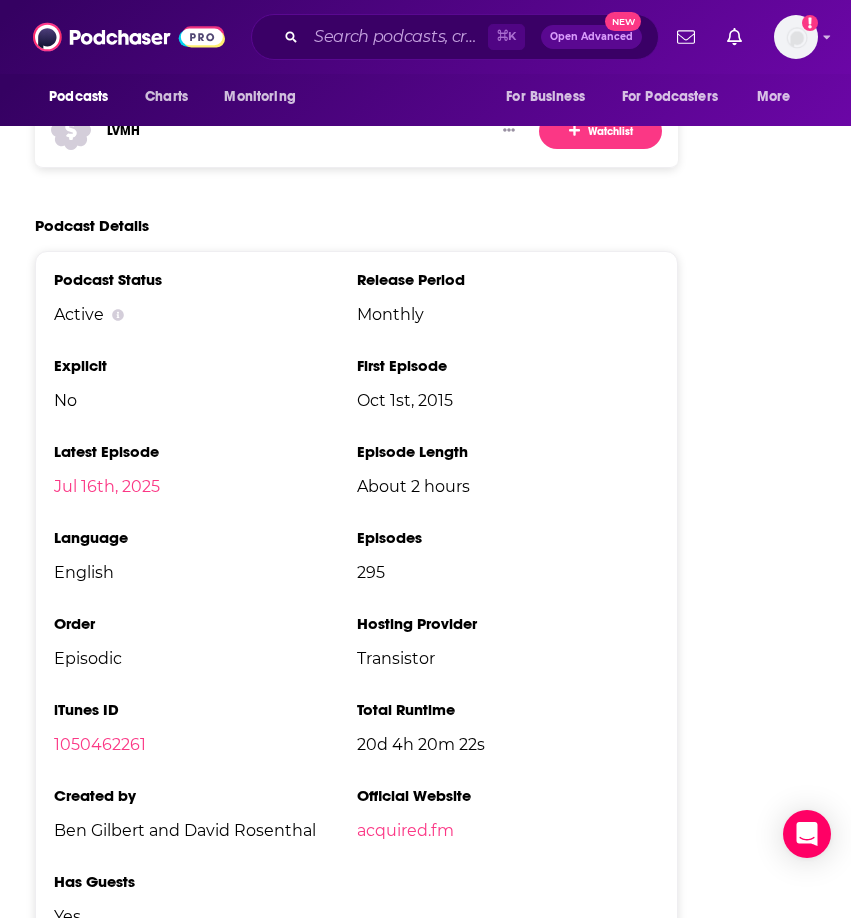 scroll, scrollTop: 4540, scrollLeft: 0, axis: vertical 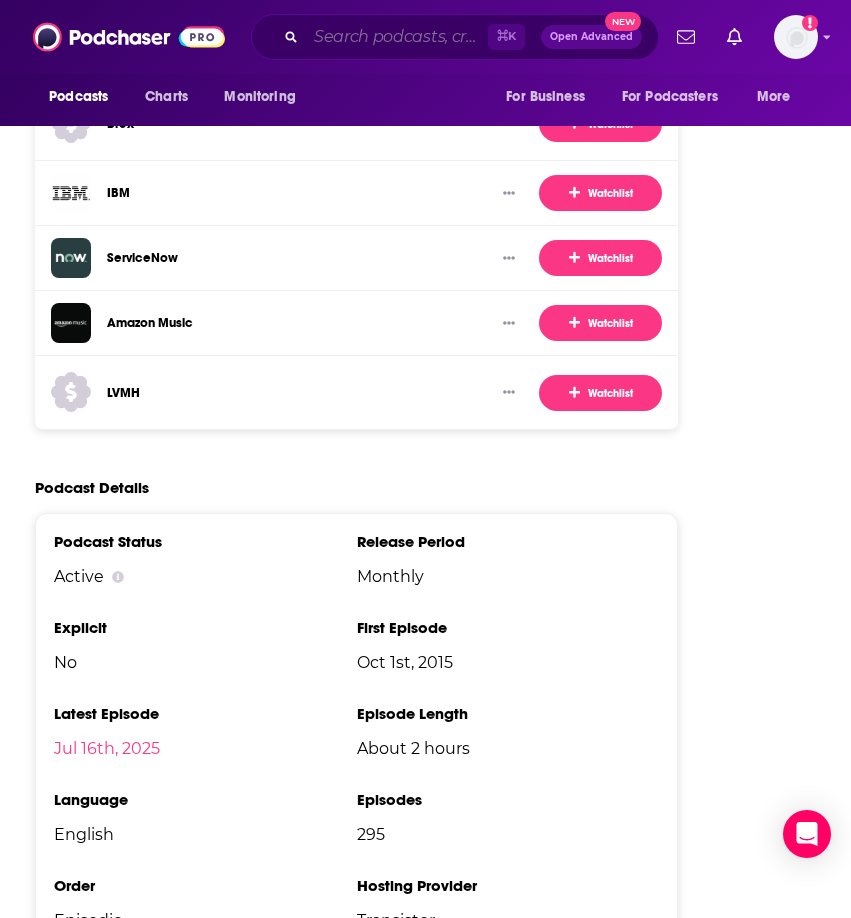 click at bounding box center (397, 37) 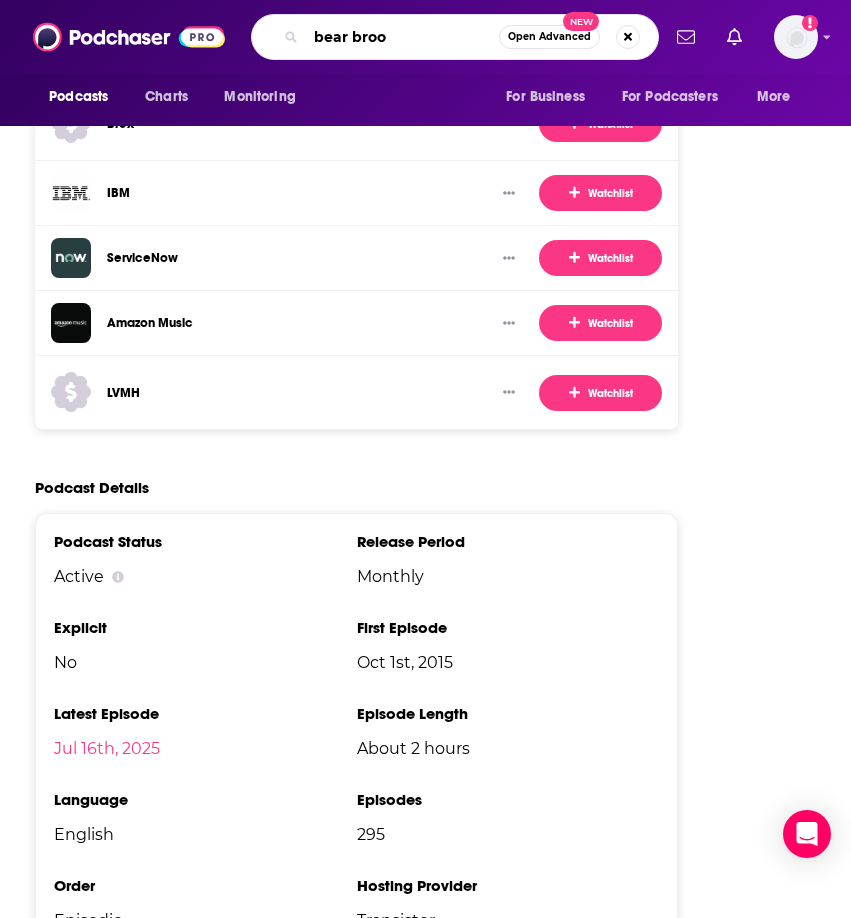type on "bear brook" 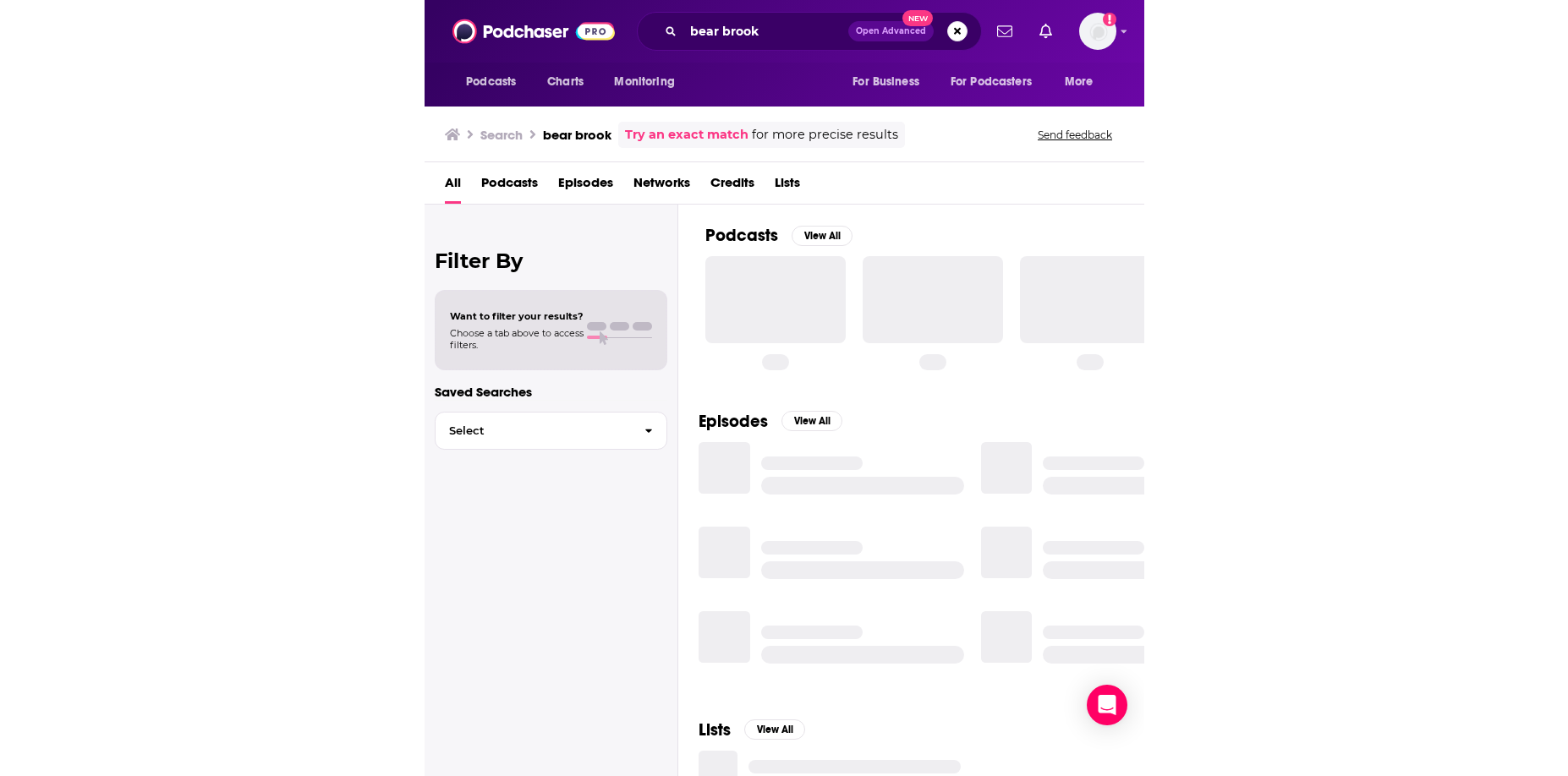scroll, scrollTop: 0, scrollLeft: 0, axis: both 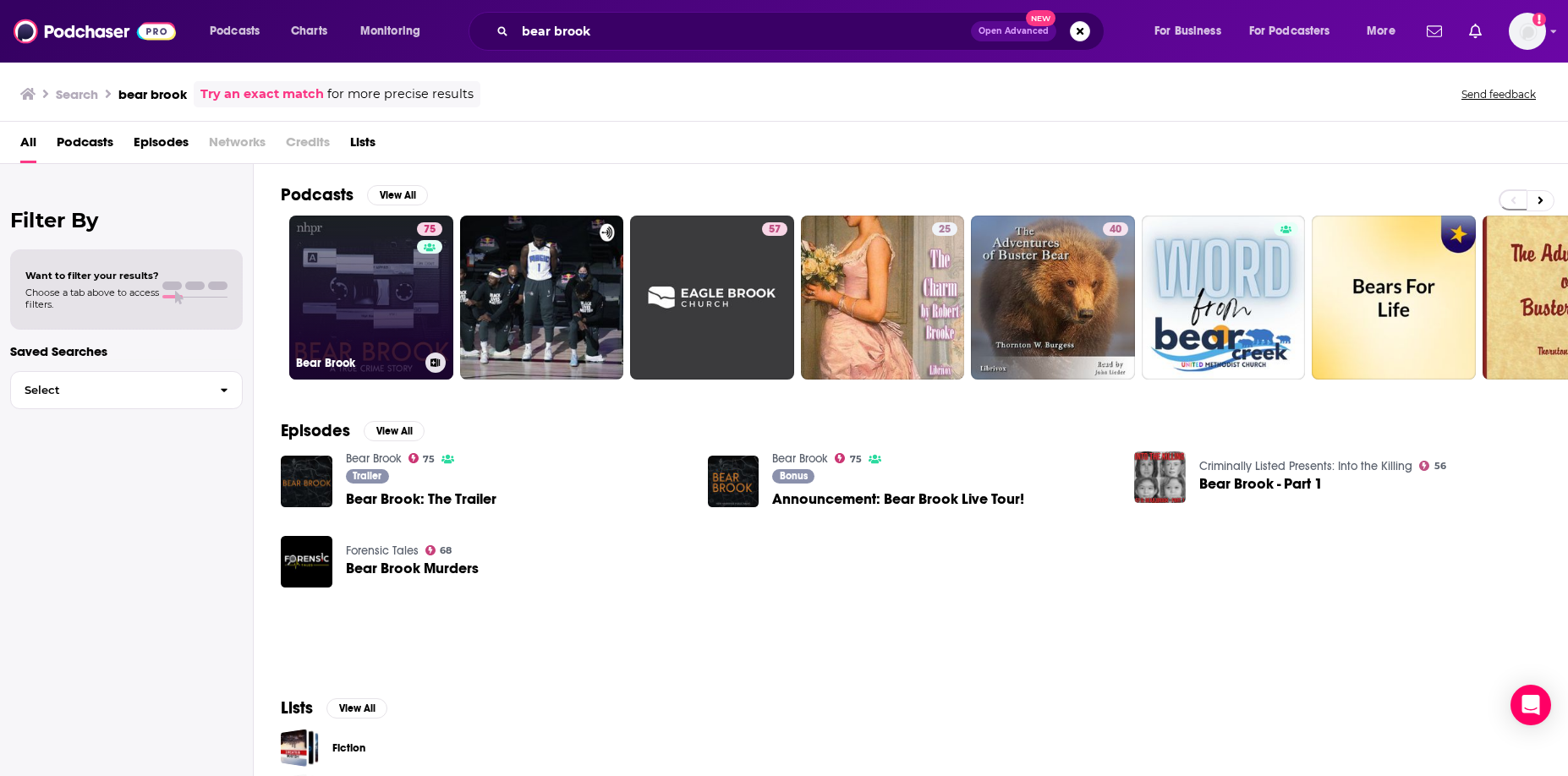 click on "[NUMBER] Bear Brook" at bounding box center [371, 298] 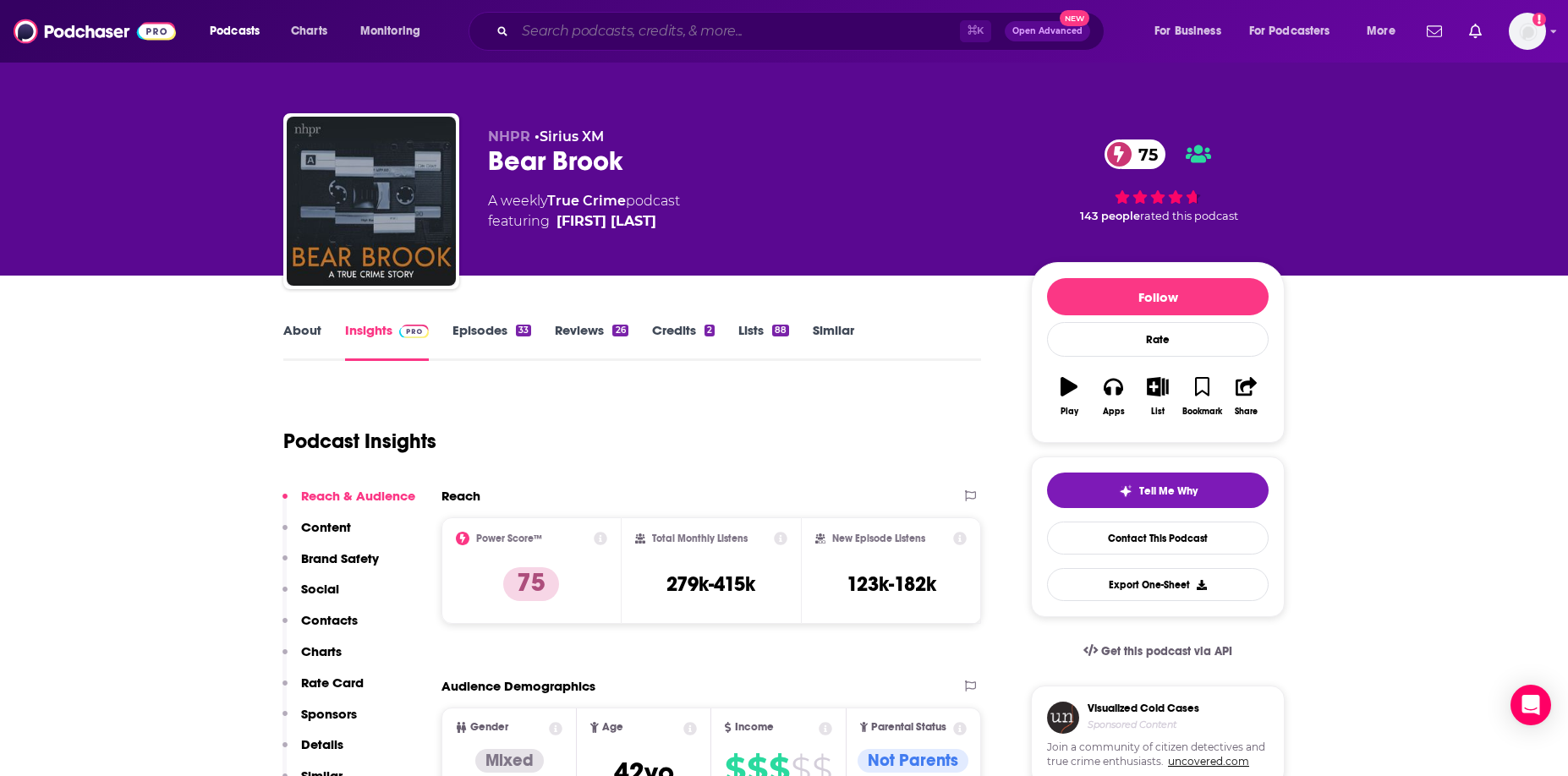 click at bounding box center (737, 31) 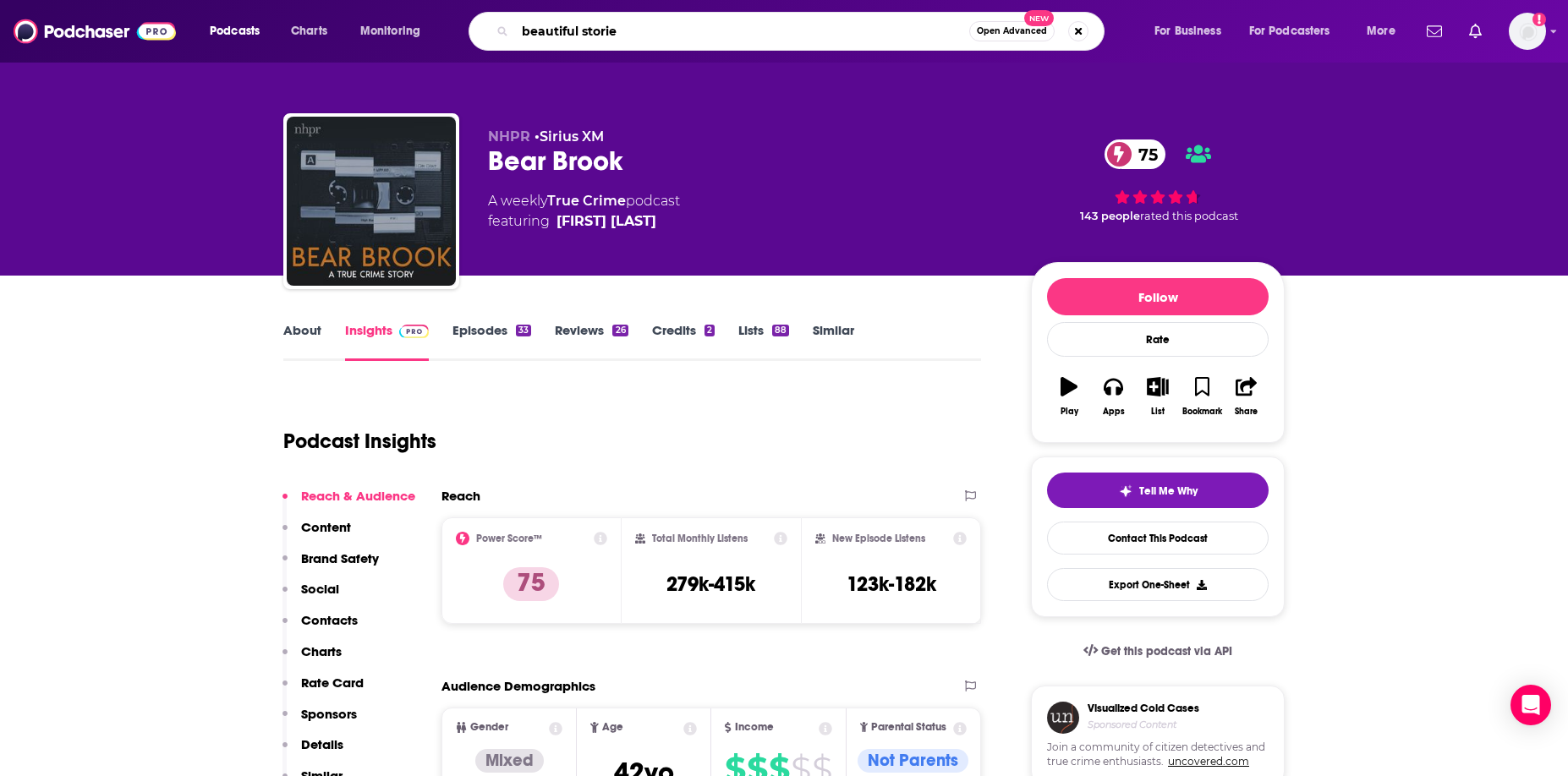 type on "beautiful stories" 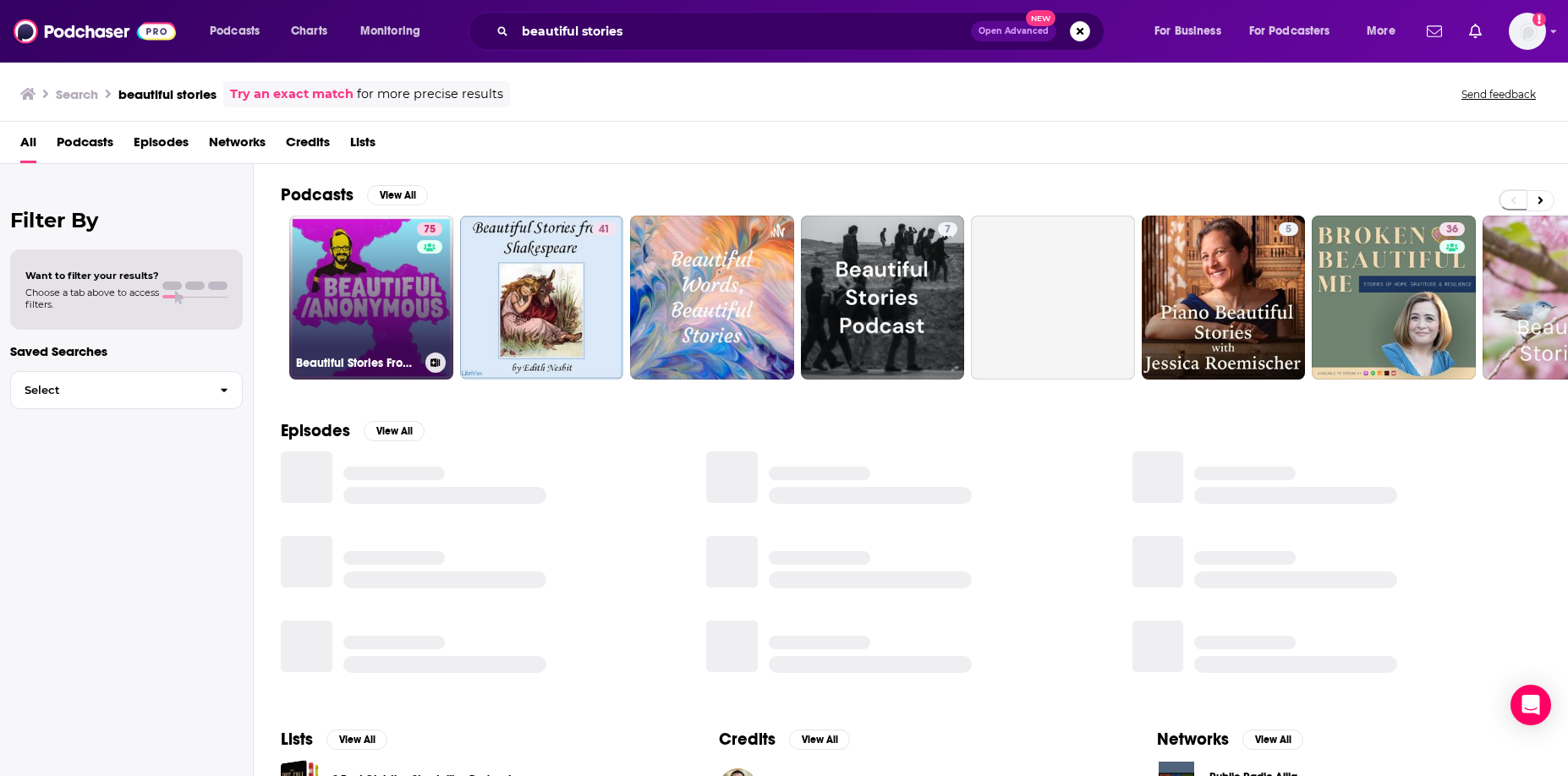 click on "75 Beautiful Stories From Anonymous People" at bounding box center [371, 298] 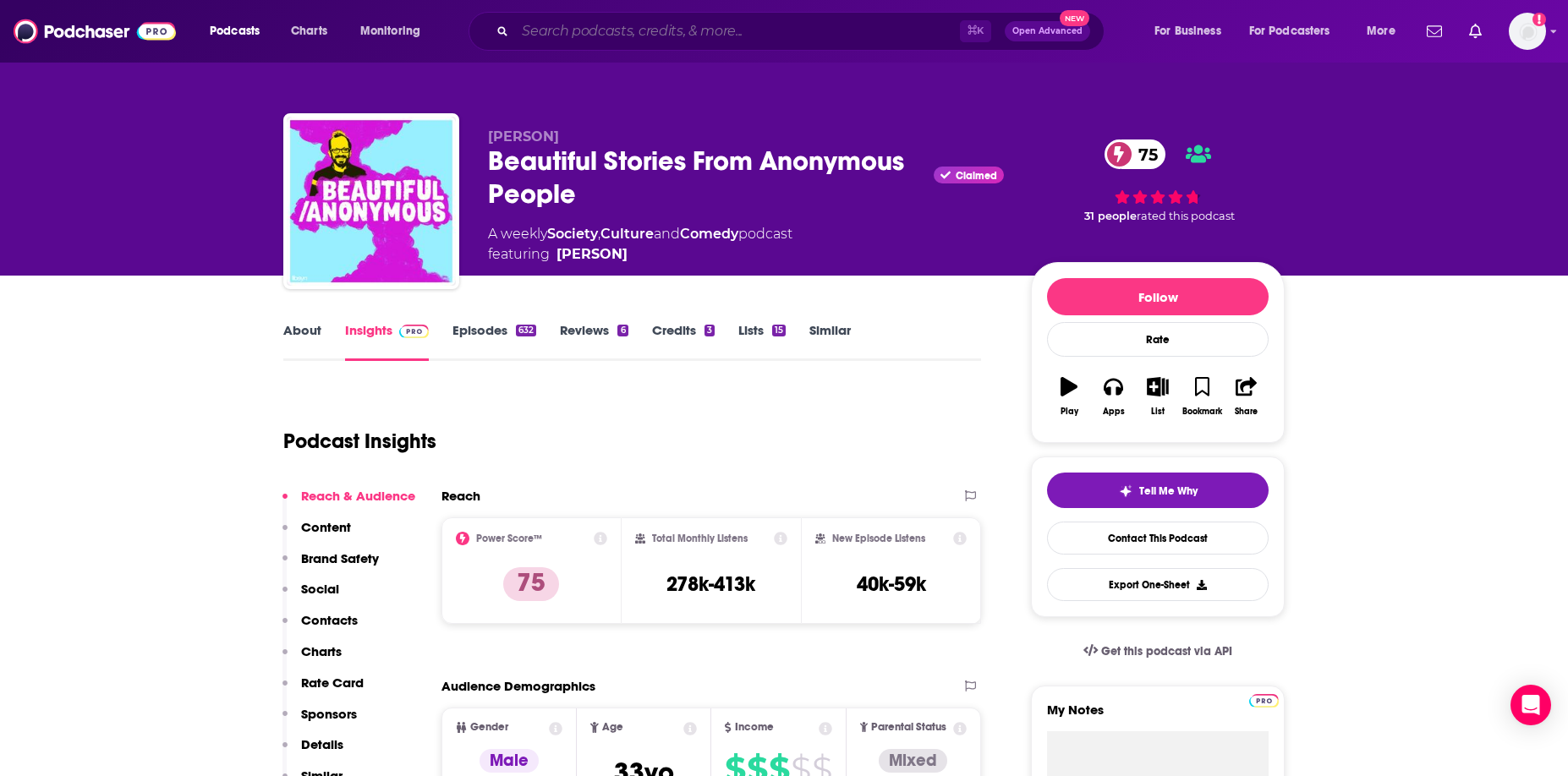 click at bounding box center [737, 31] 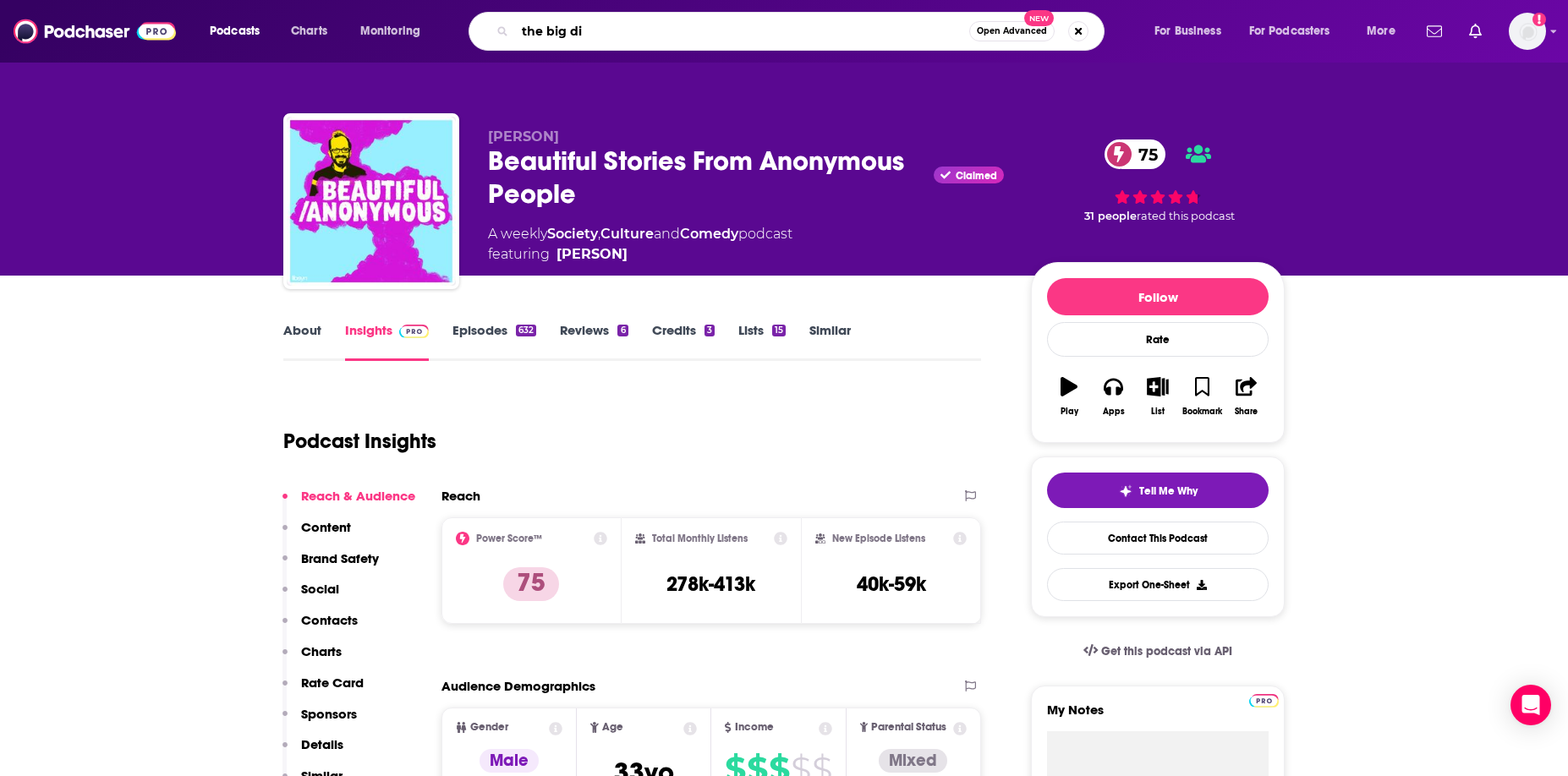 type on "the big dig" 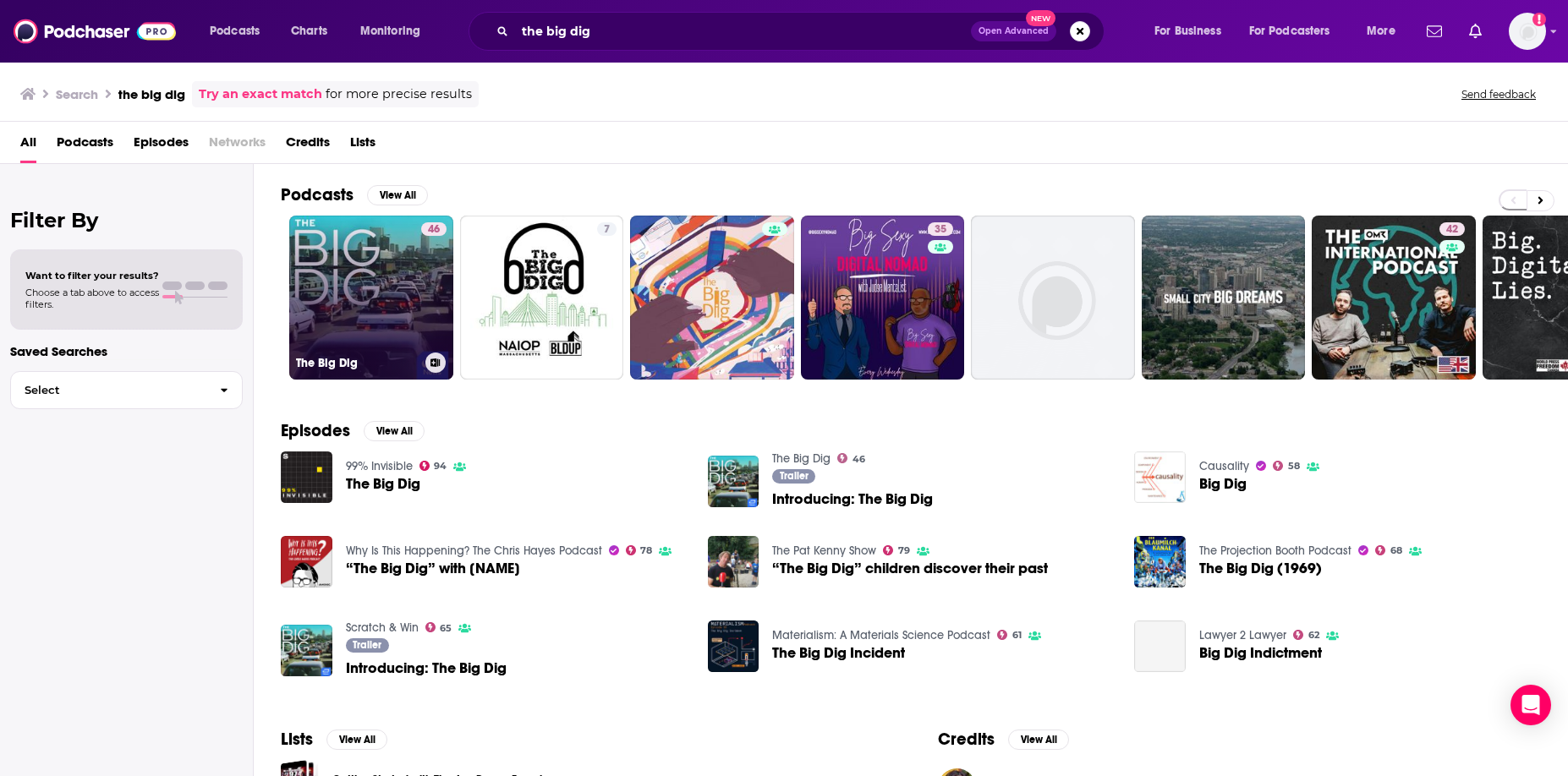 click on "46 The Big Dig" at bounding box center (371, 298) 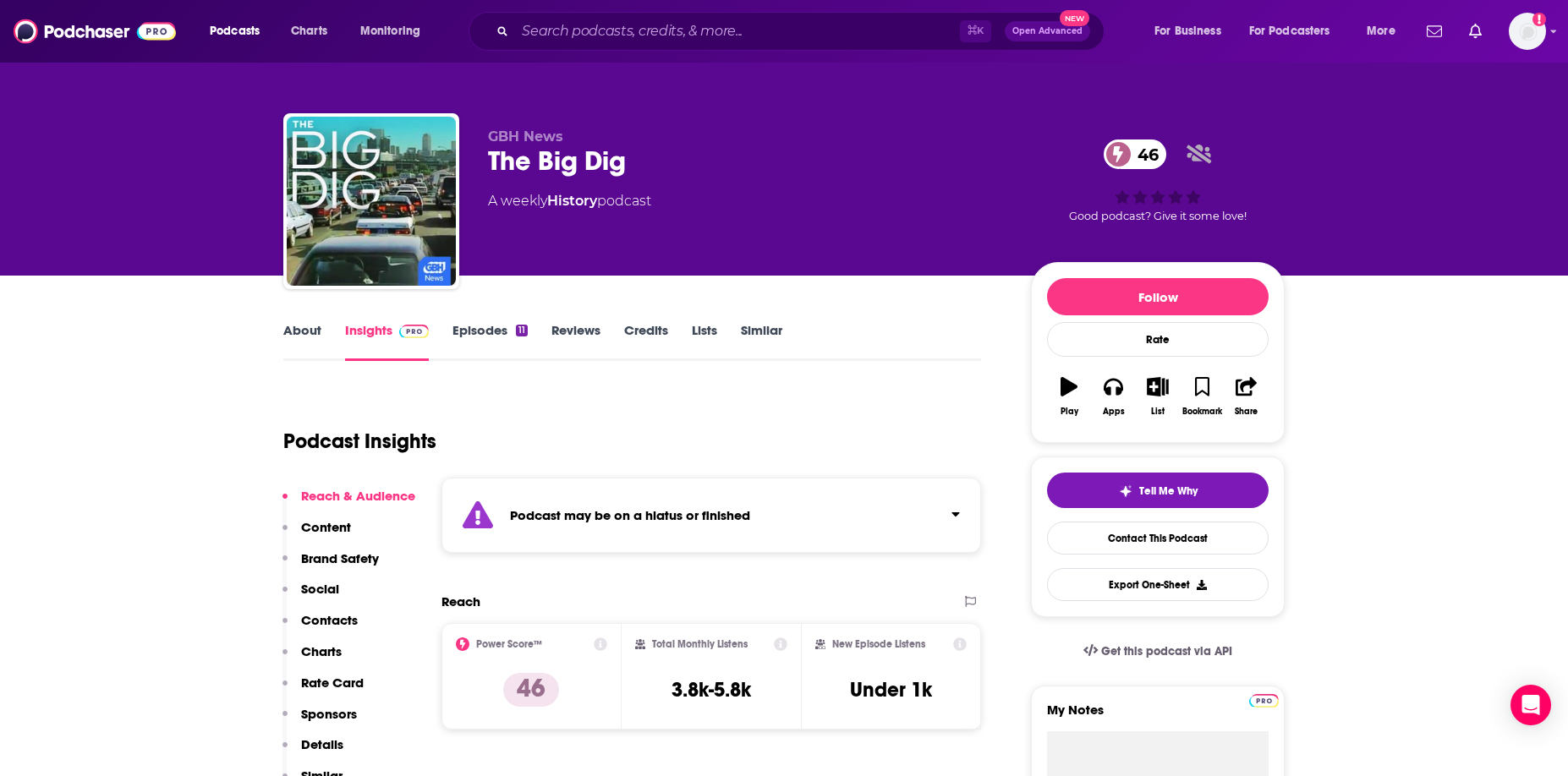 click on "GBH News" at bounding box center [525, 136] 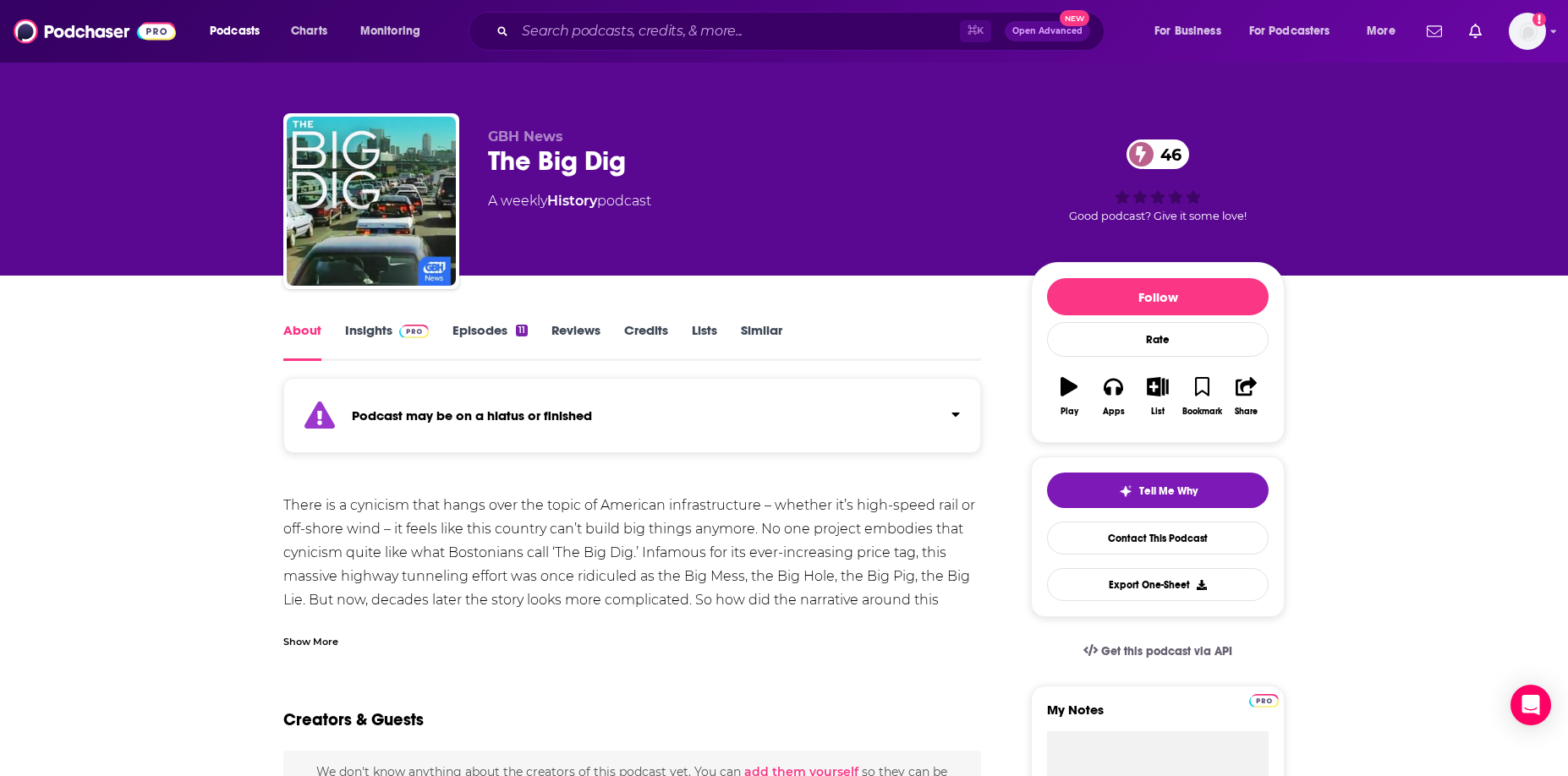 click on "Show More" at bounding box center (310, 640) 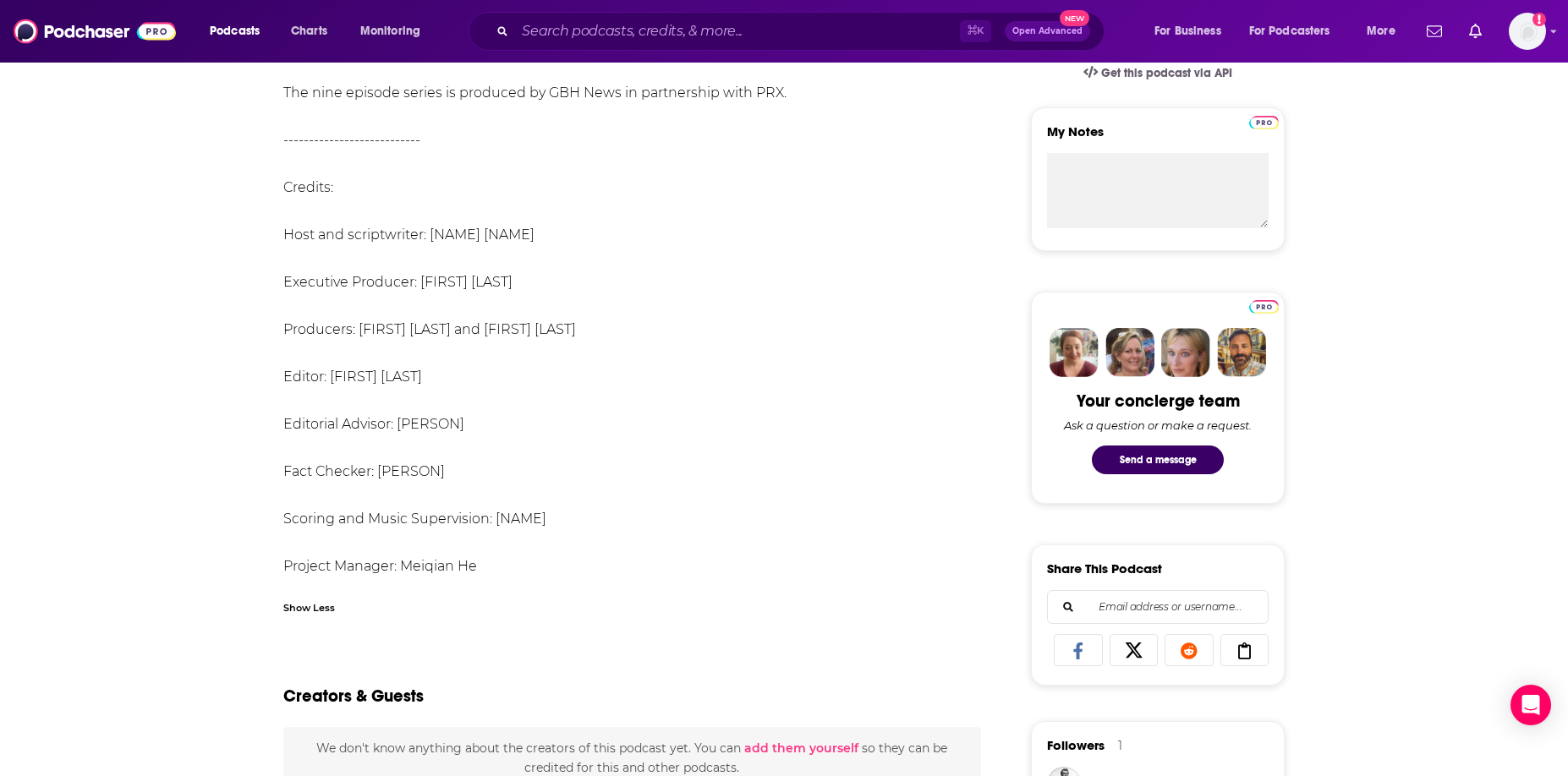 scroll, scrollTop: 582, scrollLeft: 0, axis: vertical 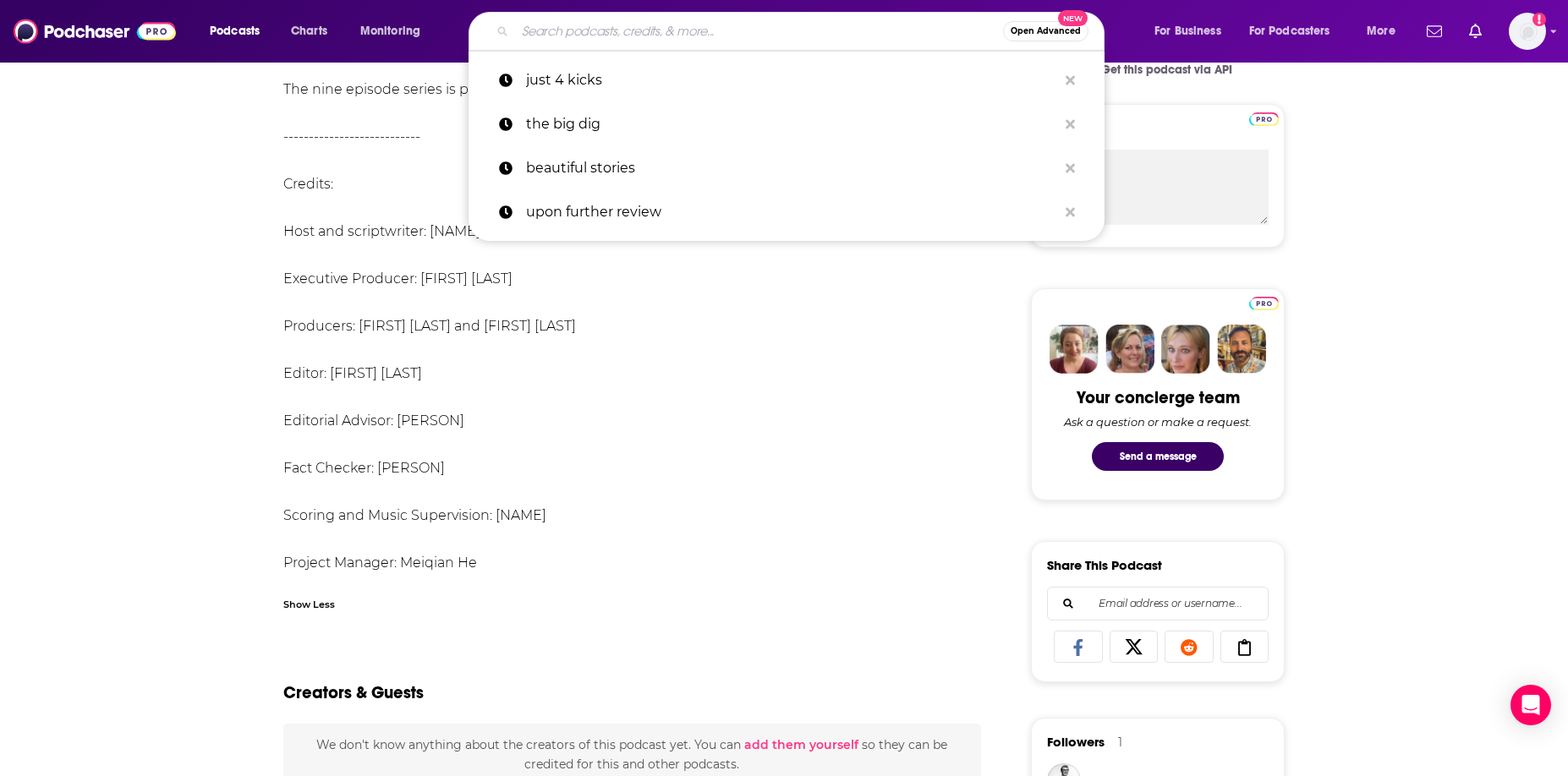 click at bounding box center (759, 31) 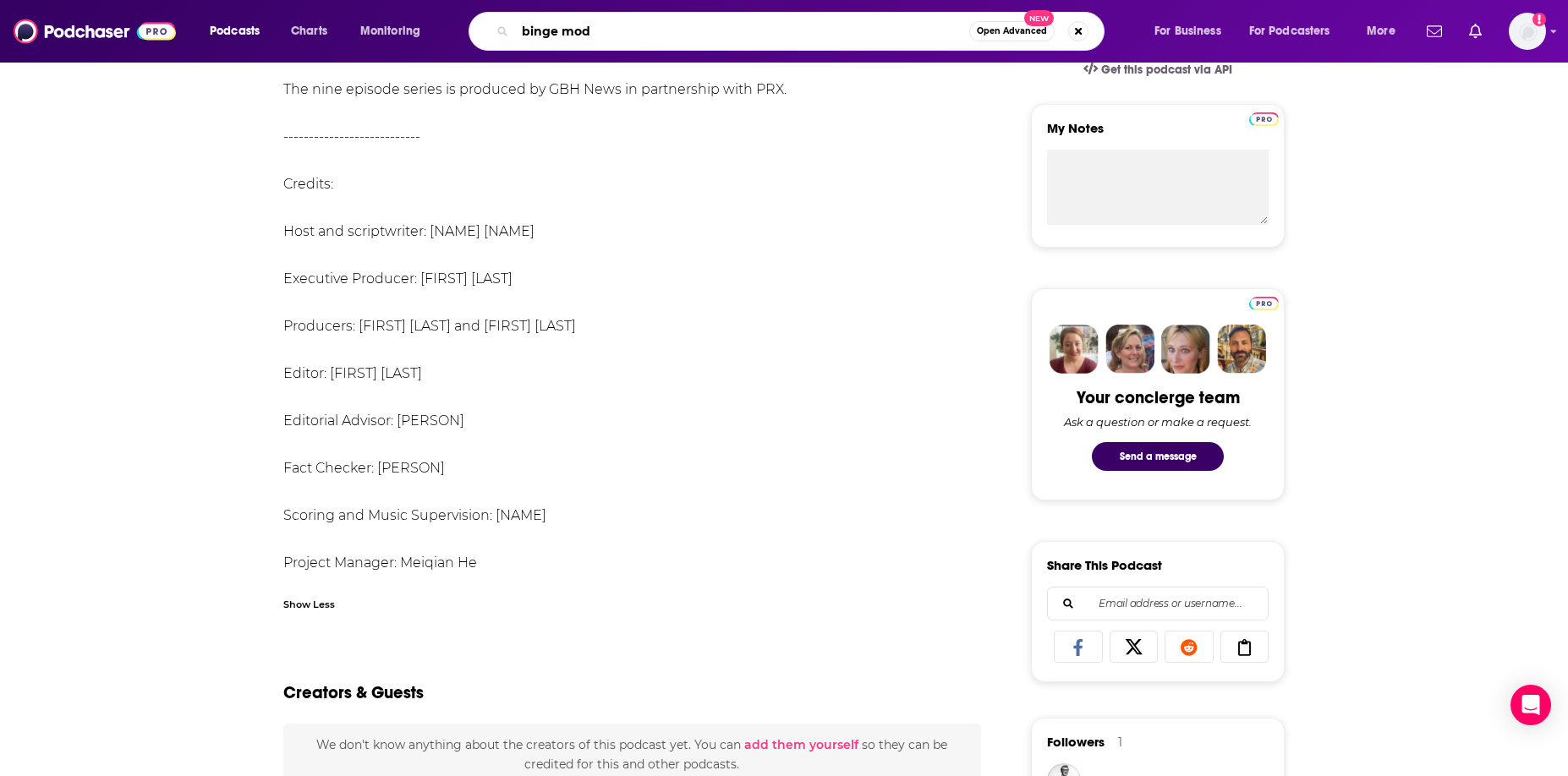 type on "binge mode" 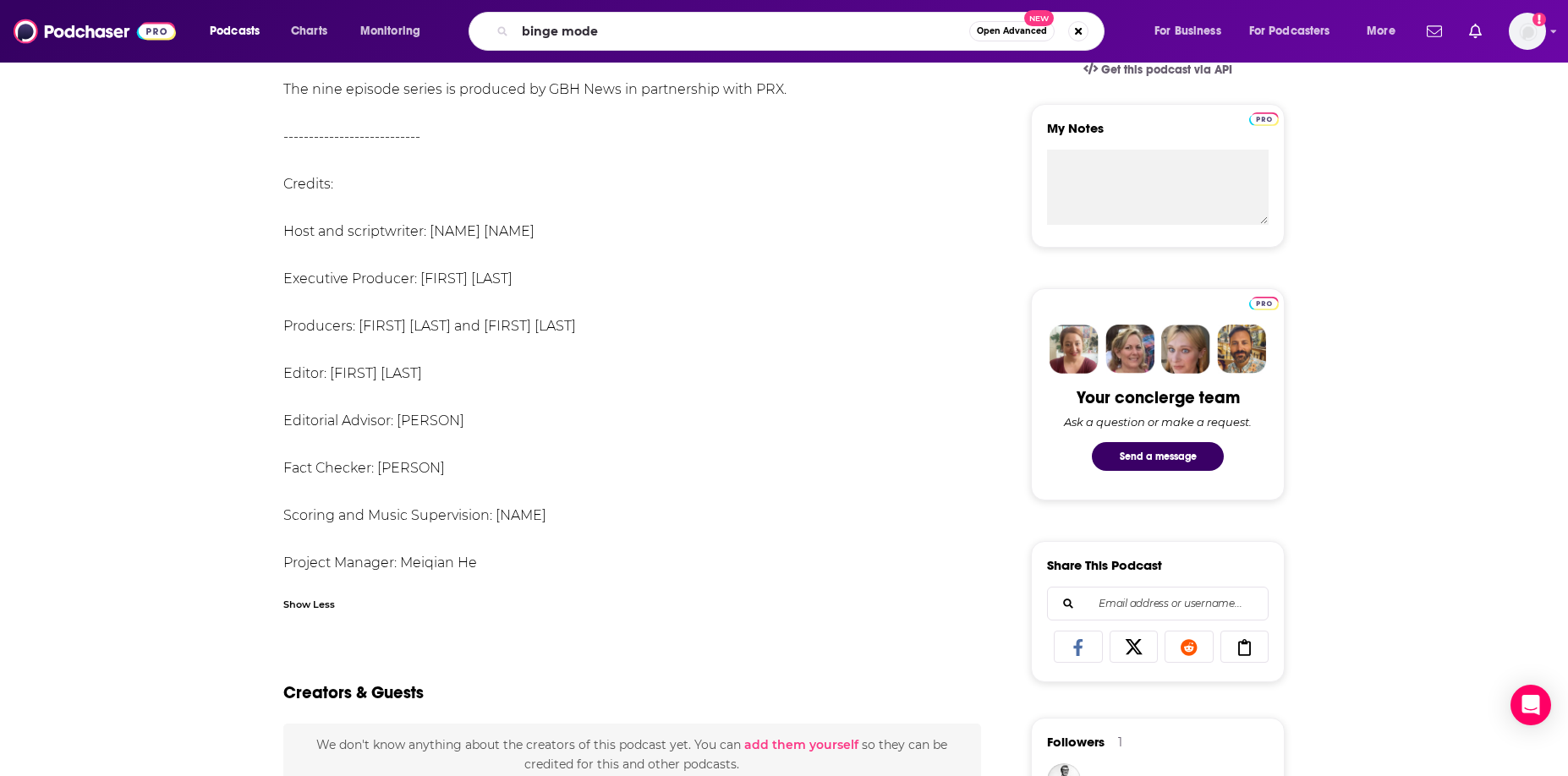 scroll, scrollTop: 0, scrollLeft: 0, axis: both 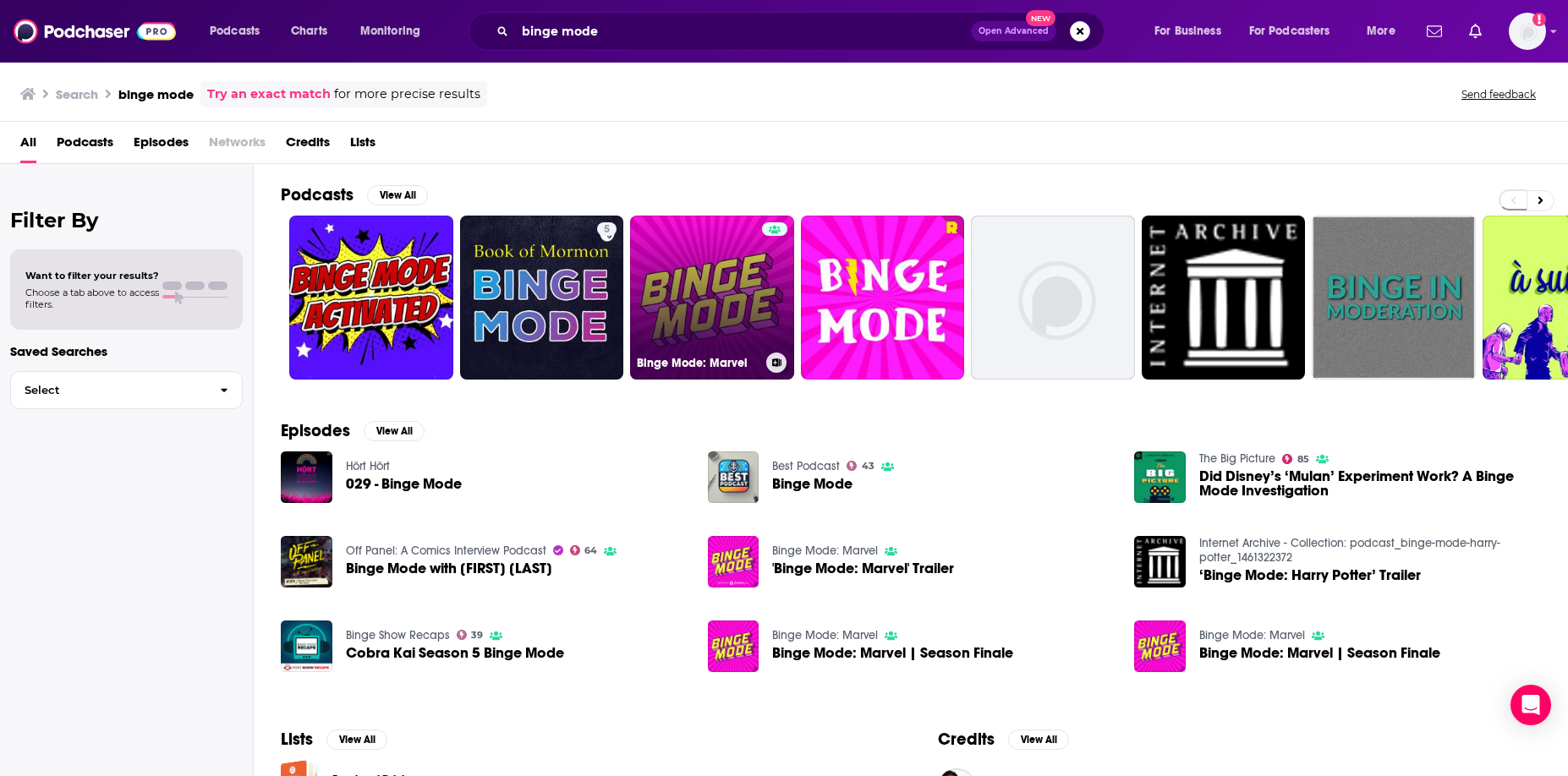 click on "Binge Mode: Marvel" at bounding box center (712, 298) 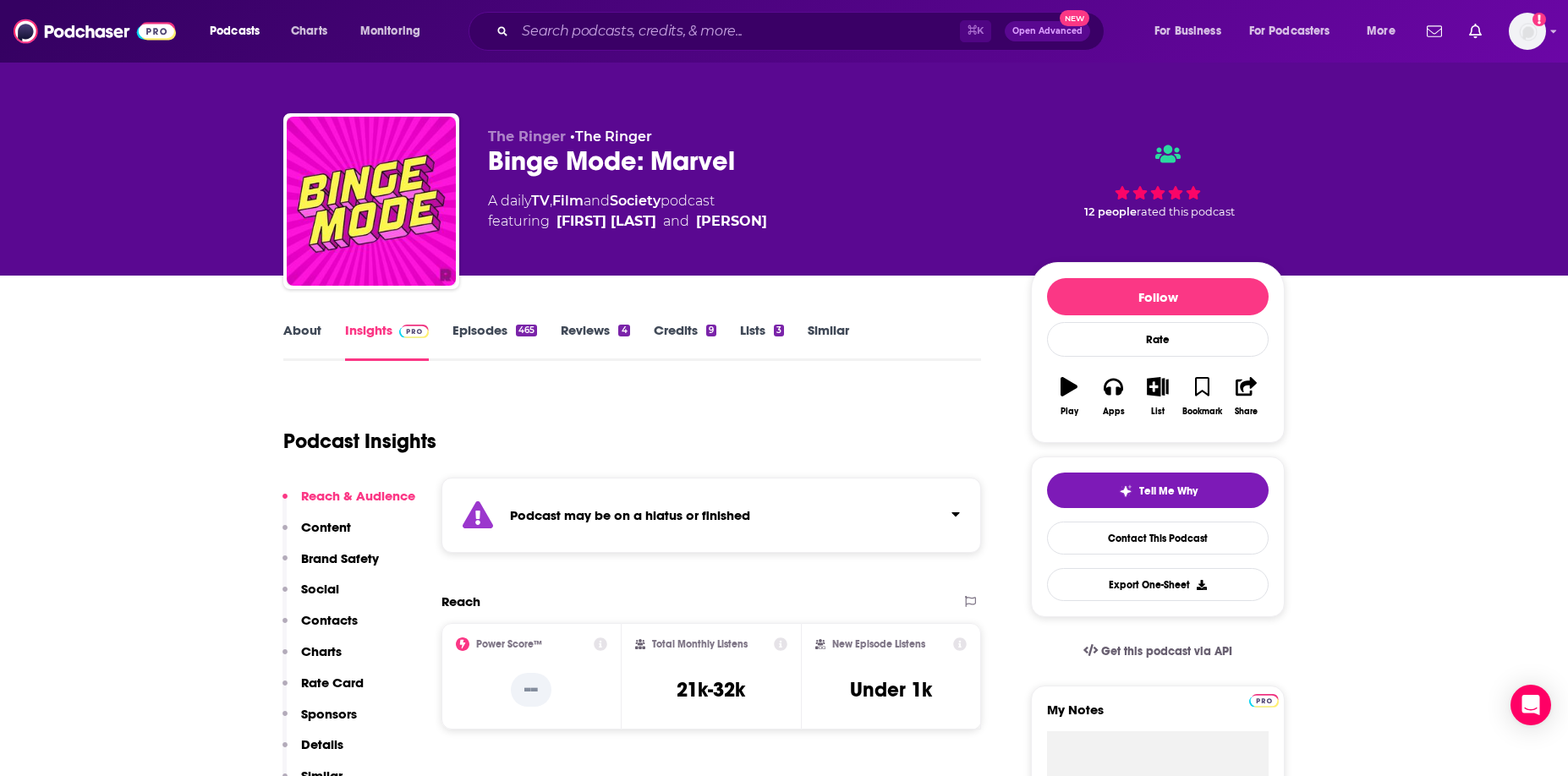 click on "Episodes 465" at bounding box center (495, 342) 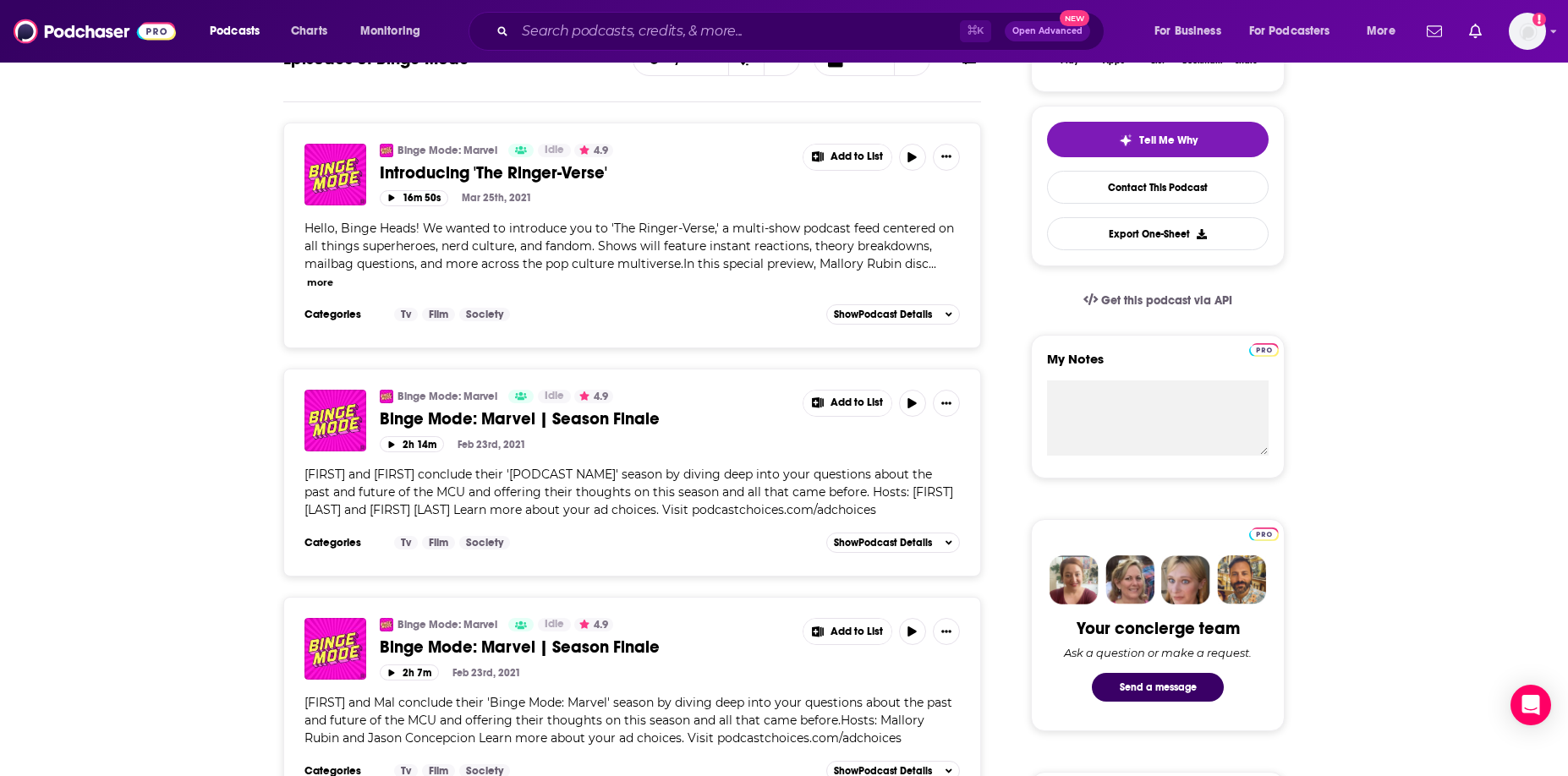 scroll, scrollTop: 0, scrollLeft: 0, axis: both 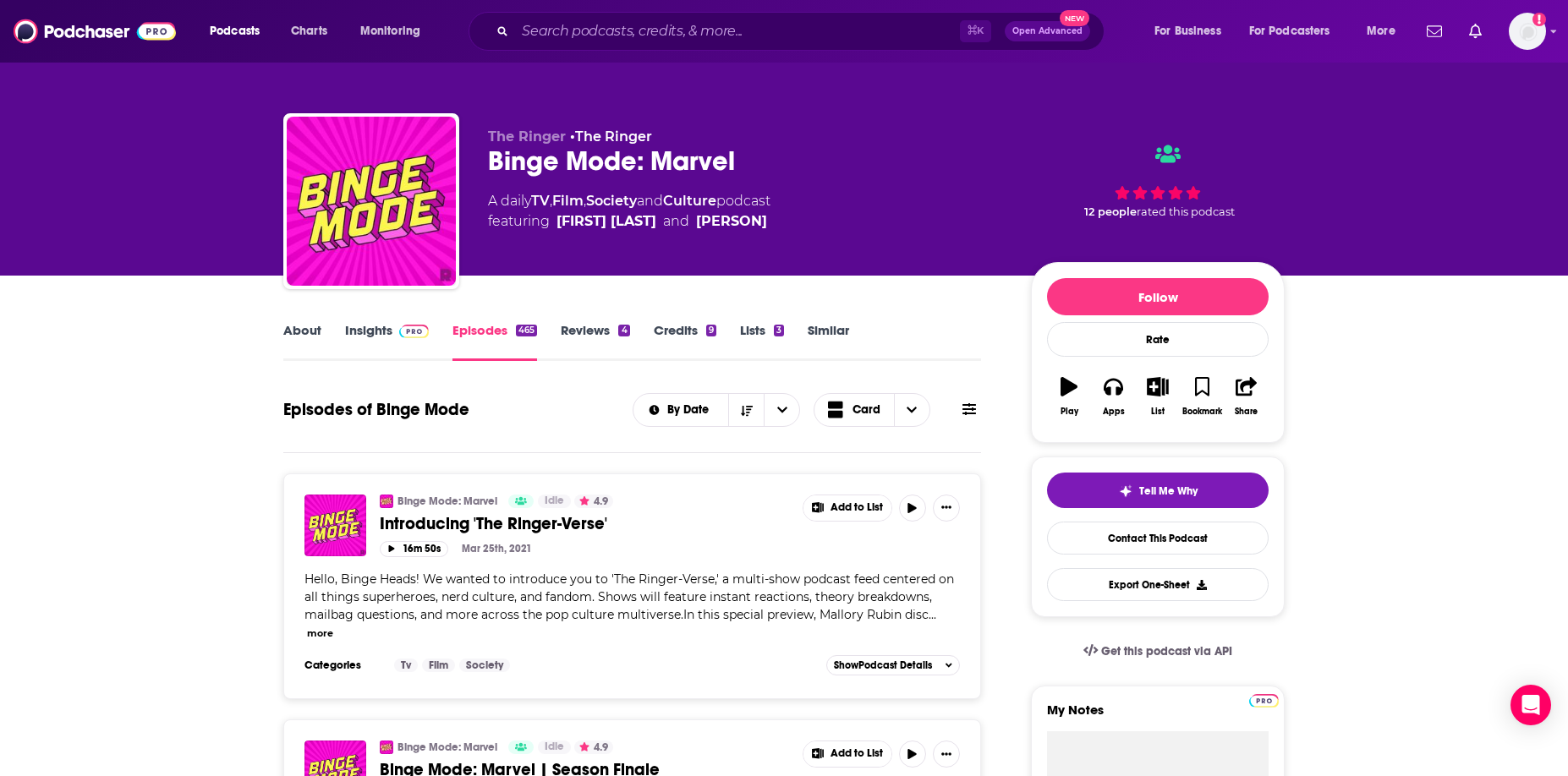 click on "About" at bounding box center [302, 342] 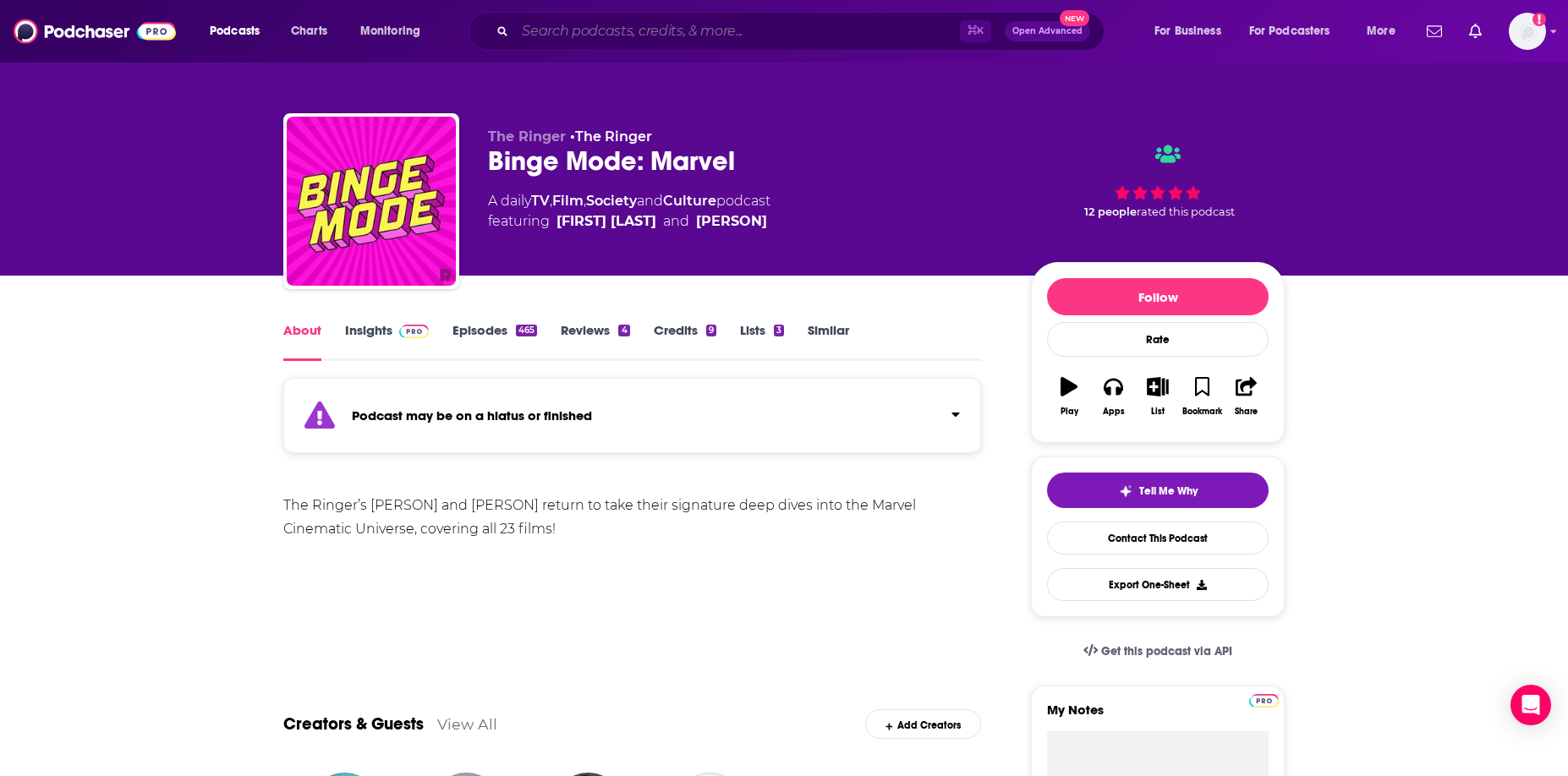 click at bounding box center [737, 31] 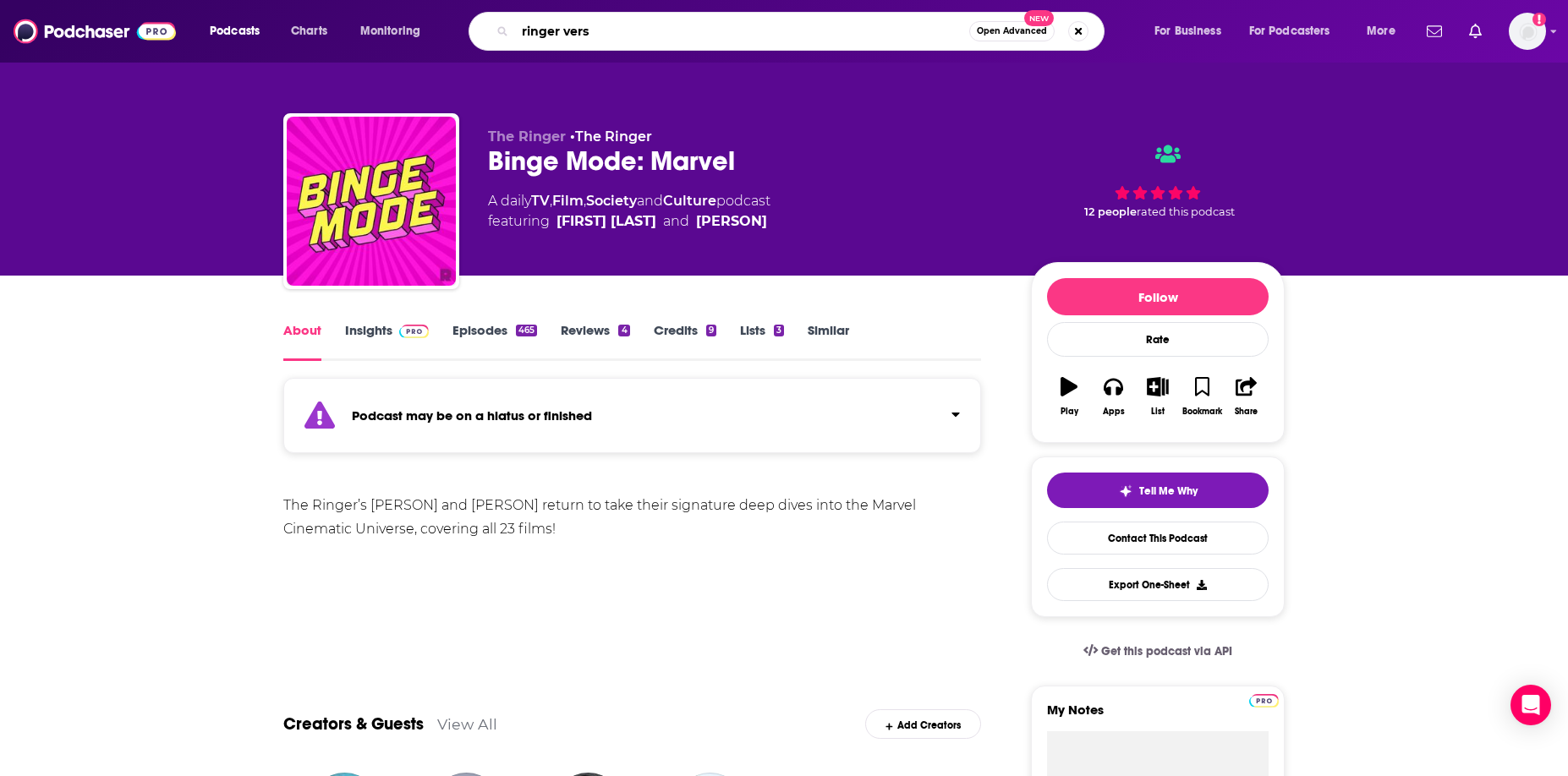type on "ringer verse" 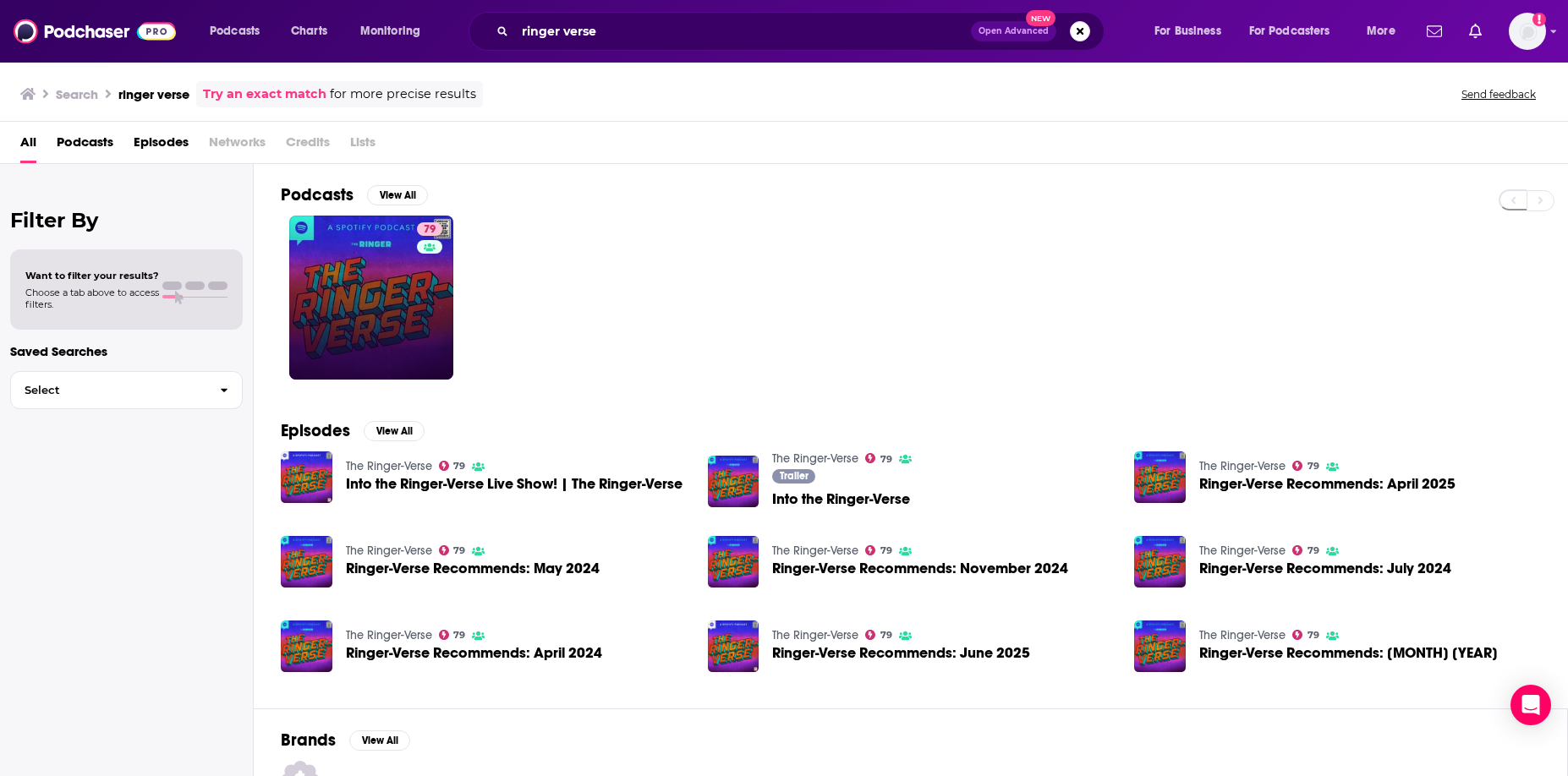 click on "79" at bounding box center (371, 298) 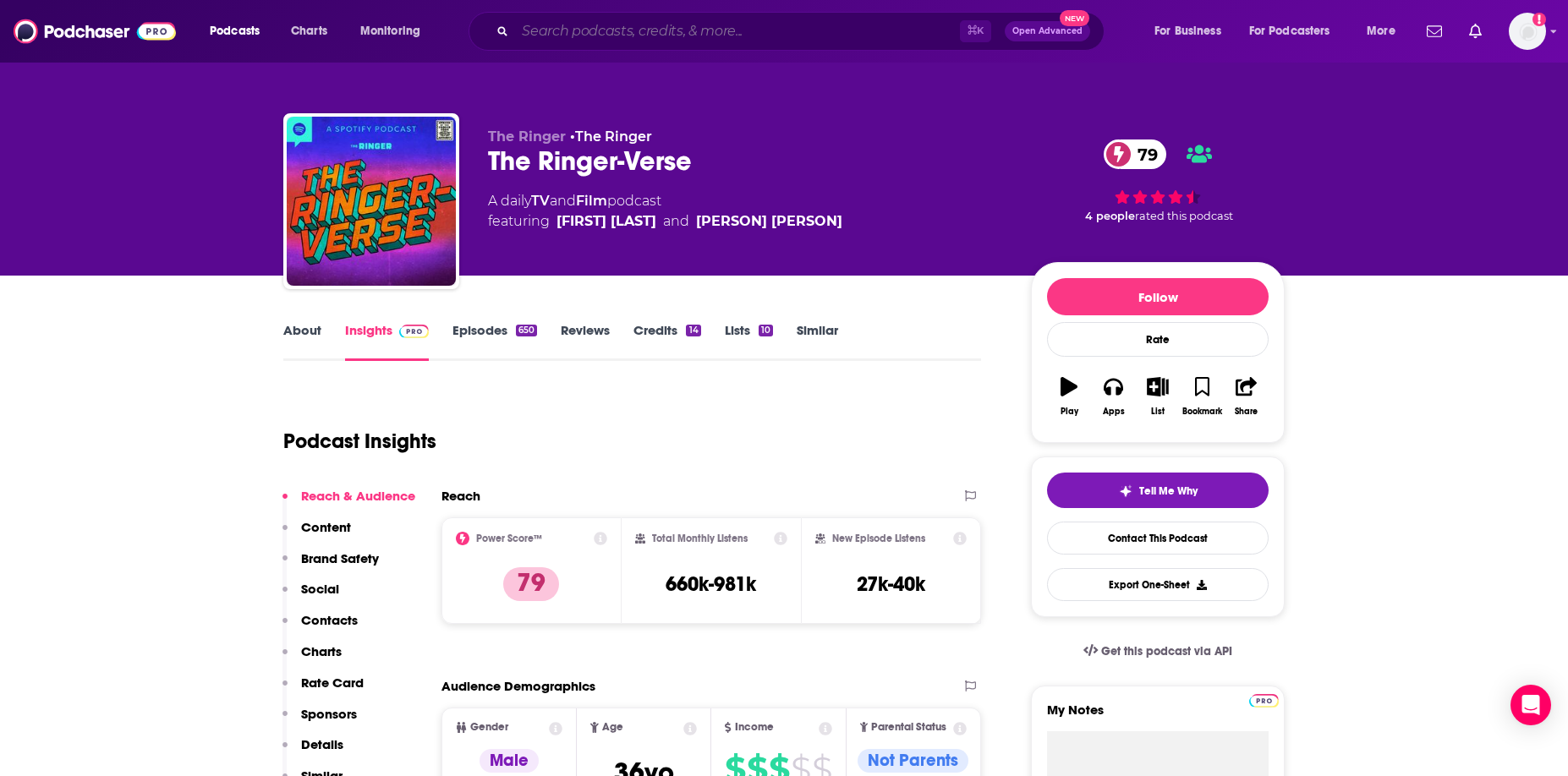 click at bounding box center [737, 31] 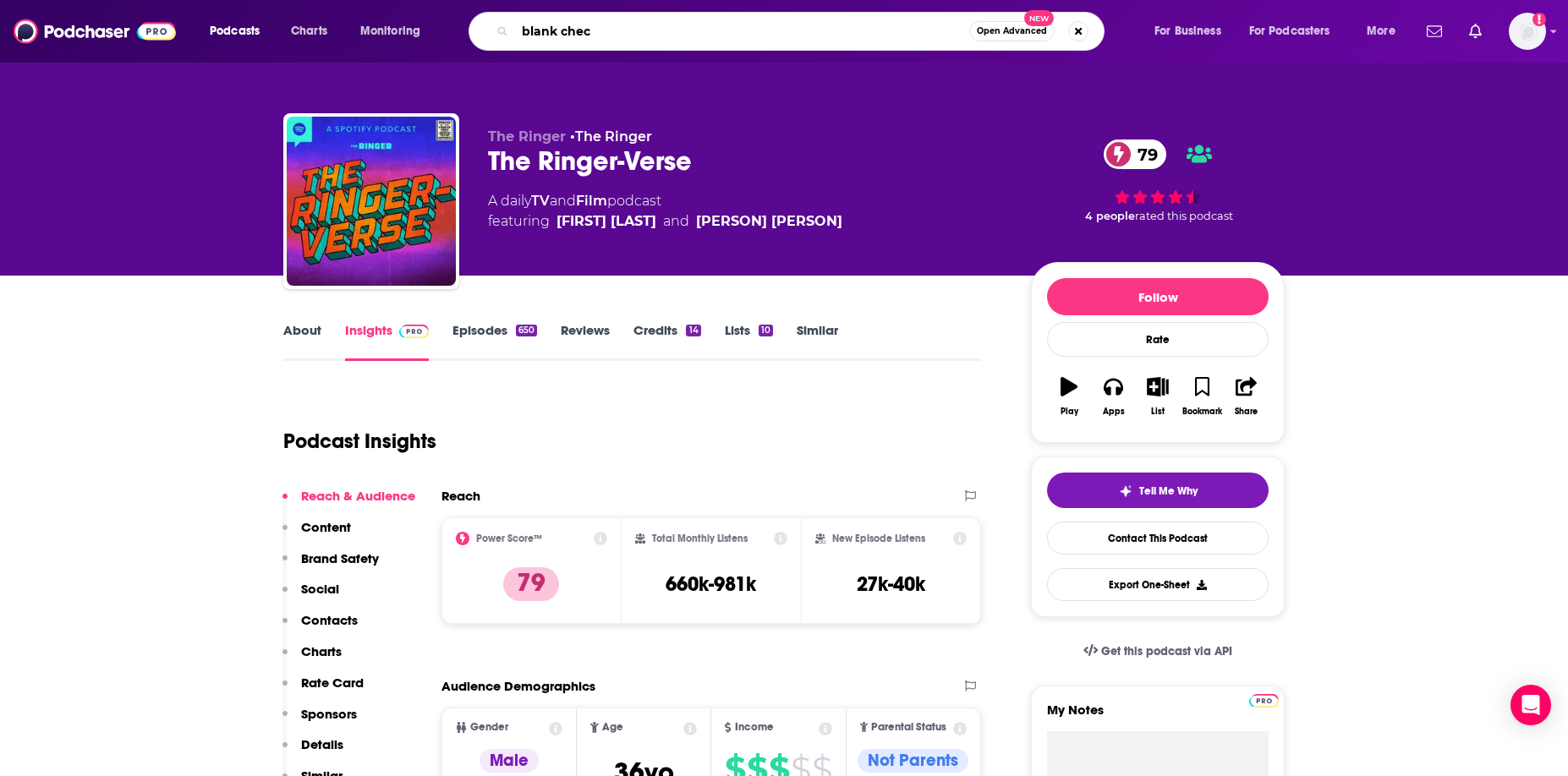 type on "blank check" 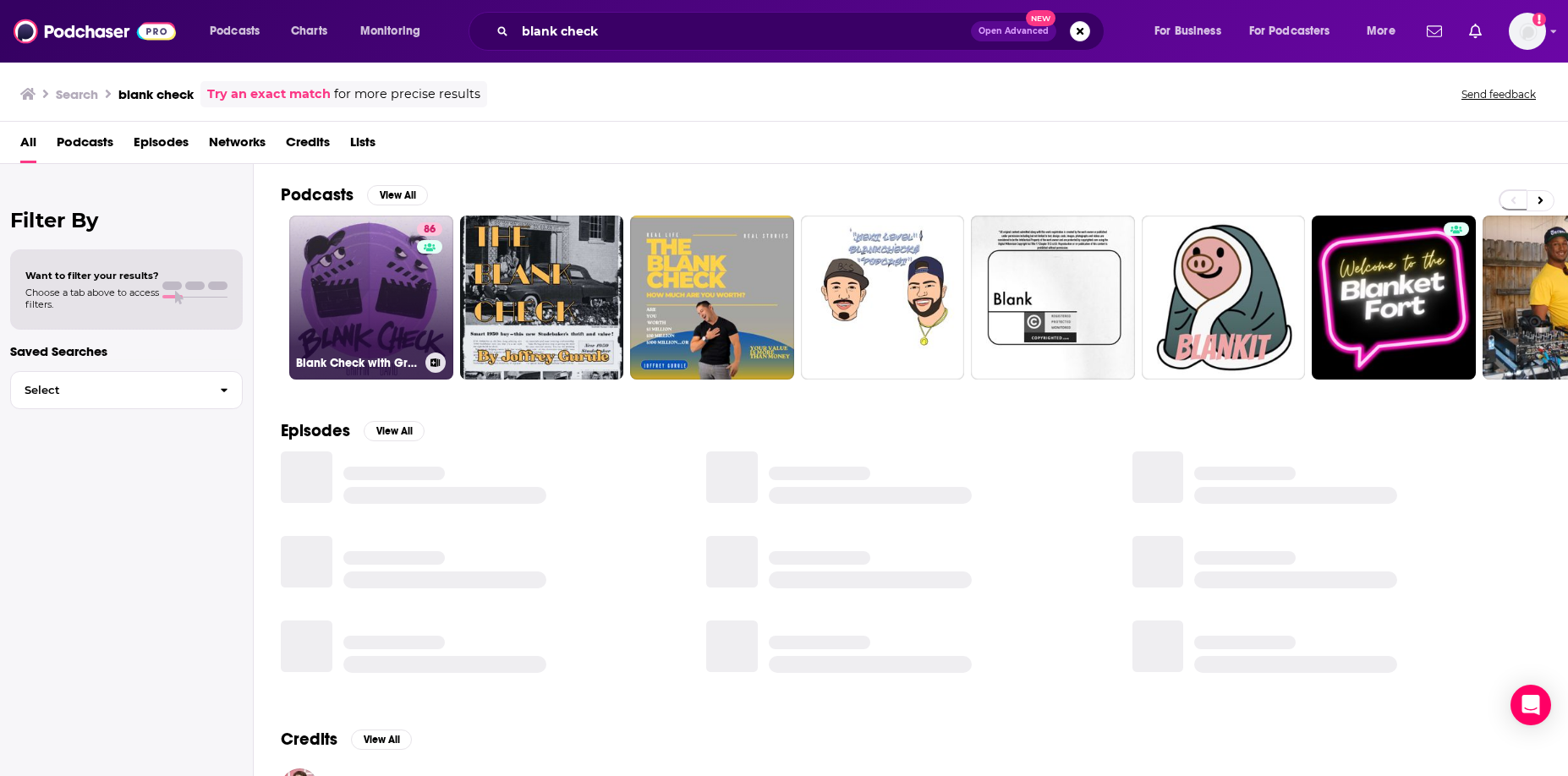 click on "86 Blank Check with Griffin & David" at bounding box center (371, 298) 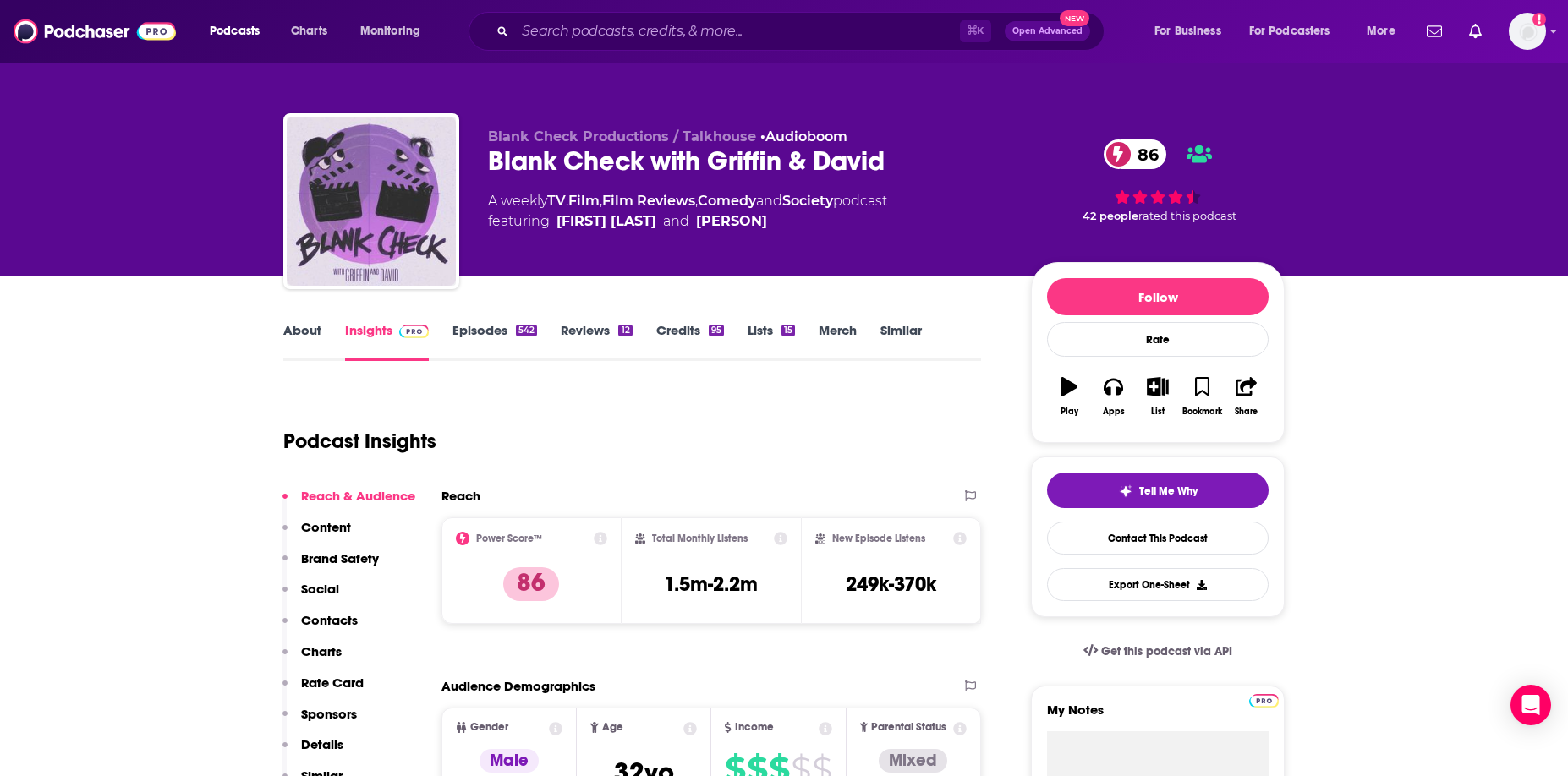 click on "Episodes 542" at bounding box center [495, 342] 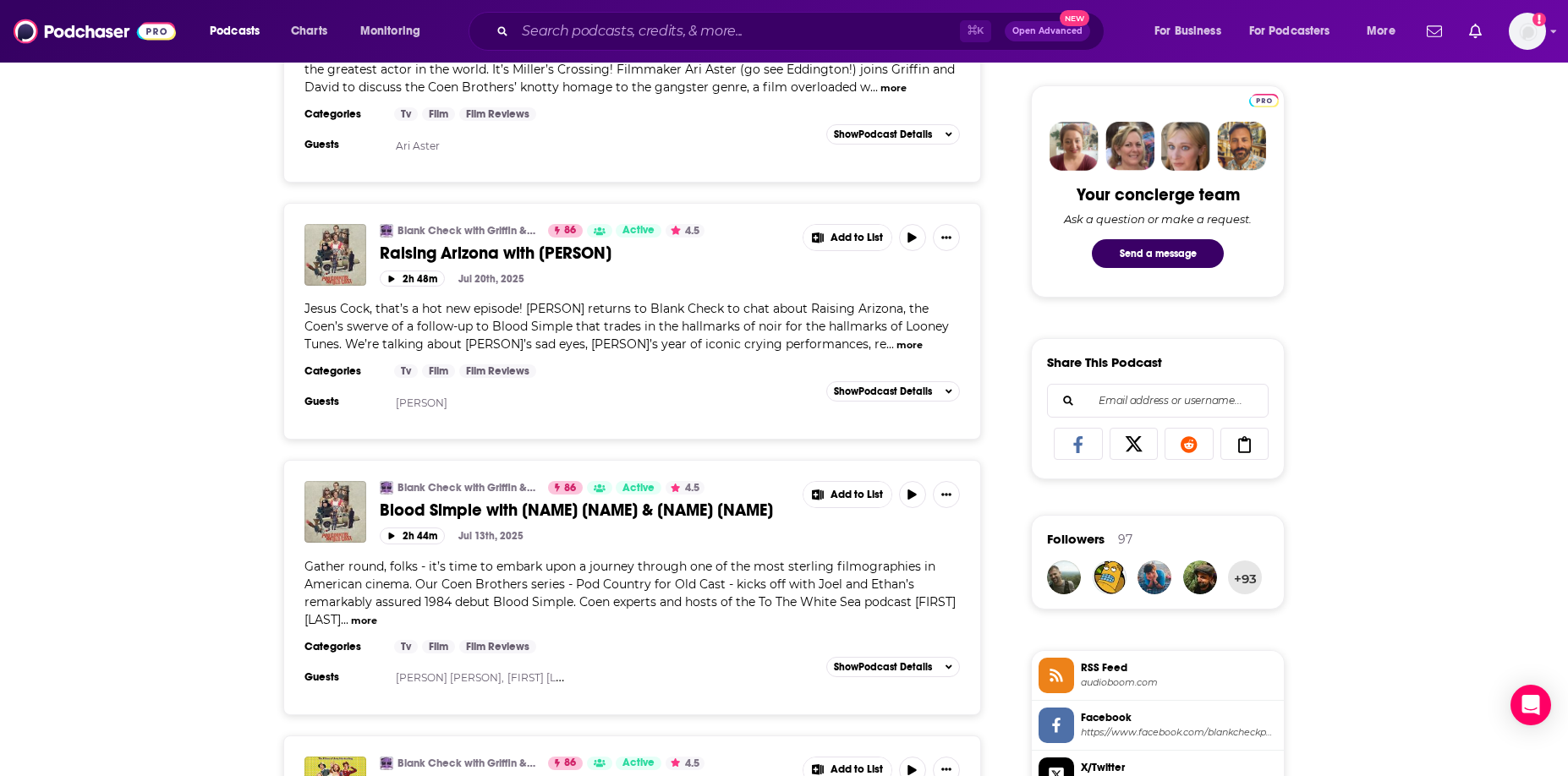 scroll, scrollTop: 0, scrollLeft: 0, axis: both 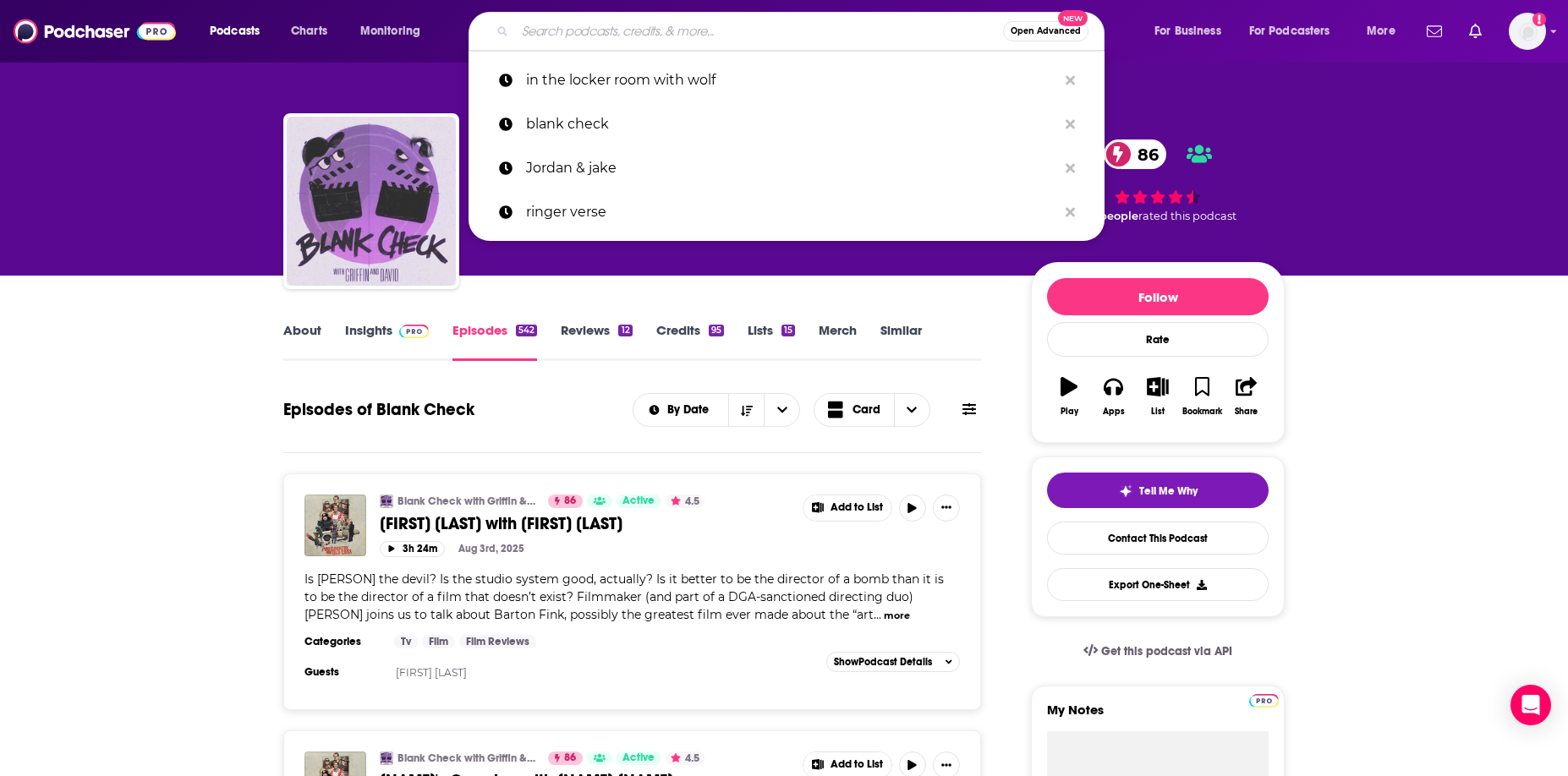 click at bounding box center (759, 31) 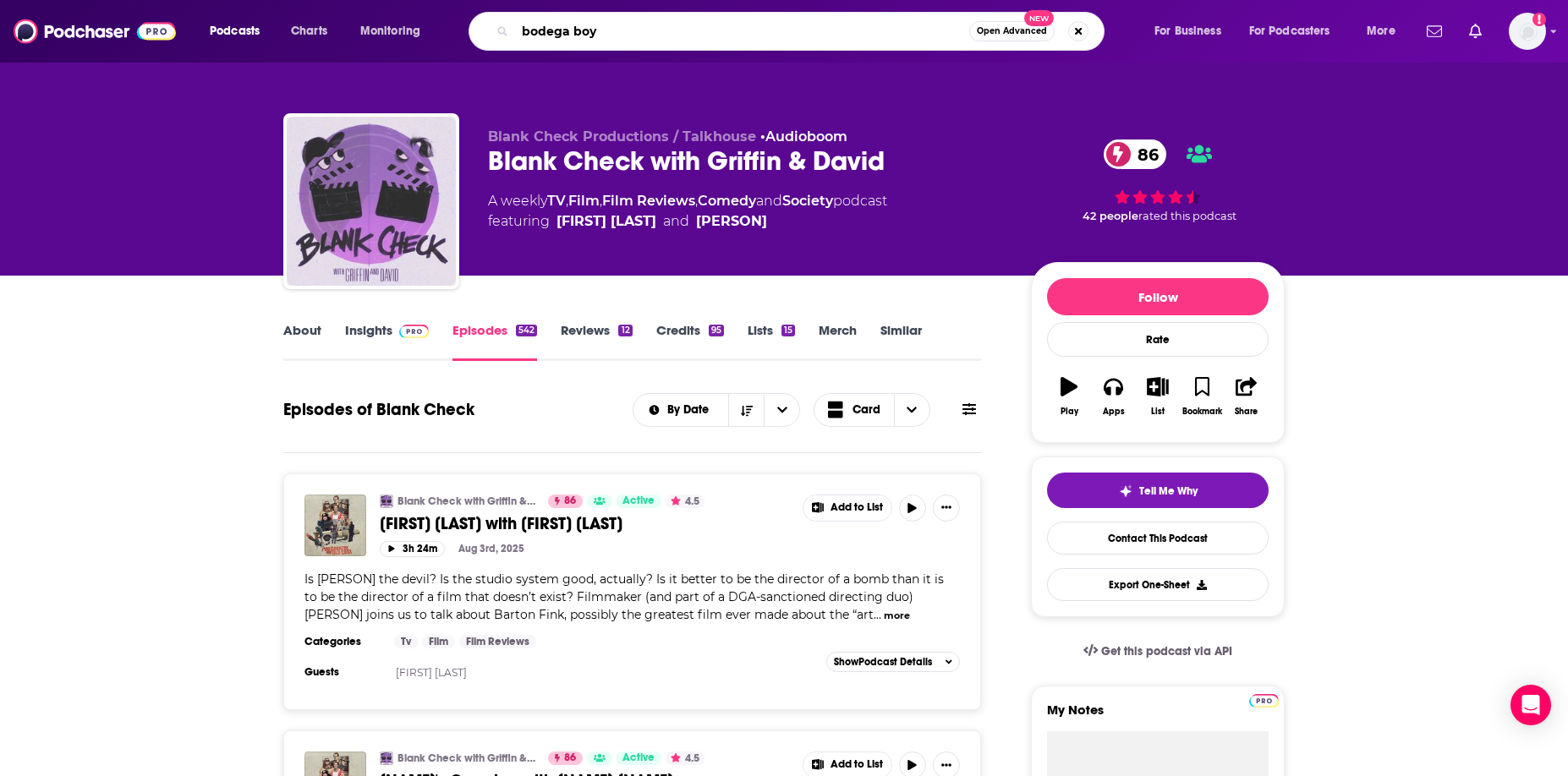 type on "bodega boys" 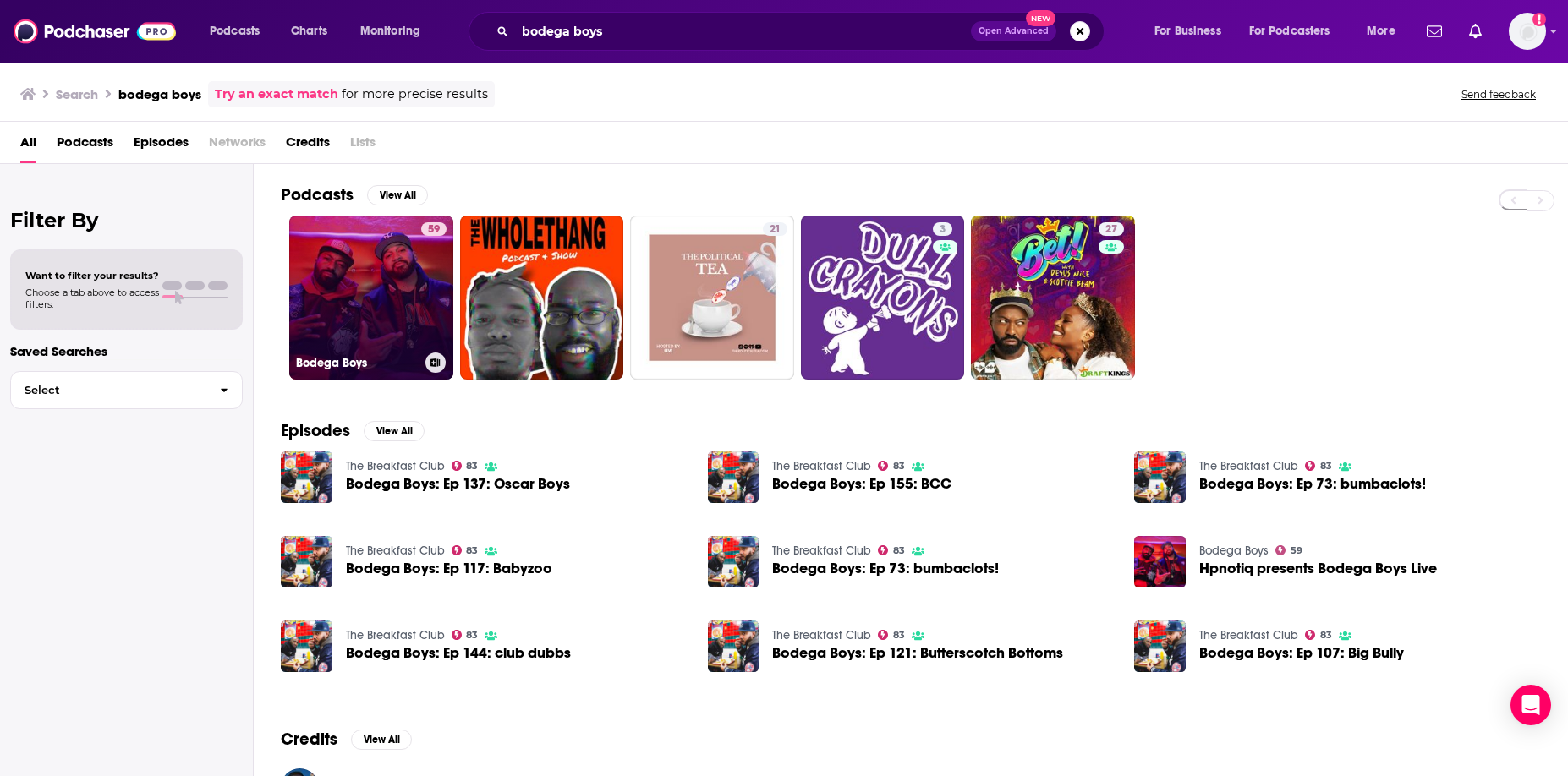 click on "59 Bodega Boys" at bounding box center (371, 298) 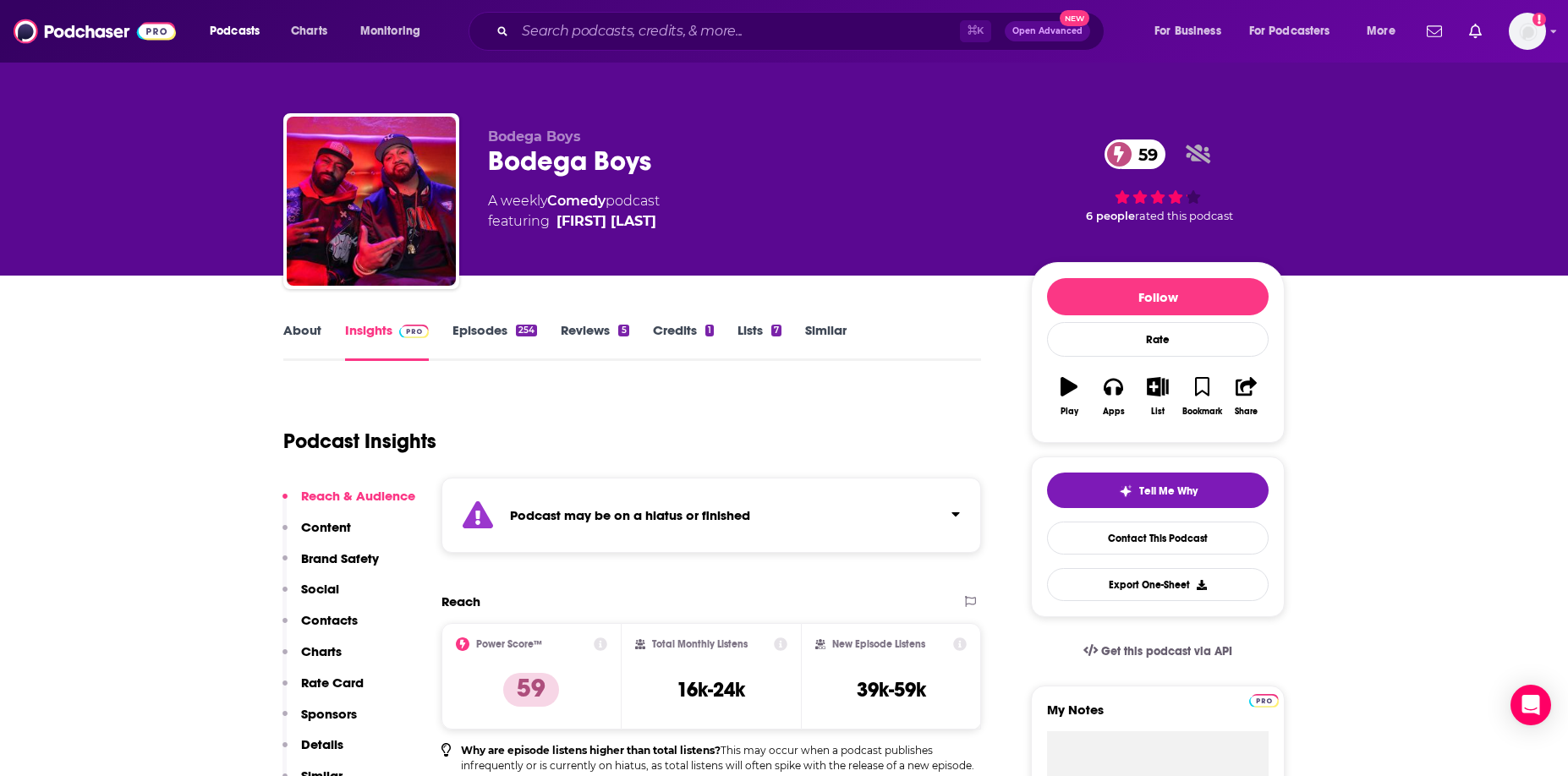 click on "Episodes 254" at bounding box center [495, 342] 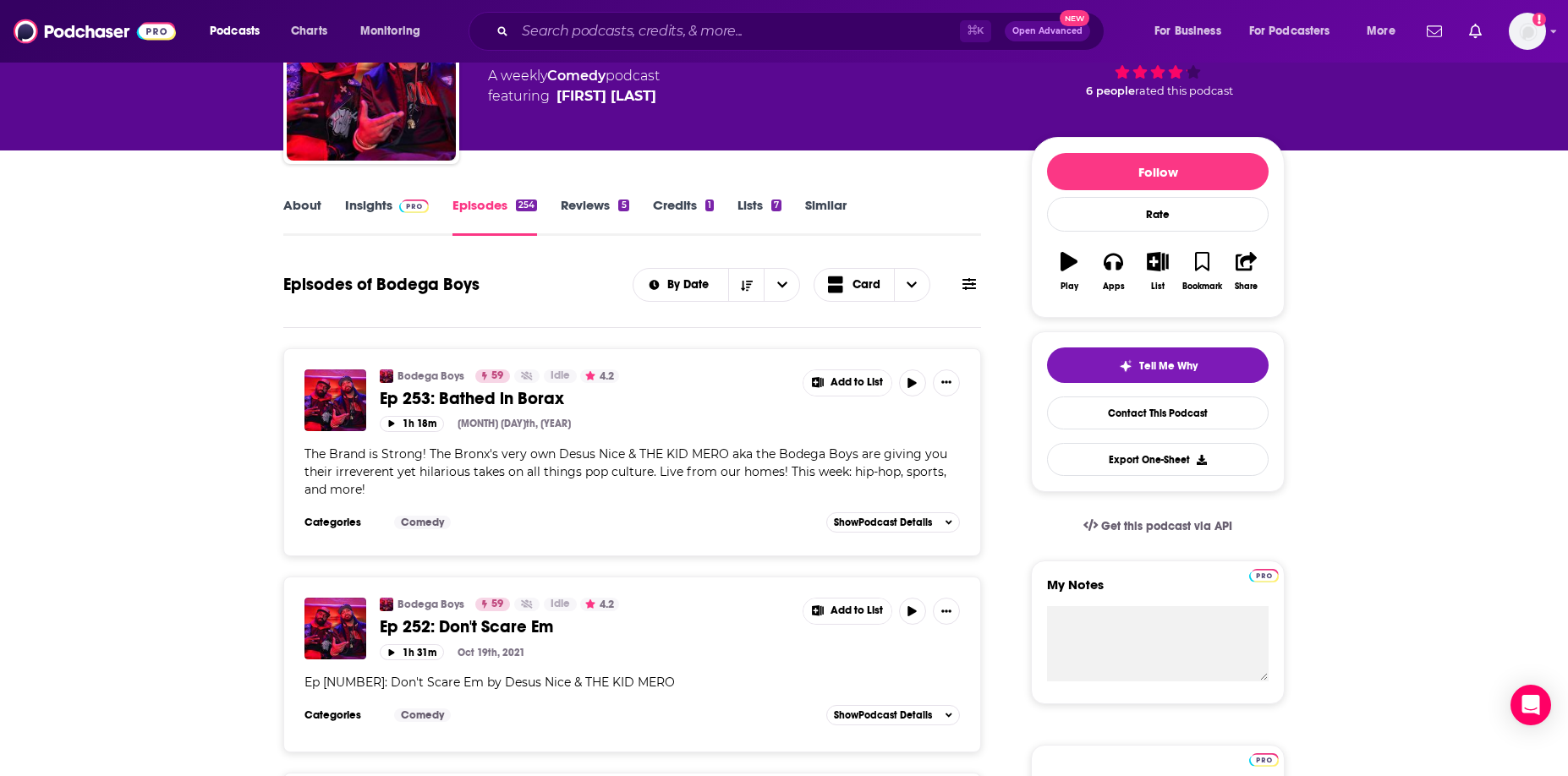 scroll, scrollTop: 139, scrollLeft: 0, axis: vertical 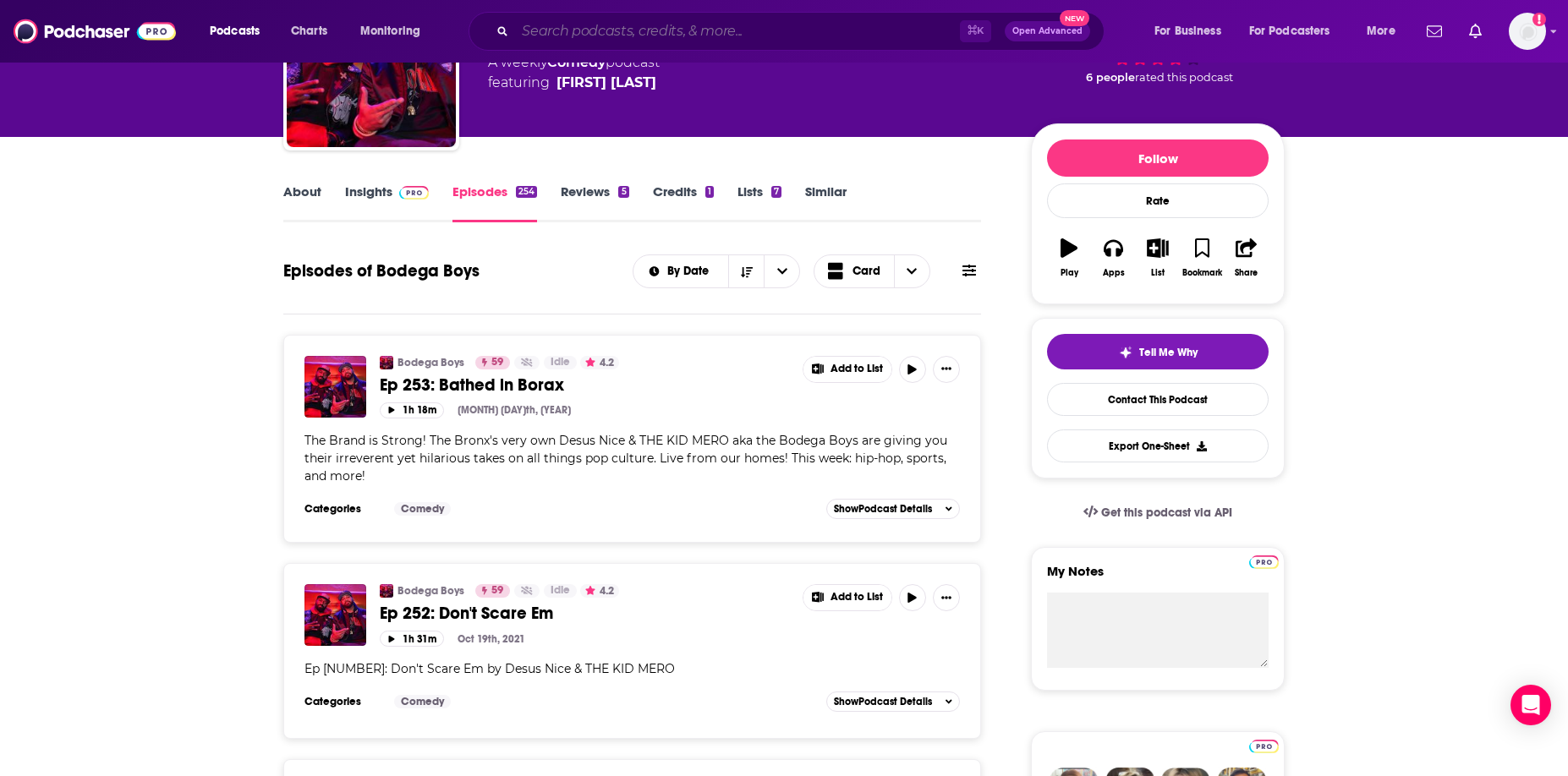 click at bounding box center [737, 31] 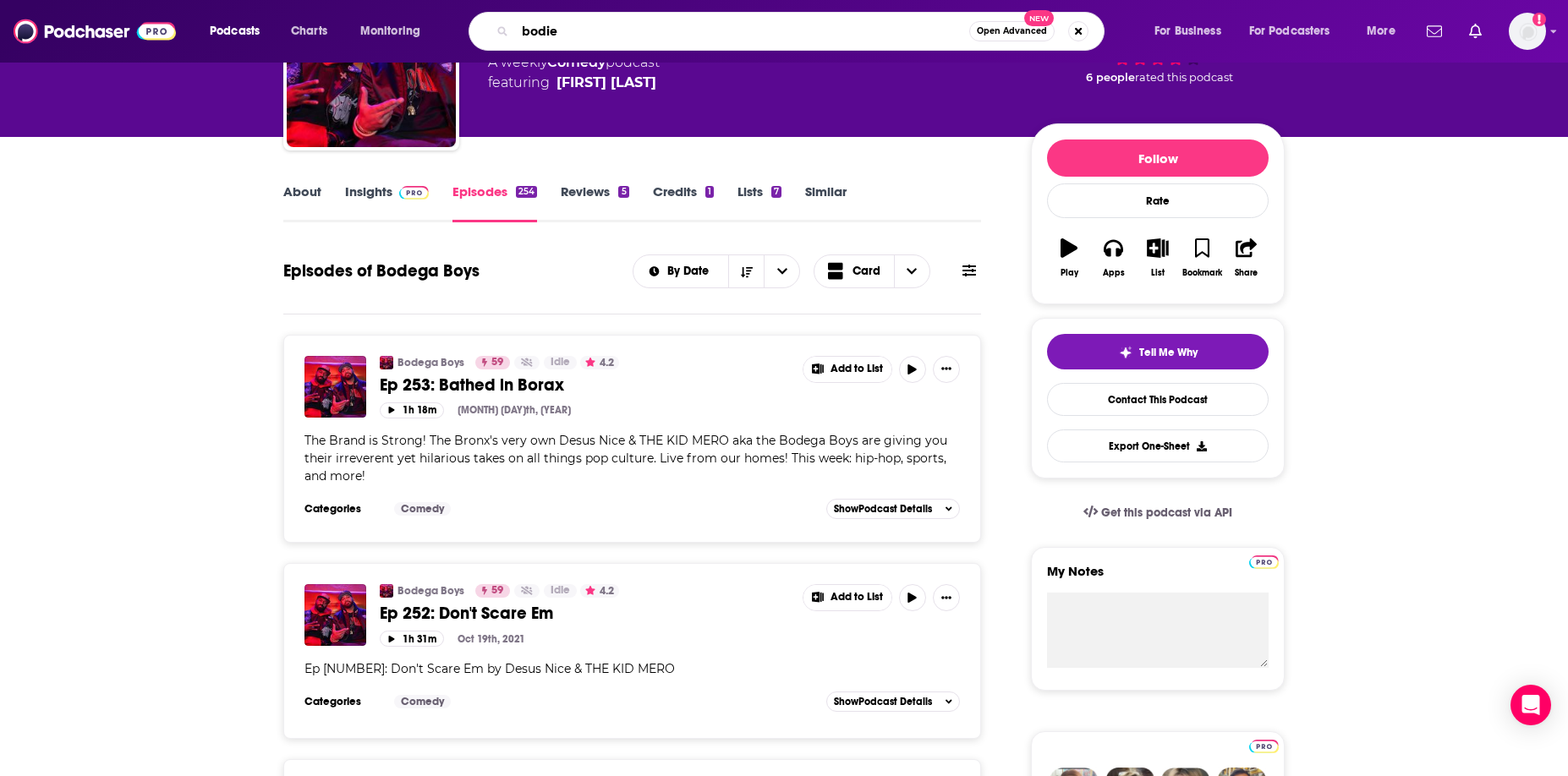 type on "bodies" 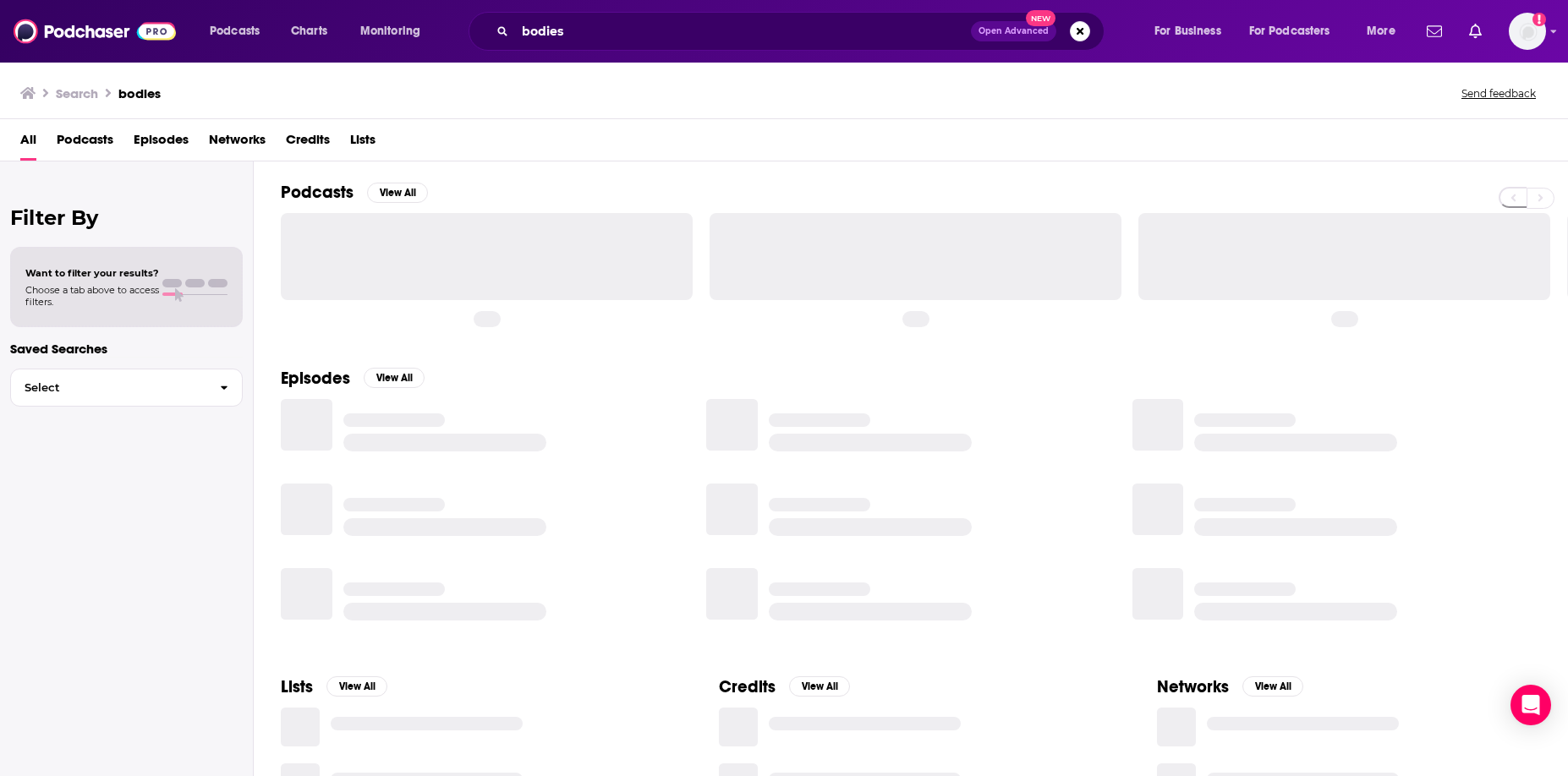 scroll, scrollTop: 0, scrollLeft: 0, axis: both 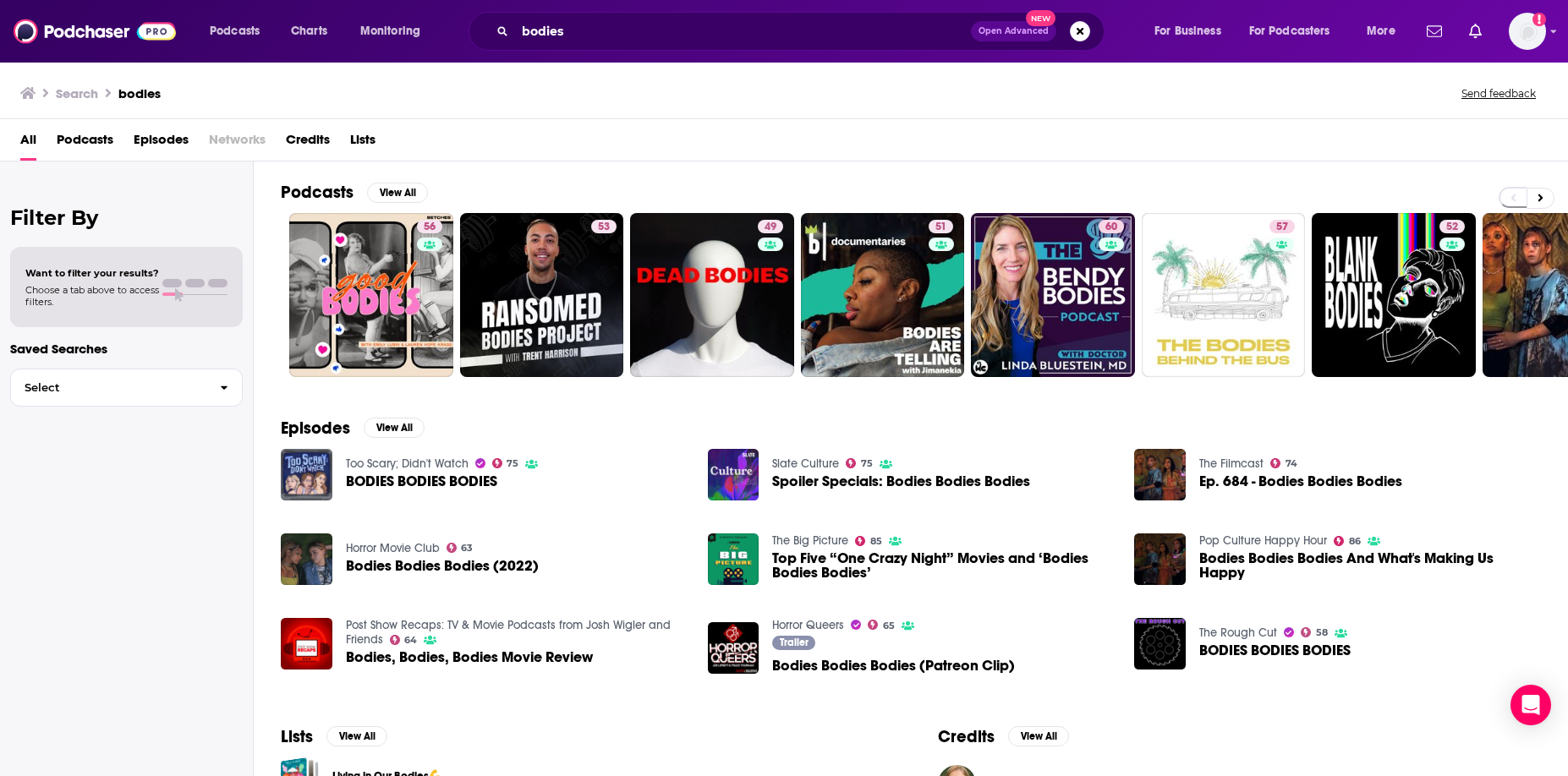 click on "Search bodies Send feedback" at bounding box center [784, 90] 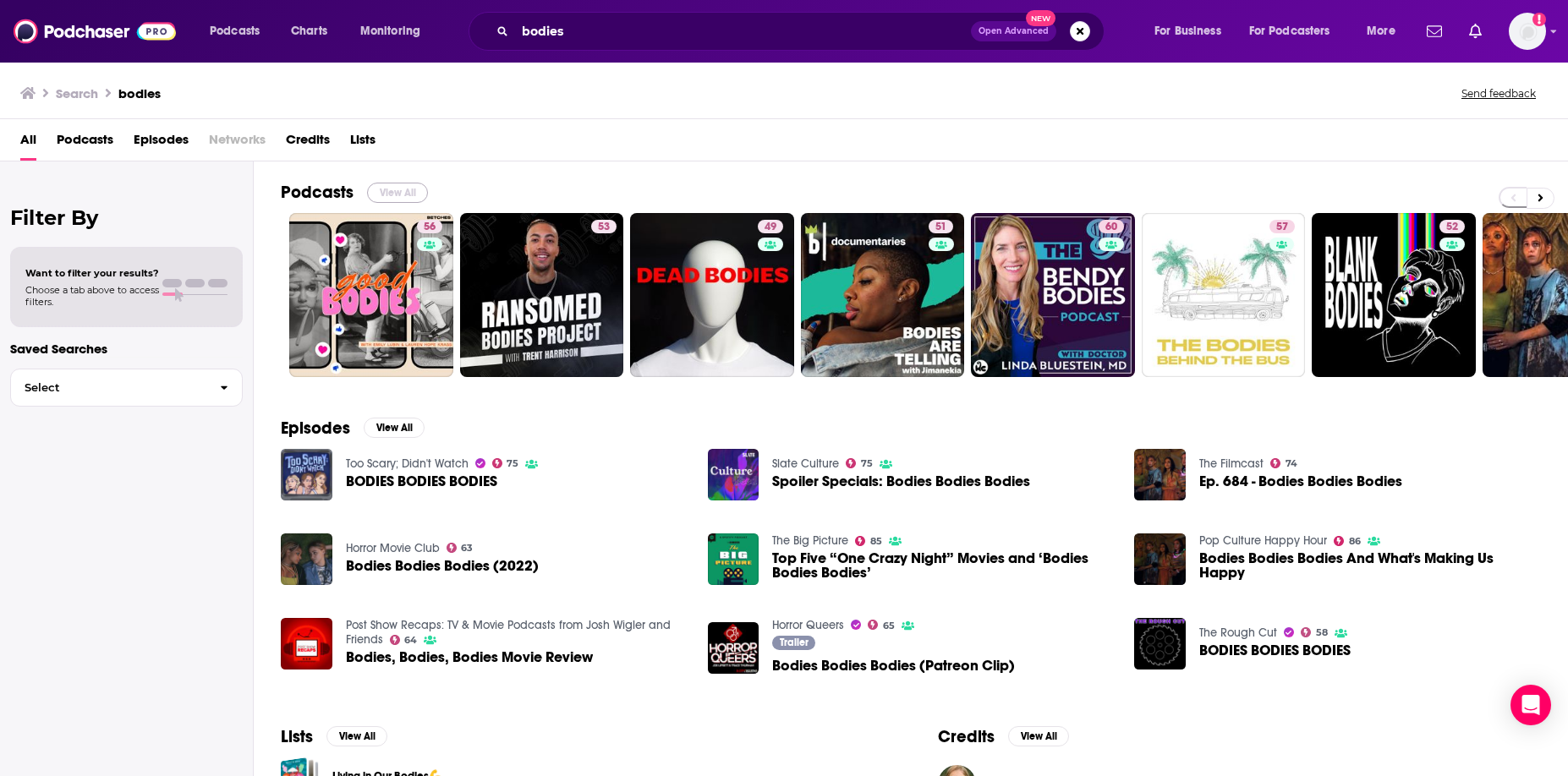 click on "View All" at bounding box center [397, 193] 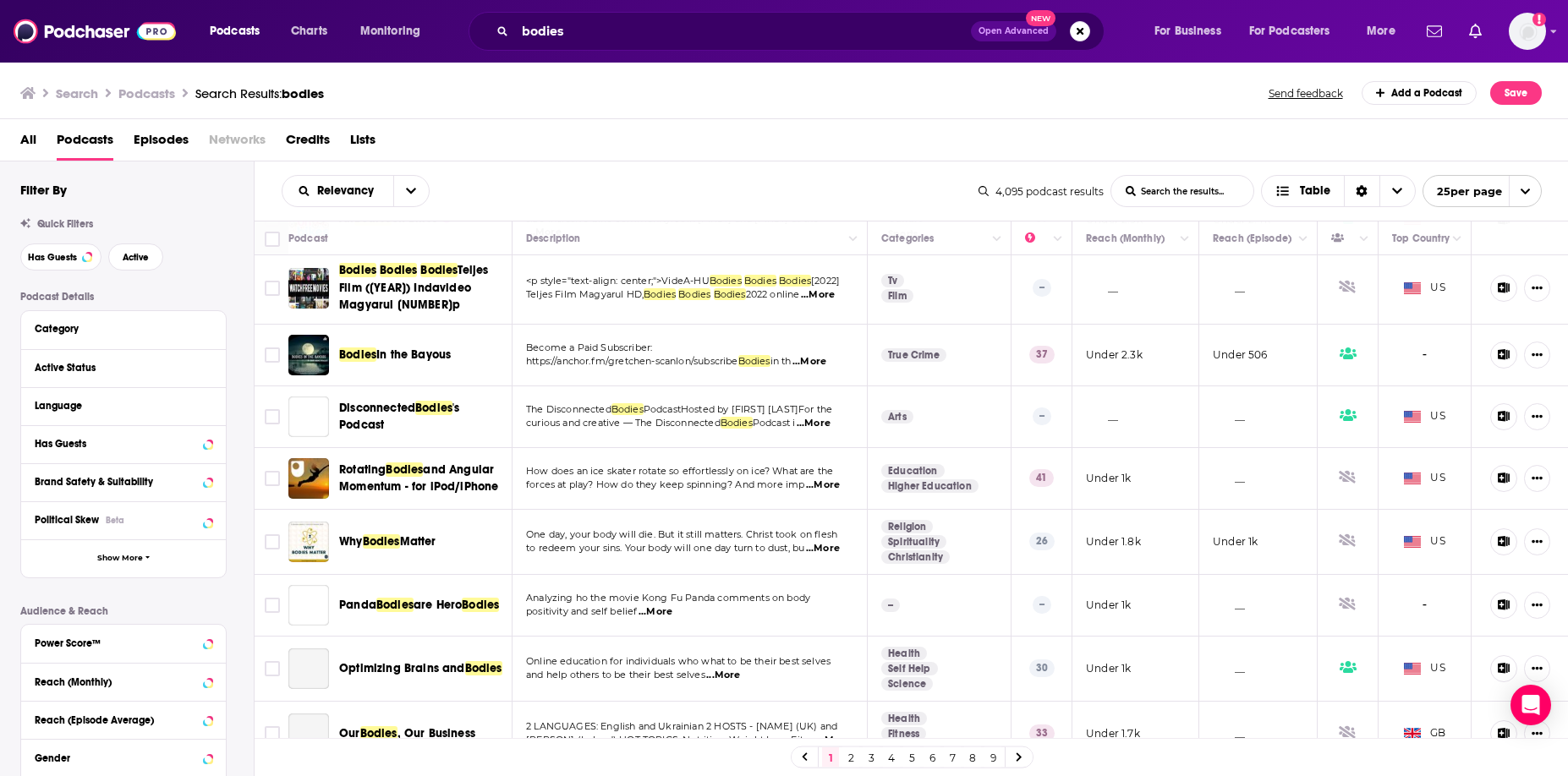 scroll, scrollTop: 1136, scrollLeft: 0, axis: vertical 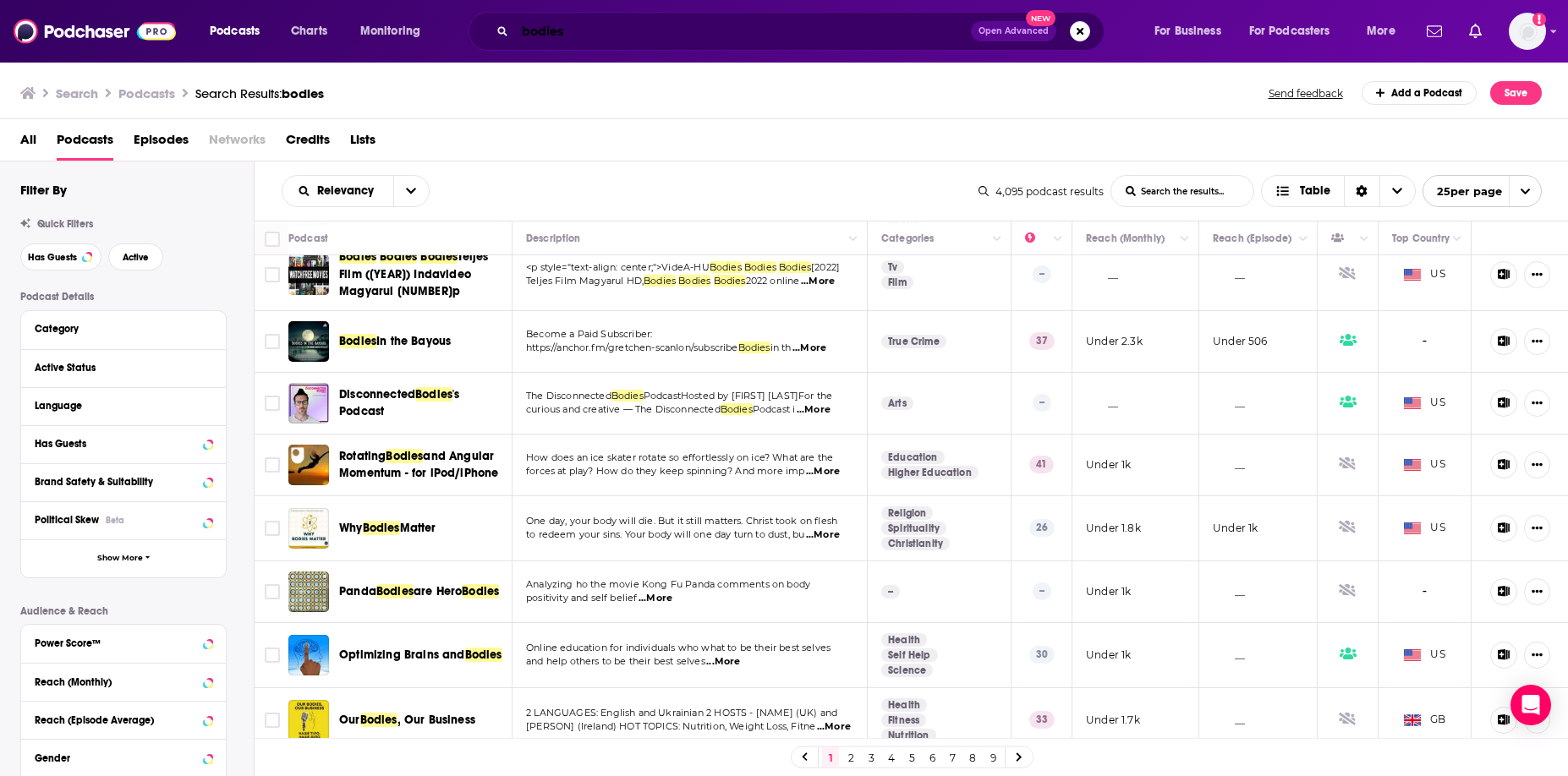 click on "bodies" at bounding box center [743, 31] 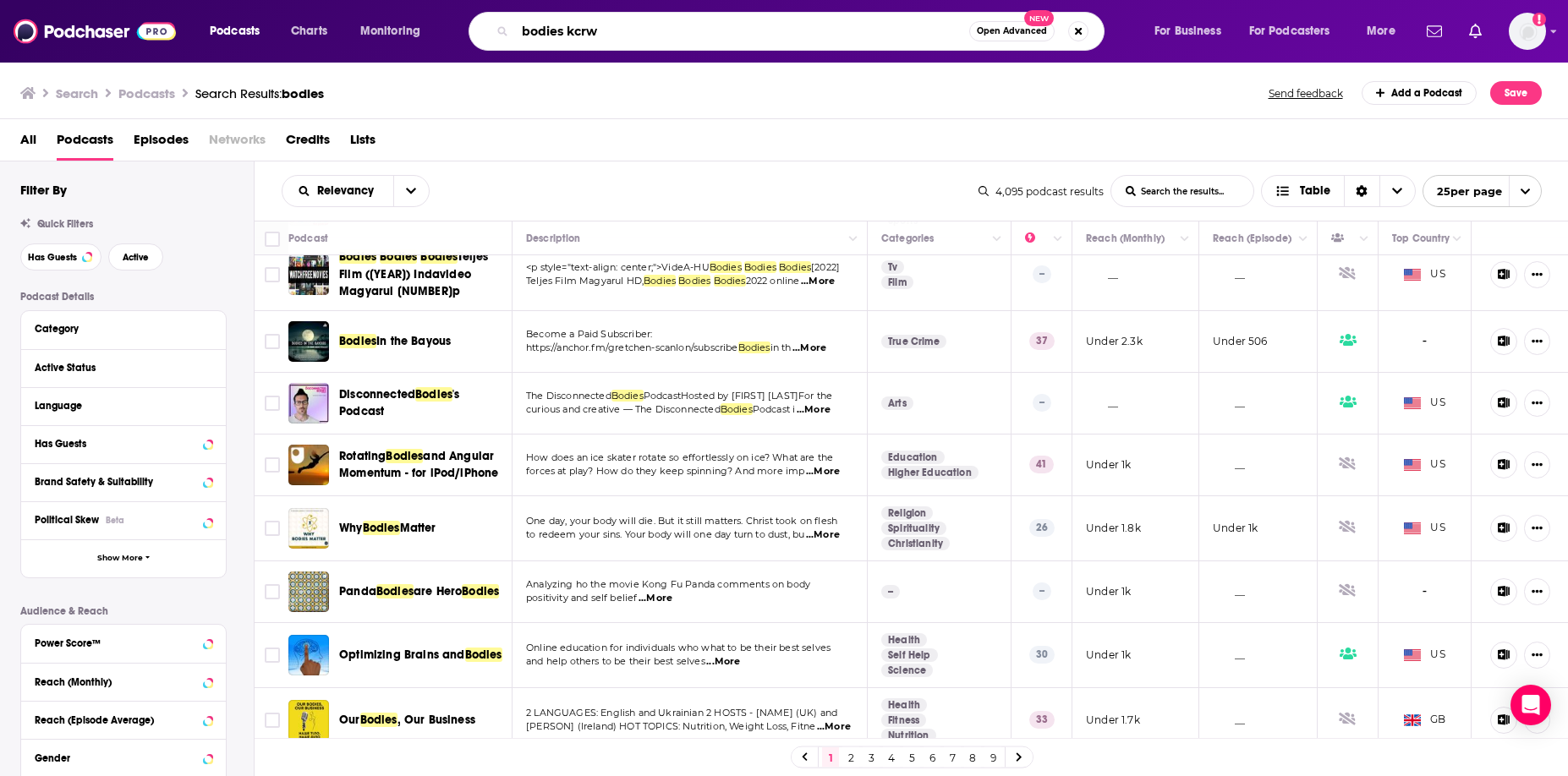 type on "bodies kcrw" 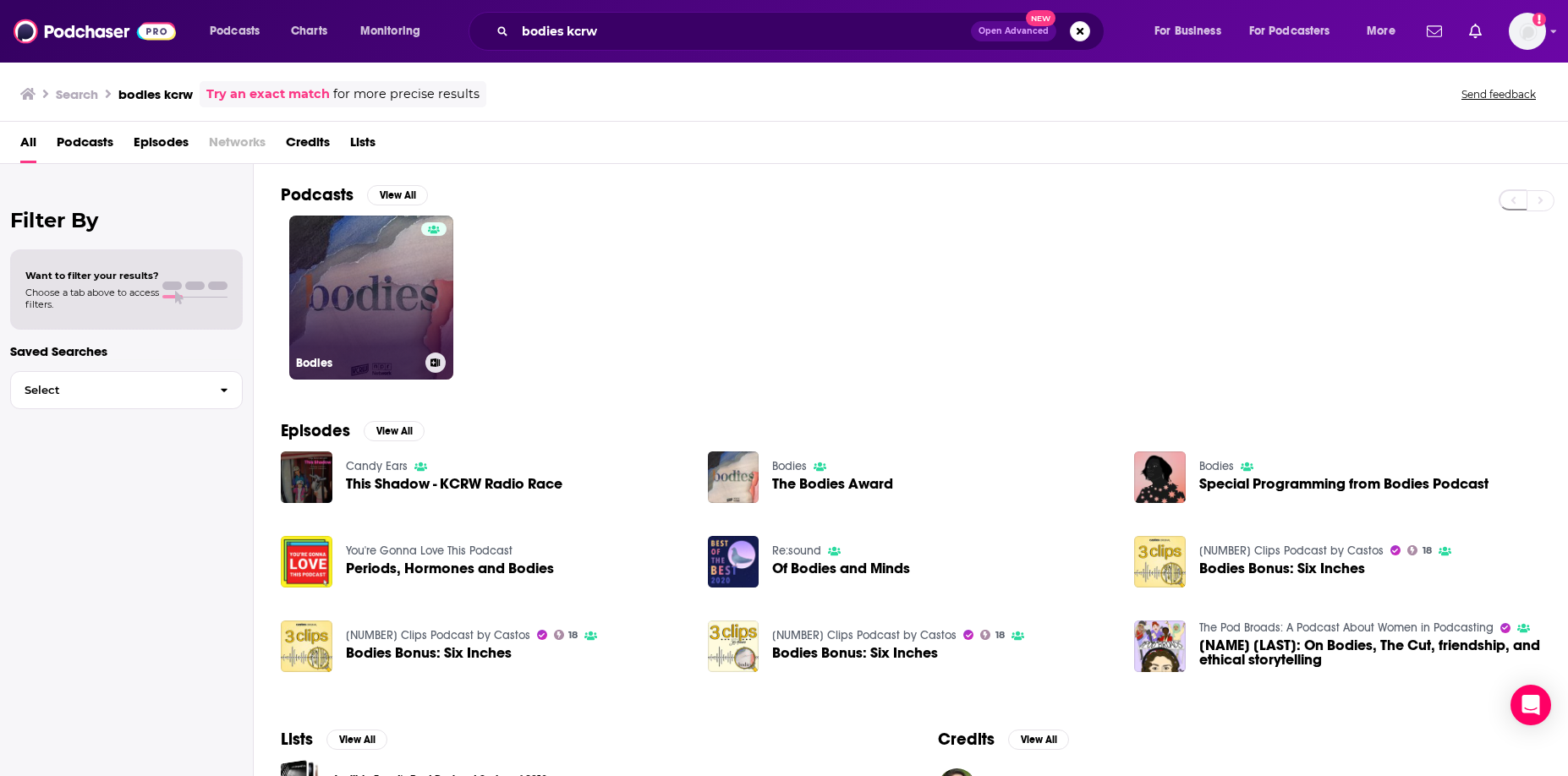 click on "Bodies" at bounding box center (371, 298) 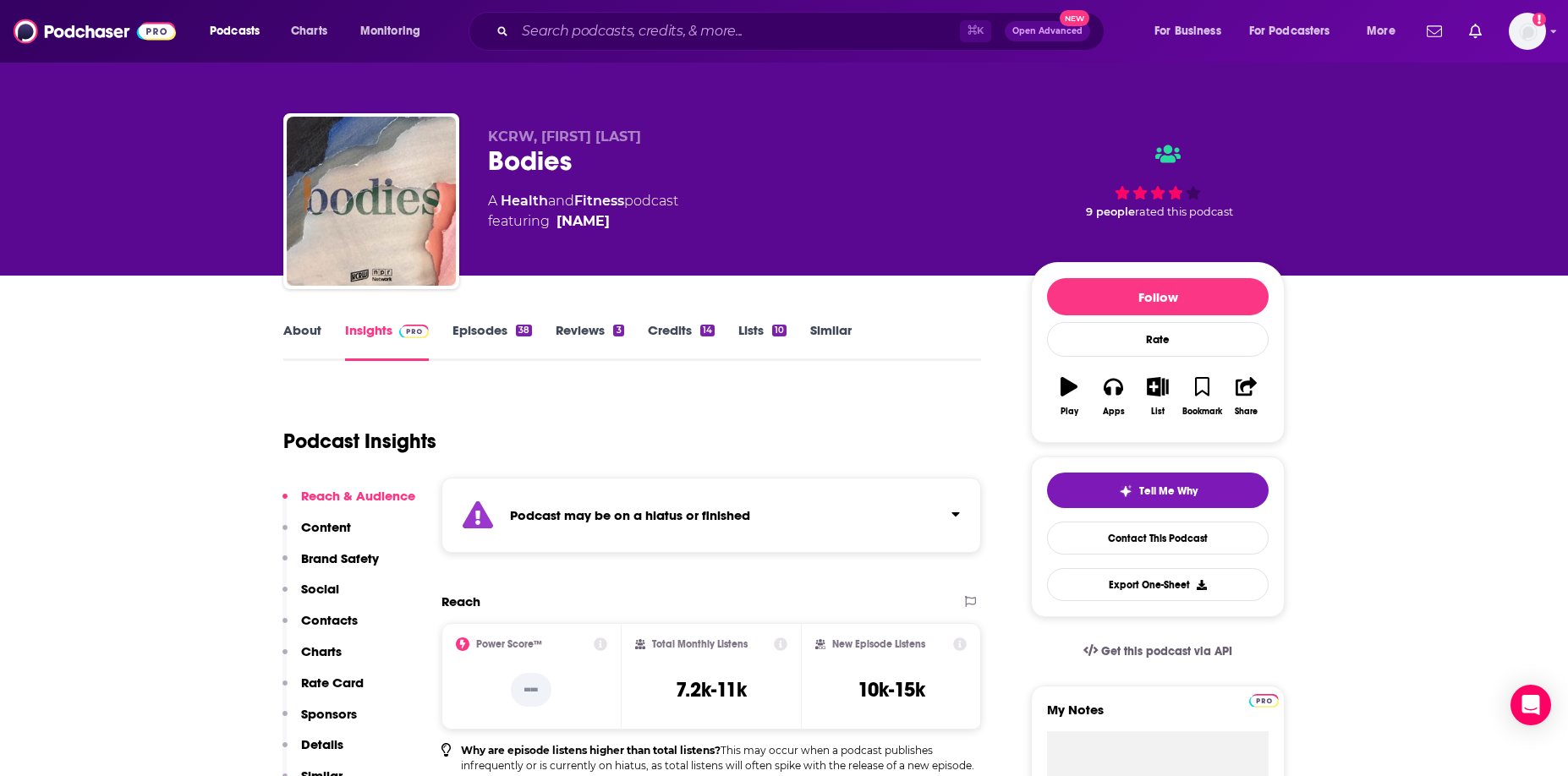 click on "Episodes 38" at bounding box center [492, 342] 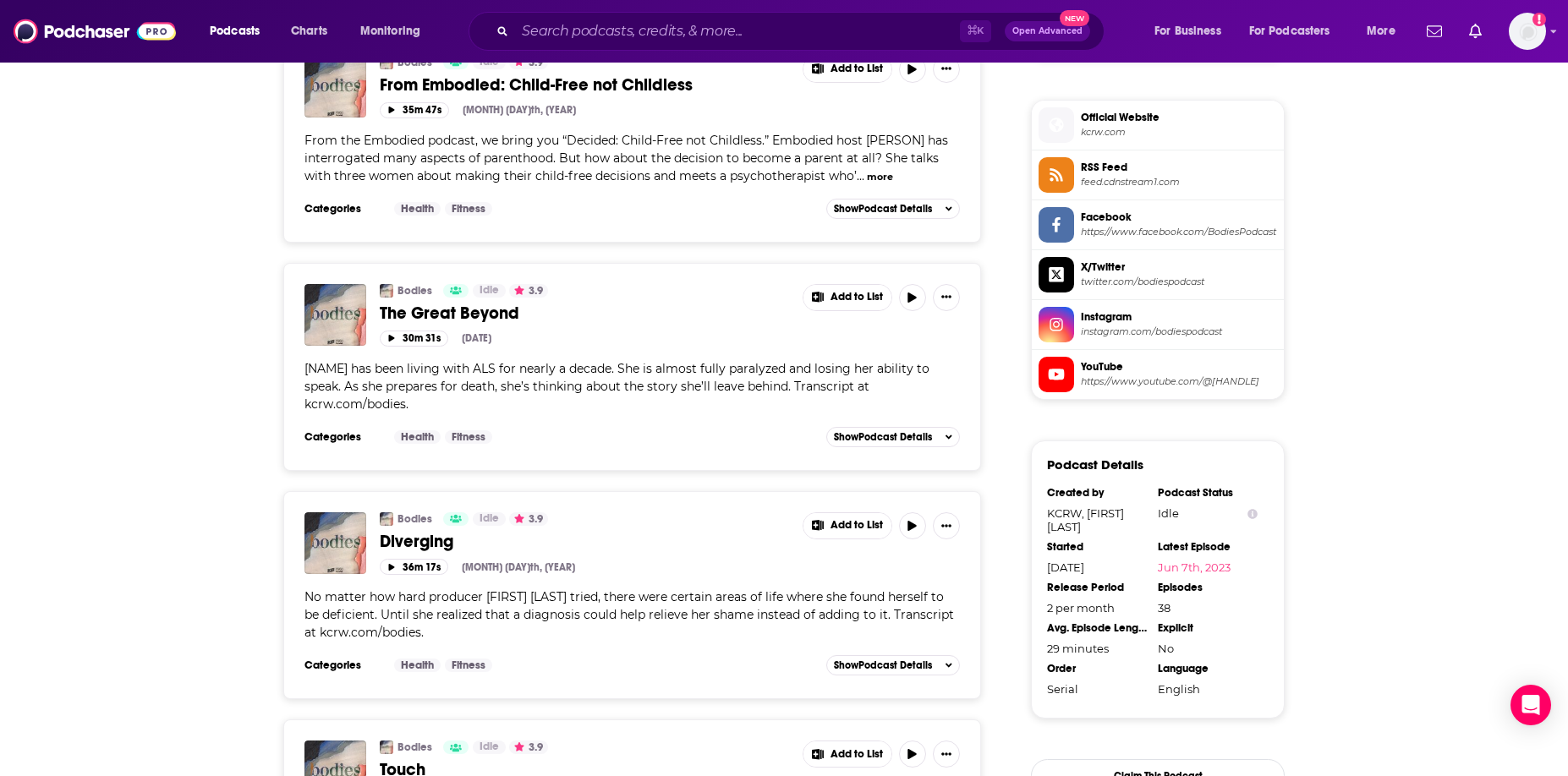 scroll, scrollTop: 1525, scrollLeft: 0, axis: vertical 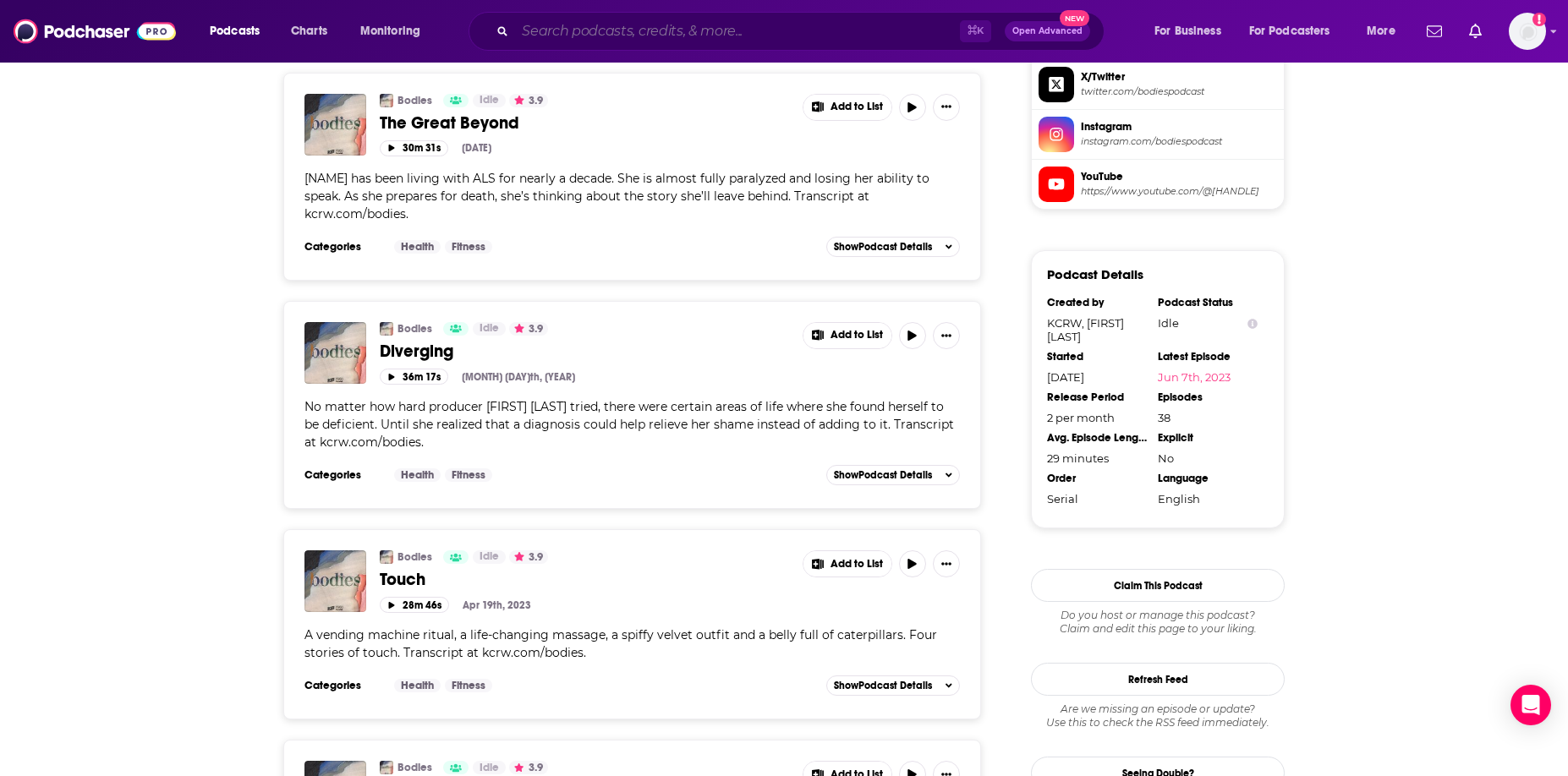 click at bounding box center [737, 31] 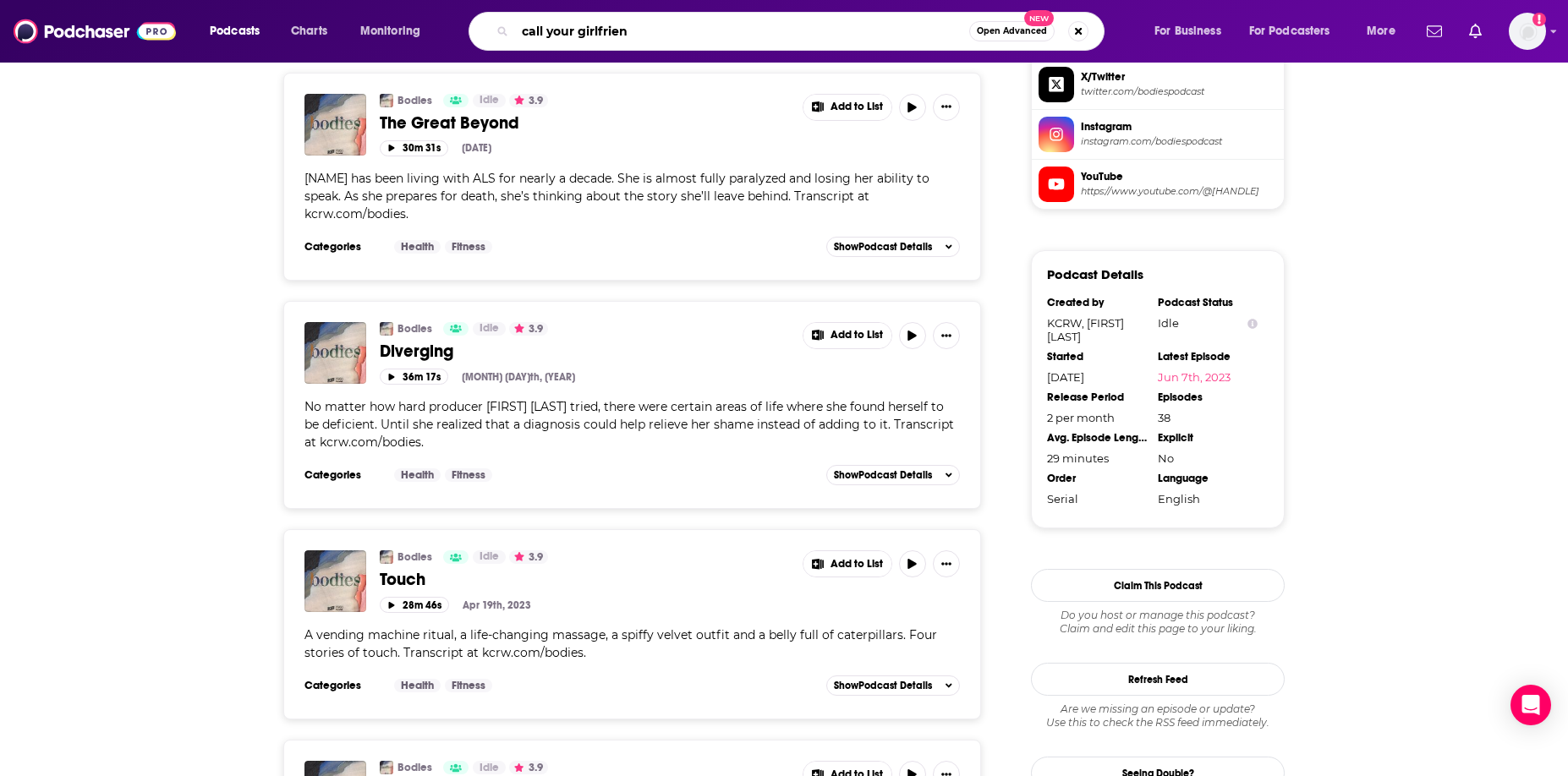 type on "call your girlfriend" 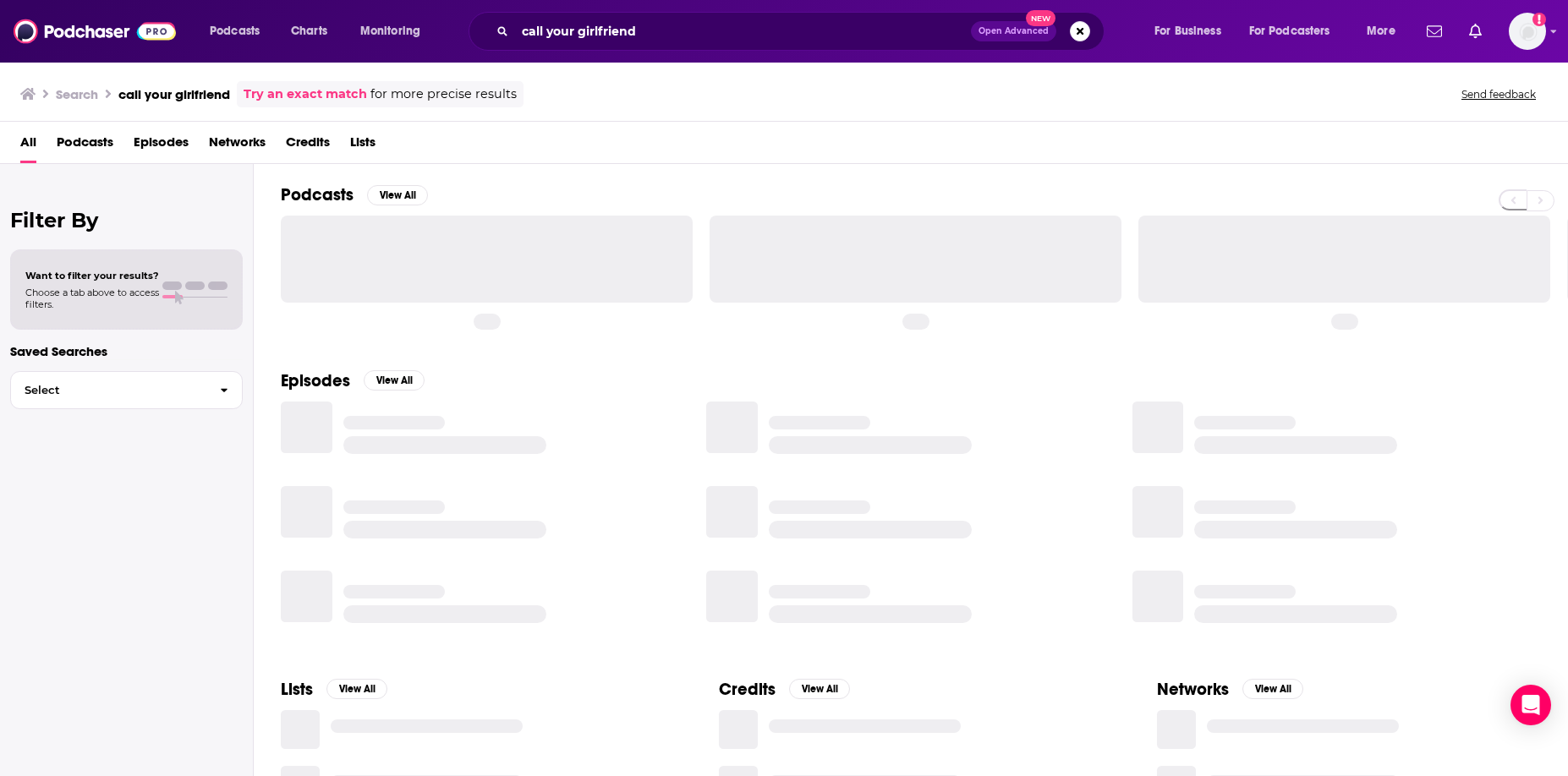 scroll, scrollTop: 0, scrollLeft: 0, axis: both 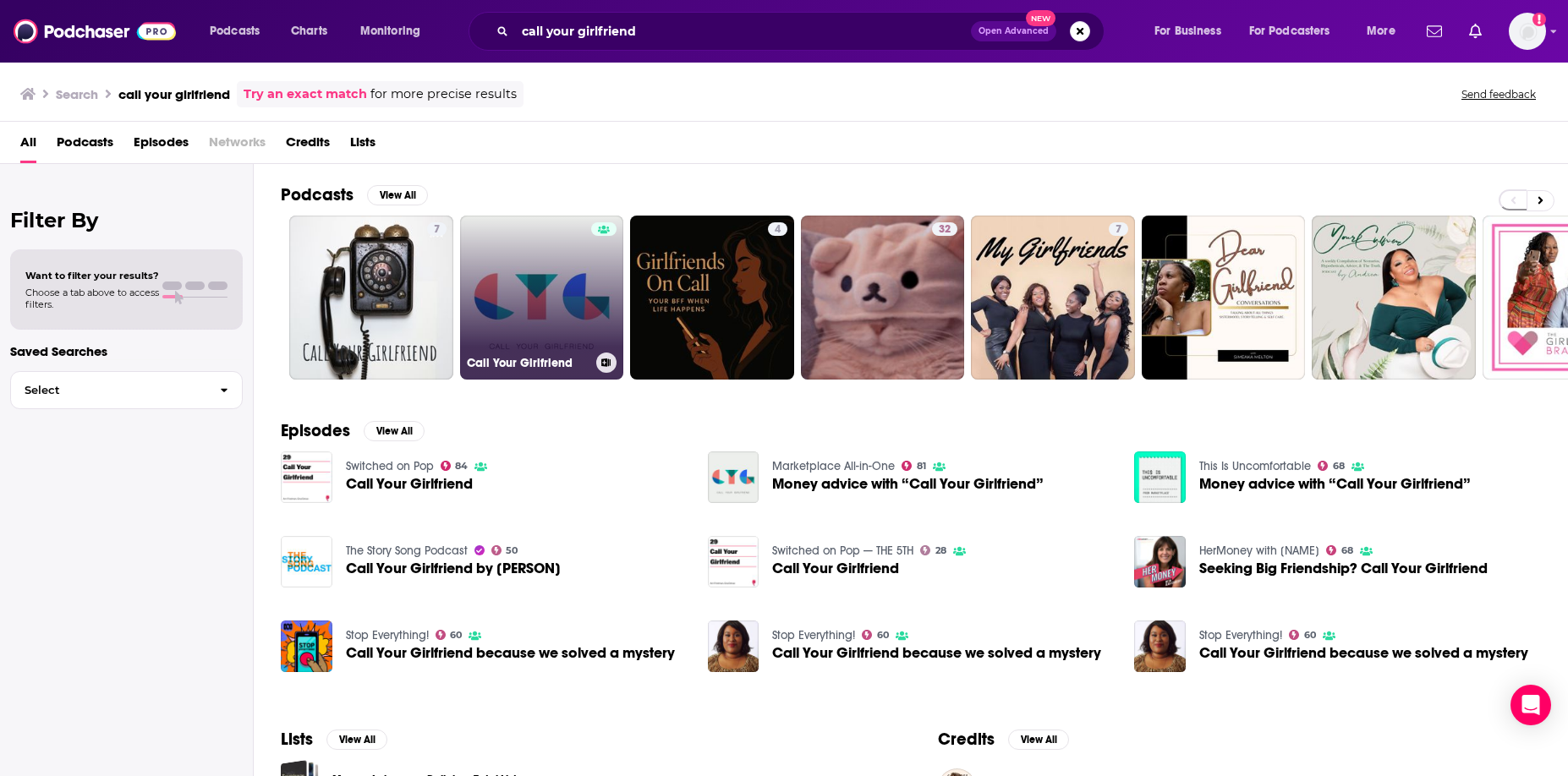 click on "Call Your Girlfriend" at bounding box center (542, 298) 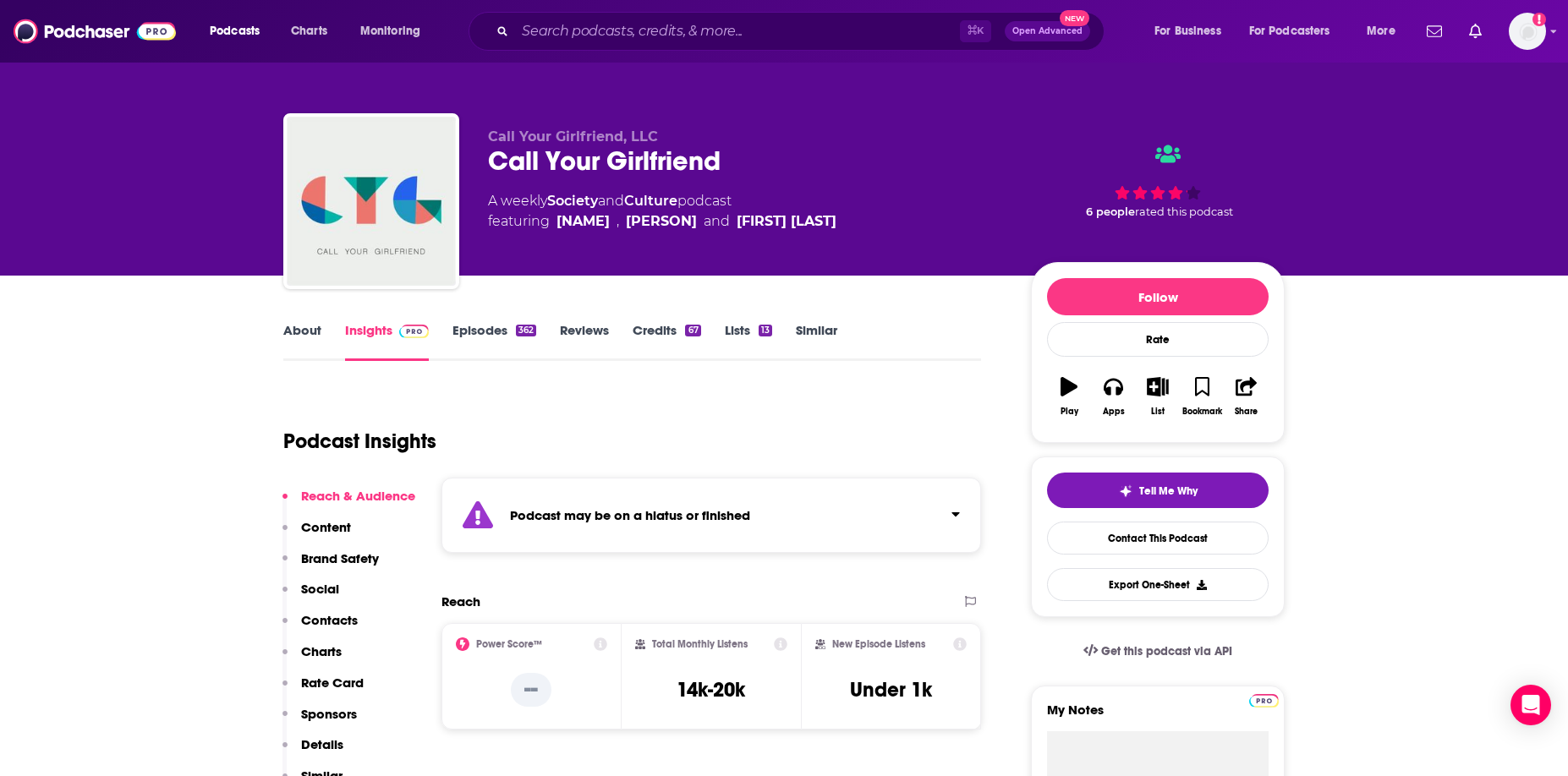click on "Episodes 362" at bounding box center [494, 342] 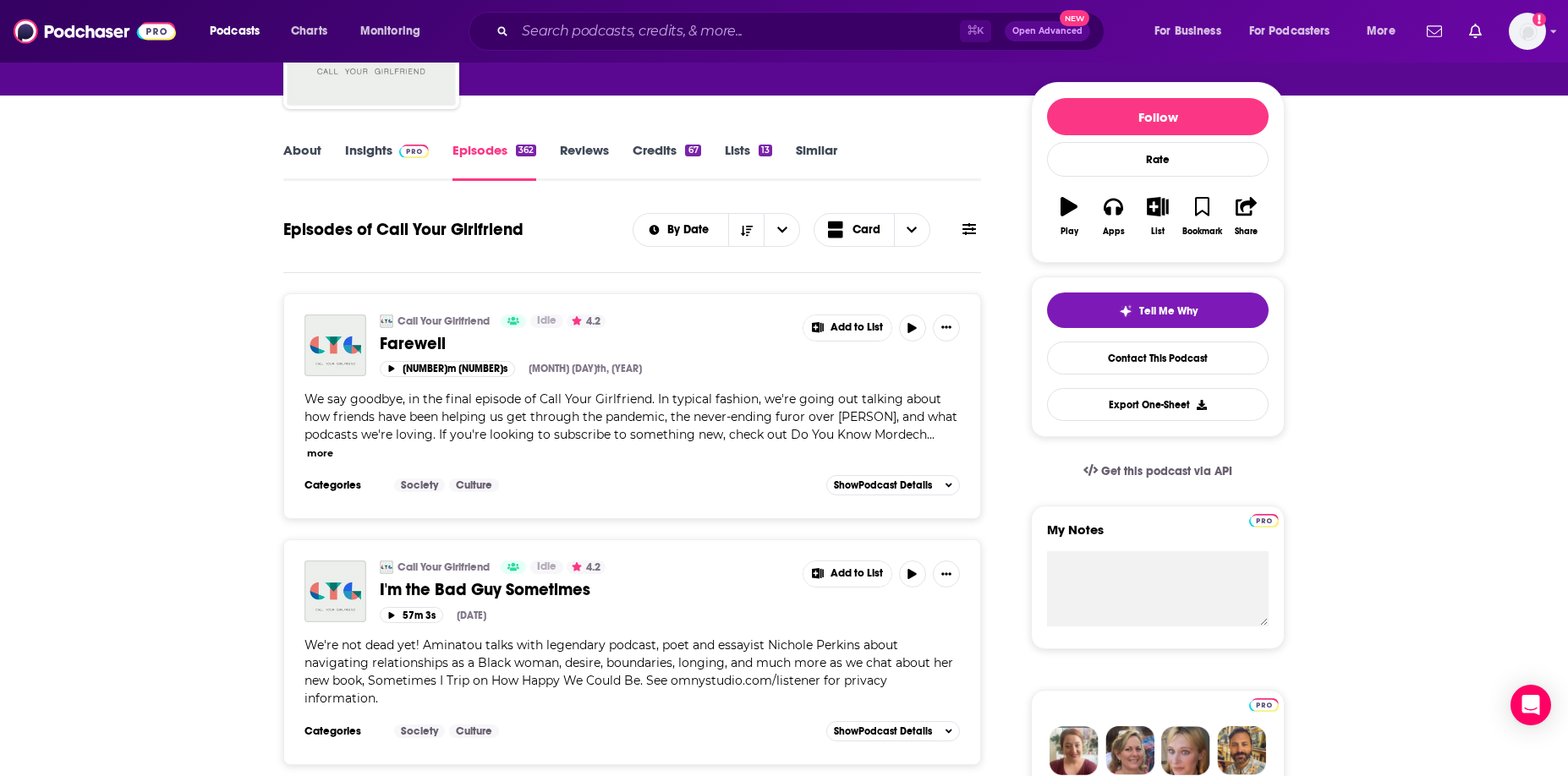 scroll, scrollTop: 219, scrollLeft: 0, axis: vertical 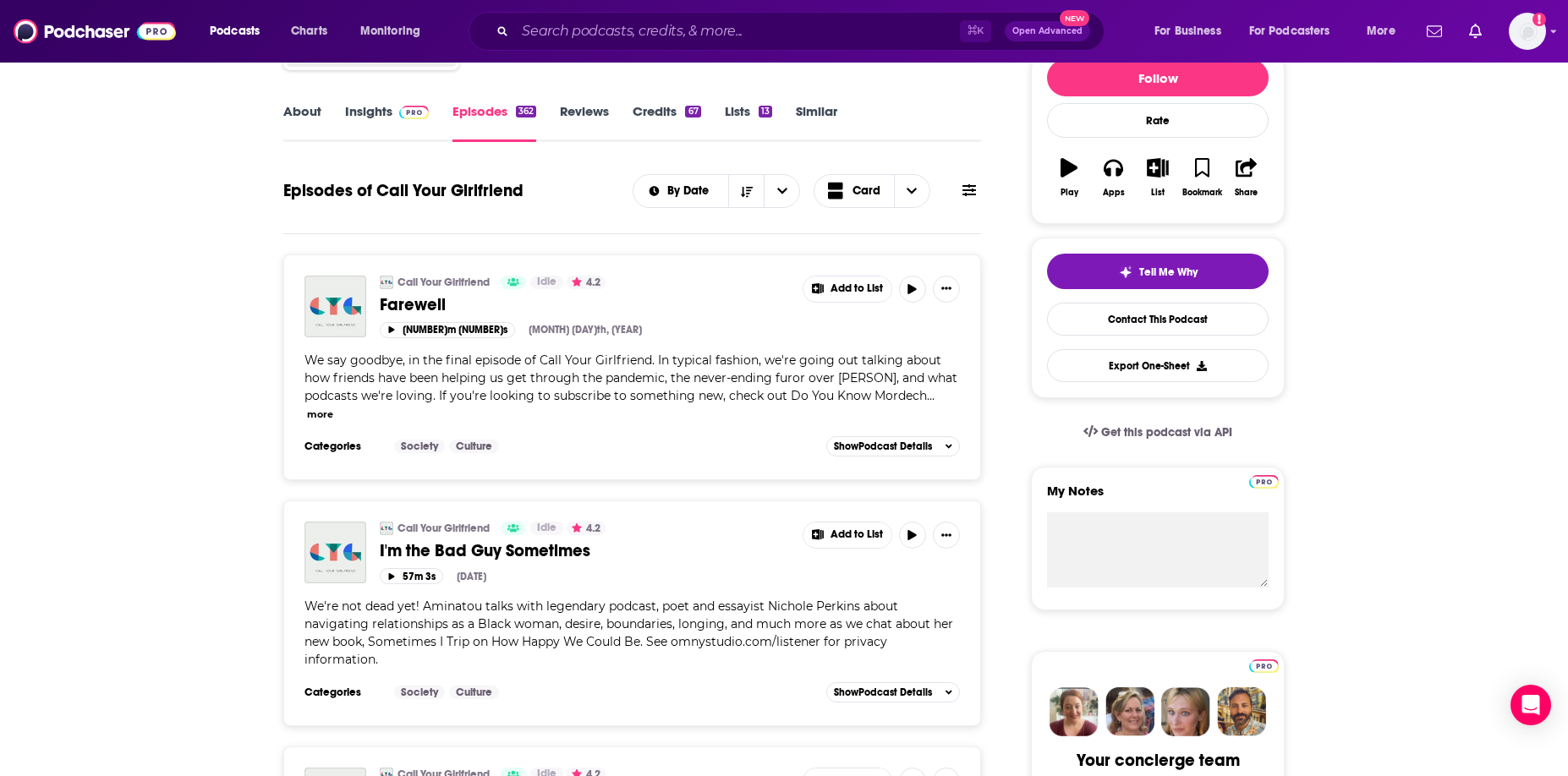 click on "more" at bounding box center [320, 414] 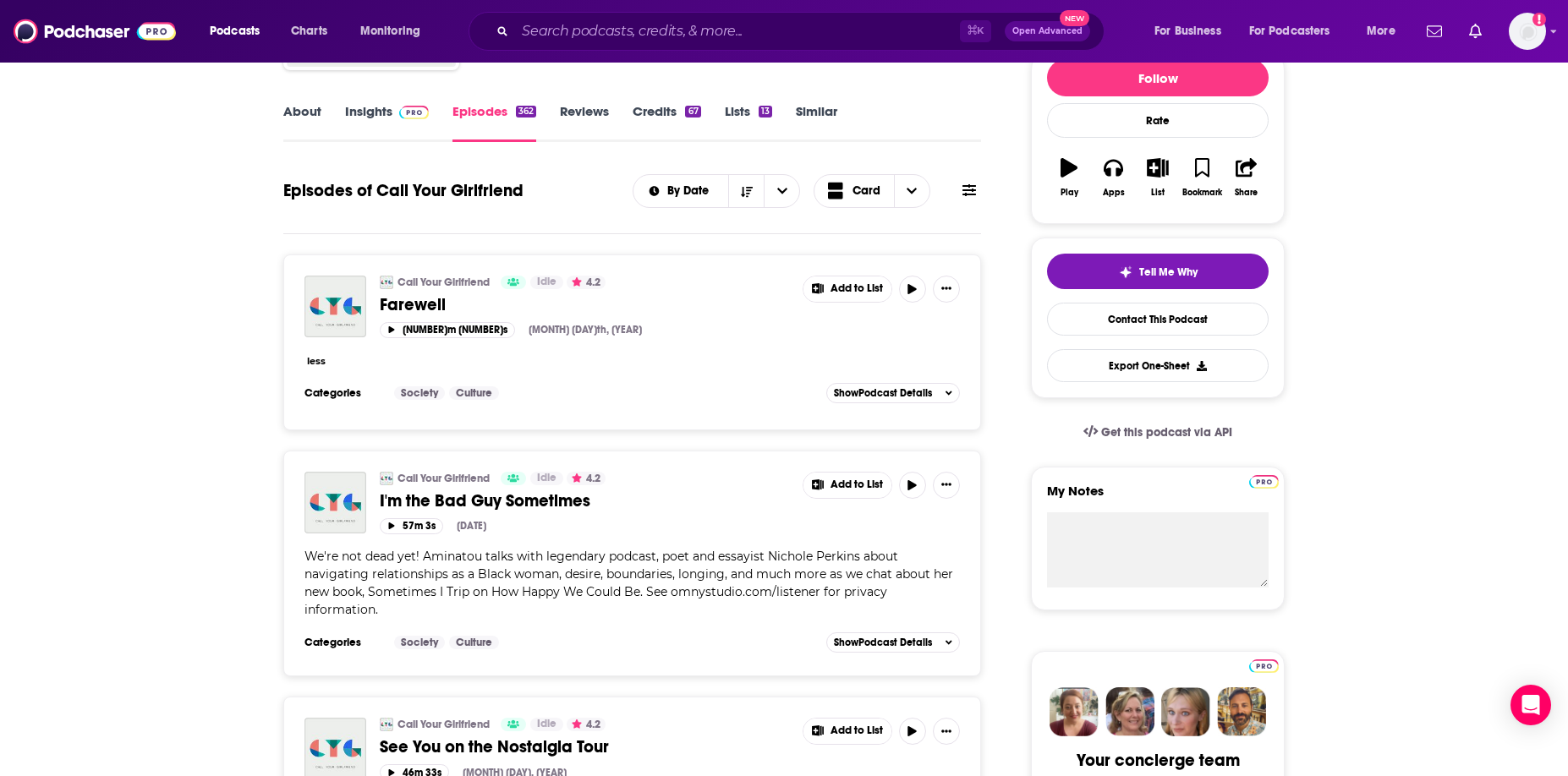 click on "less" at bounding box center (316, 361) 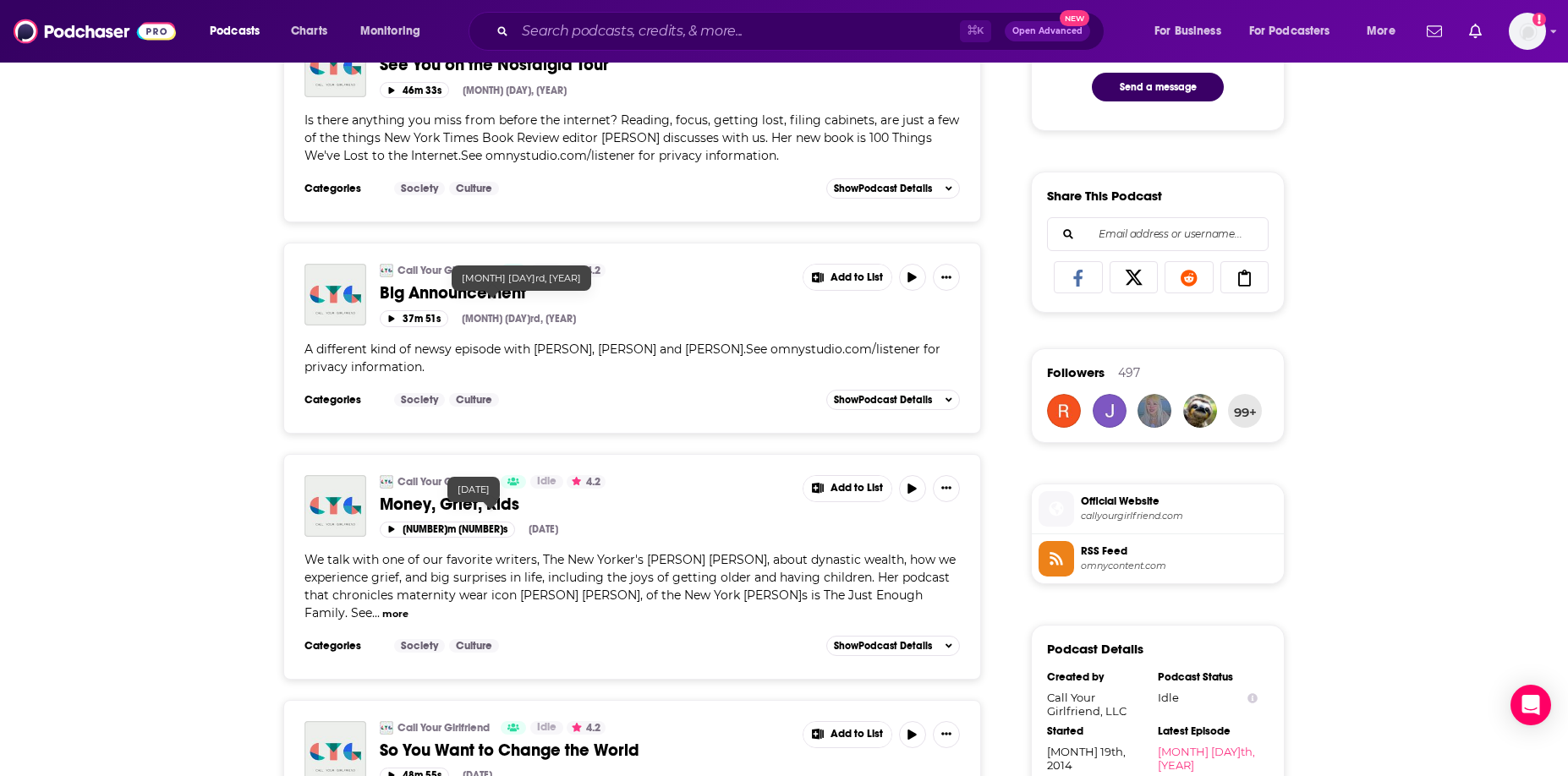 scroll, scrollTop: 989, scrollLeft: 0, axis: vertical 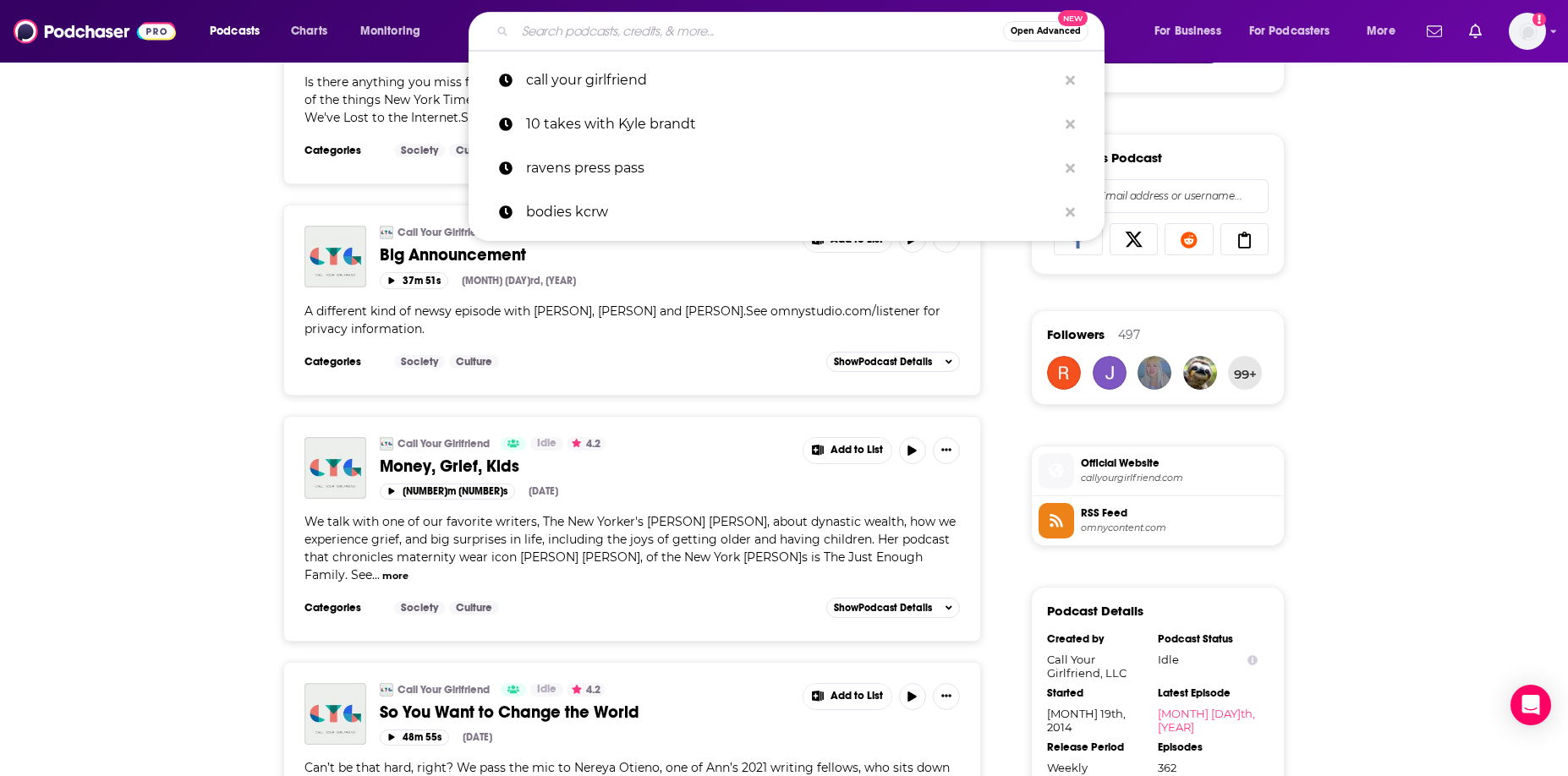 click at bounding box center [759, 31] 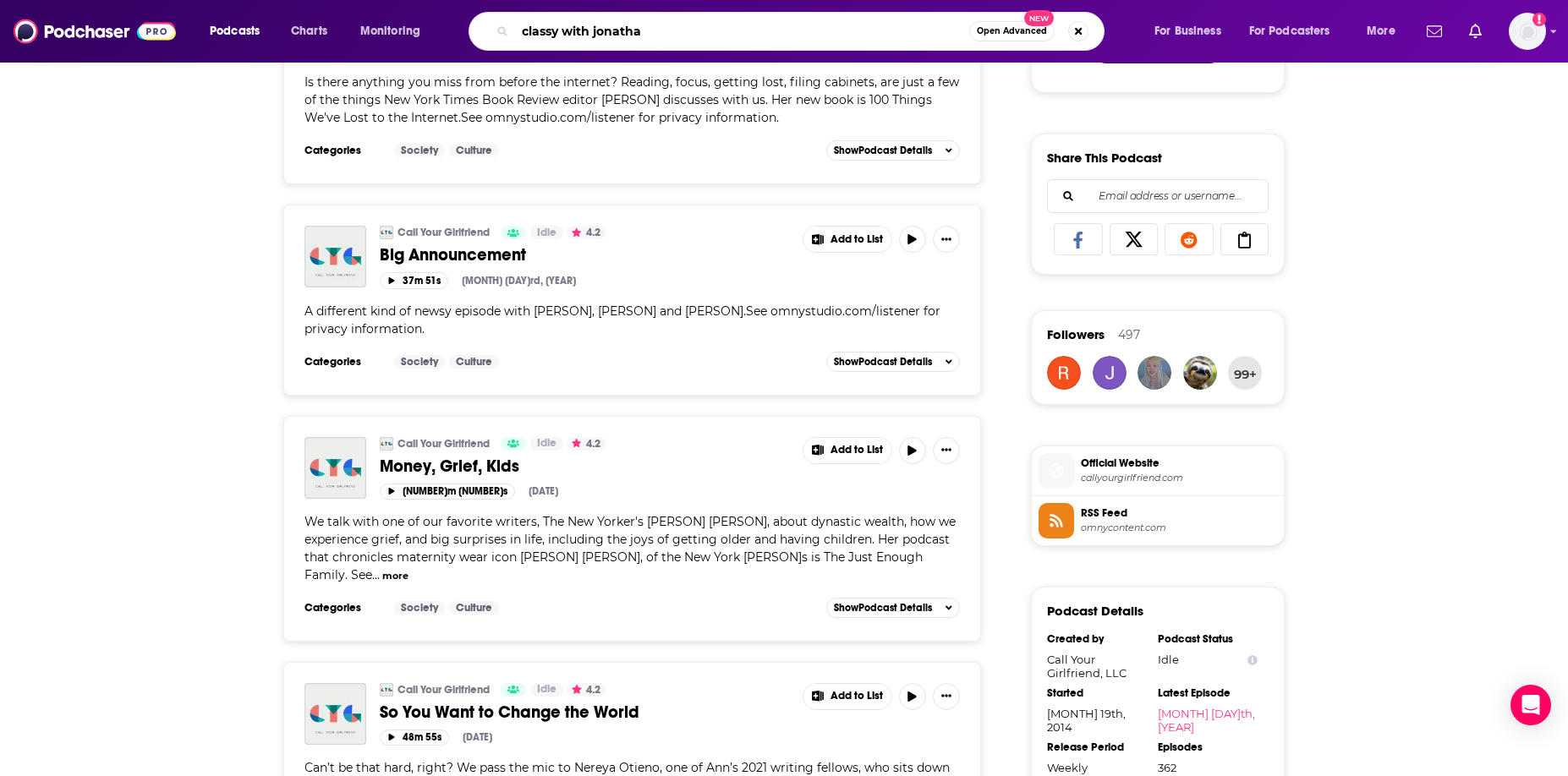 type on "classy with [NAME]" 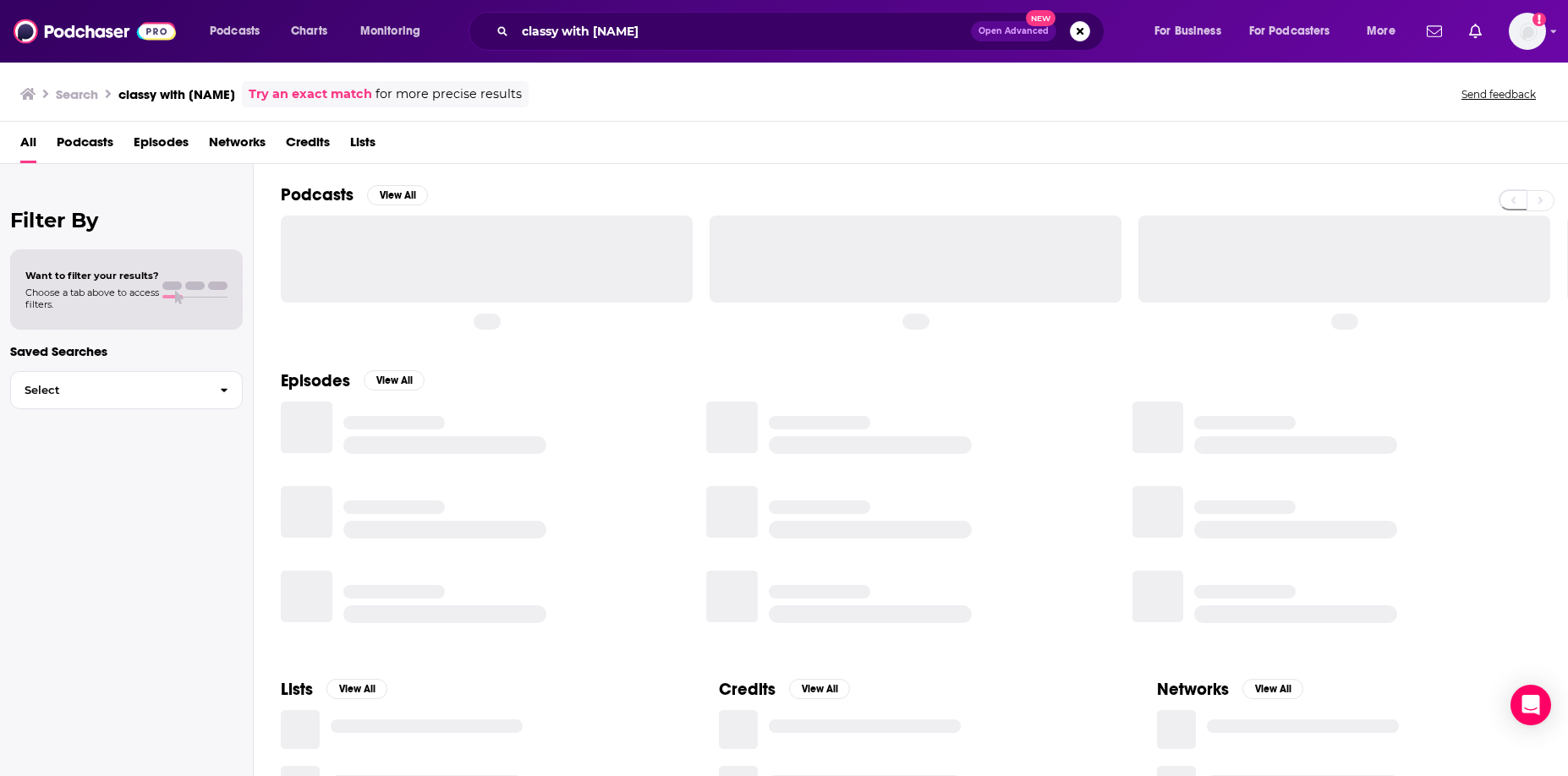 scroll, scrollTop: 0, scrollLeft: 0, axis: both 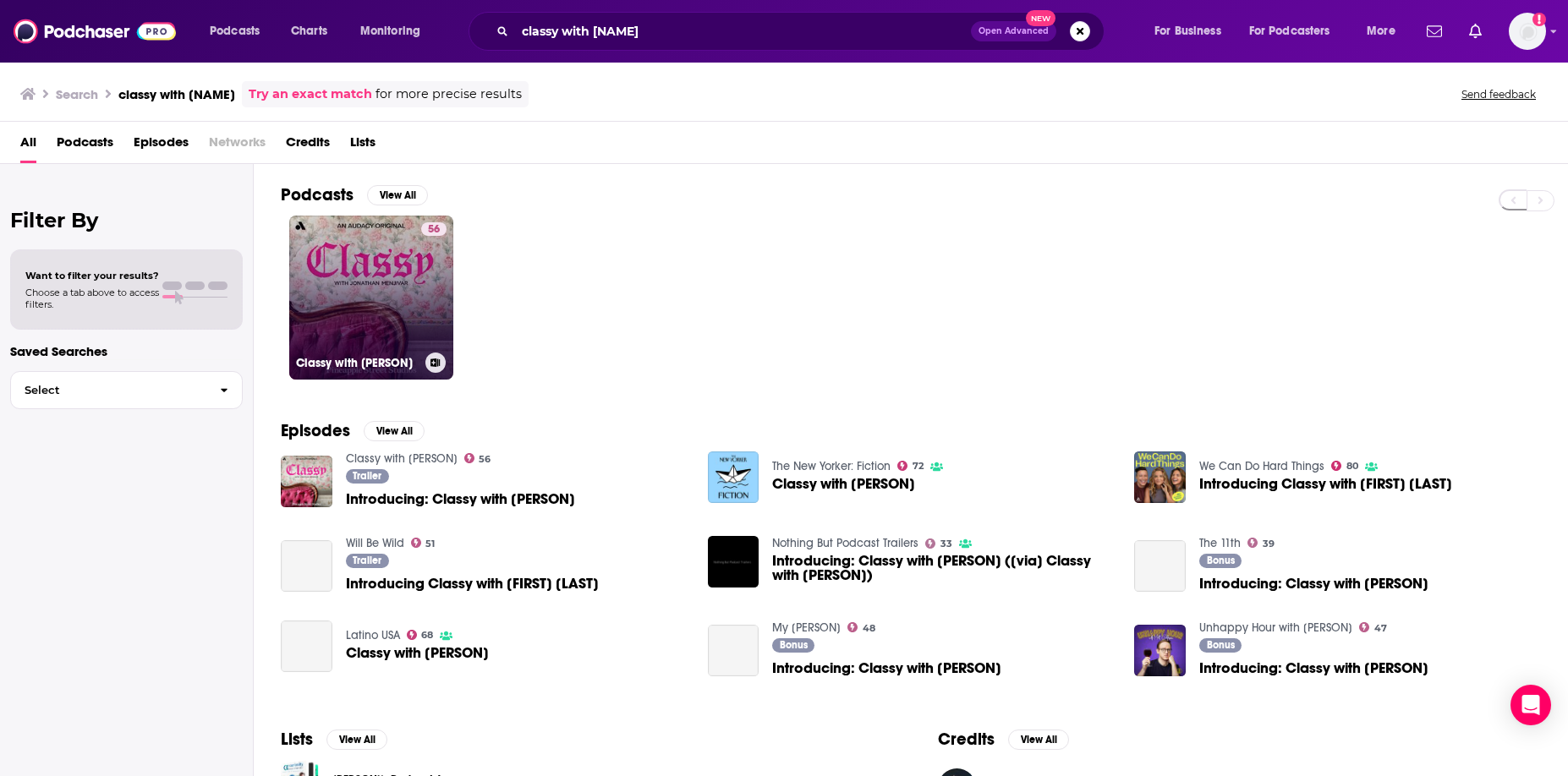 click on "[NUMBER] Classy with [FIRST] [LAST]" at bounding box center [371, 298] 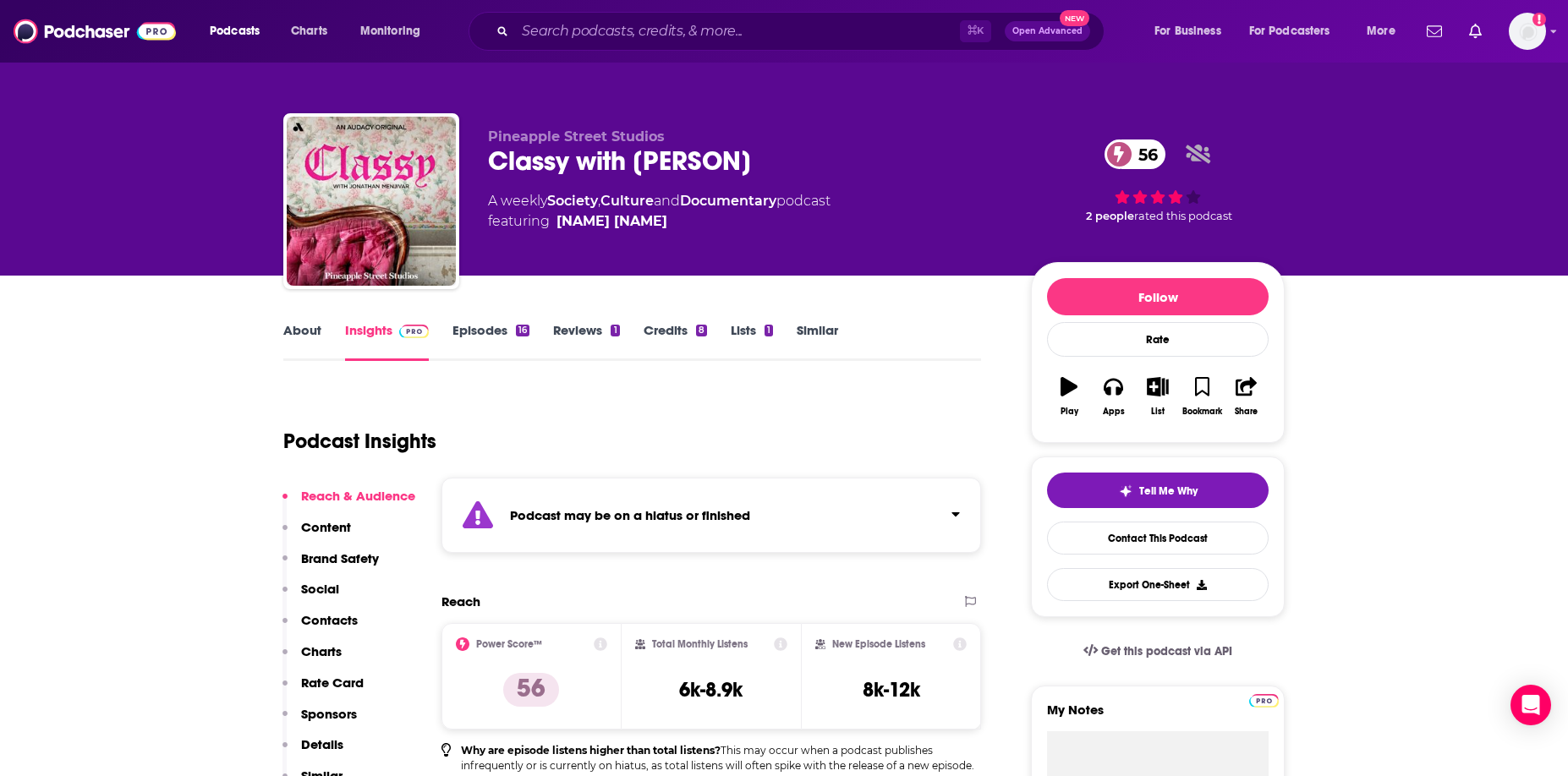 click on "Episodes 16" at bounding box center (491, 342) 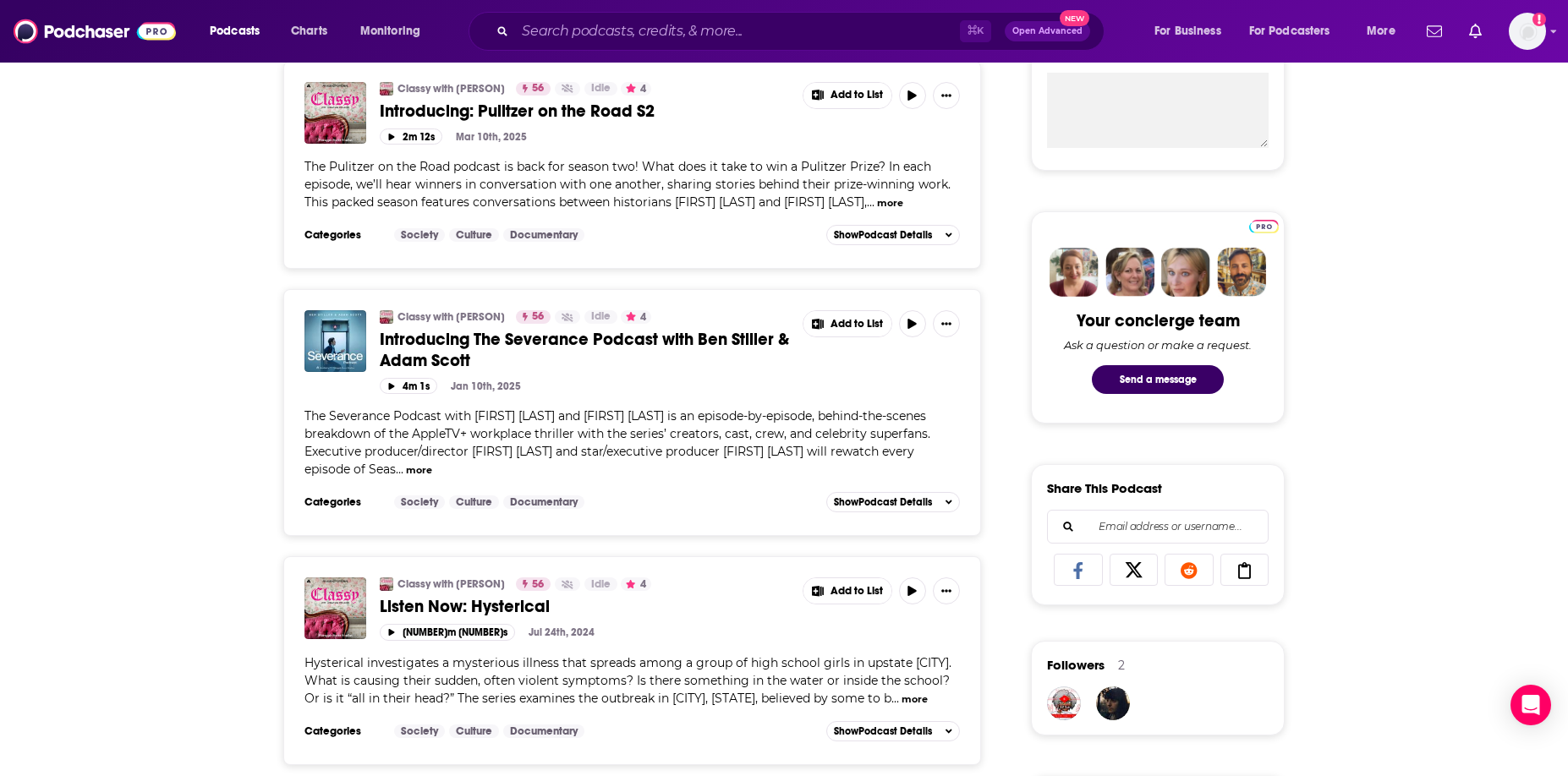 scroll, scrollTop: 0, scrollLeft: 0, axis: both 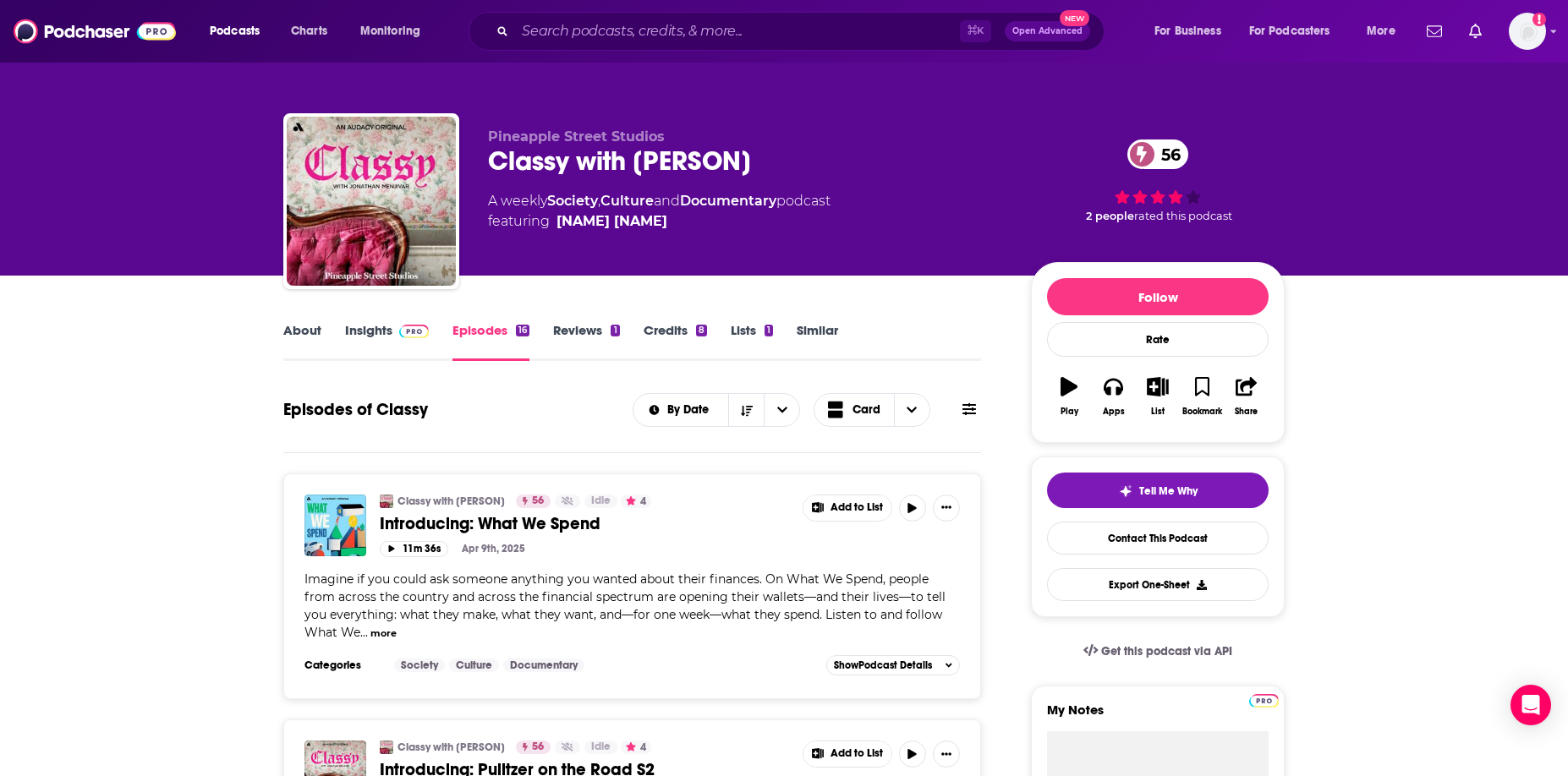 click on "About" at bounding box center (302, 342) 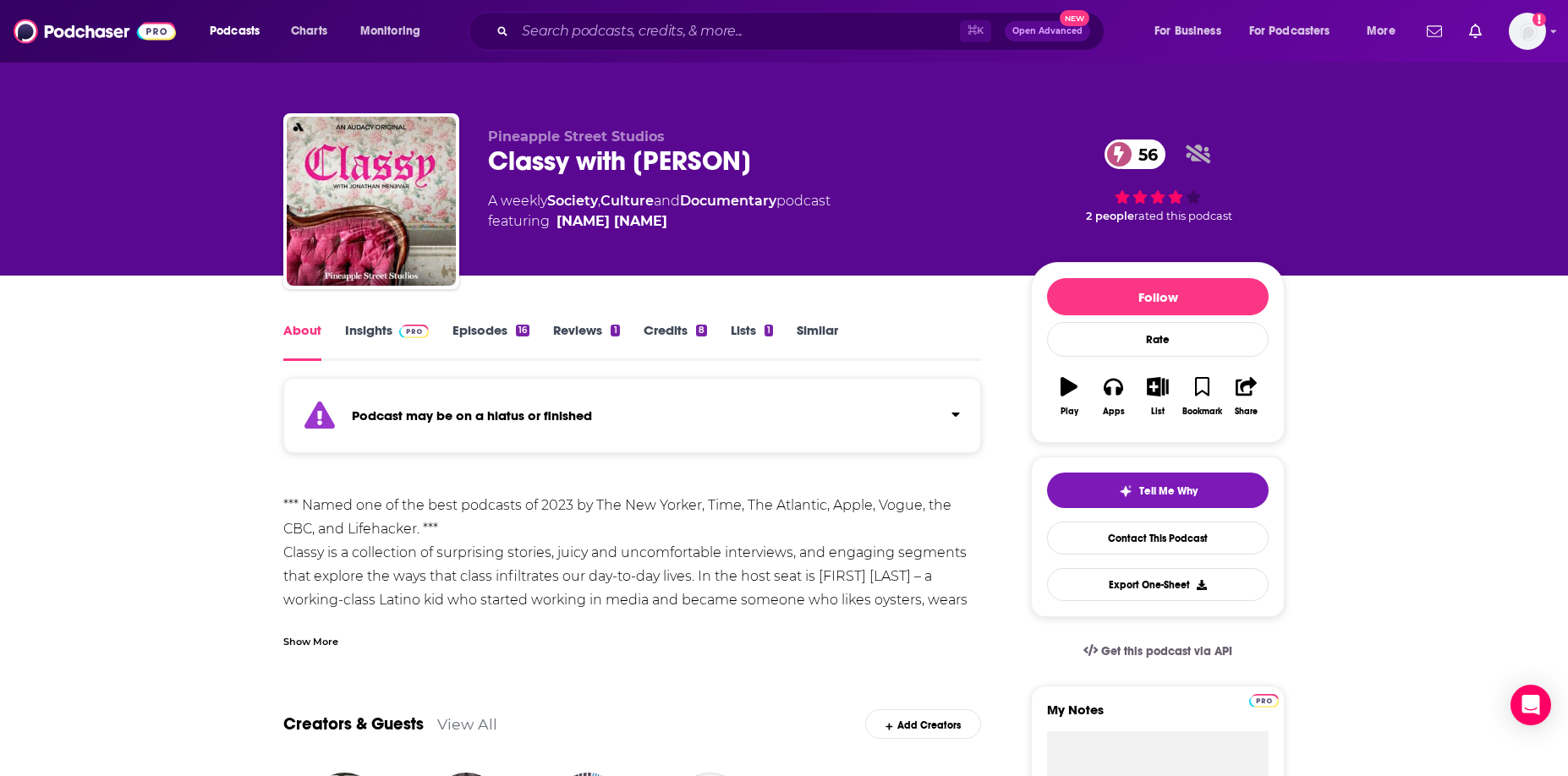 click on "Show More" at bounding box center [310, 640] 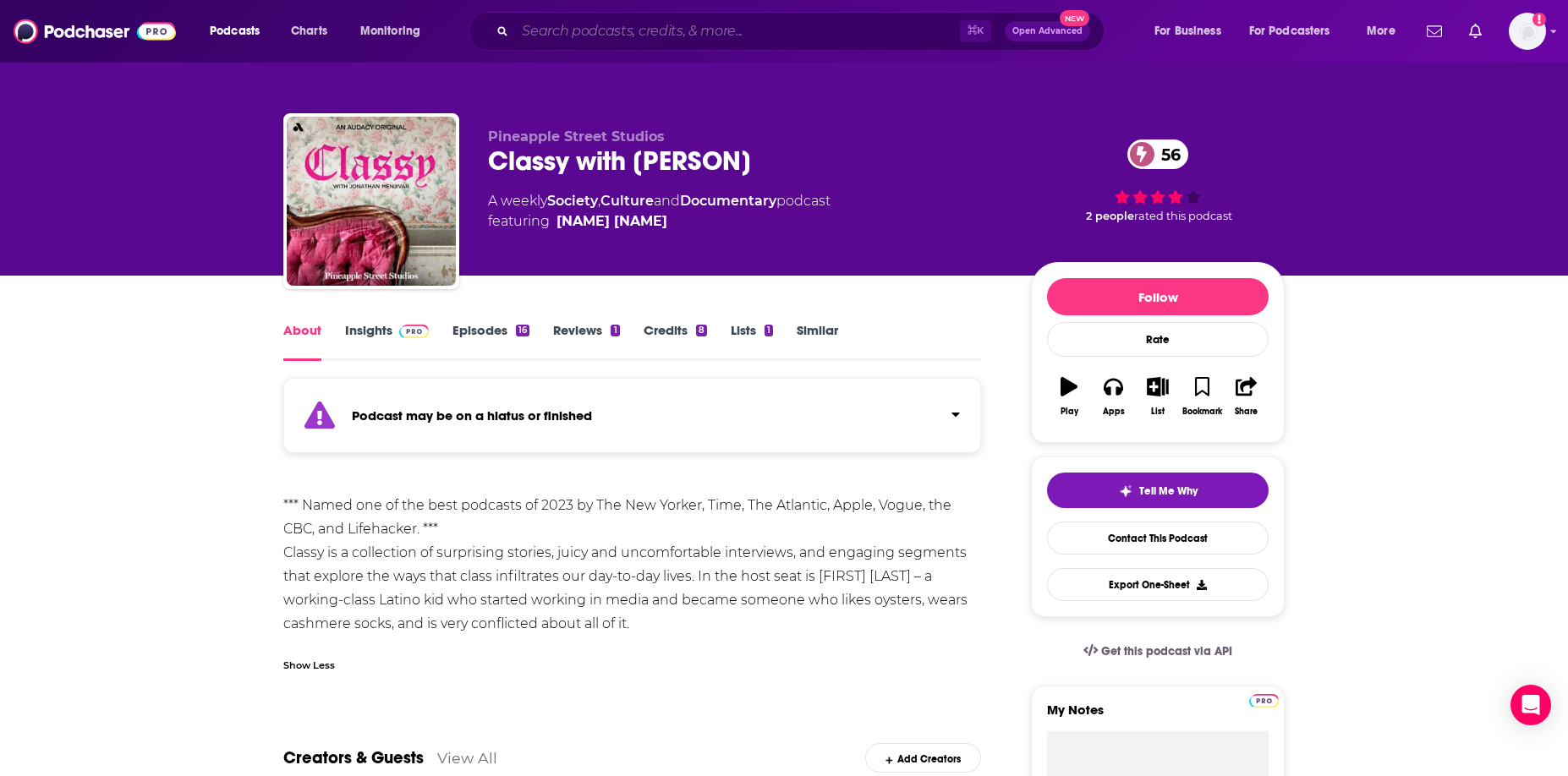 click at bounding box center [737, 31] 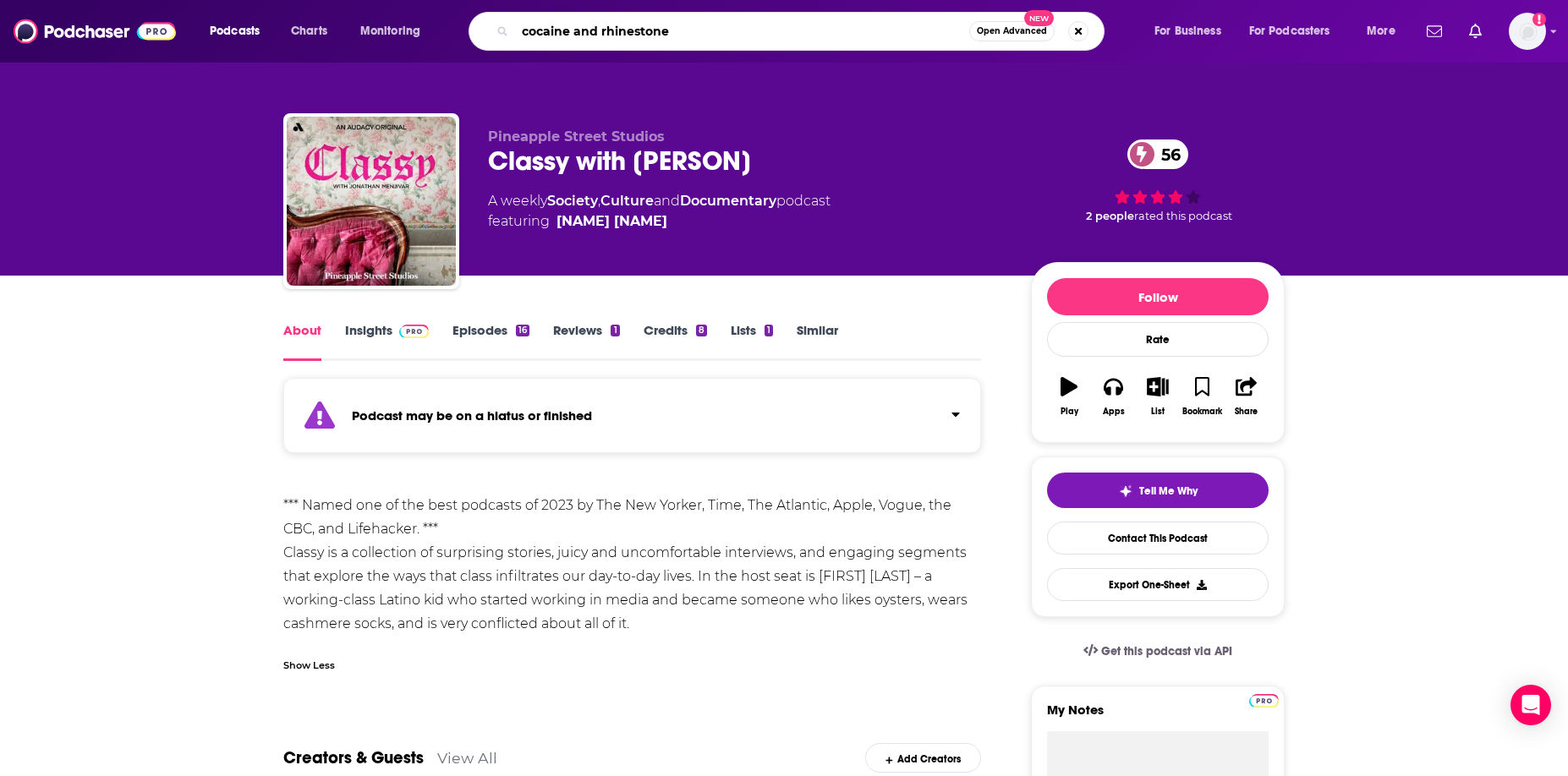 type on "cocaine and rhinestones" 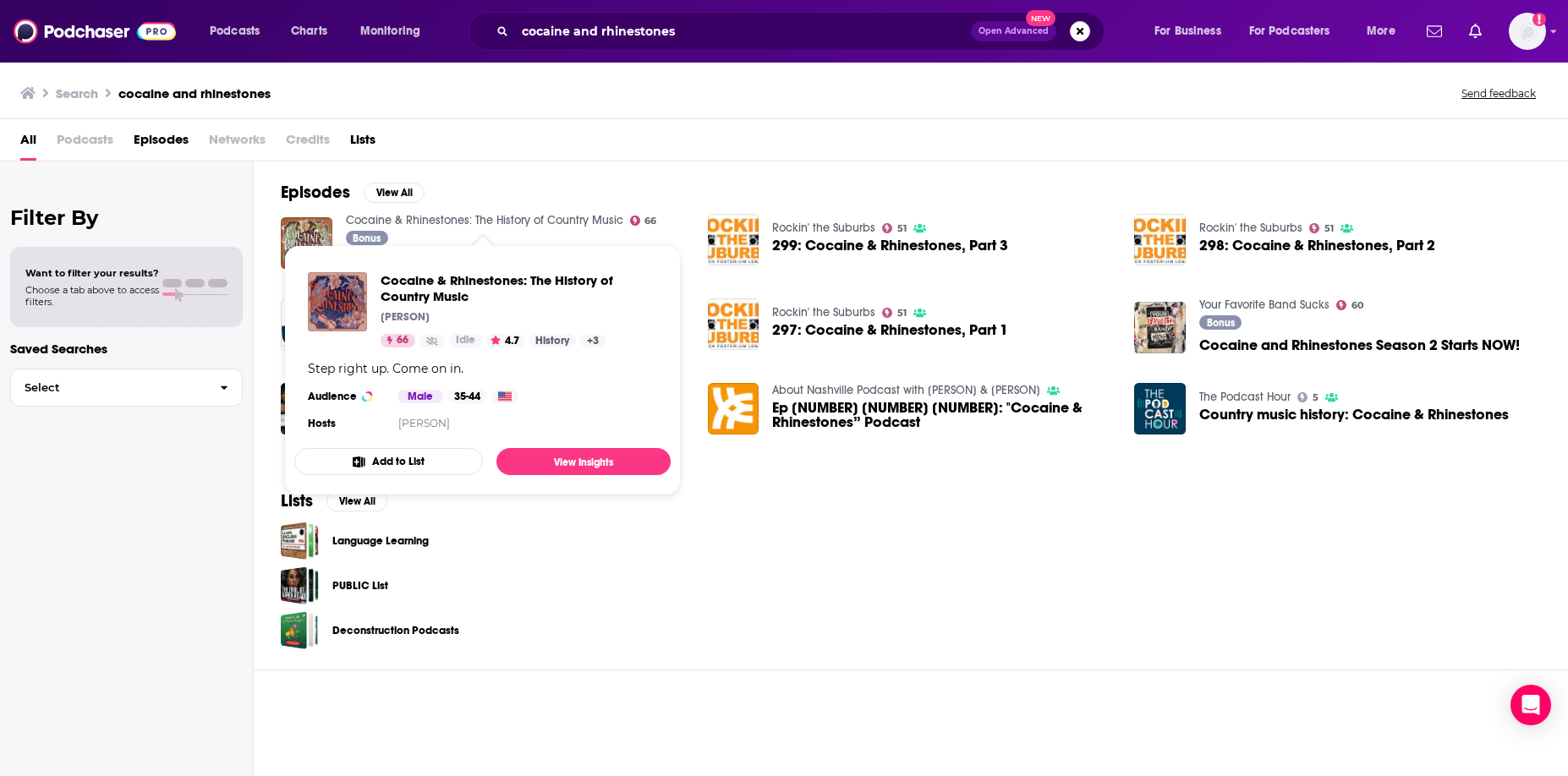 click on "Cocaine & Rhinestones: The History of Country Music" at bounding box center (485, 220) 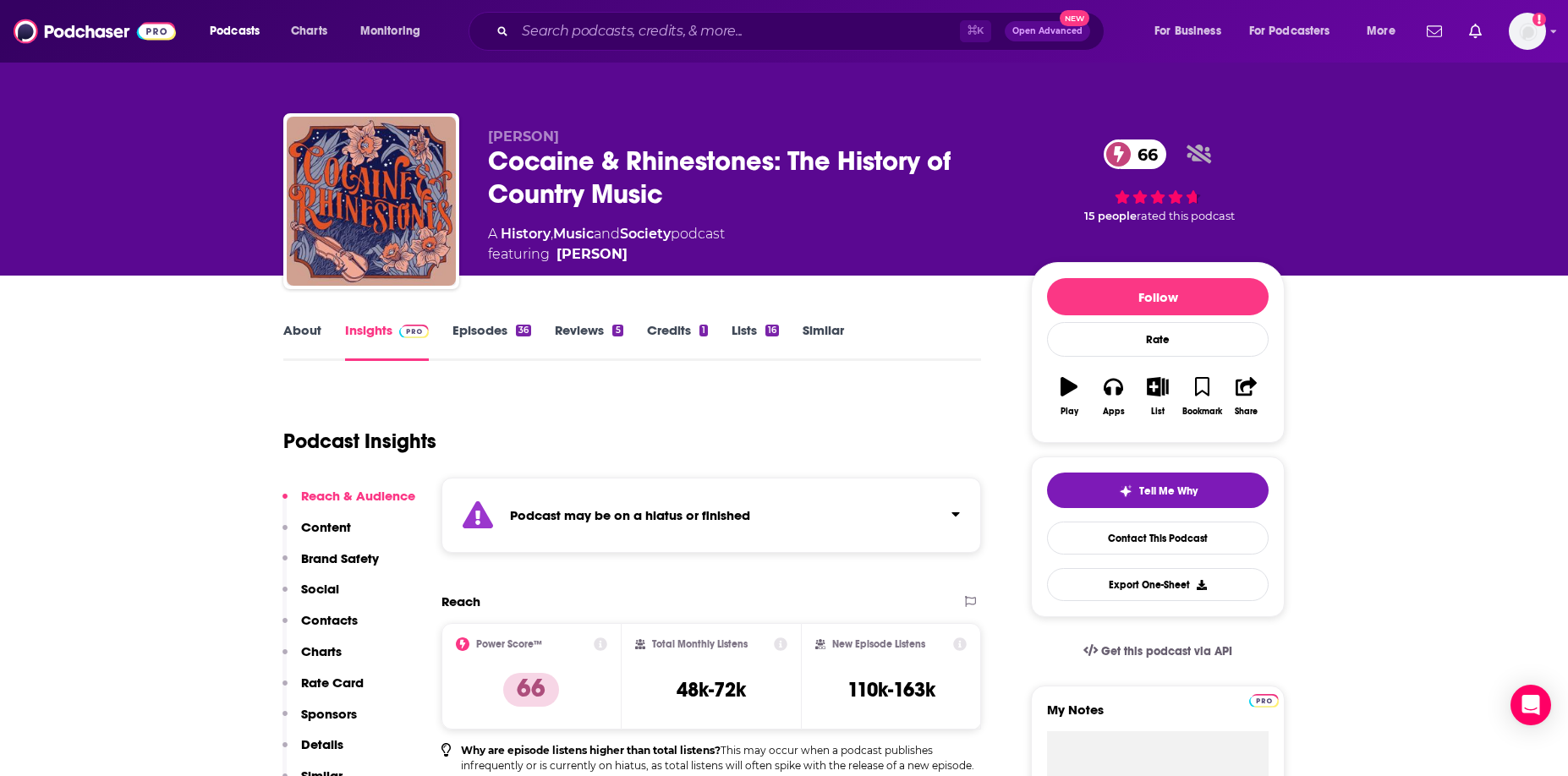 click on "Episodes 36" at bounding box center [491, 342] 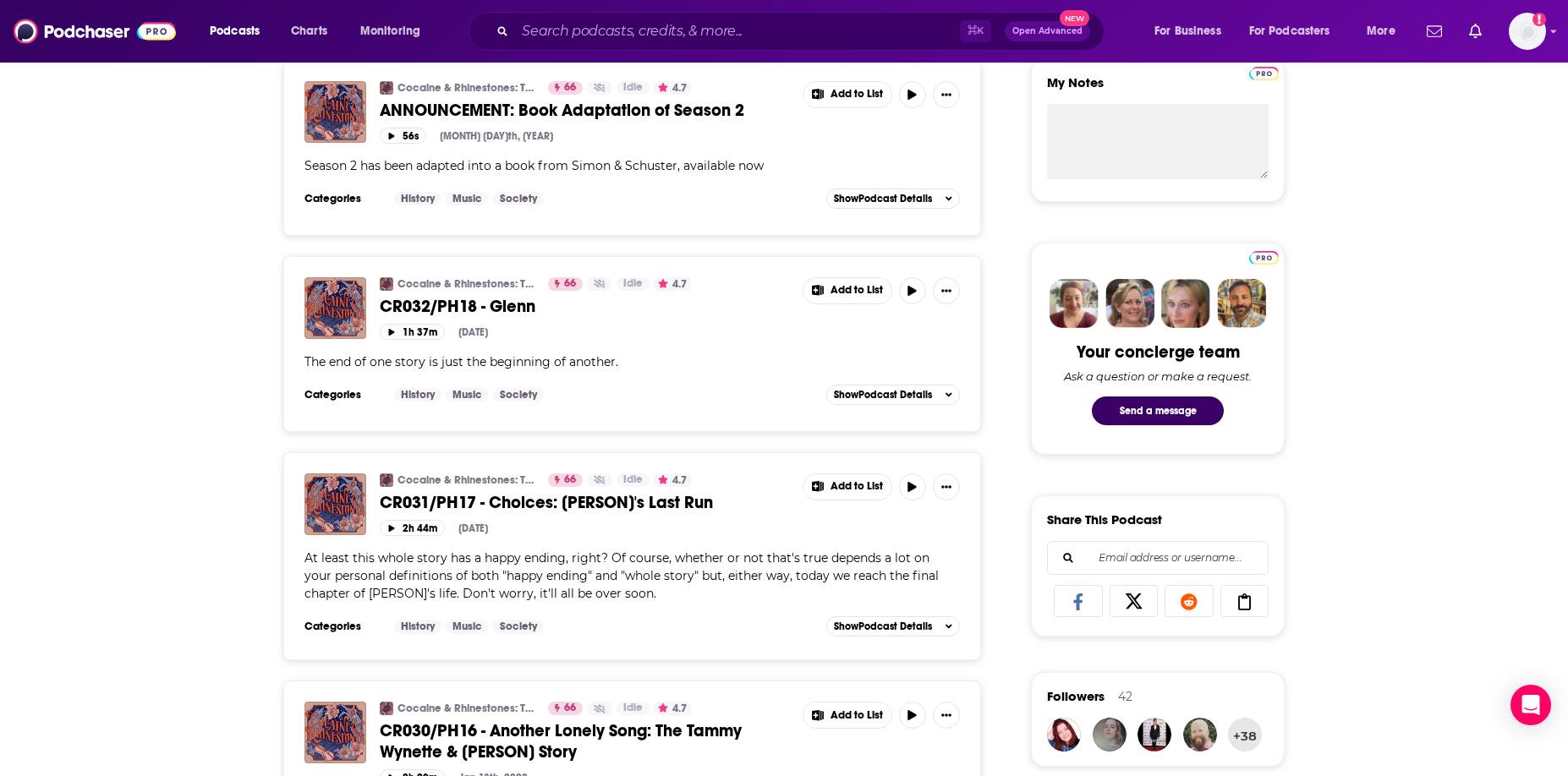 scroll, scrollTop: 0, scrollLeft: 0, axis: both 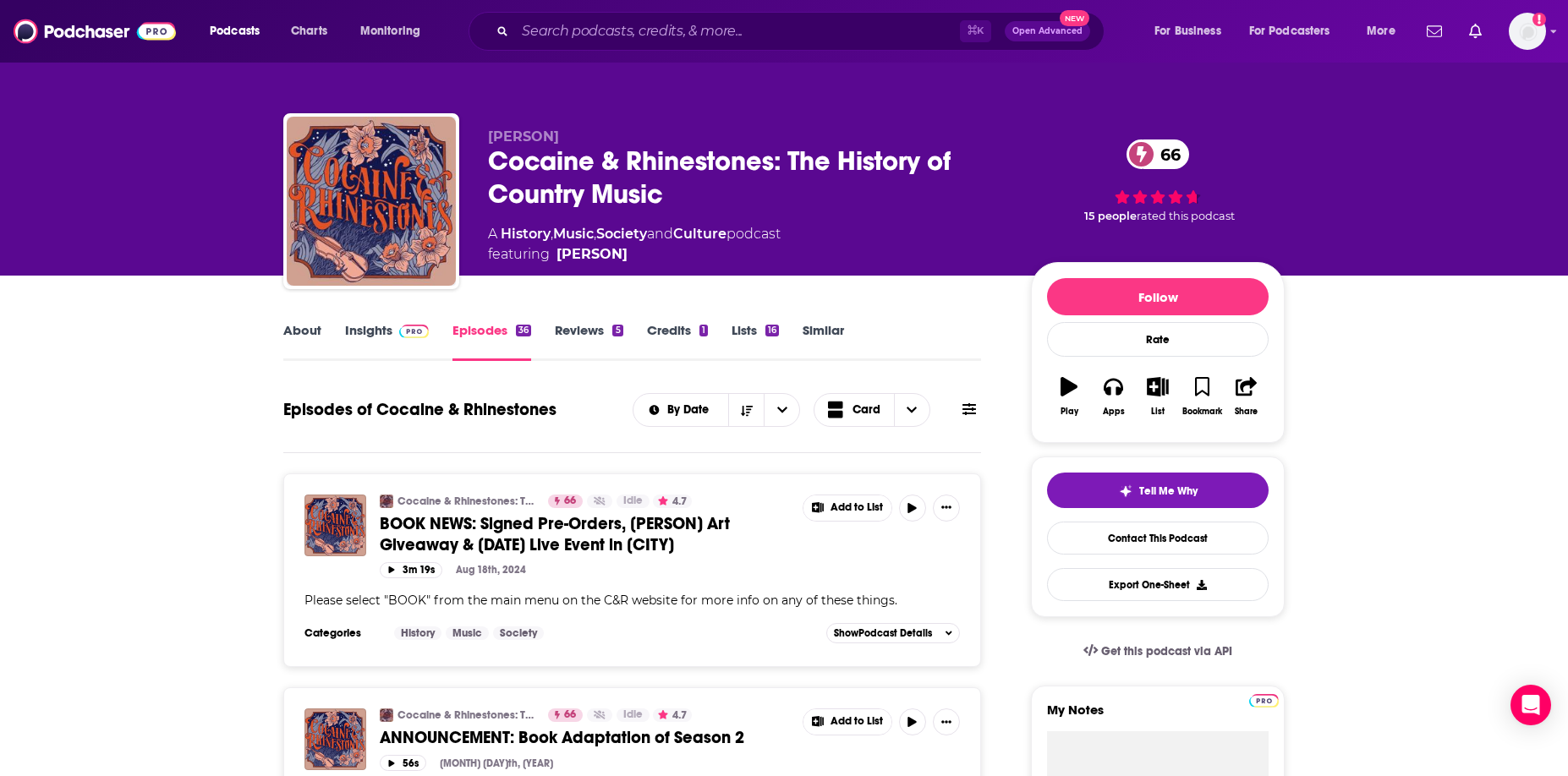 click on "About Insights Episodes 36 Reviews 5 Credits 1 Lists 16 Similar" at bounding box center (632, 340) 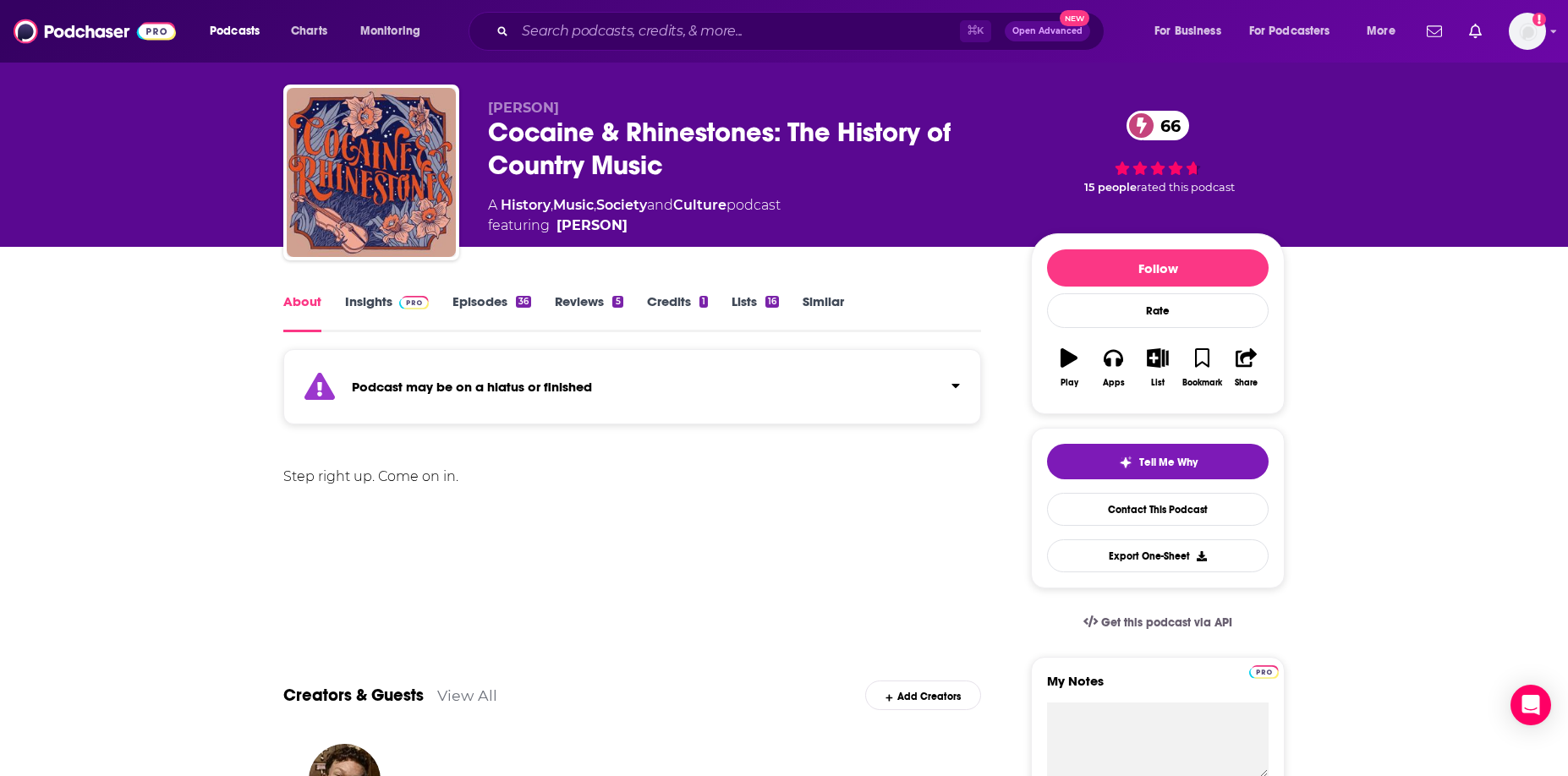 scroll, scrollTop: 0, scrollLeft: 0, axis: both 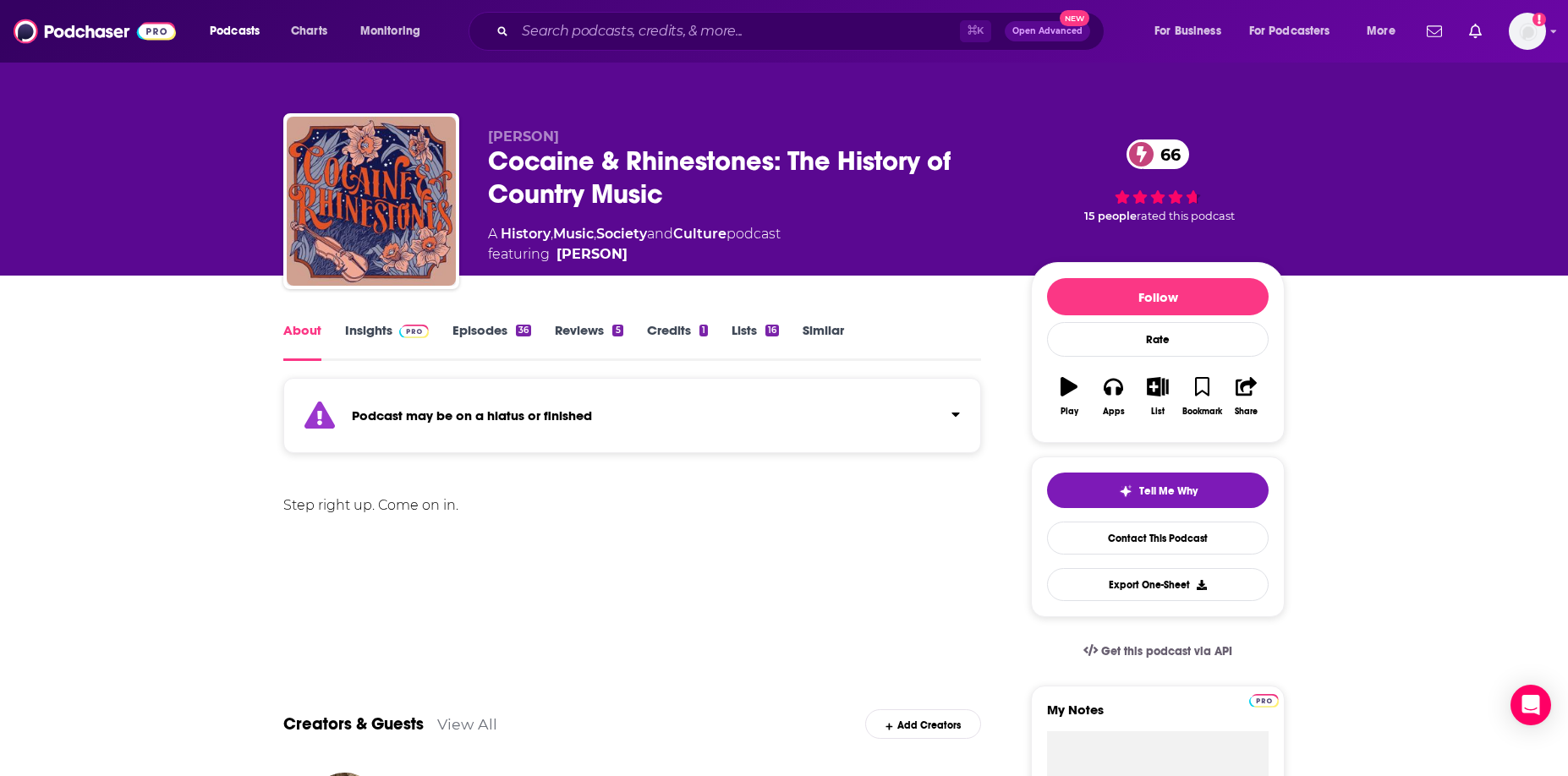 click on "Episodes 36" at bounding box center [491, 342] 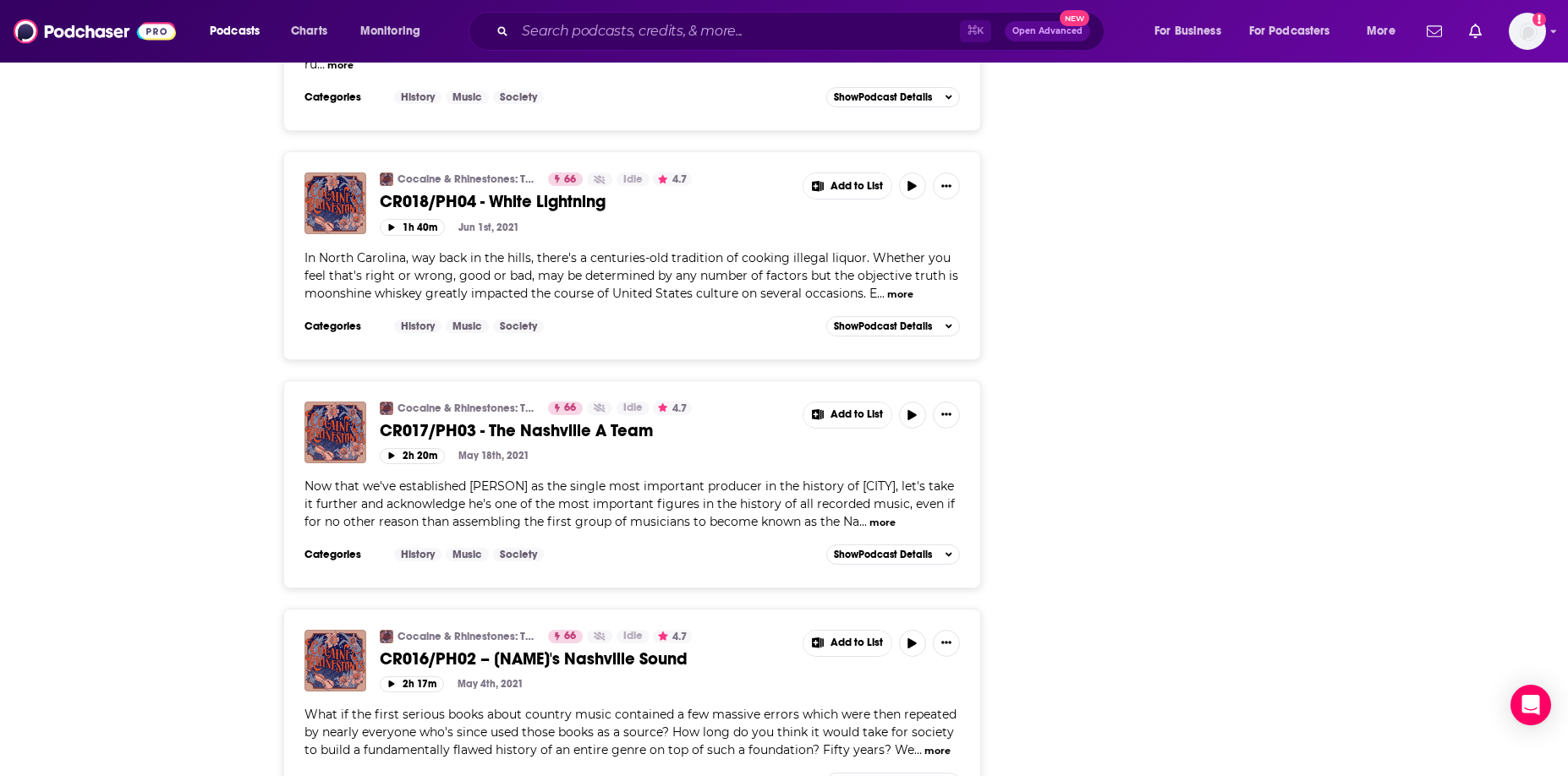 scroll, scrollTop: 4282, scrollLeft: 0, axis: vertical 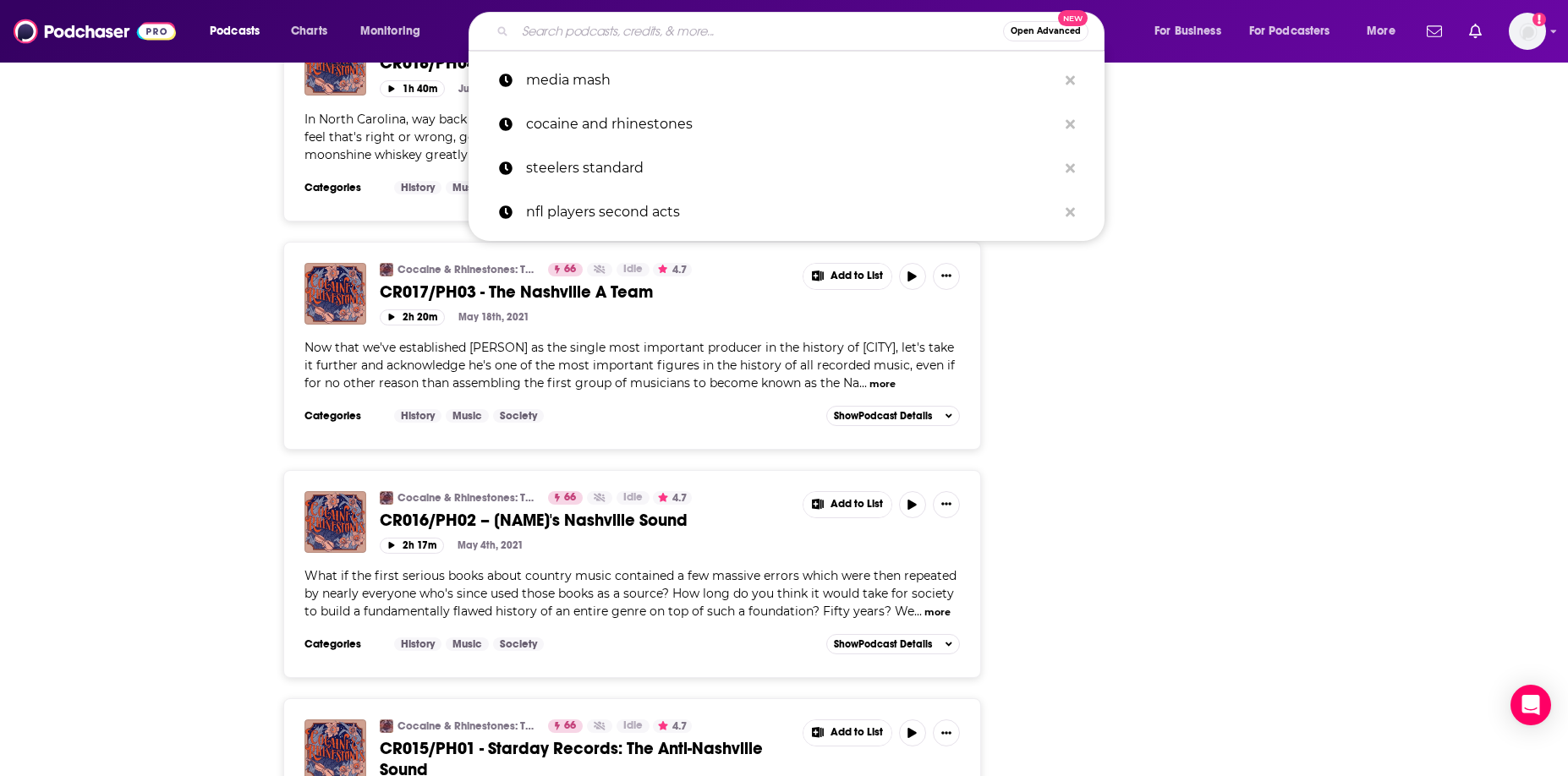 click at bounding box center [759, 31] 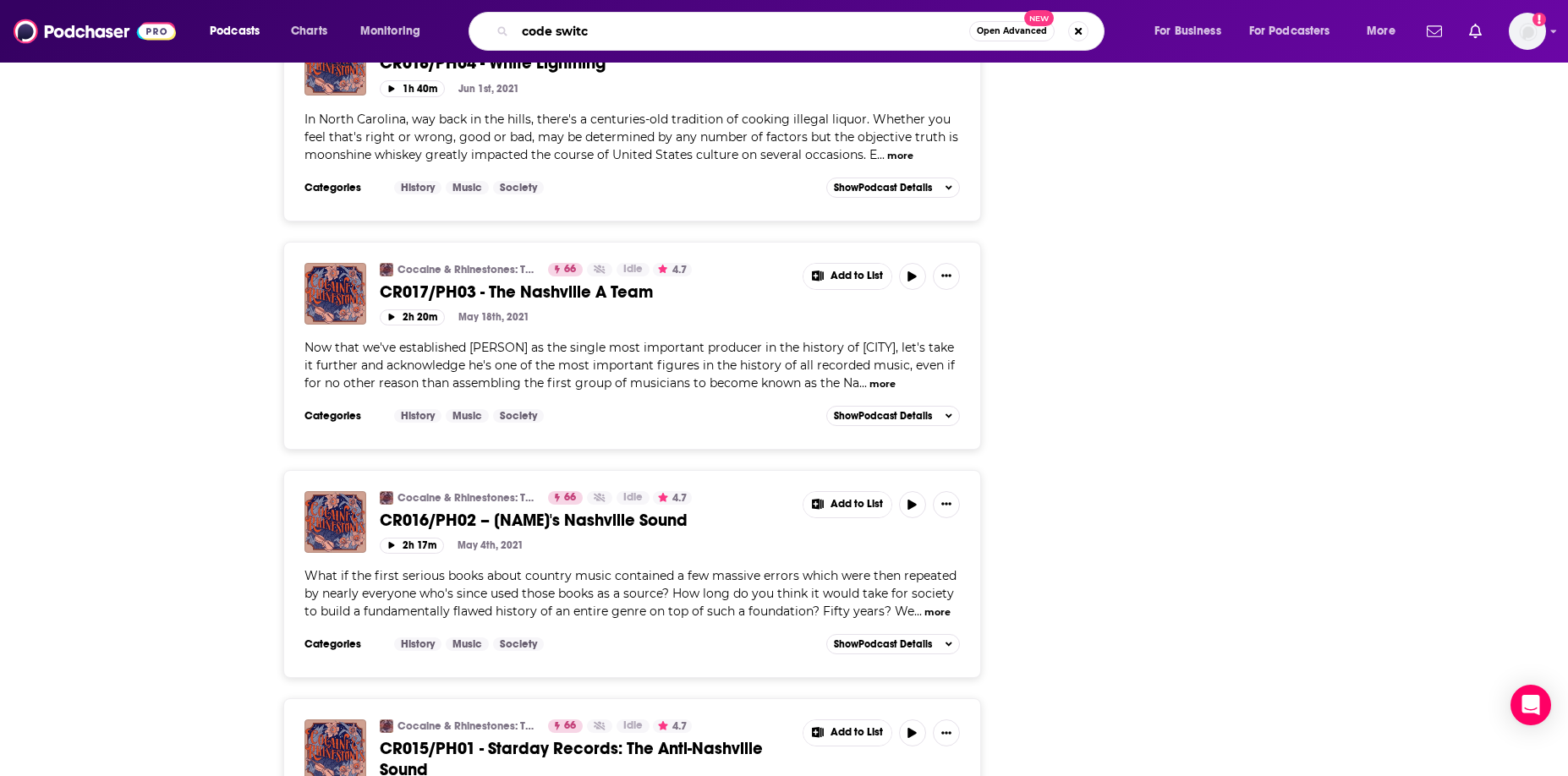 type on "code switch" 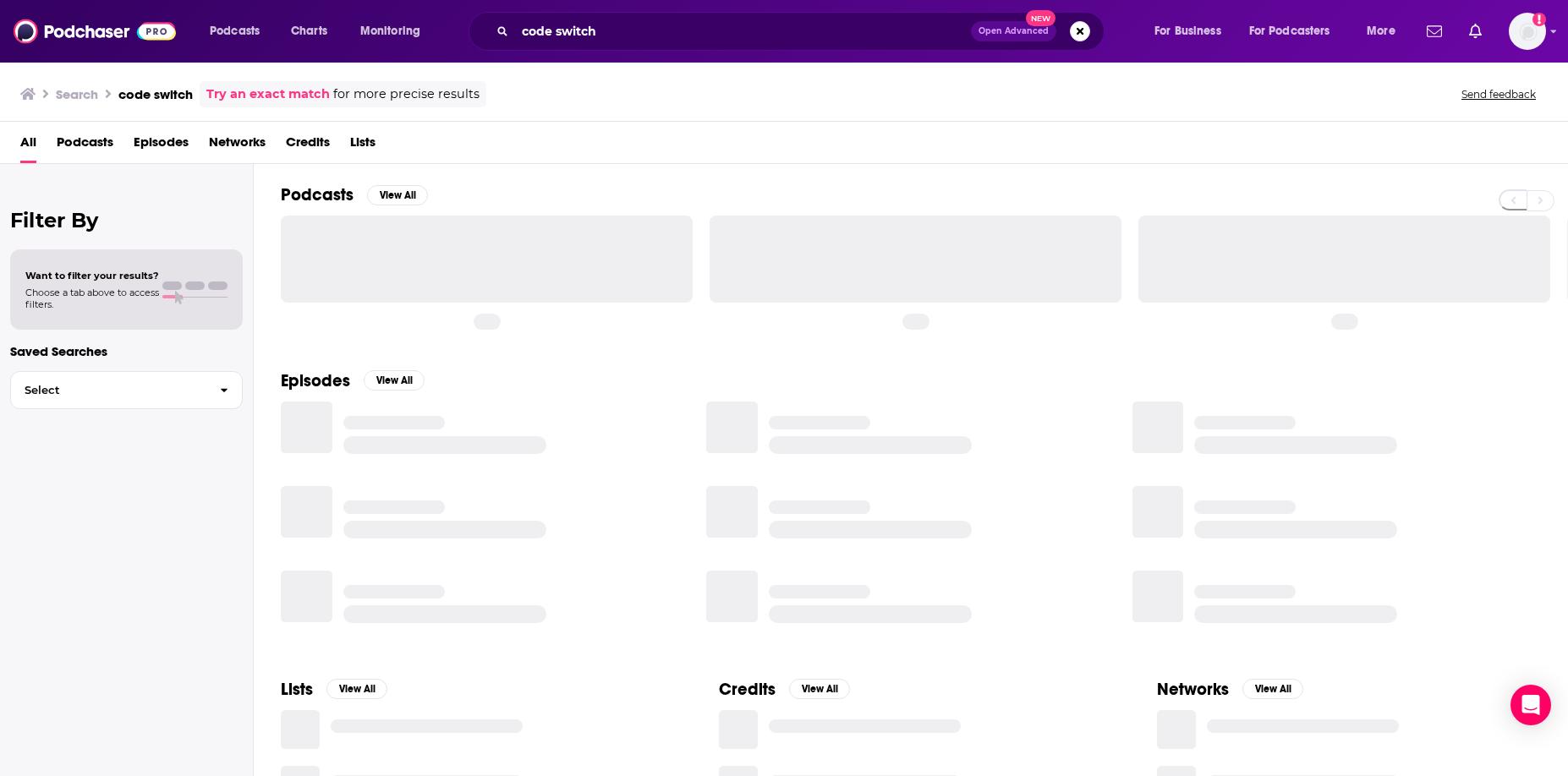 scroll, scrollTop: 0, scrollLeft: 0, axis: both 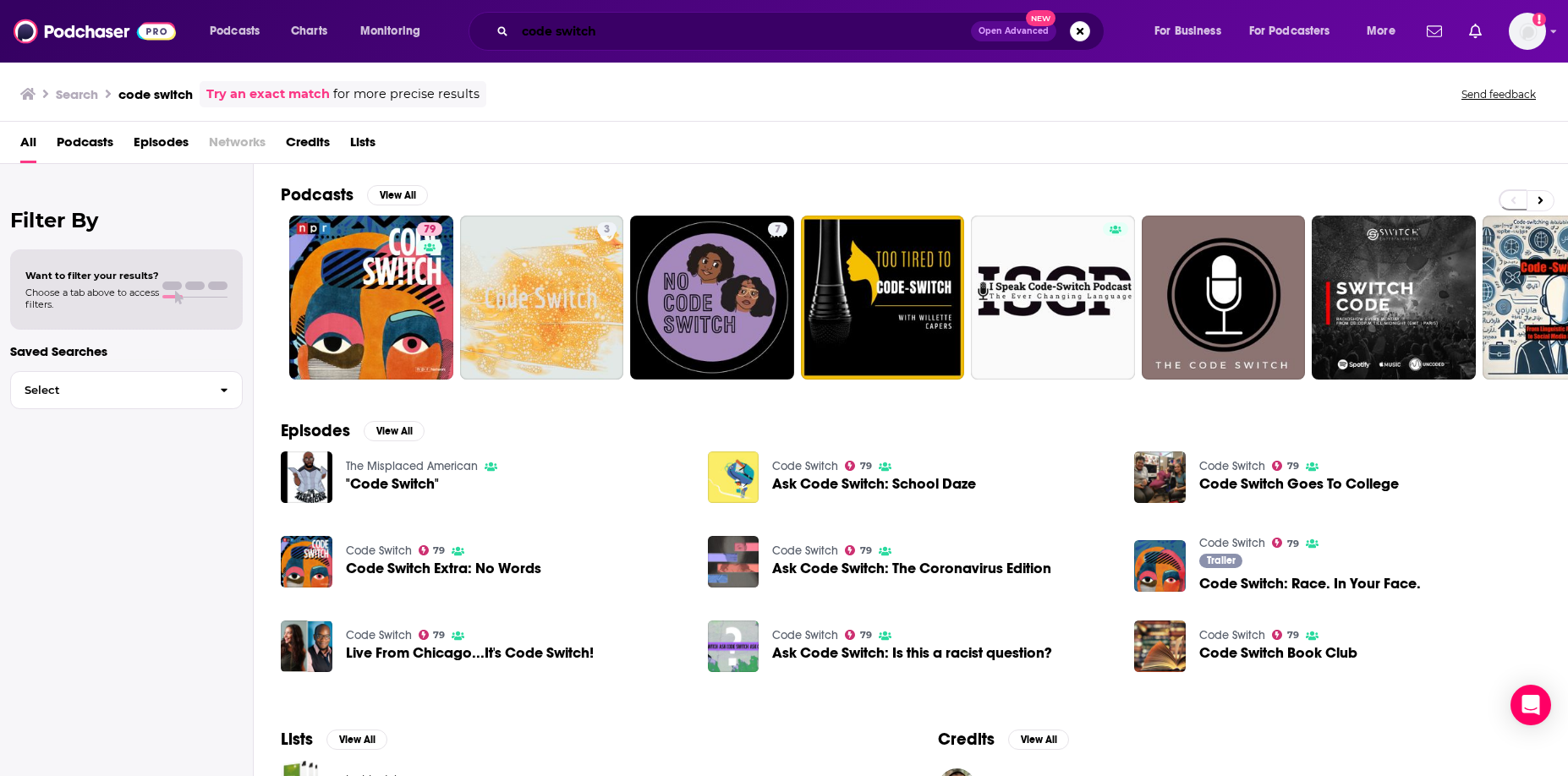 click on "code switch" at bounding box center [743, 31] 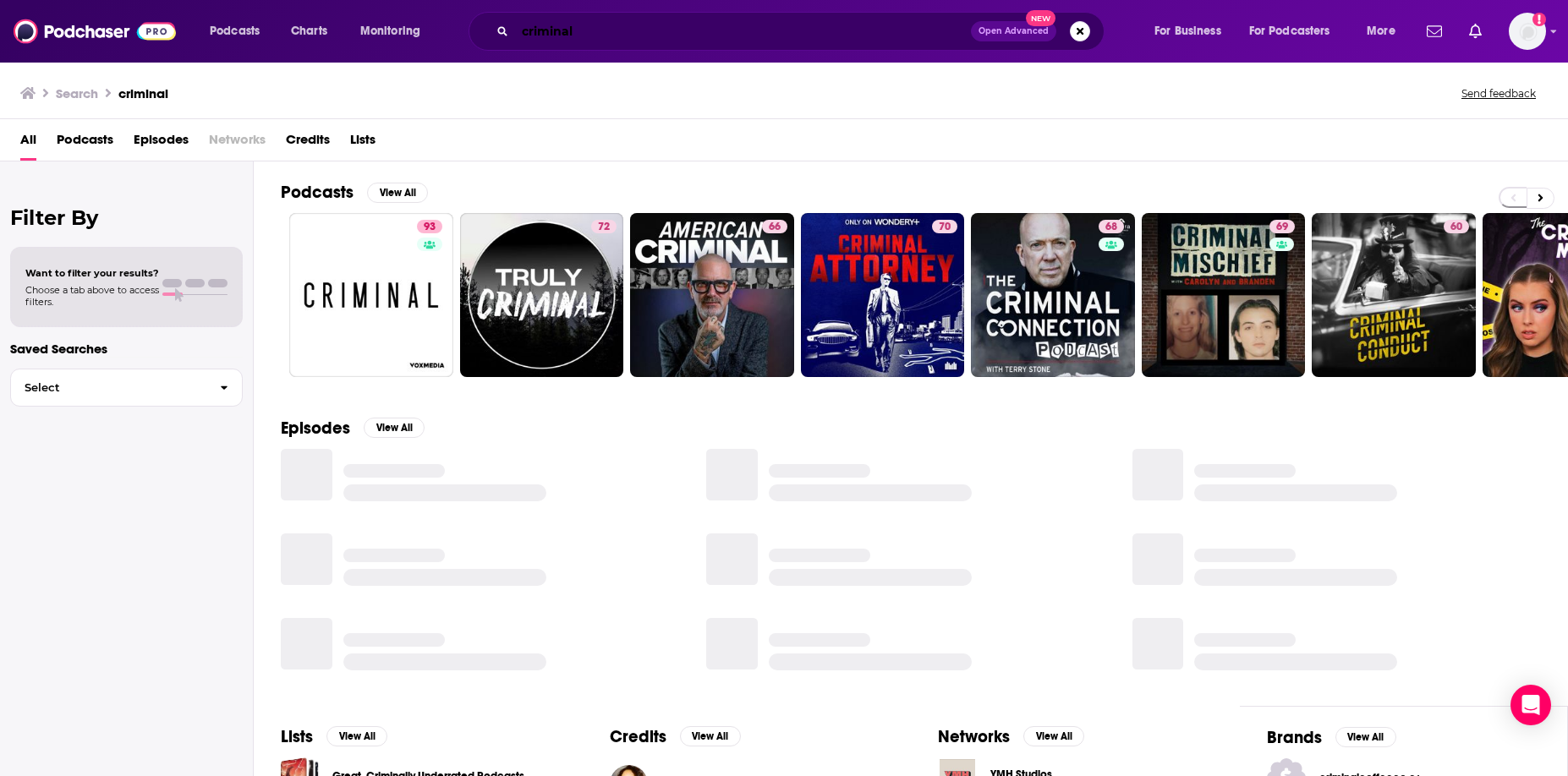 click on "criminal" at bounding box center [743, 31] 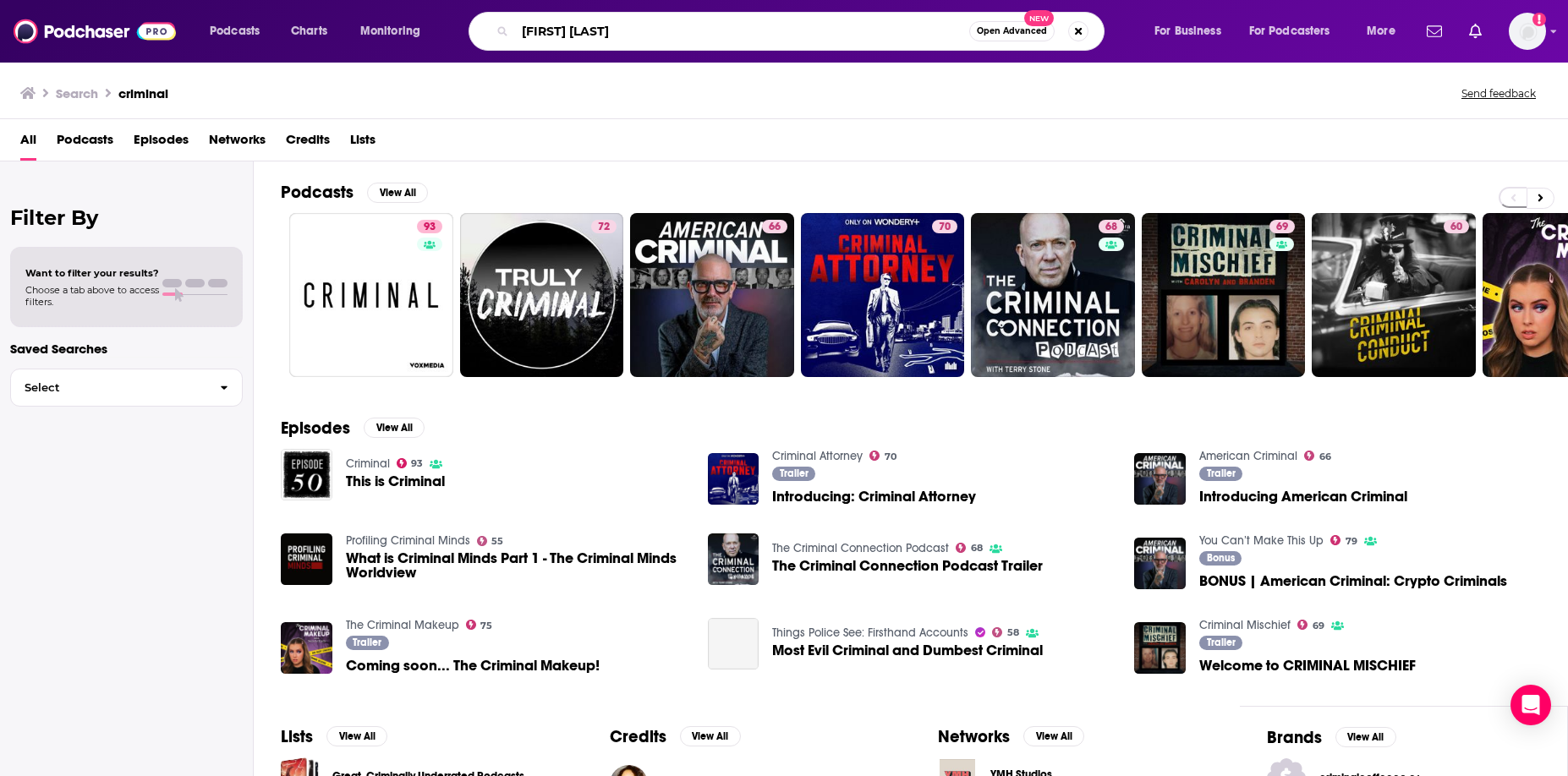 type on "[FIRST] [LAST]" 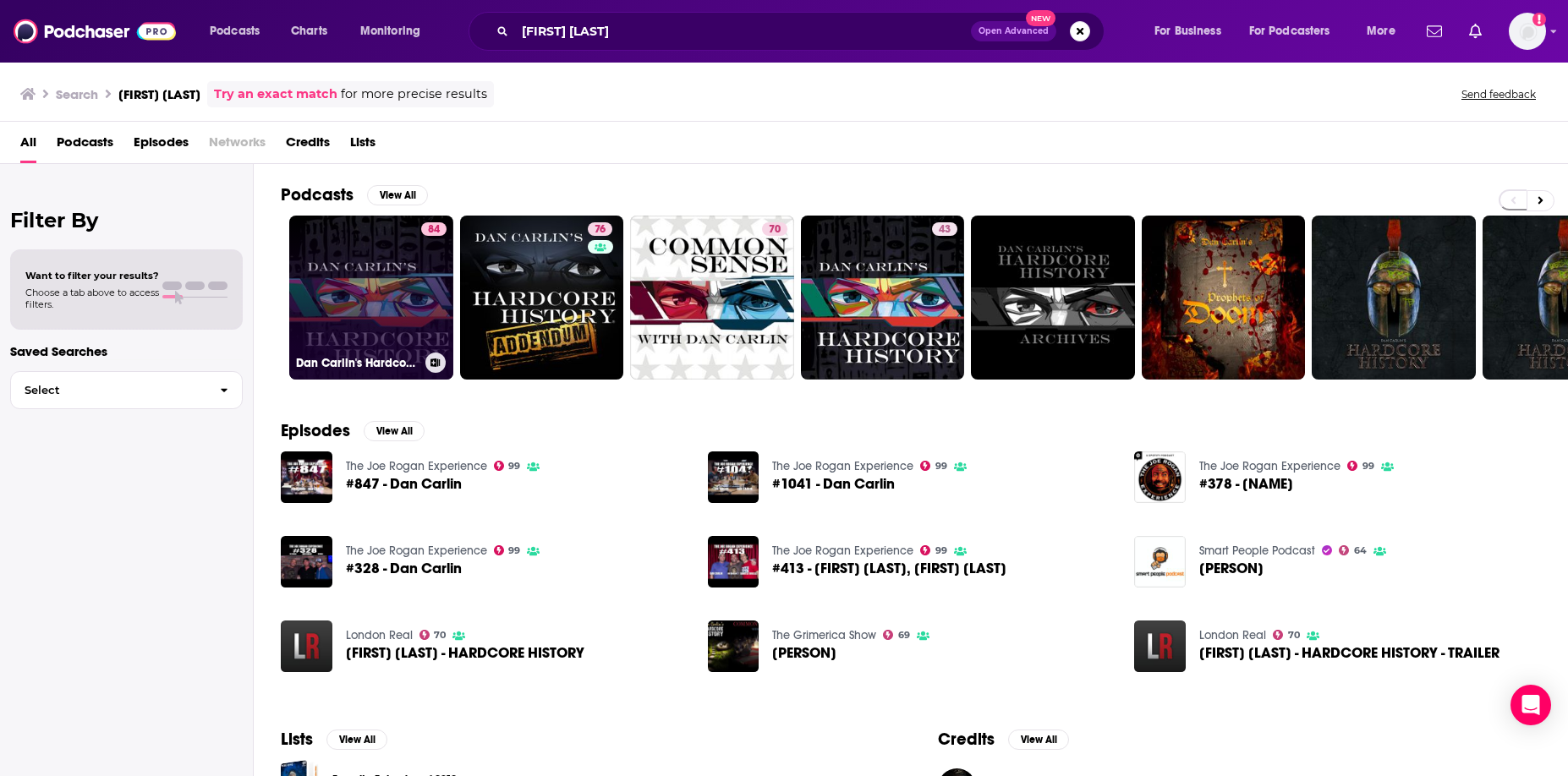 click on "[NUMBER] [FIRST] [LAST]'s Hardcore History" at bounding box center [371, 298] 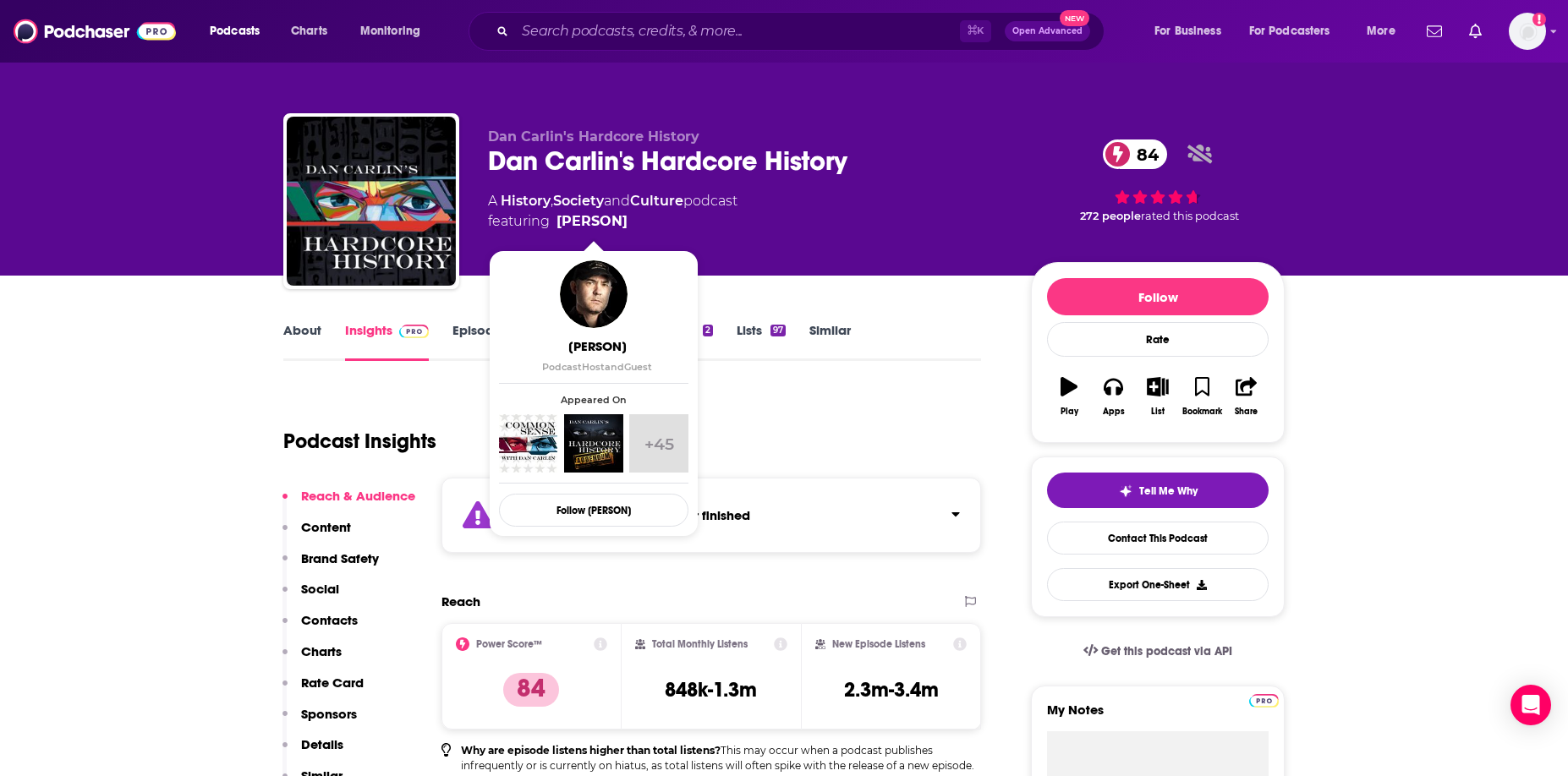 click on "Episodes 17" at bounding box center [491, 342] 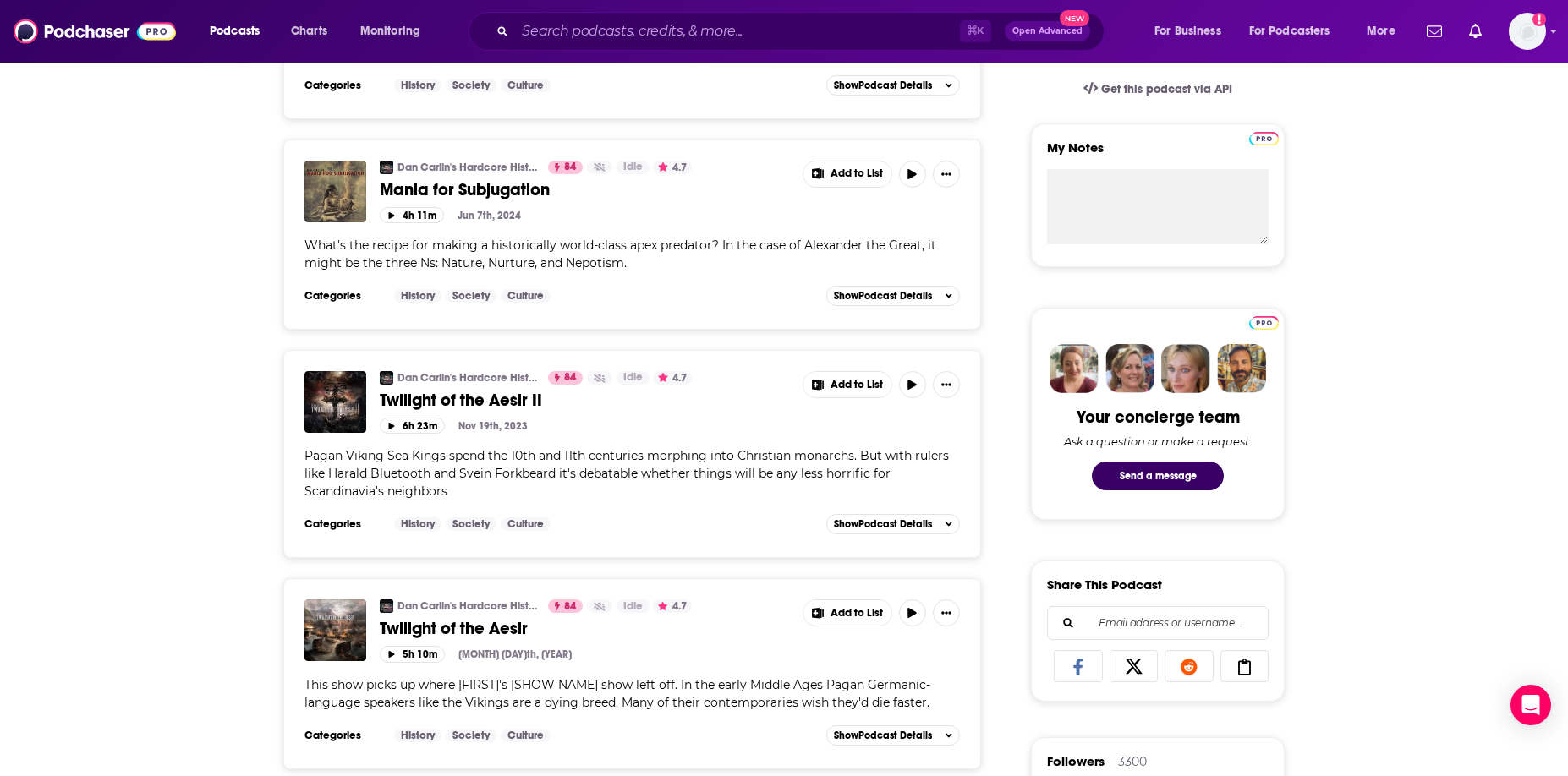 scroll, scrollTop: 626, scrollLeft: 0, axis: vertical 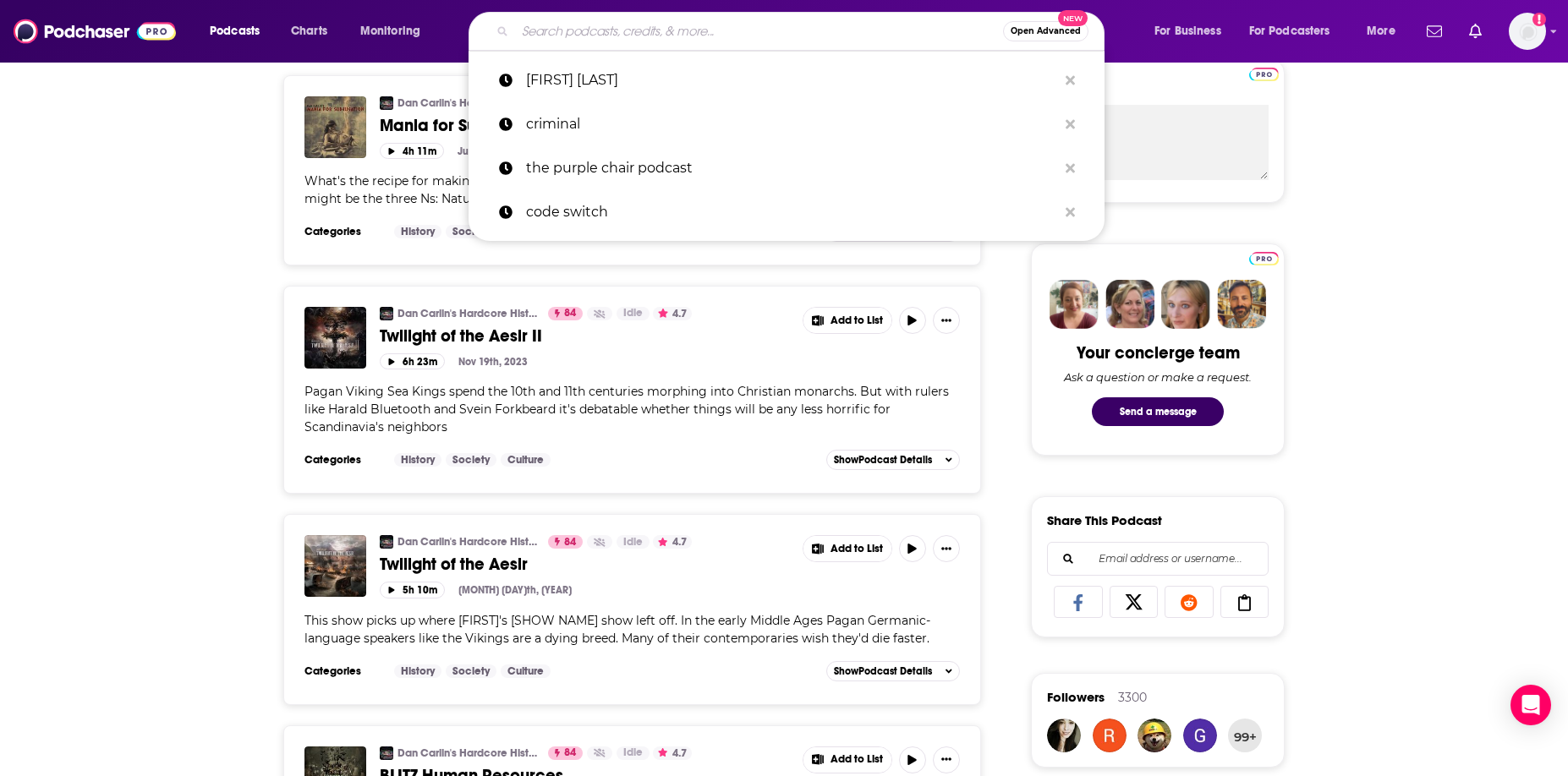 click at bounding box center (759, 31) 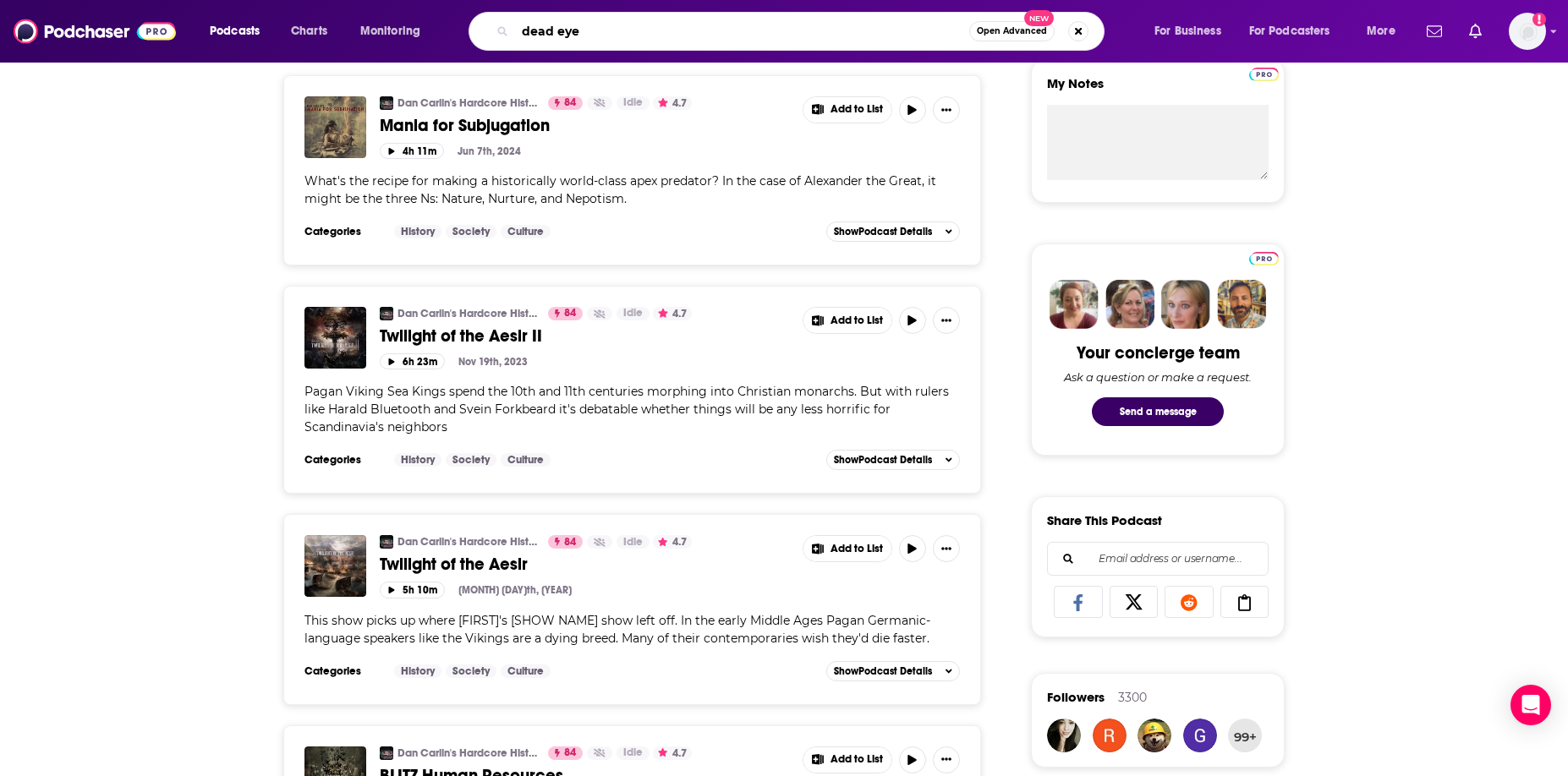 type on "dead eyes" 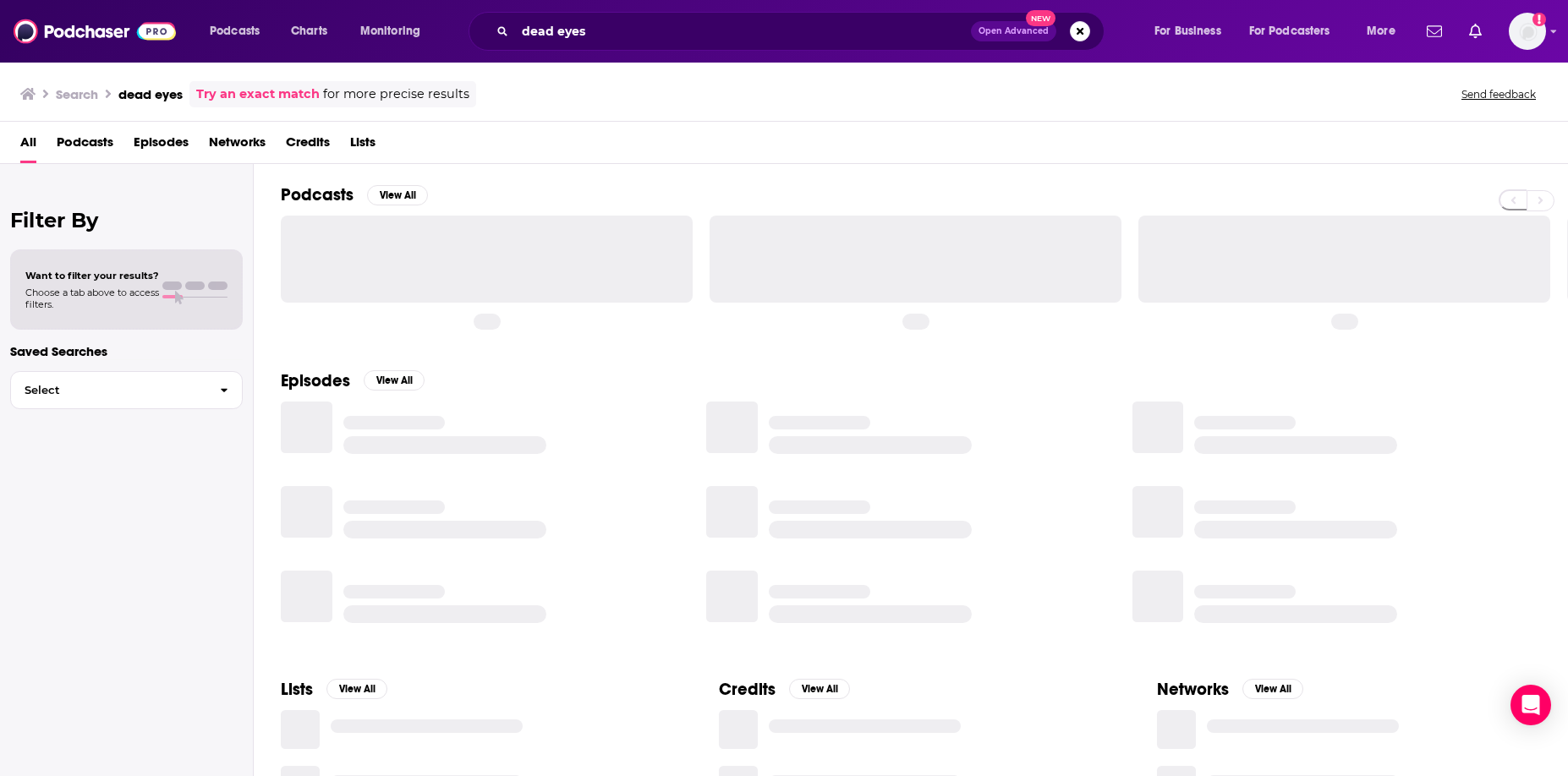 scroll, scrollTop: 0, scrollLeft: 0, axis: both 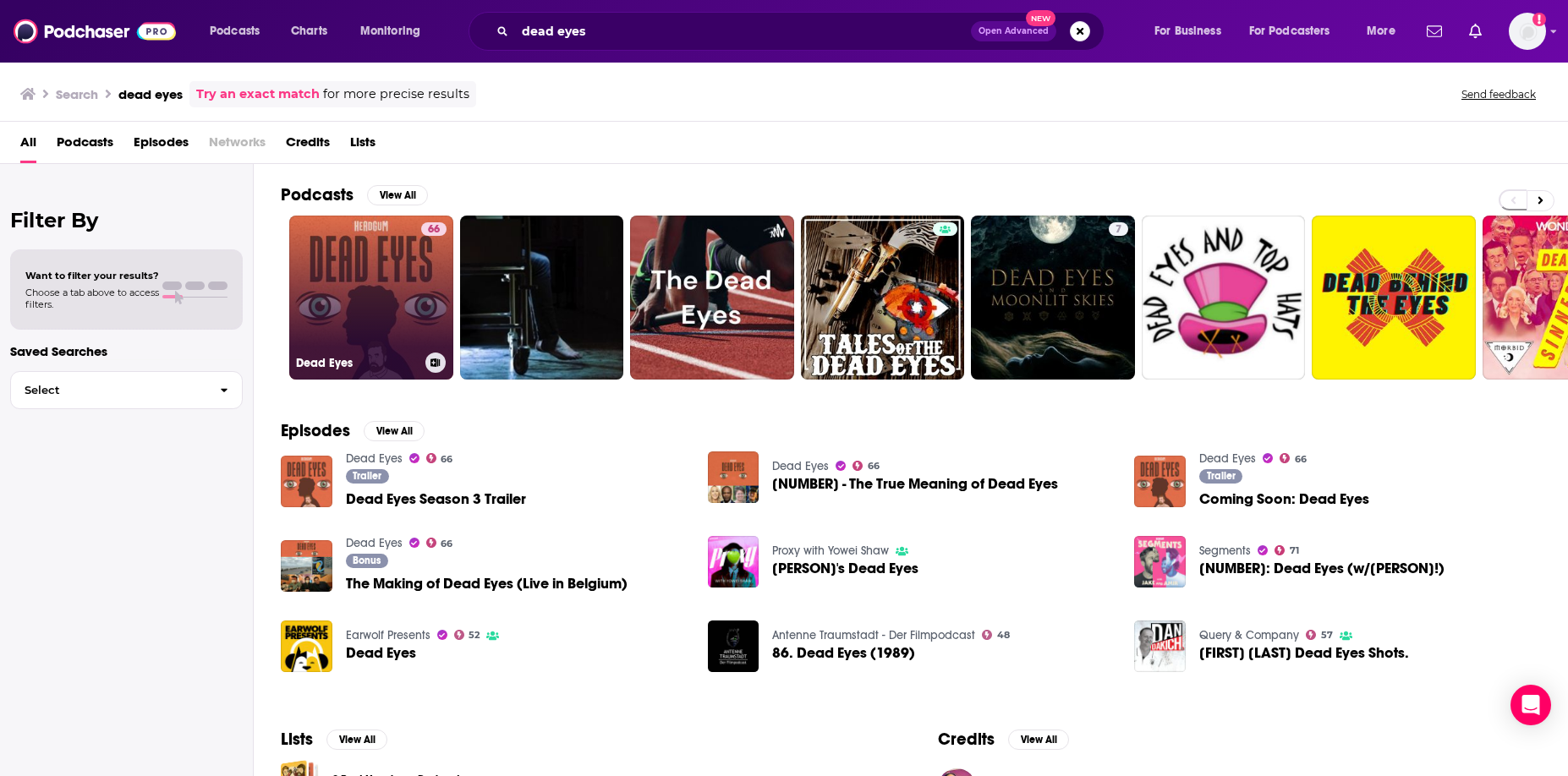 click on "66 Dead Eyes" at bounding box center (371, 298) 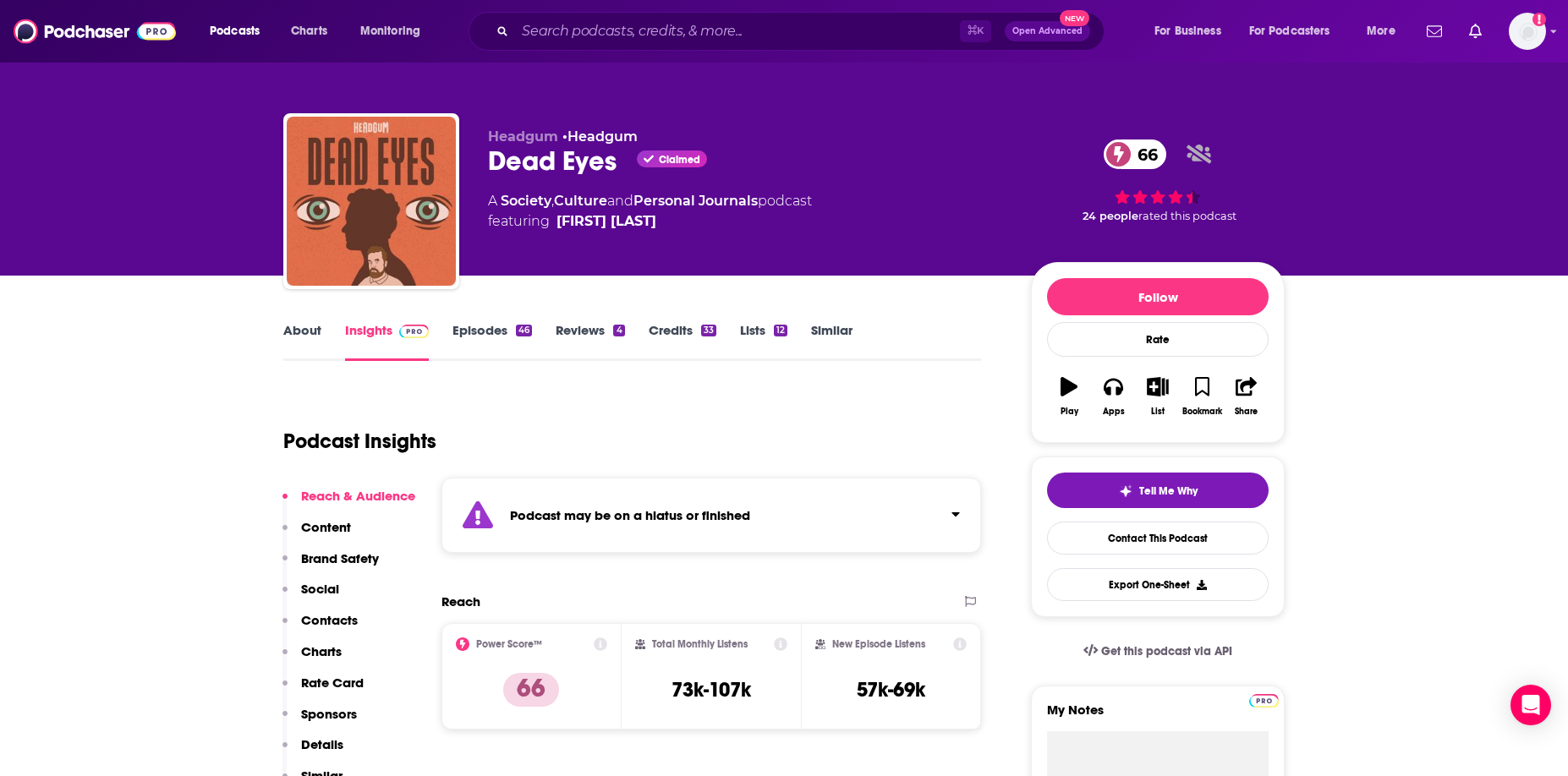 click on "Episodes 46" at bounding box center [492, 342] 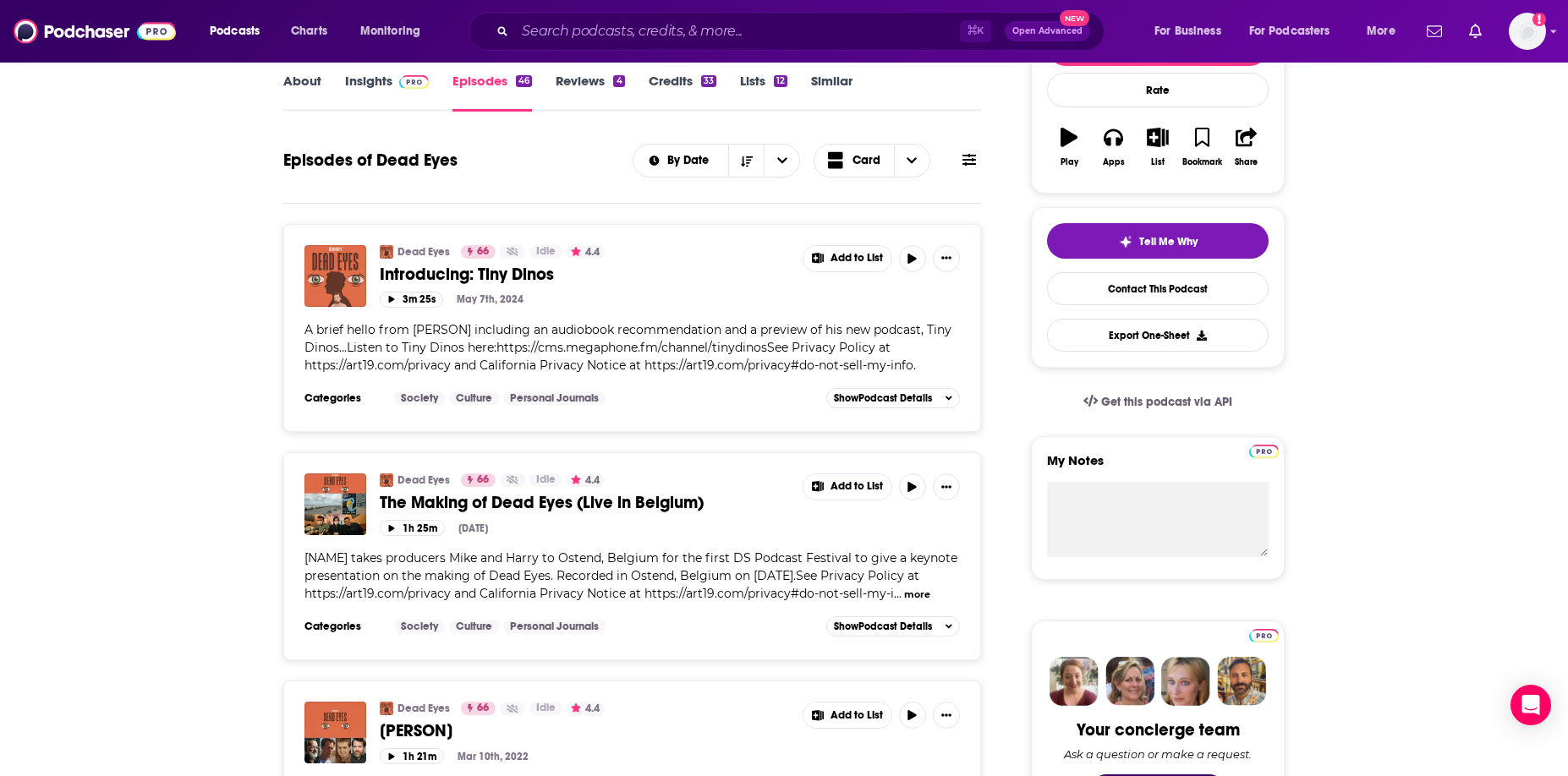 scroll, scrollTop: 0, scrollLeft: 0, axis: both 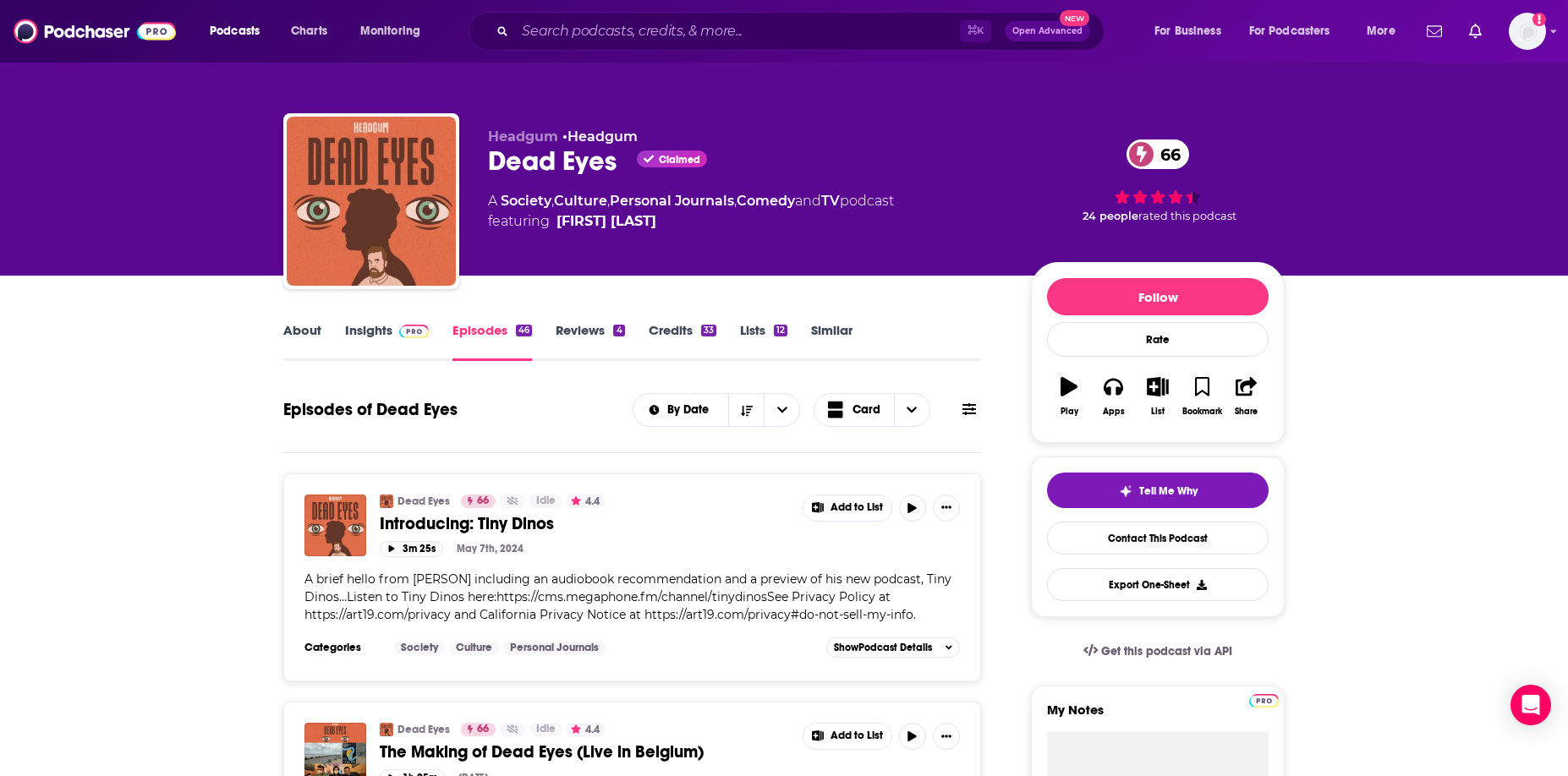 click on "About" at bounding box center [302, 342] 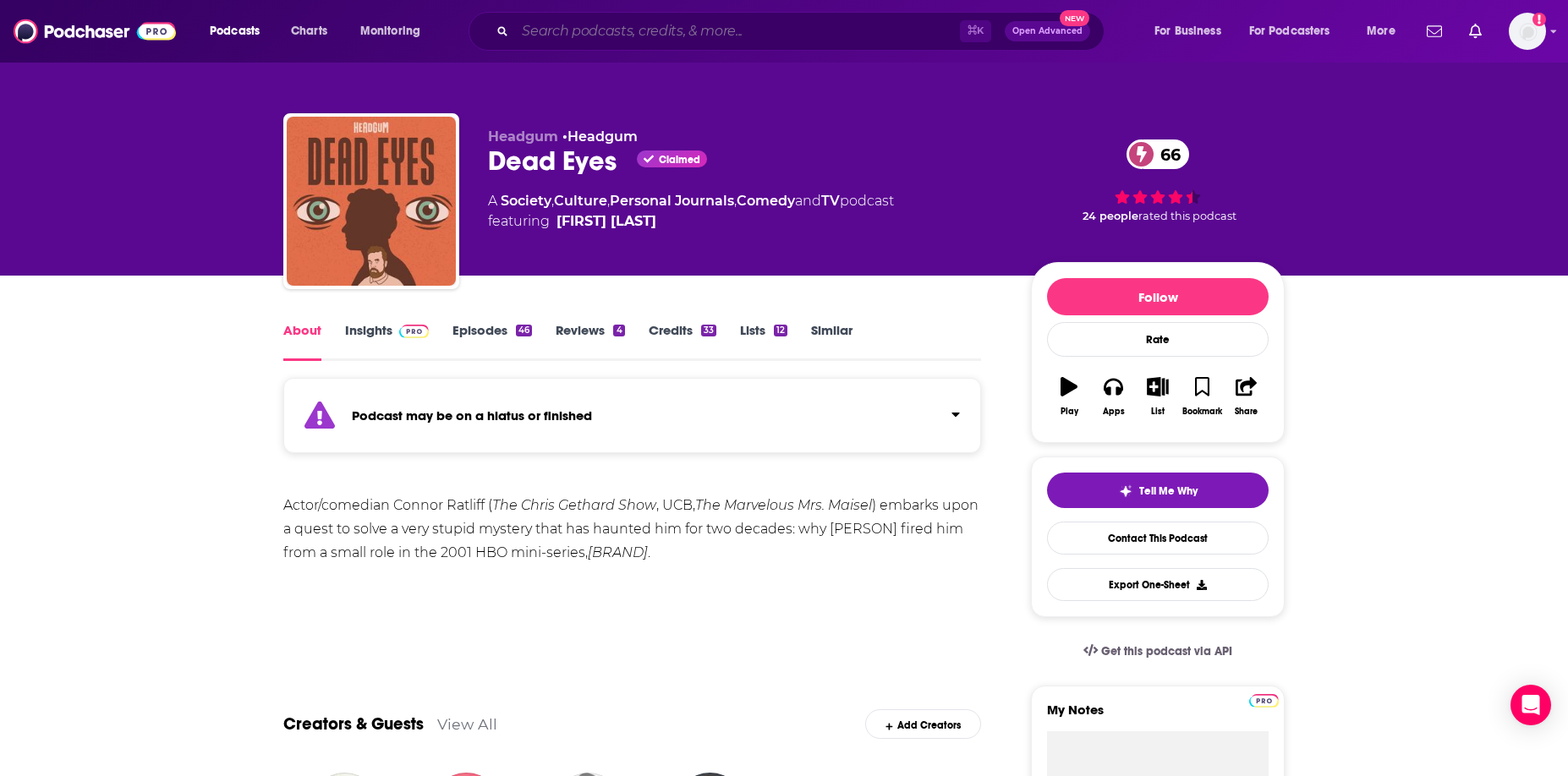 click at bounding box center (737, 31) 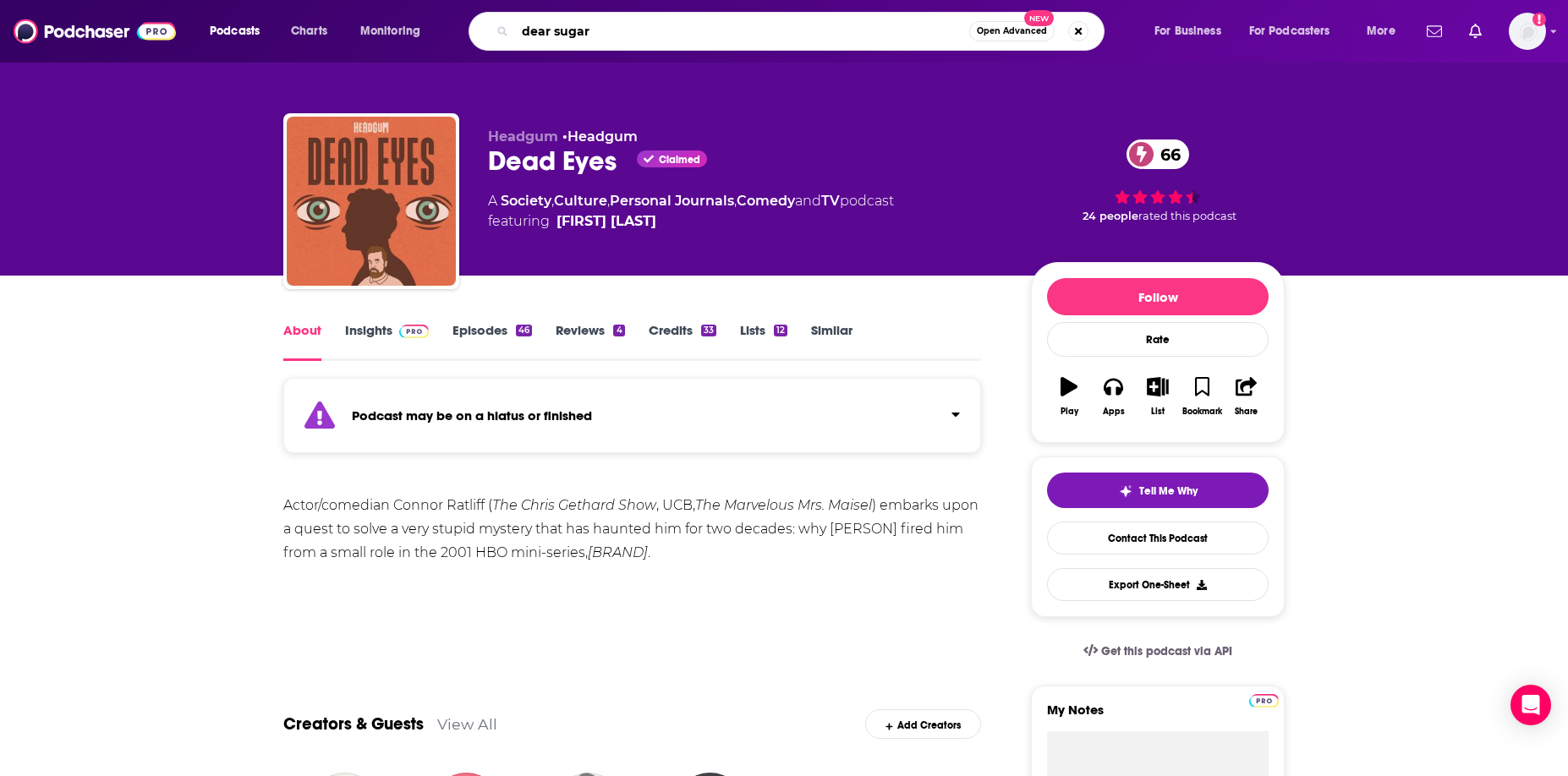 type on "dear sugars" 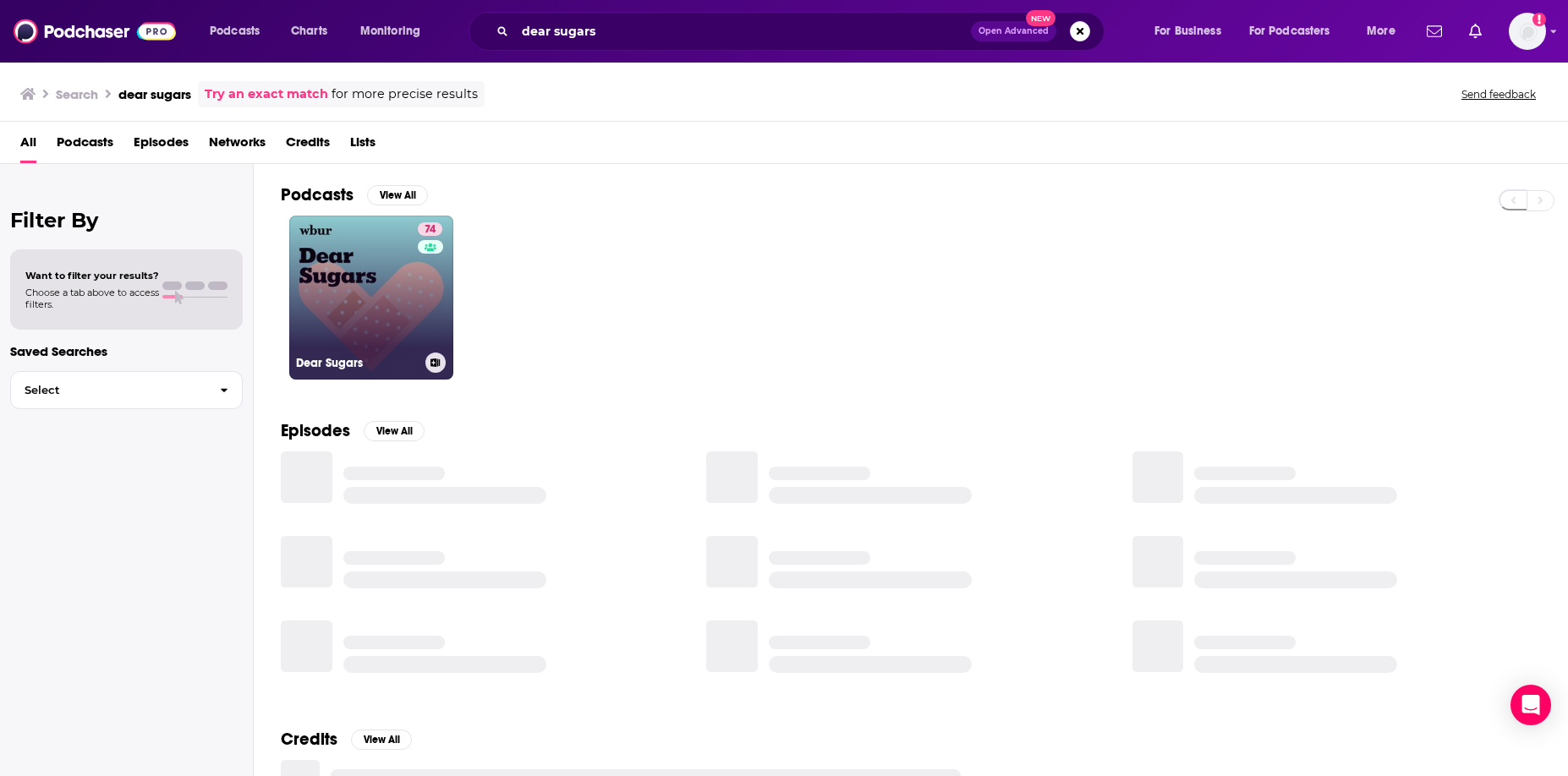 click on "74 Dear Sugars" at bounding box center [371, 298] 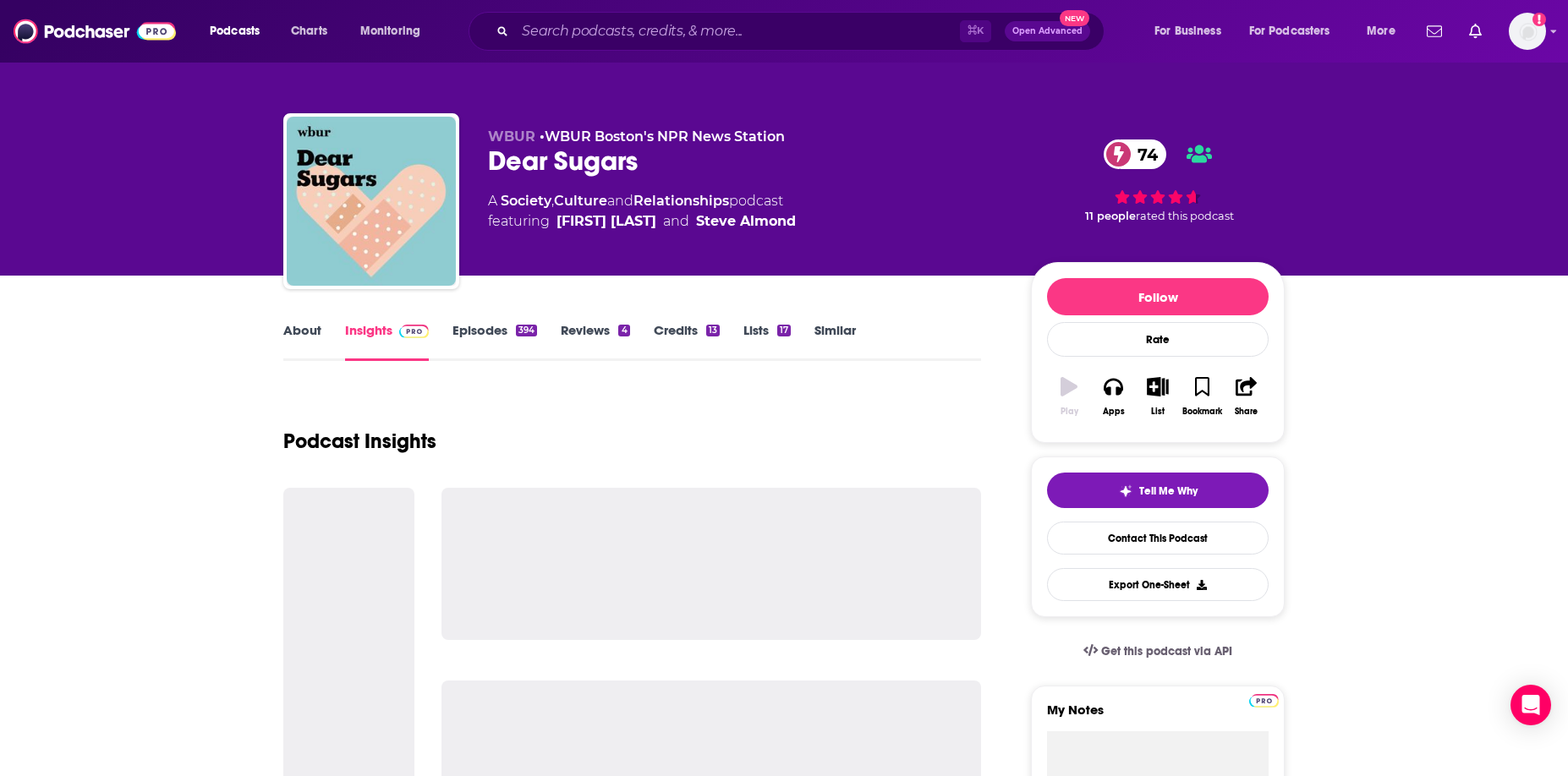 click on "About" at bounding box center (302, 342) 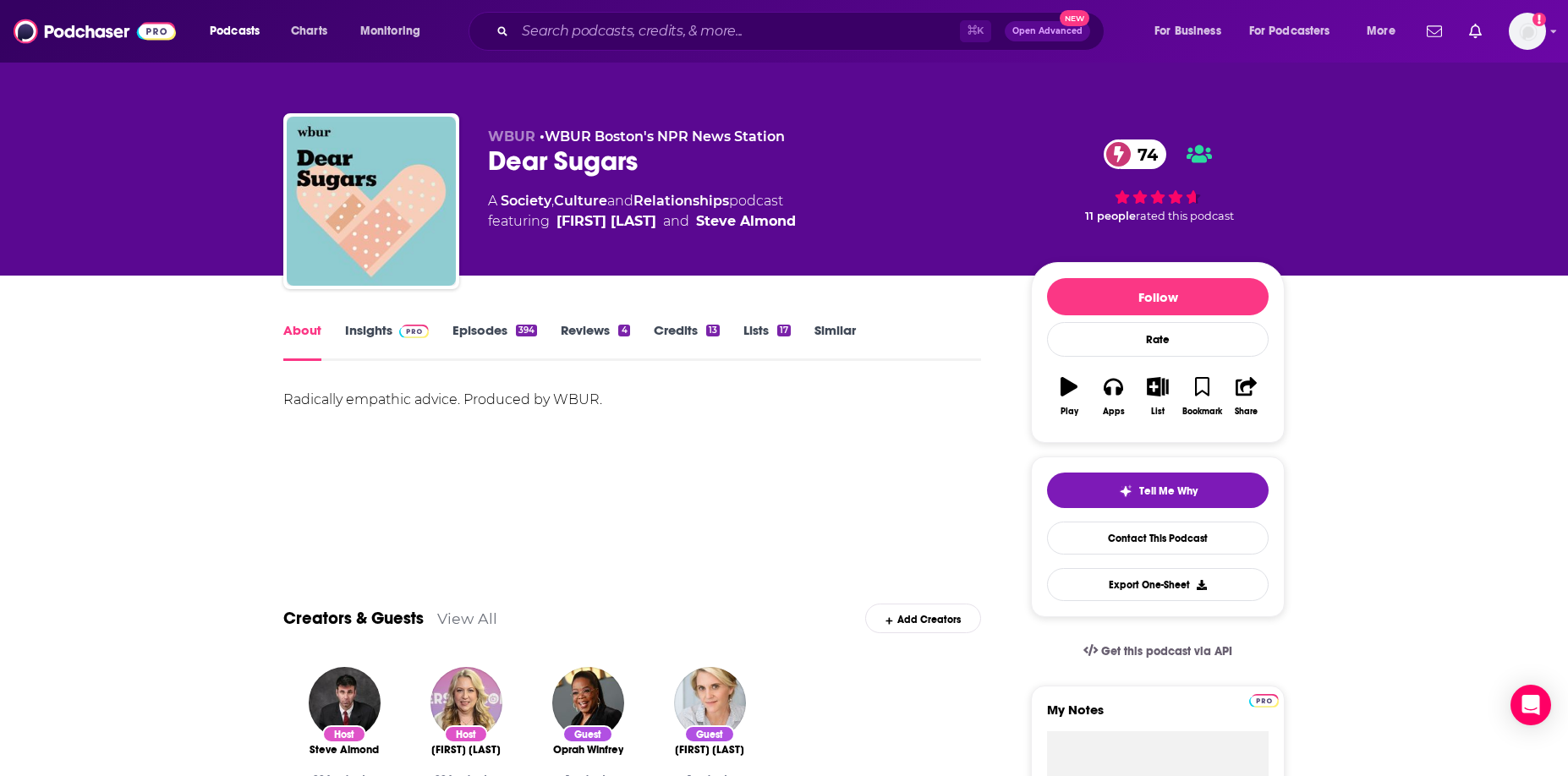 click on "Episodes 394" at bounding box center (495, 342) 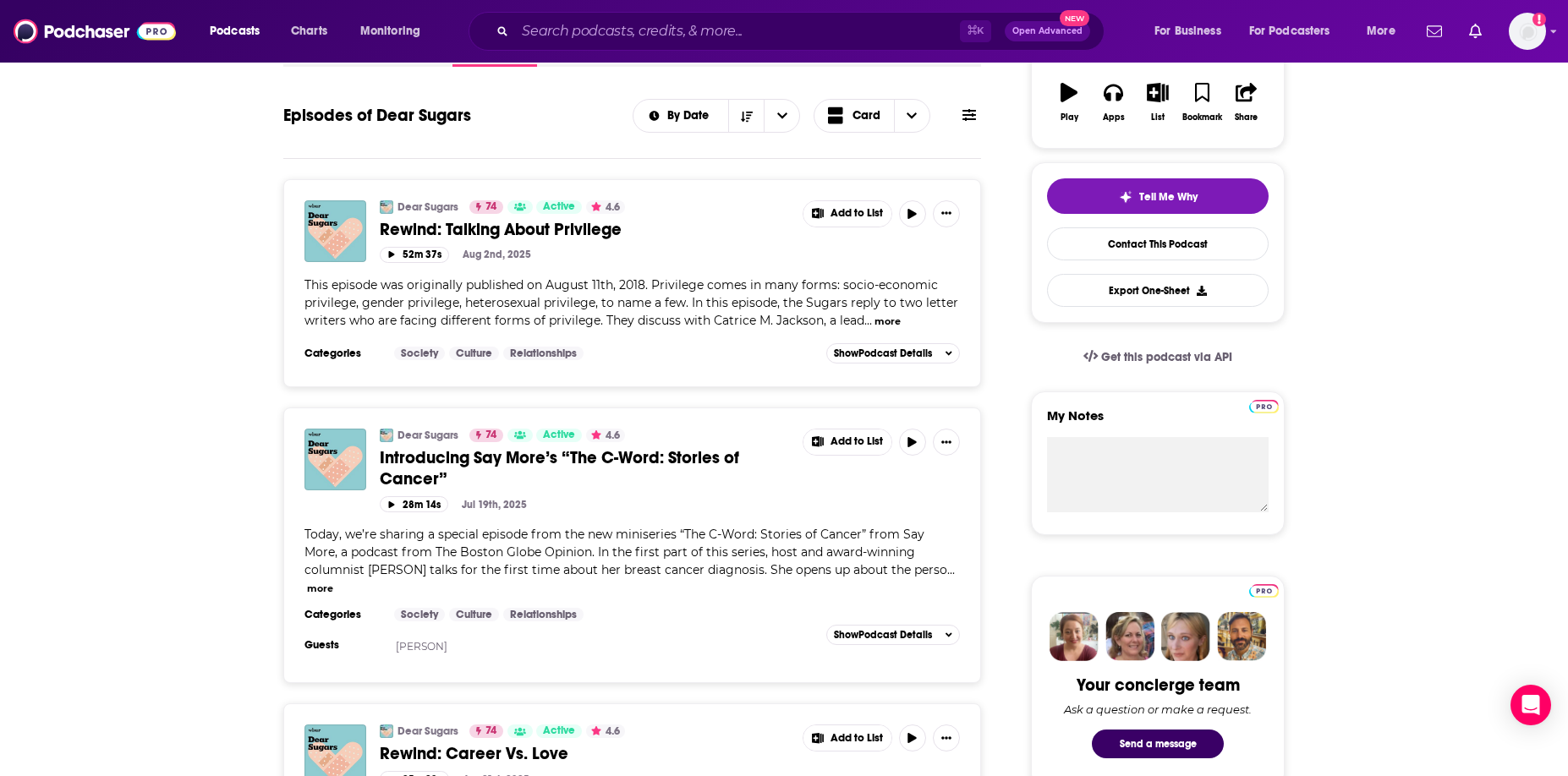 scroll, scrollTop: 173, scrollLeft: 0, axis: vertical 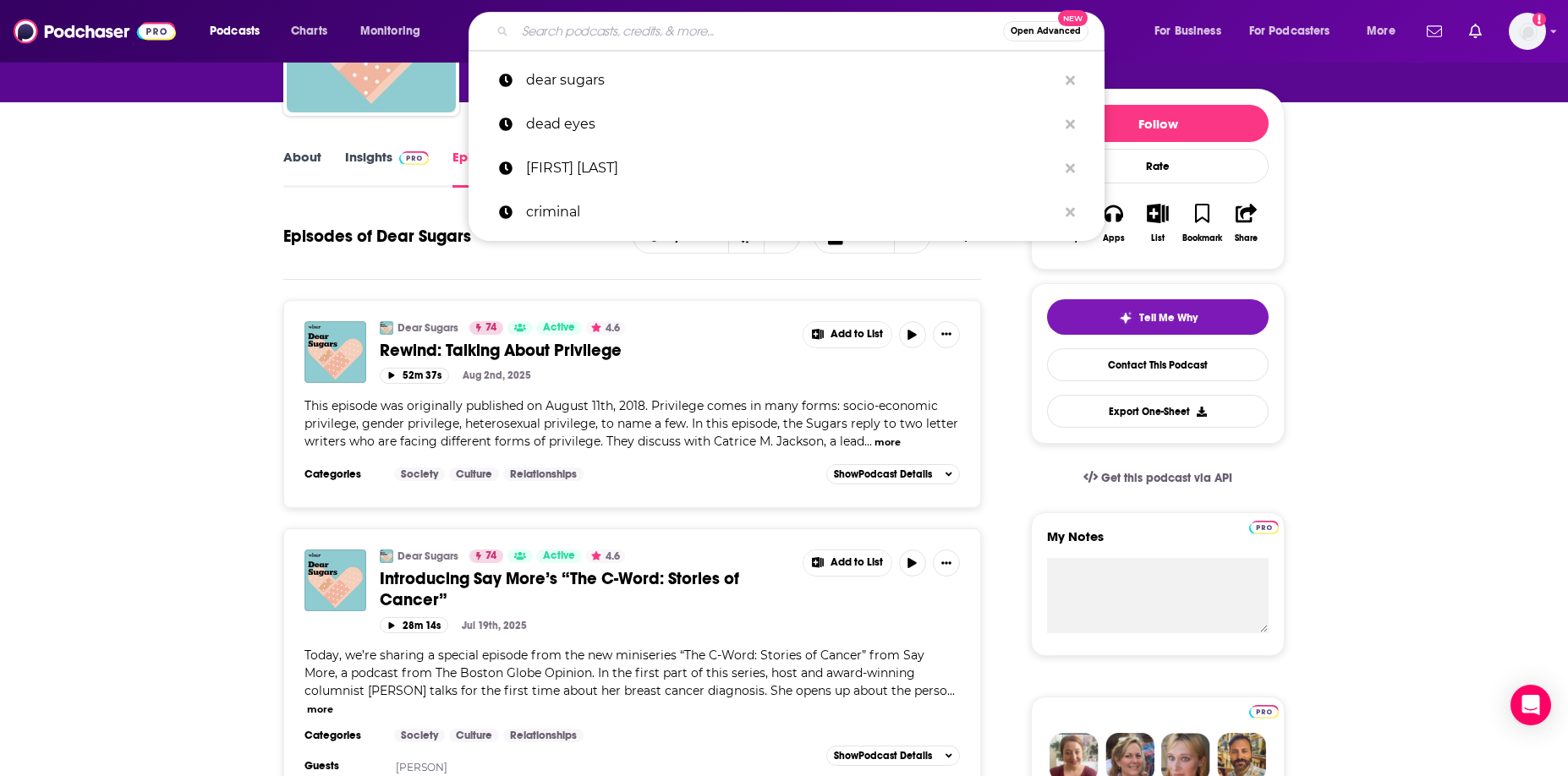 click at bounding box center (759, 31) 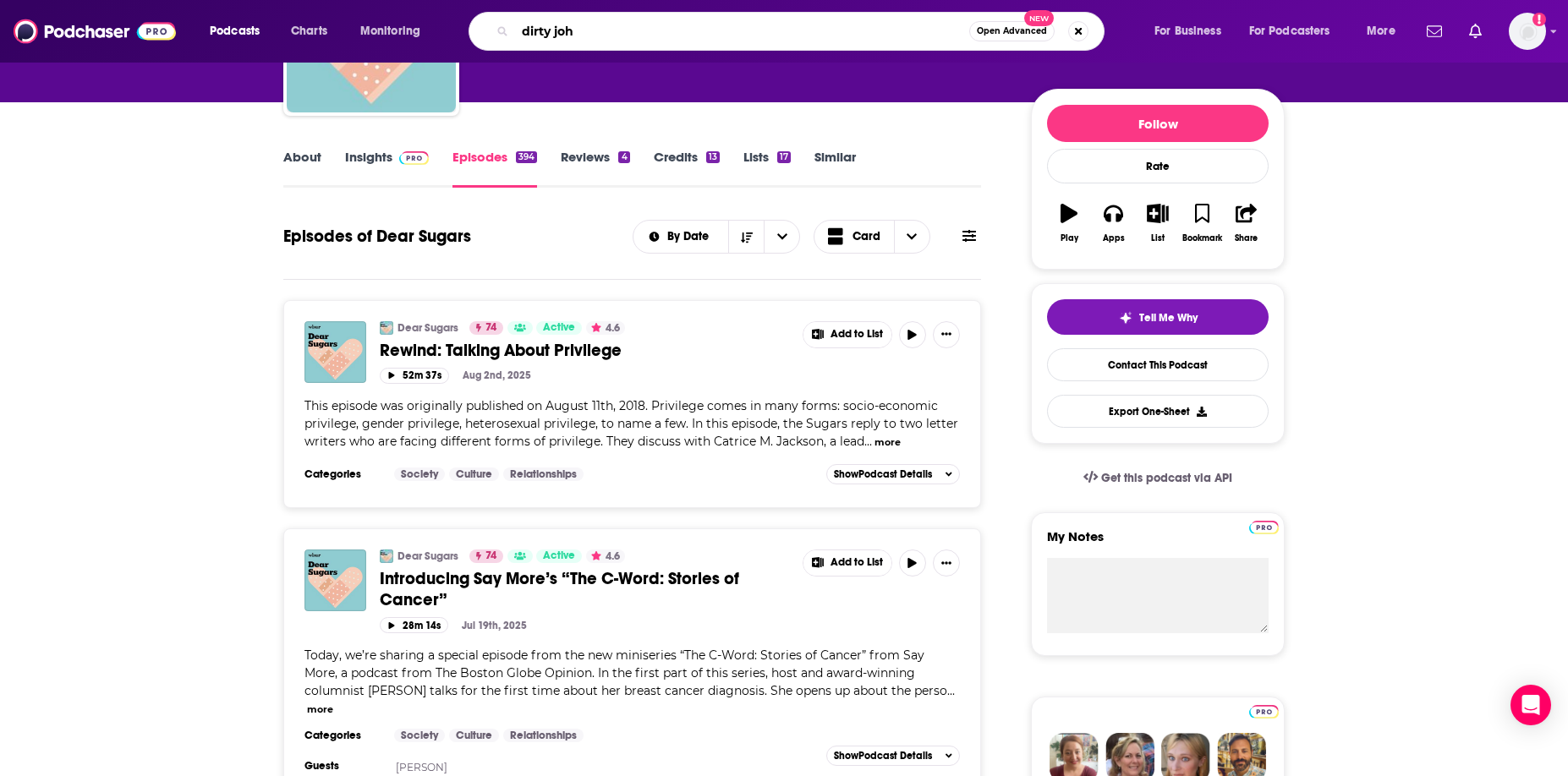 type on "dirty john" 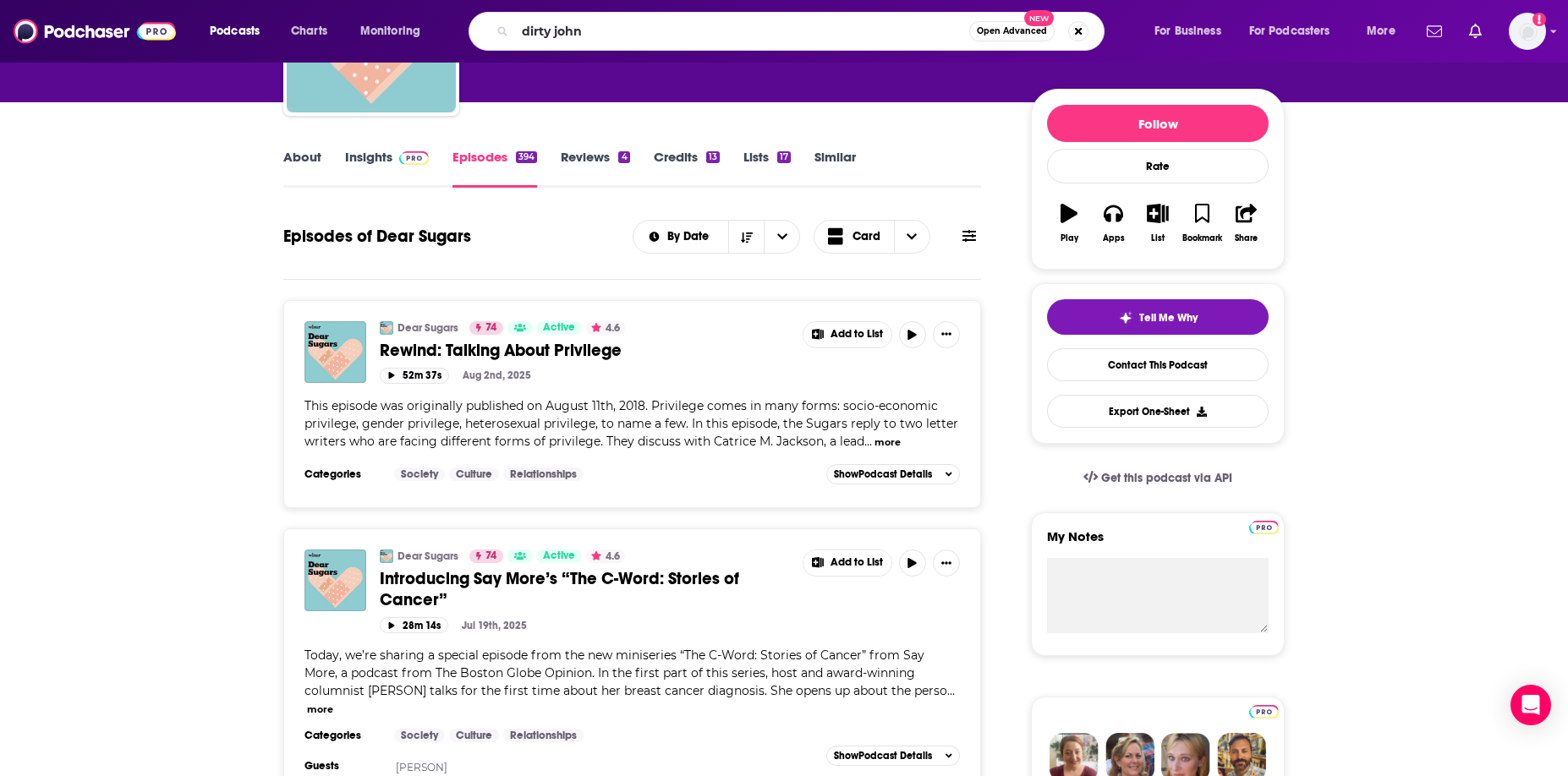 scroll, scrollTop: 0, scrollLeft: 0, axis: both 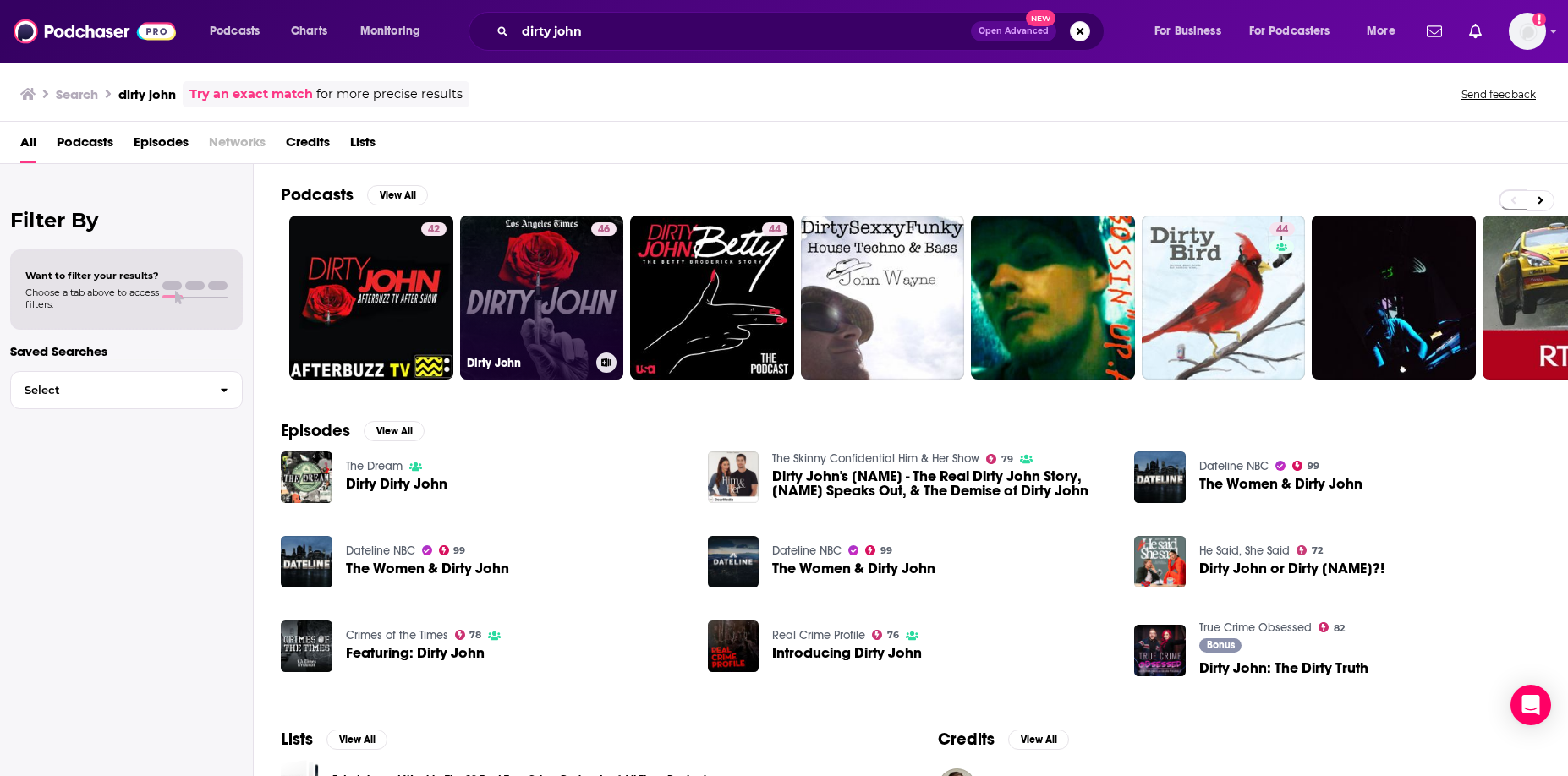 click on "[NUMBER] [NAME]" at bounding box center (542, 298) 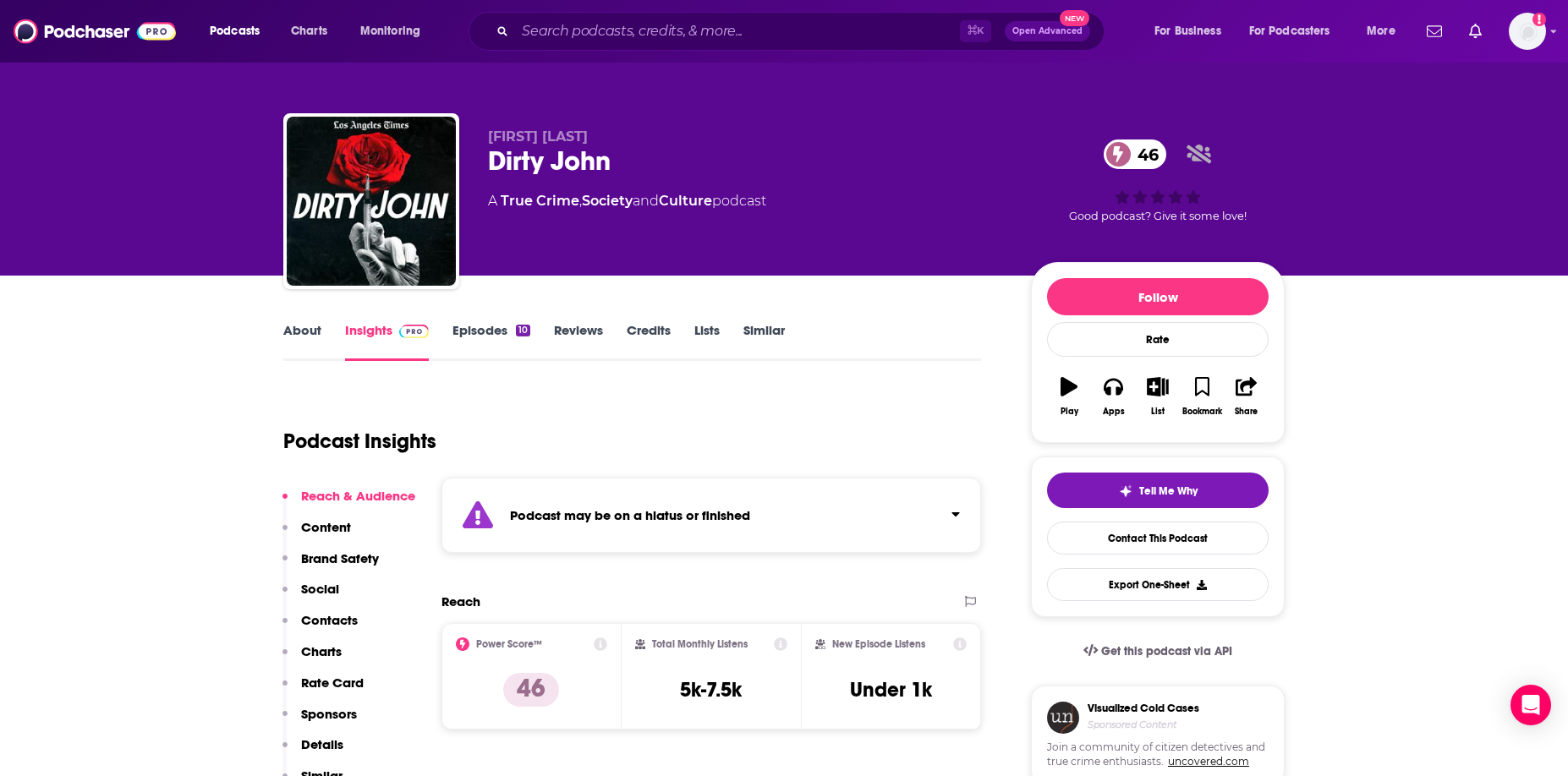 click on "Episodes 10" at bounding box center (491, 342) 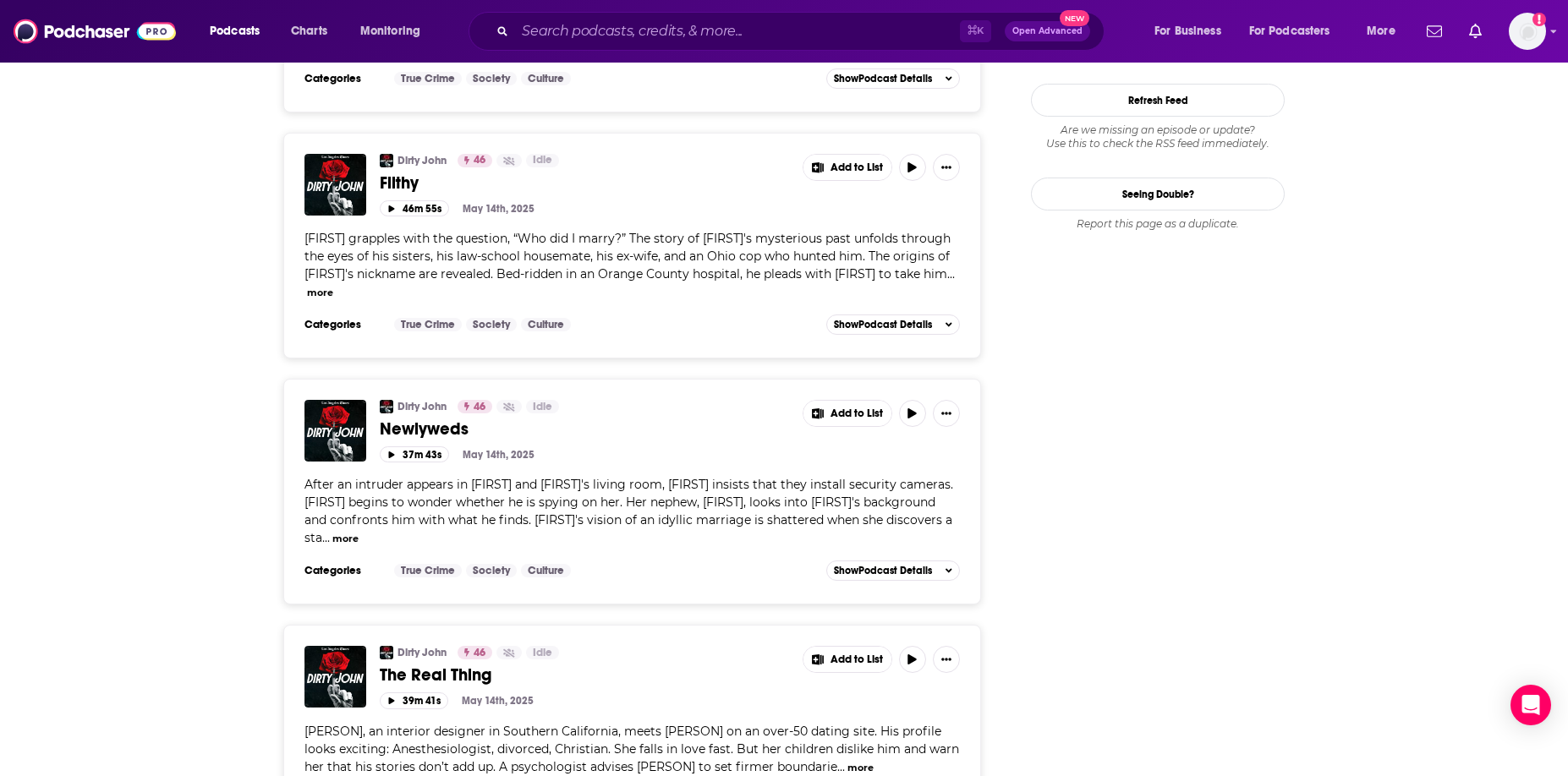 scroll, scrollTop: 0, scrollLeft: 0, axis: both 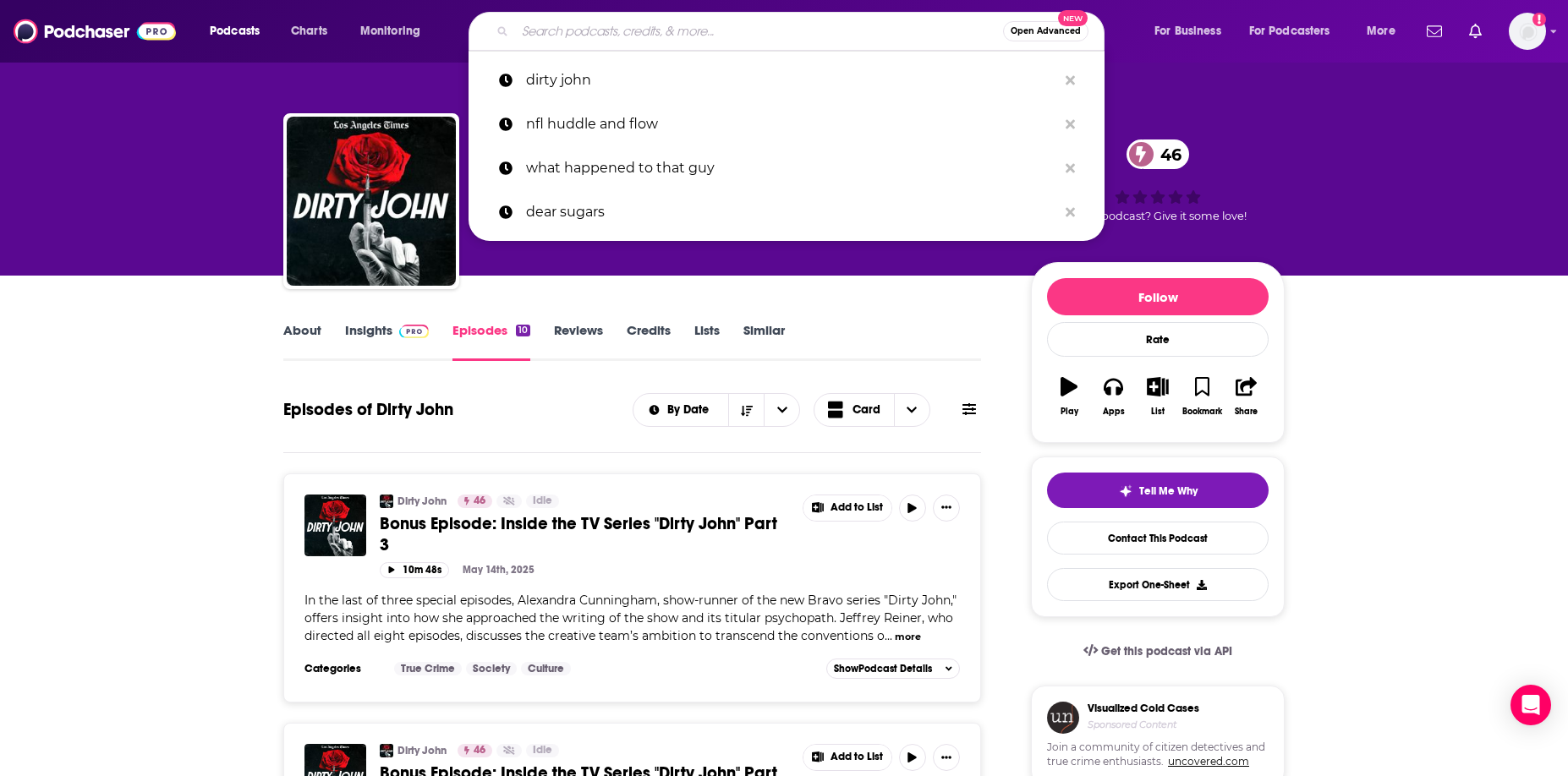 click at bounding box center (759, 31) 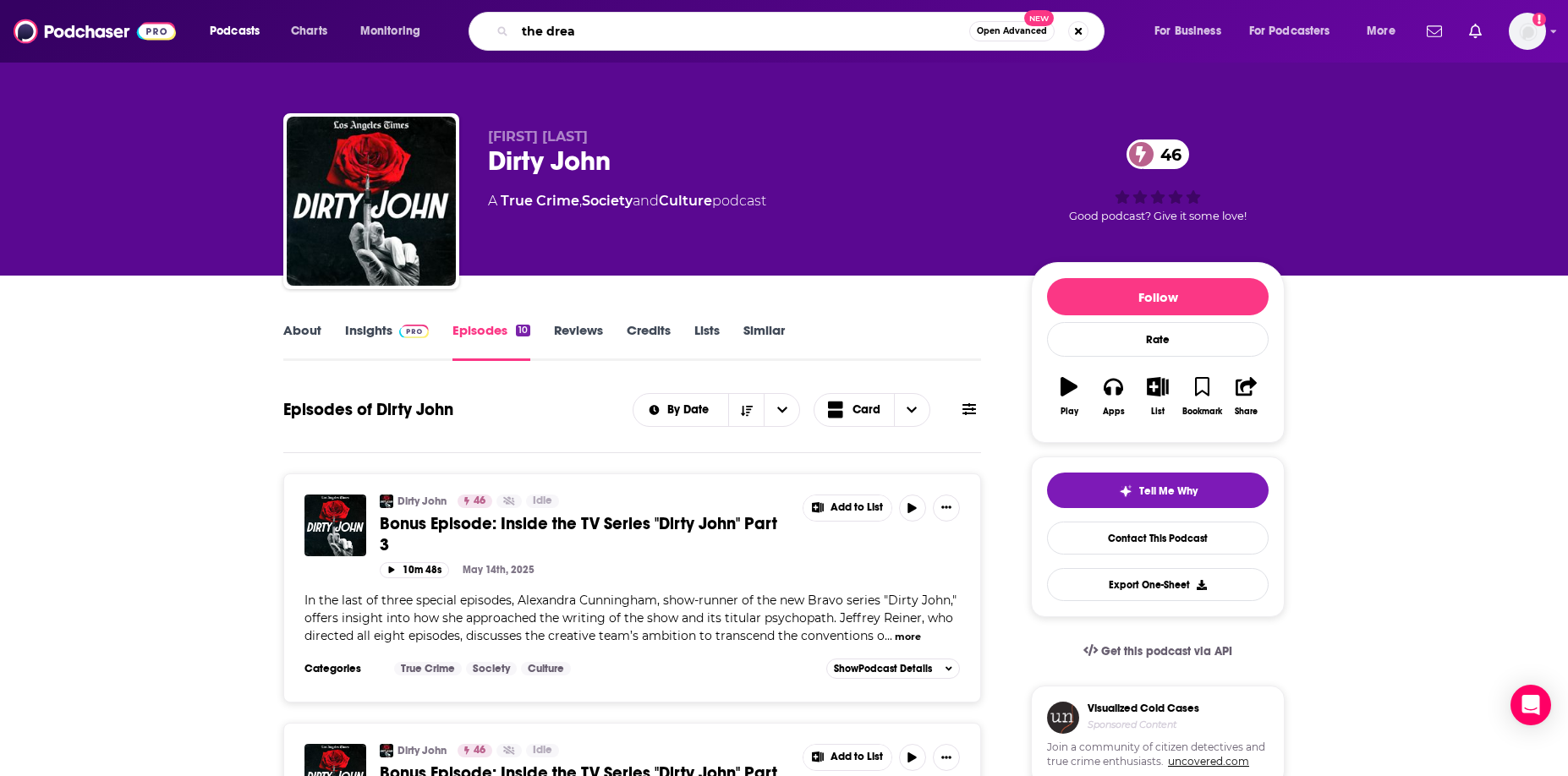 type on "the dream" 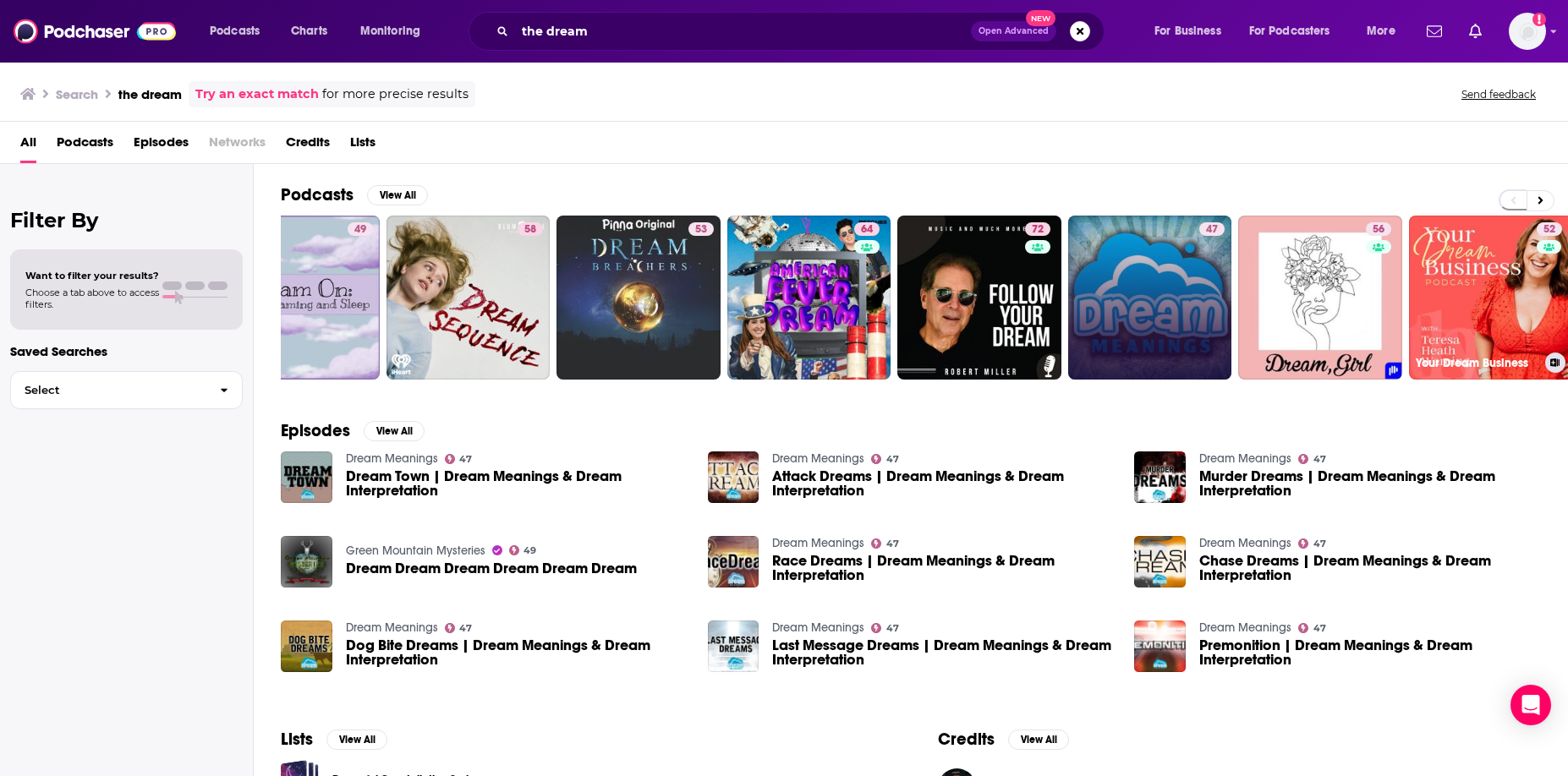 scroll, scrollTop: 0, scrollLeft: 0, axis: both 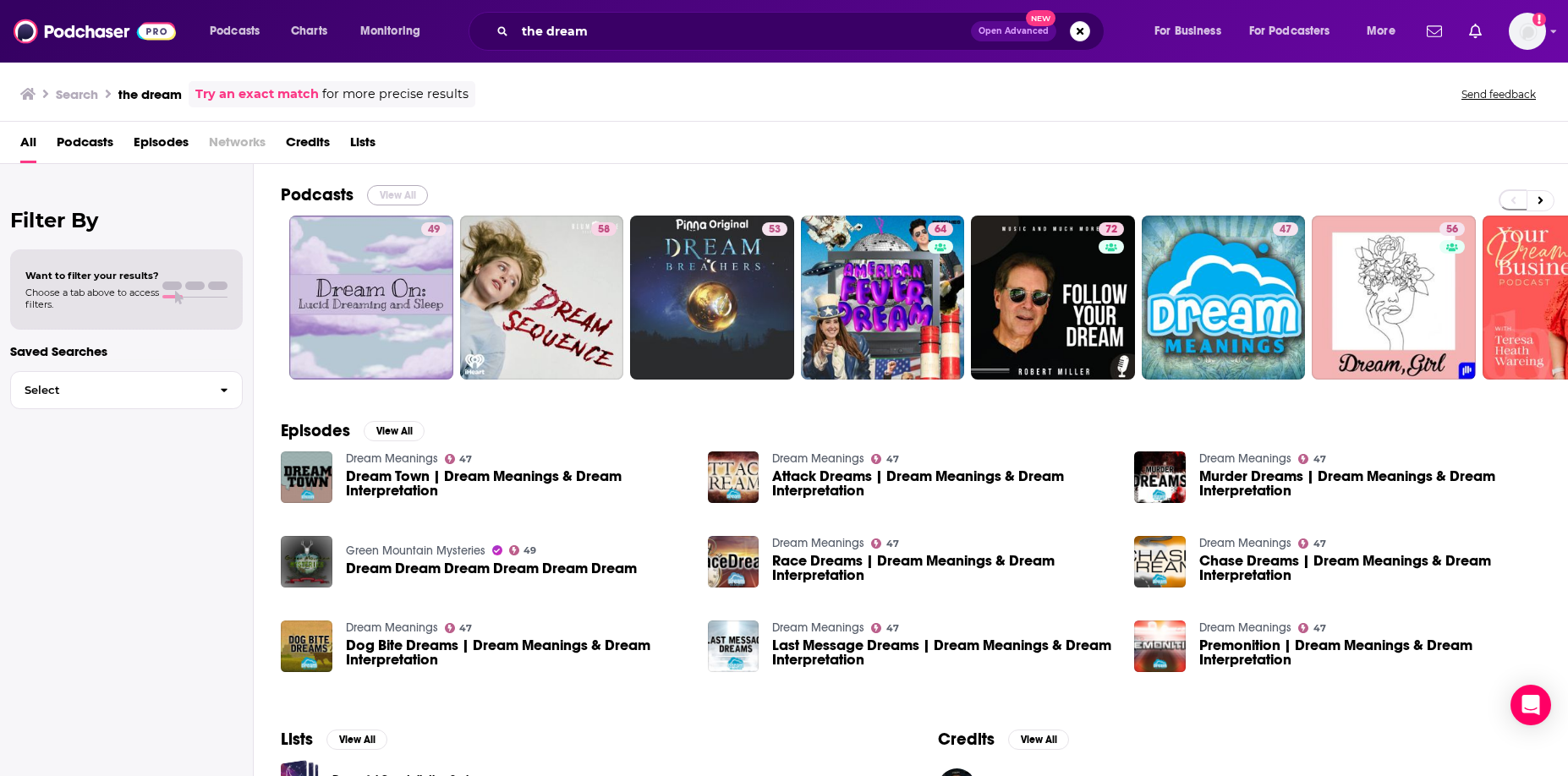 click on "View All" at bounding box center [397, 195] 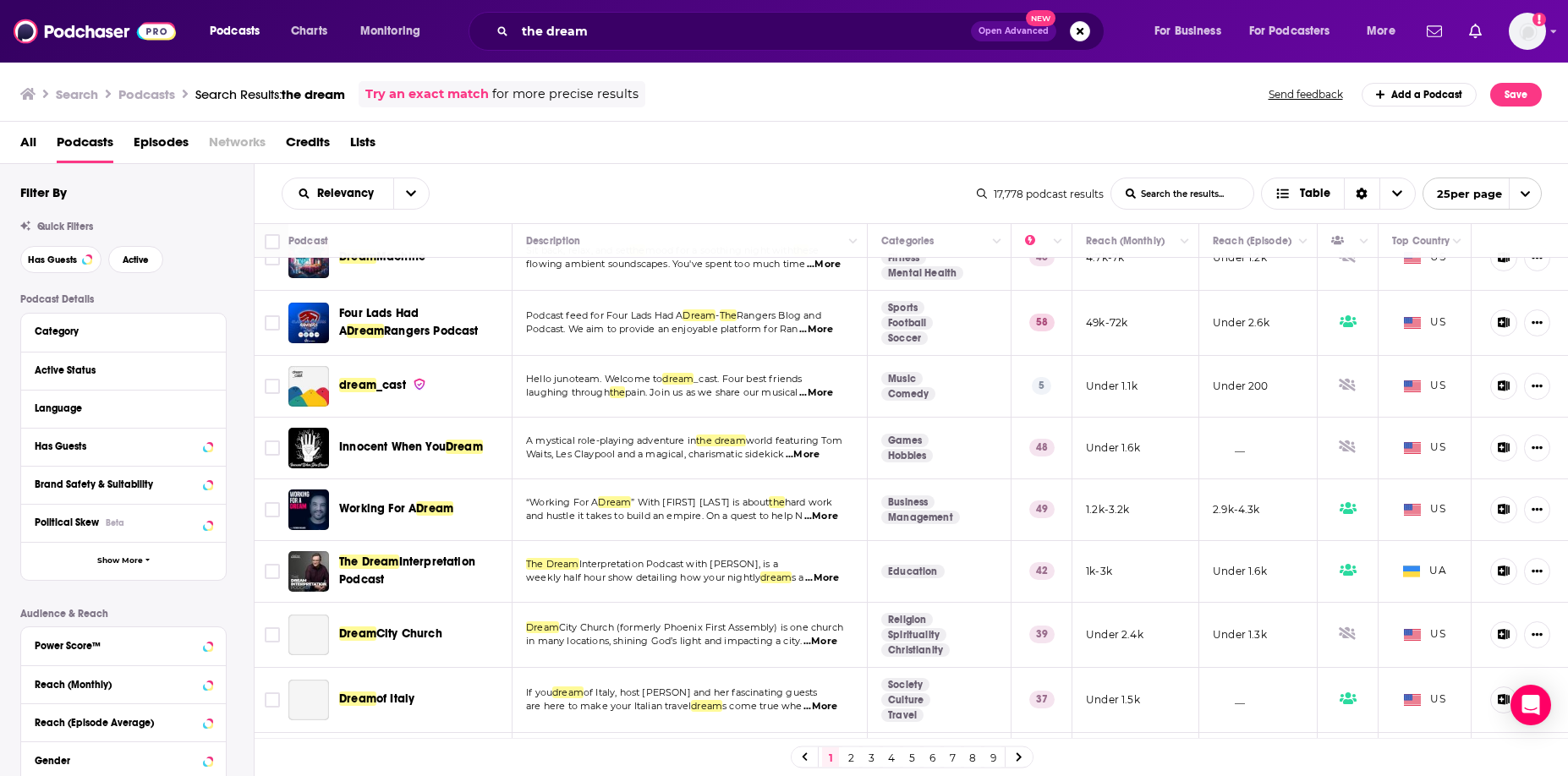 scroll, scrollTop: 1133, scrollLeft: 0, axis: vertical 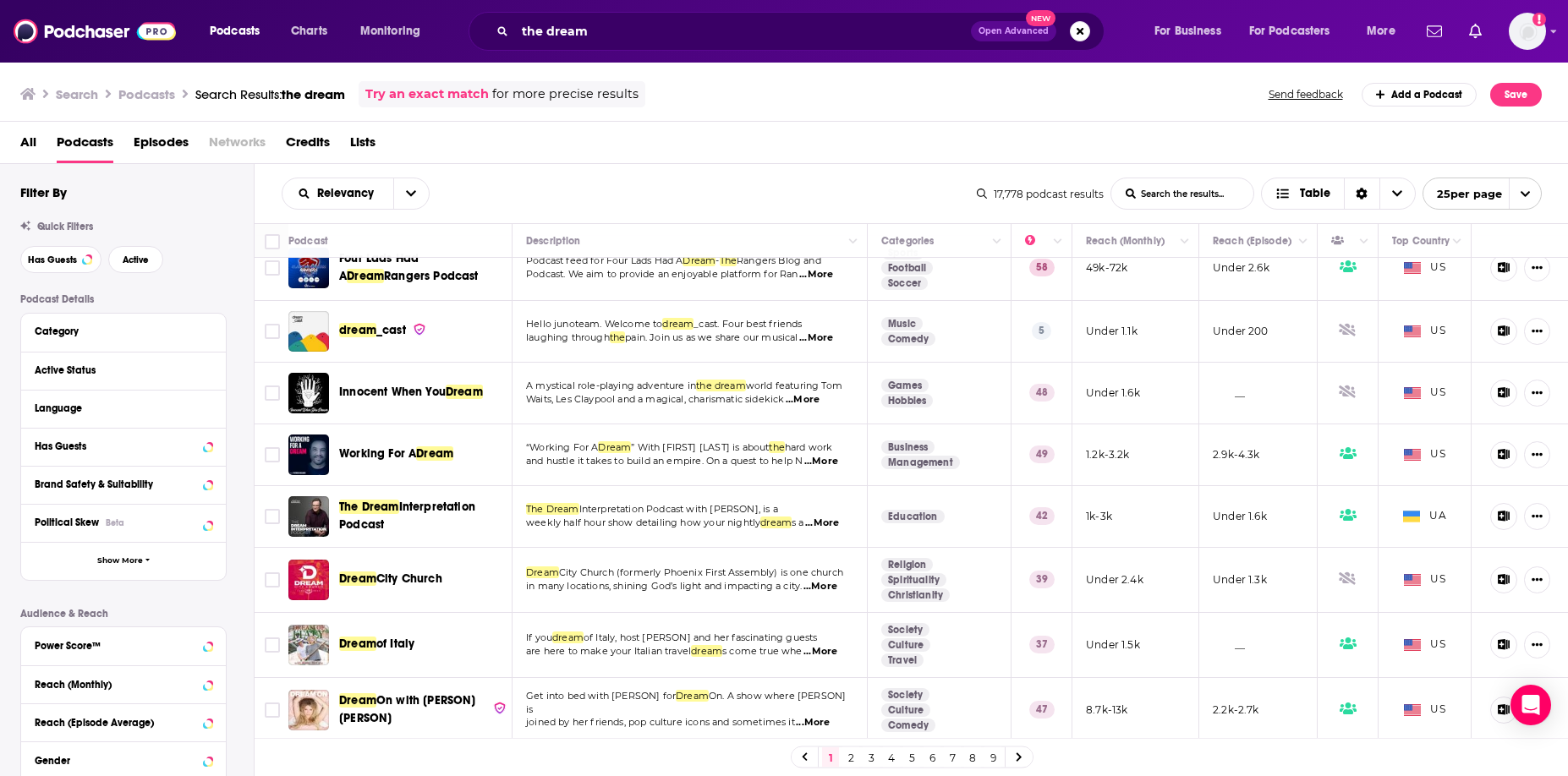 click at bounding box center (1525, 194) 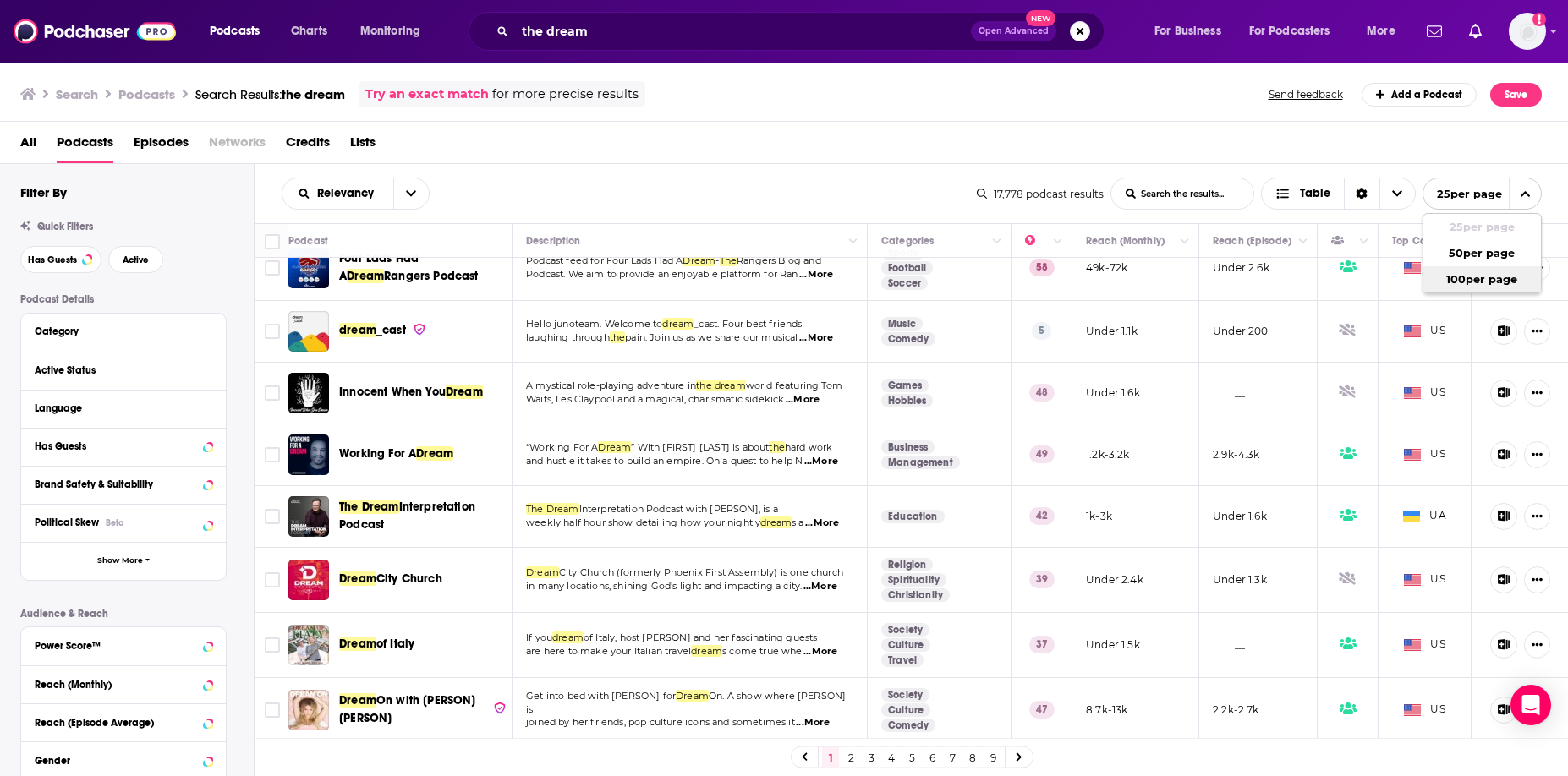 click on "100  per page" at bounding box center [1482, 279] 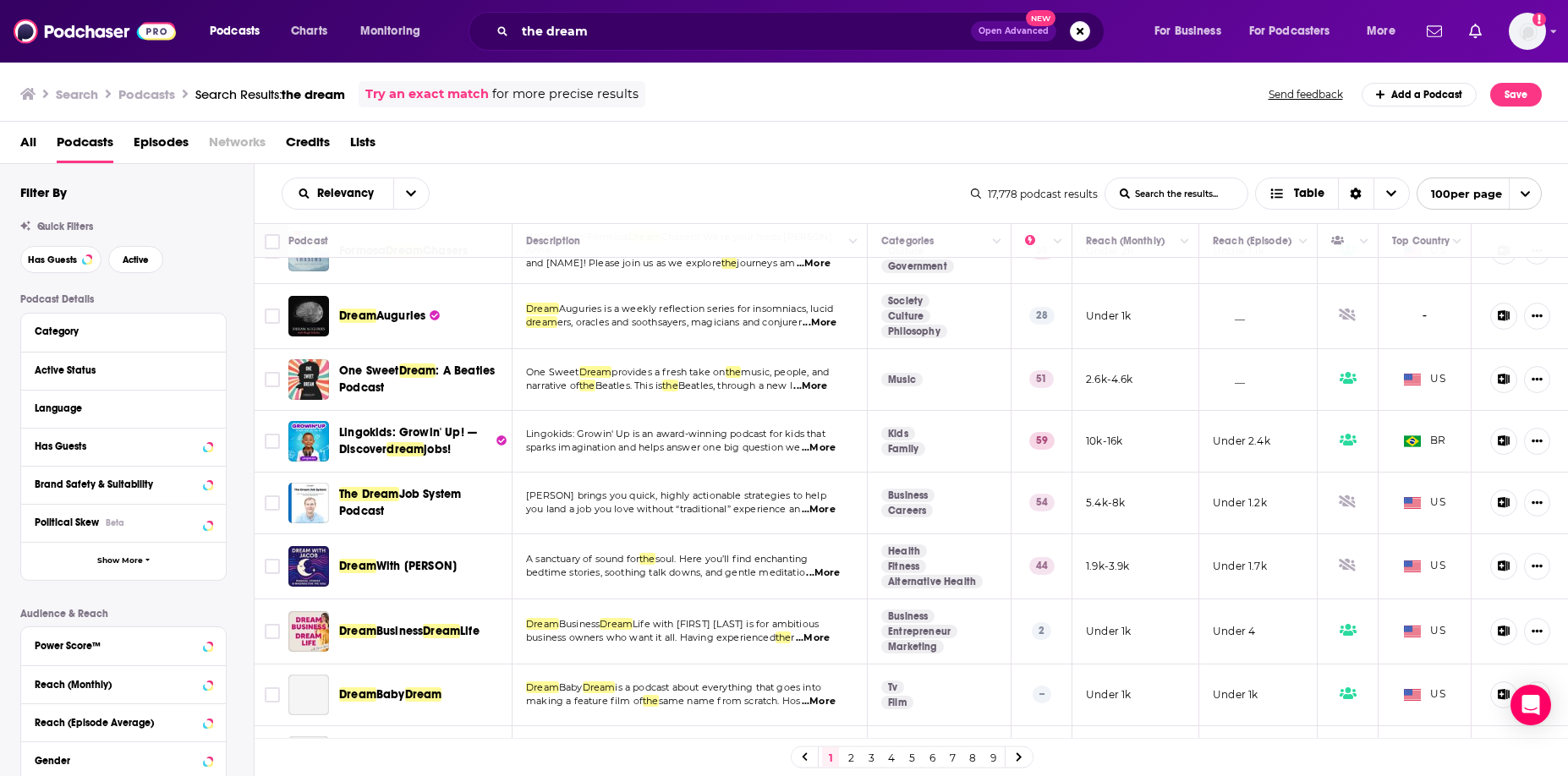 scroll, scrollTop: 2694, scrollLeft: 0, axis: vertical 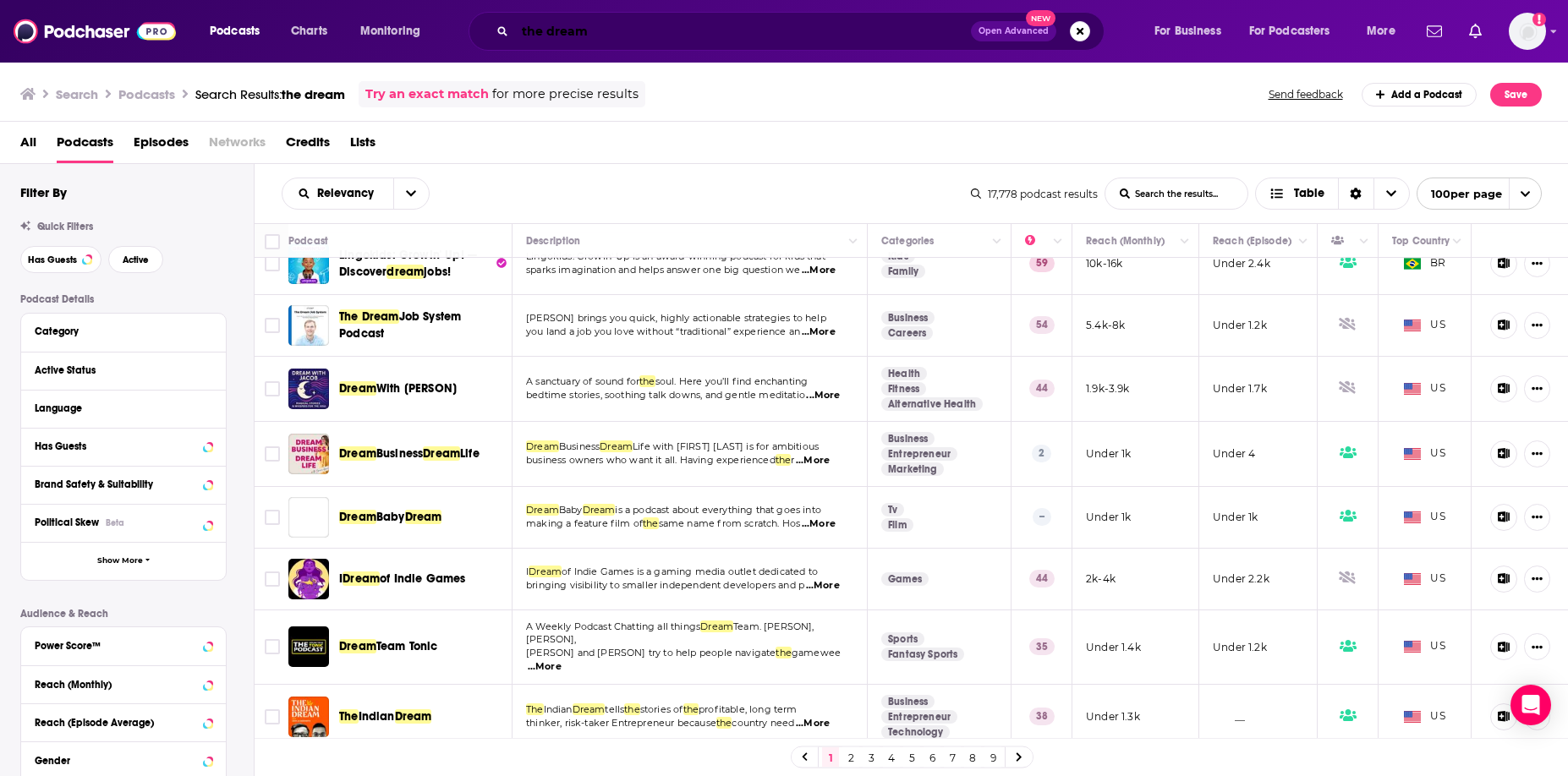 click on "the dream" at bounding box center (743, 31) 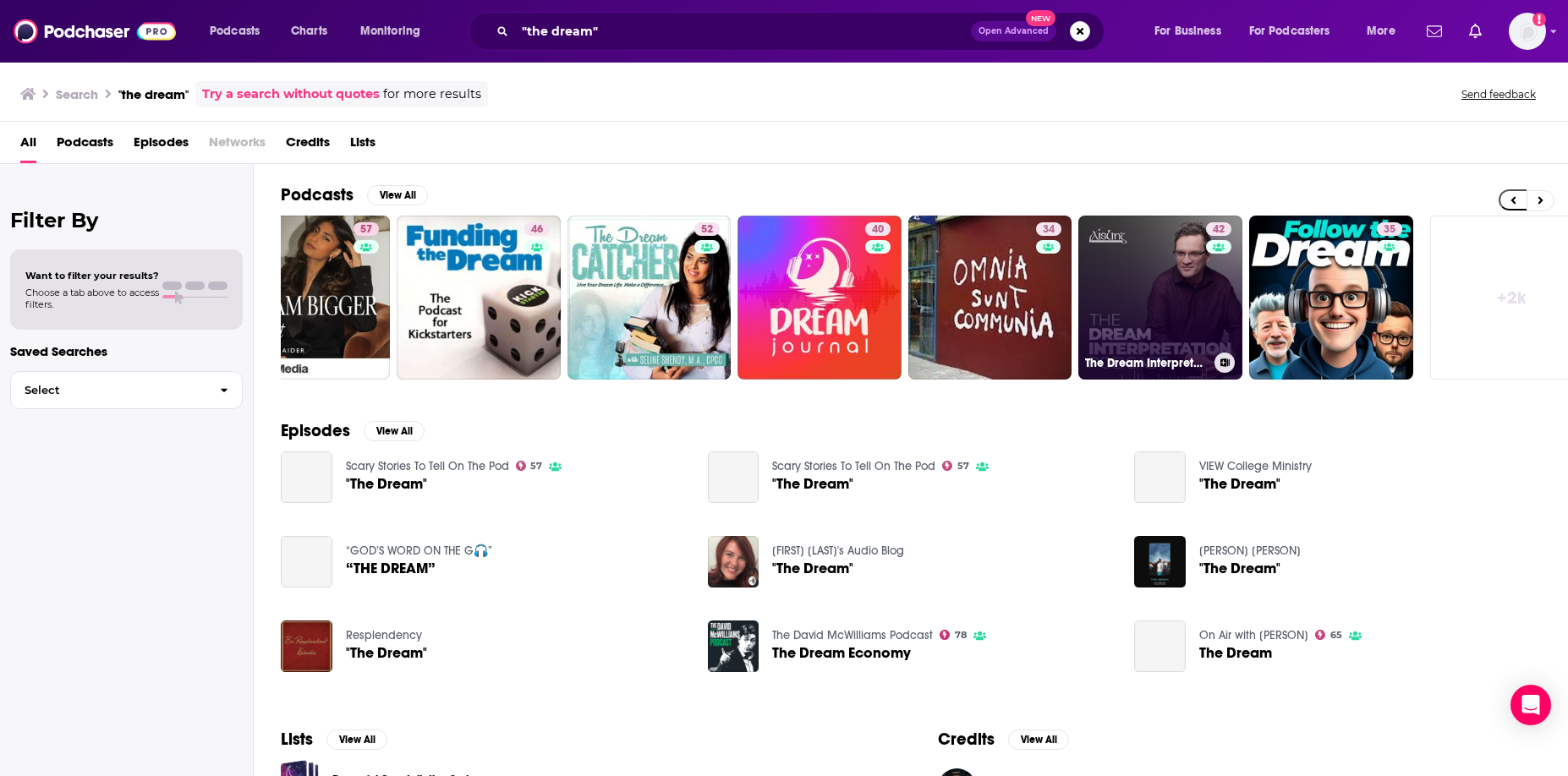 scroll, scrollTop: 0, scrollLeft: 266, axis: horizontal 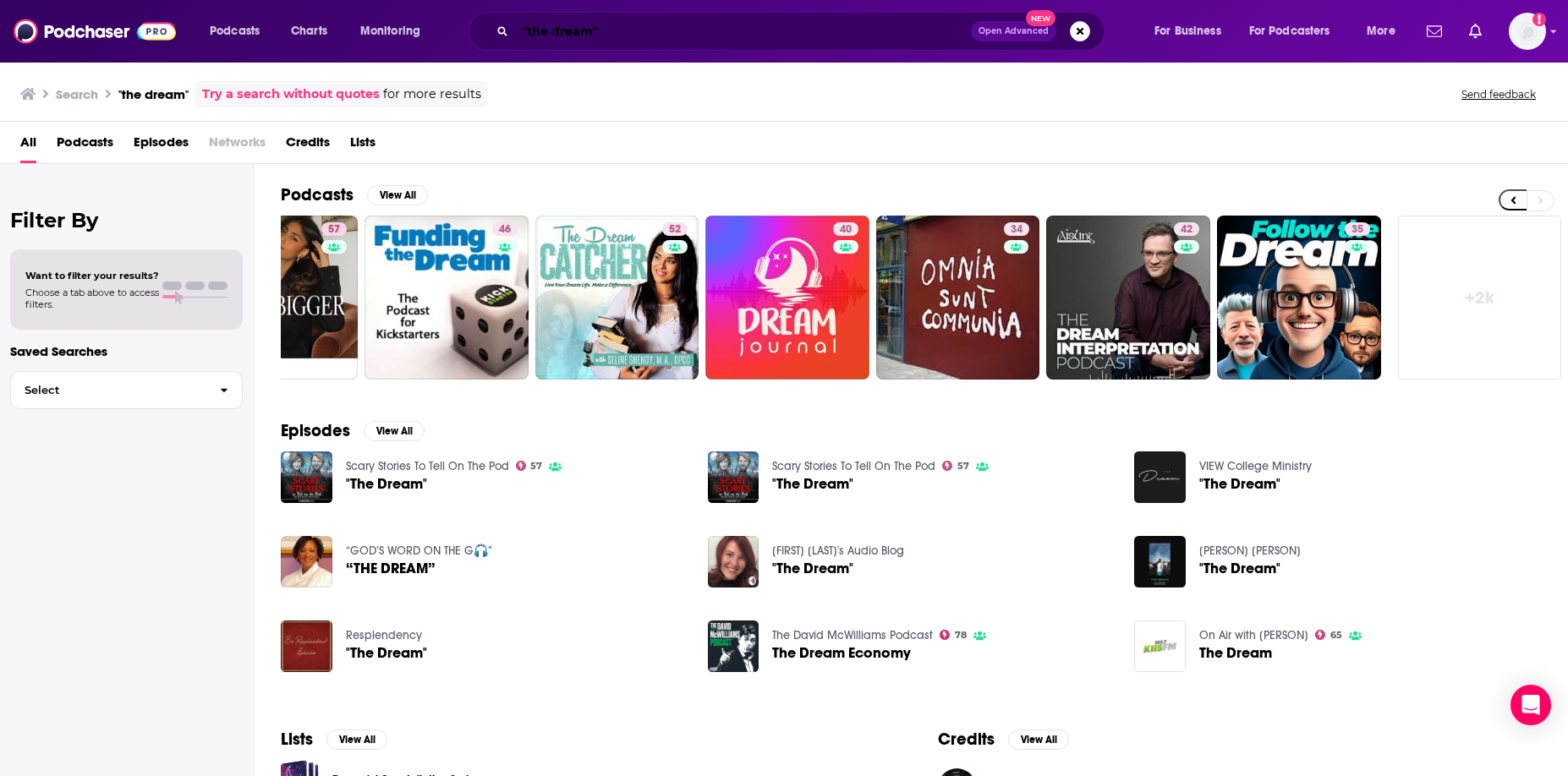 click on ""the dream"" at bounding box center [743, 31] 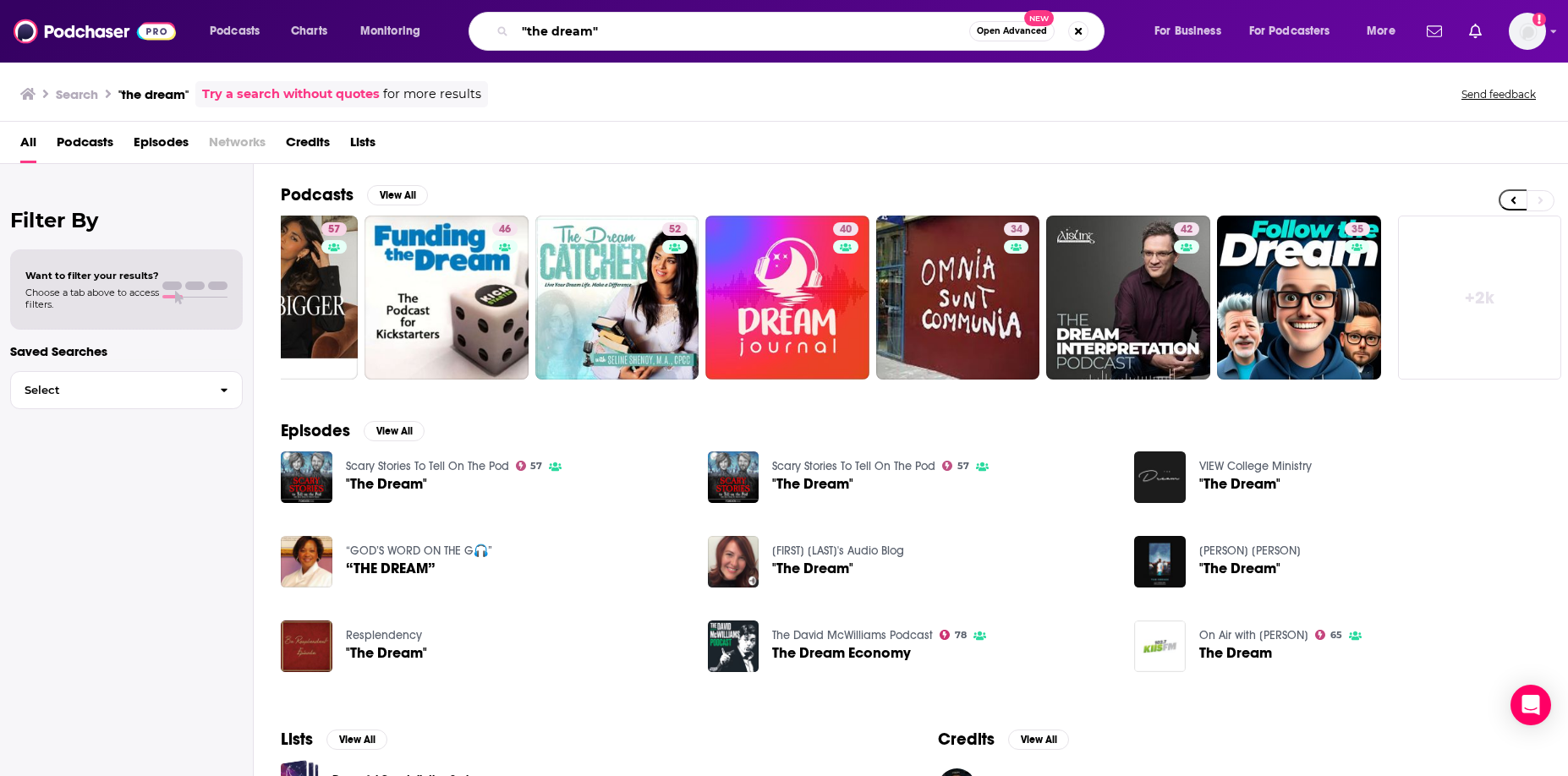 click on ""the dream"" at bounding box center (742, 31) 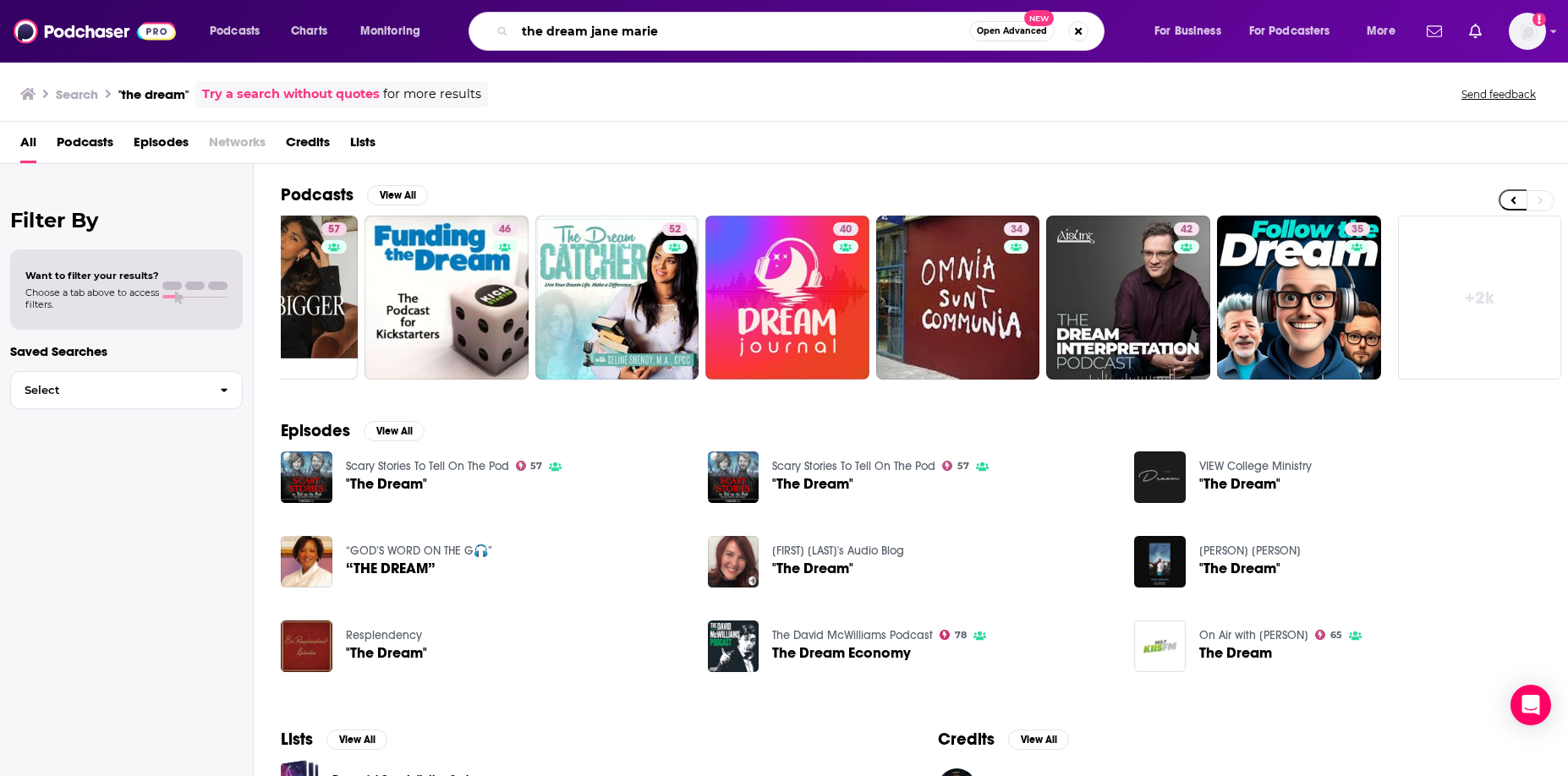 type on "the dream jane marie" 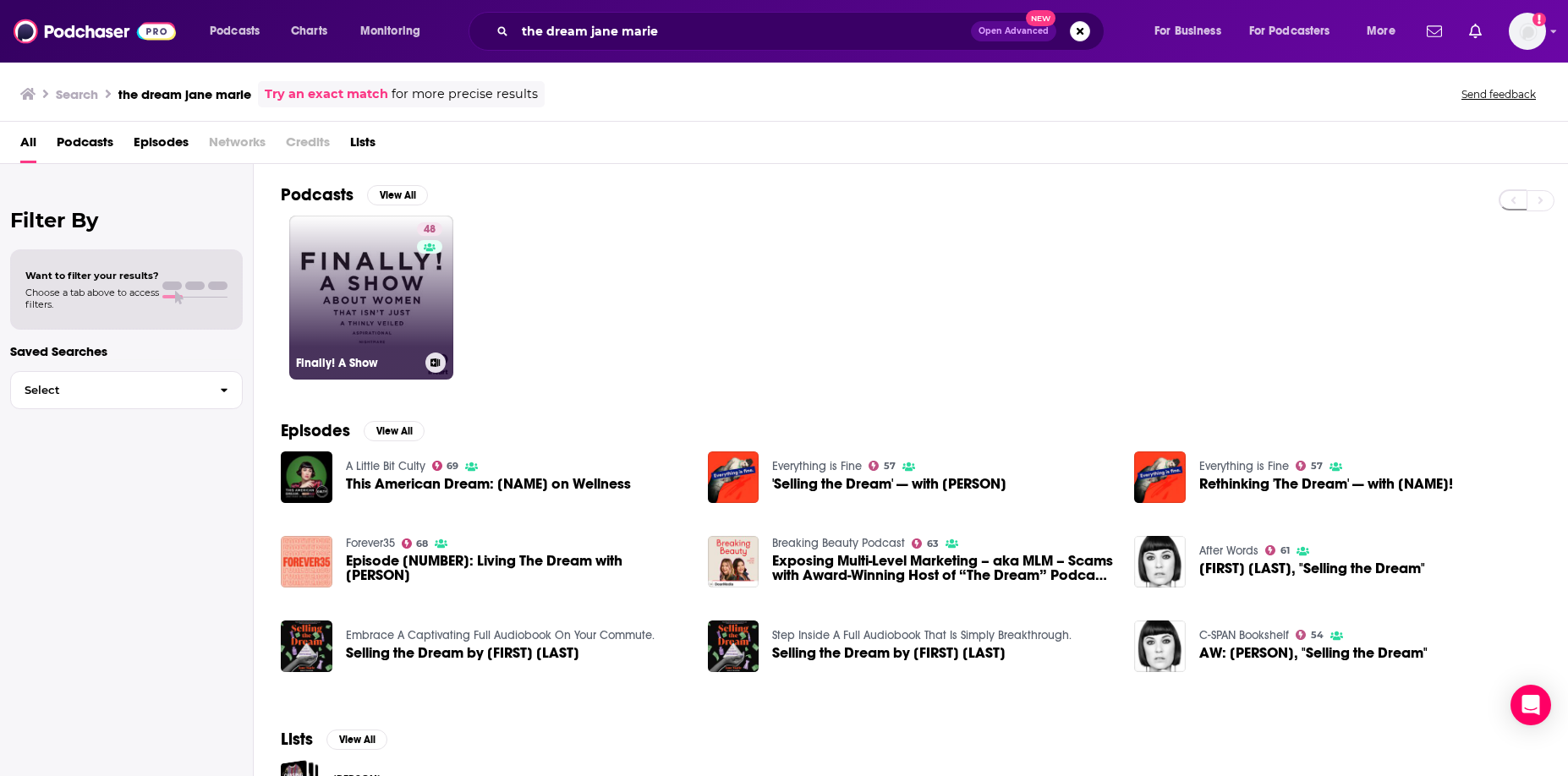 click on "48 Finally! A Show" at bounding box center (371, 298) 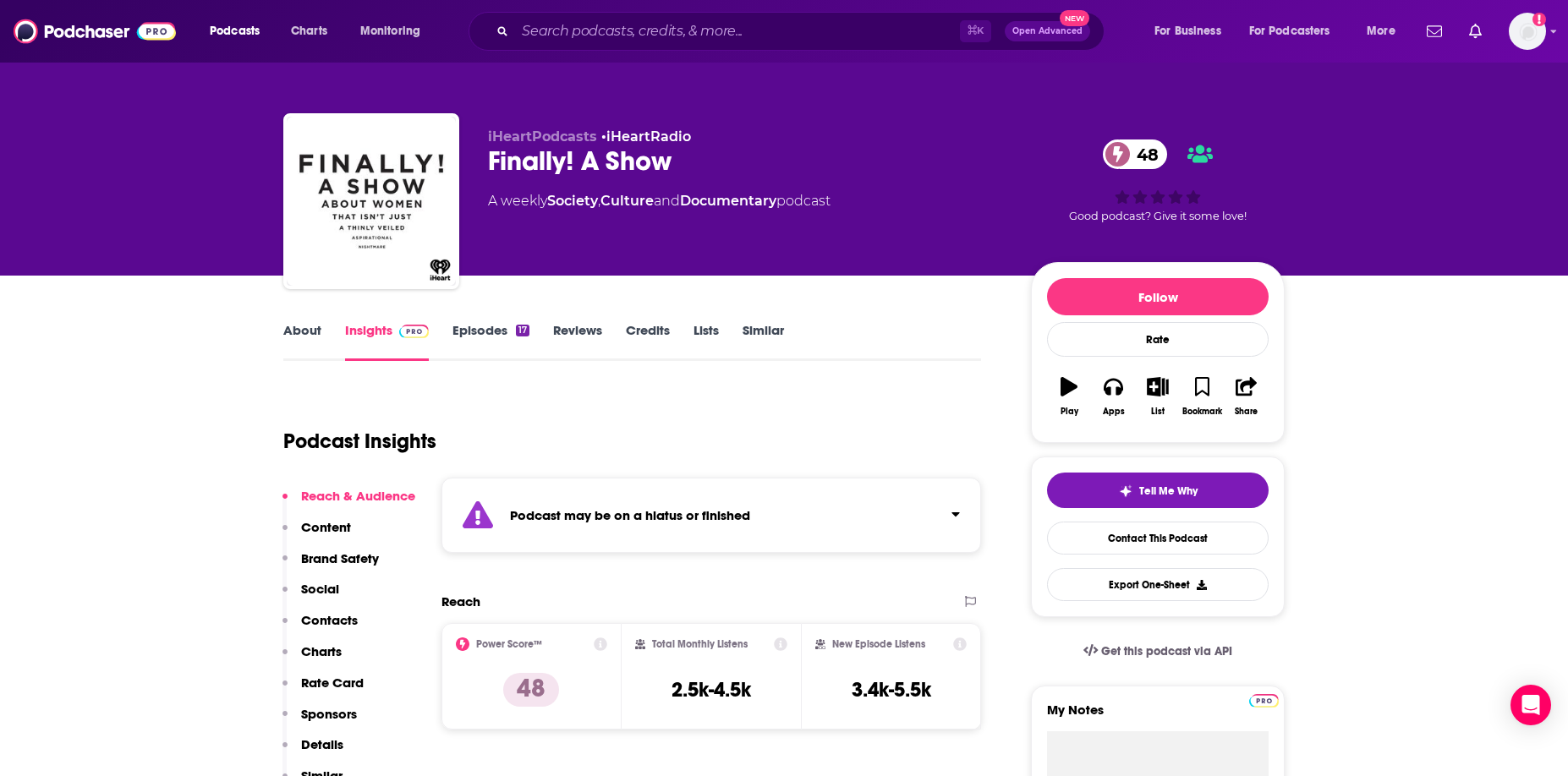 click on "Episodes 17" at bounding box center (491, 342) 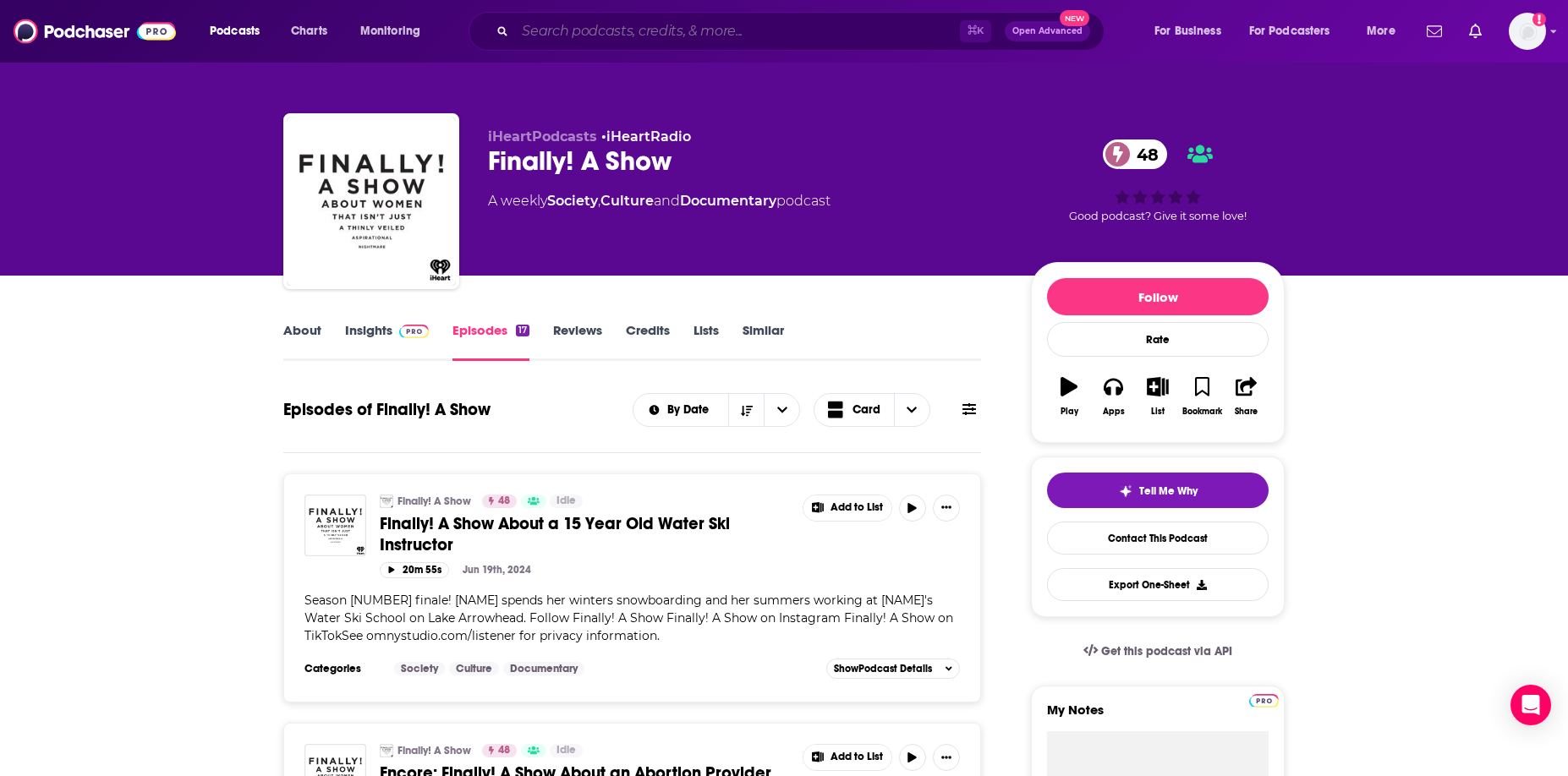 click at bounding box center (737, 31) 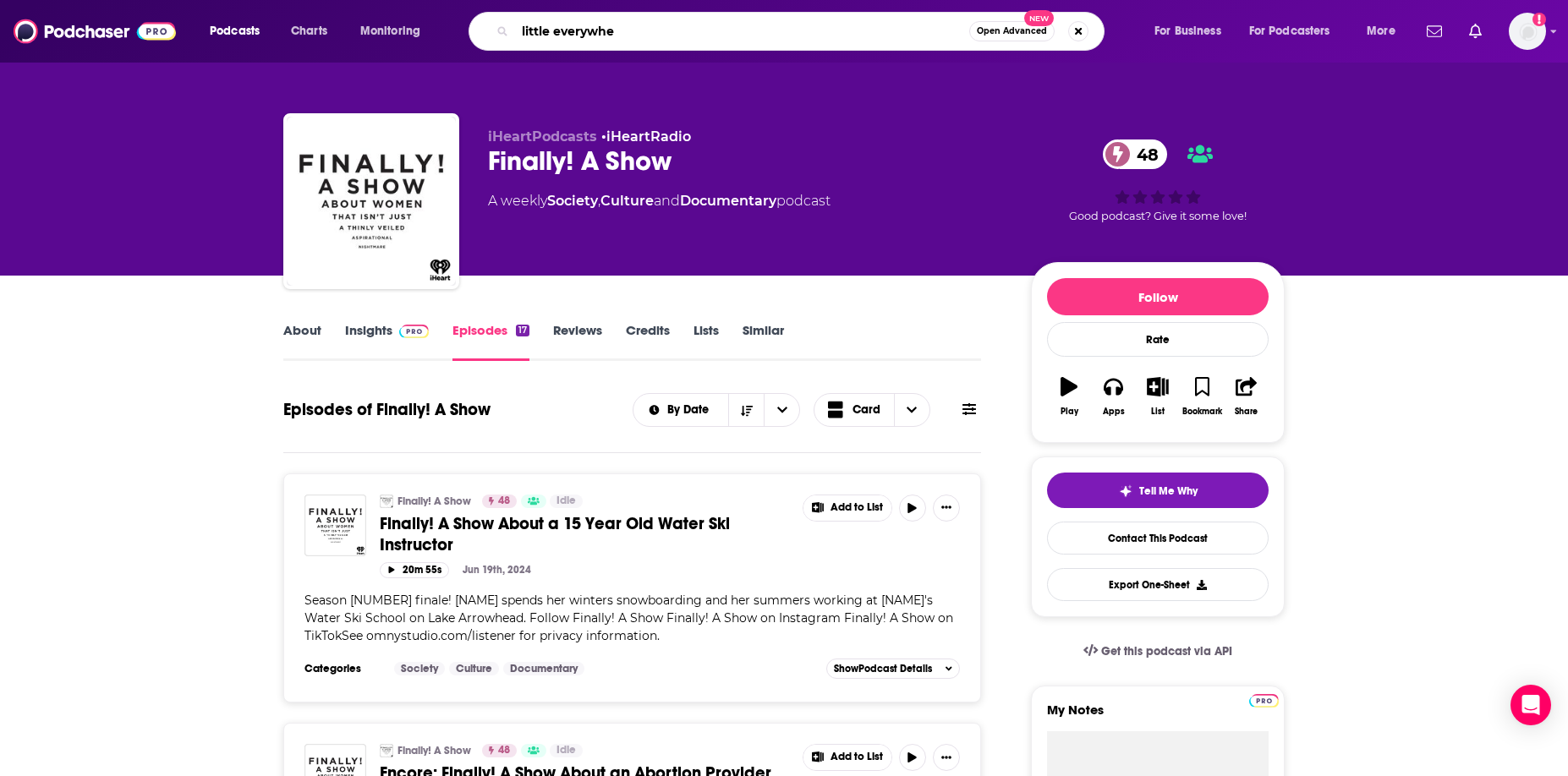 type on "little everywher" 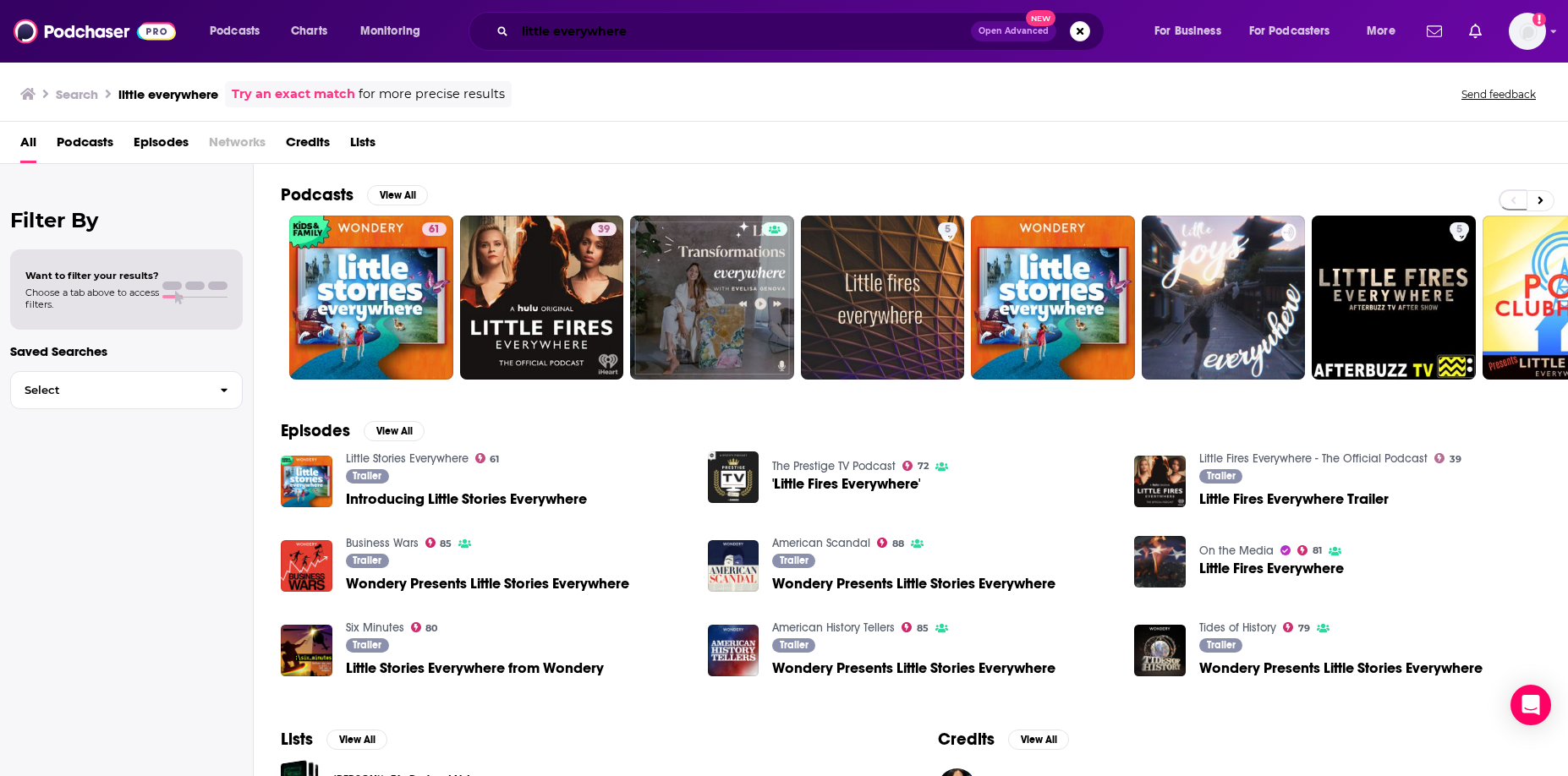 click on "little everywhere" at bounding box center (743, 31) 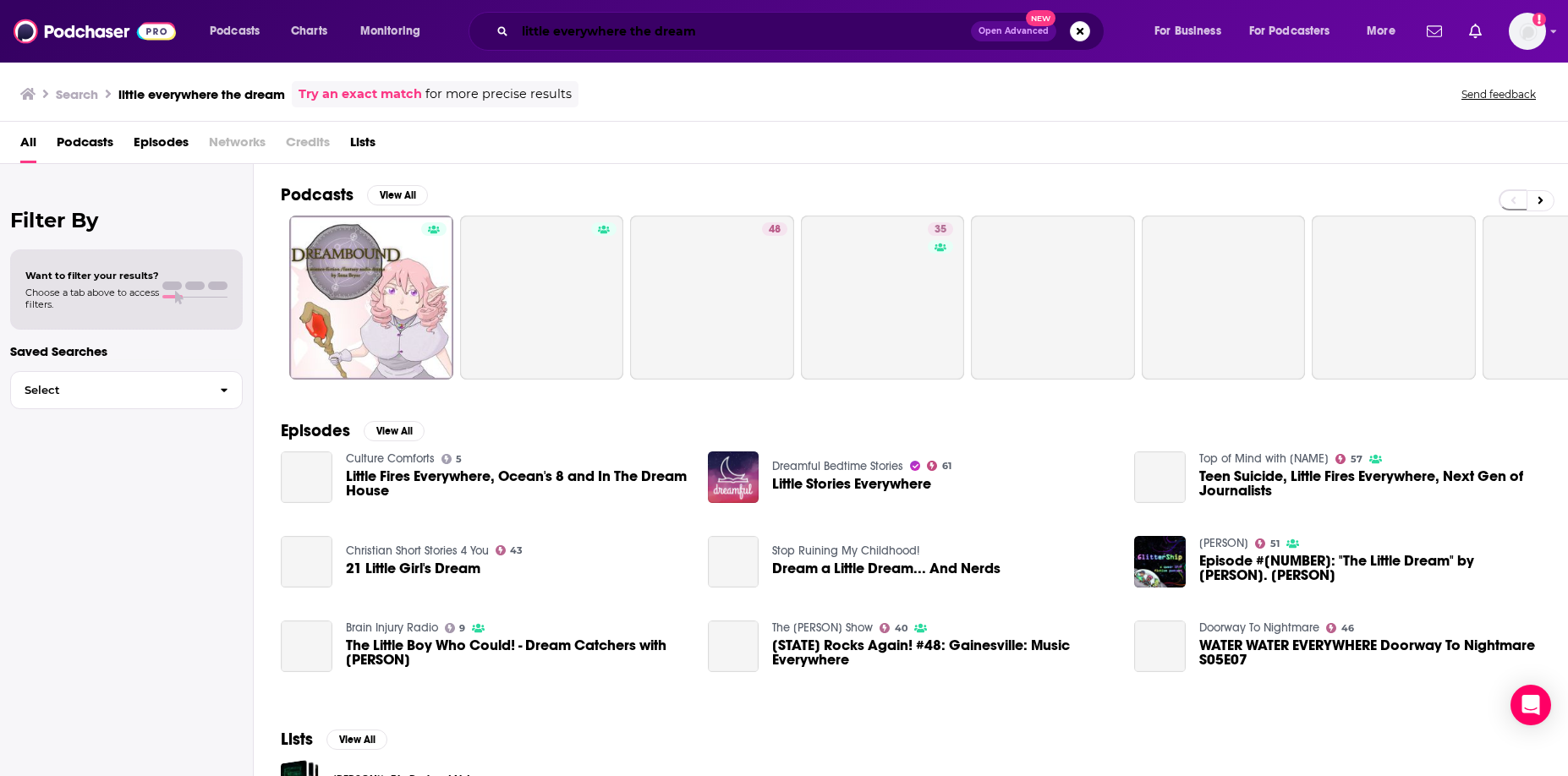 click on "little everywhere the dream" at bounding box center [743, 31] 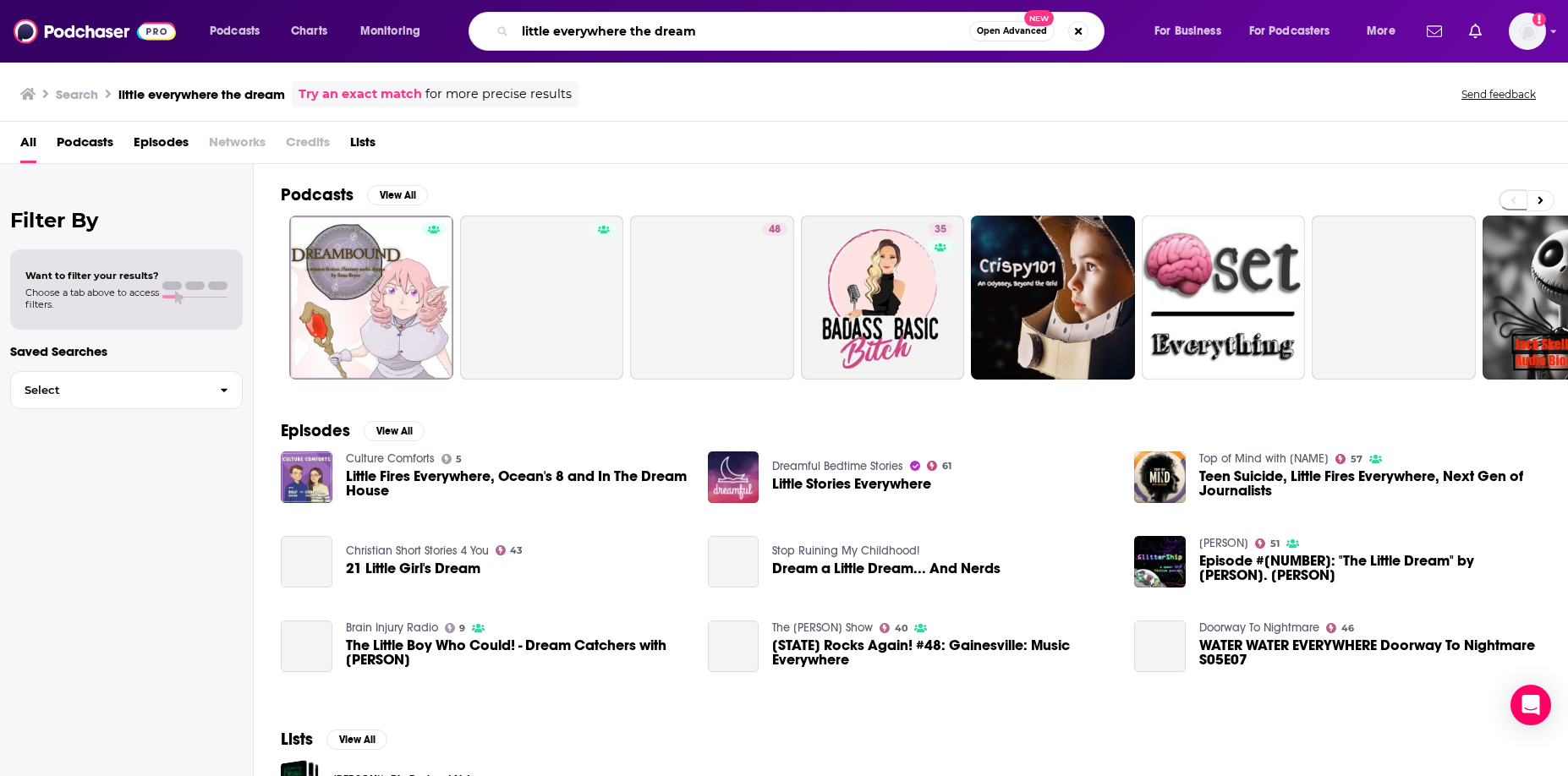 click on "little everywhere the dream" at bounding box center (742, 31) 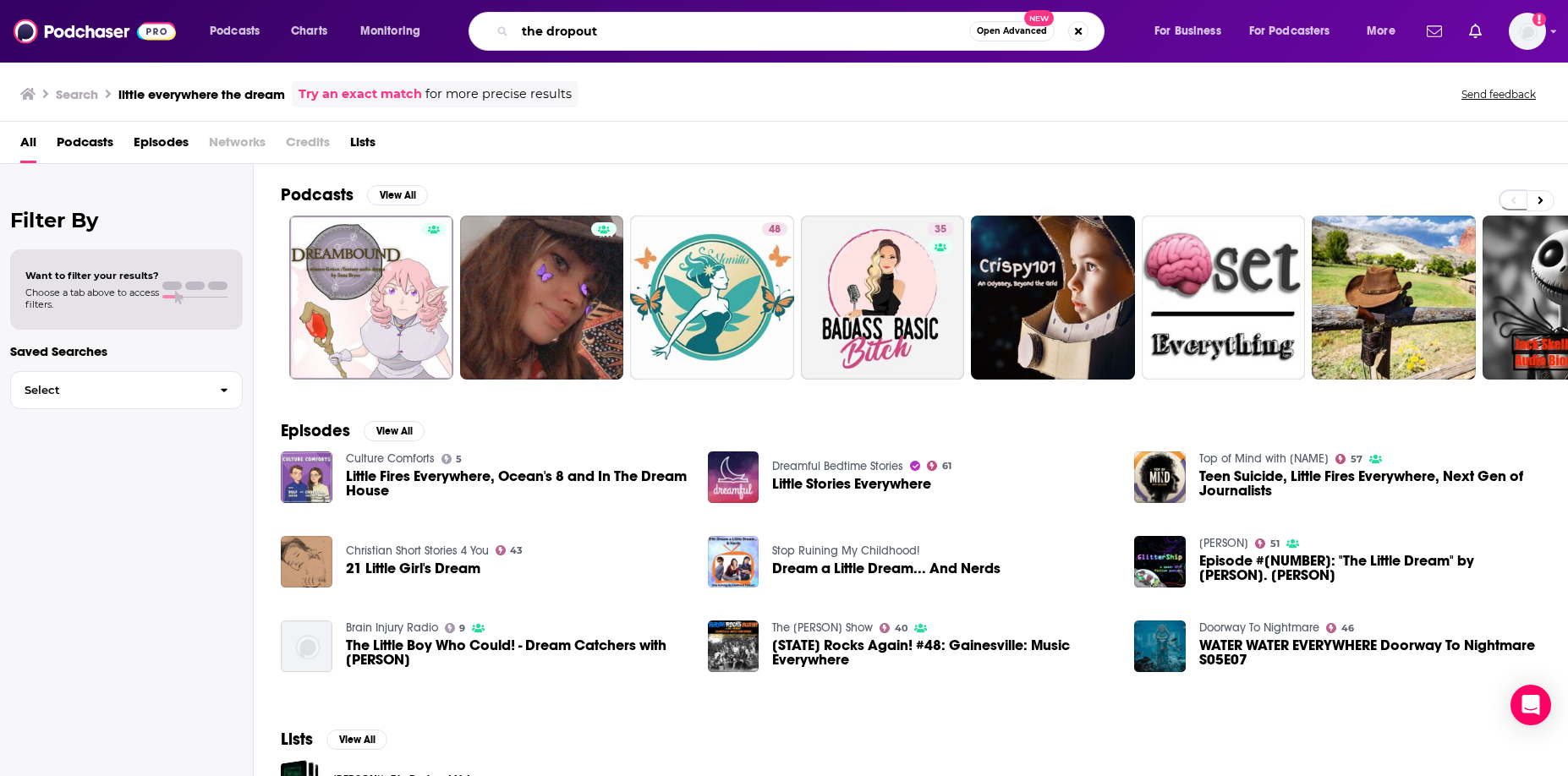 type on "the dropout" 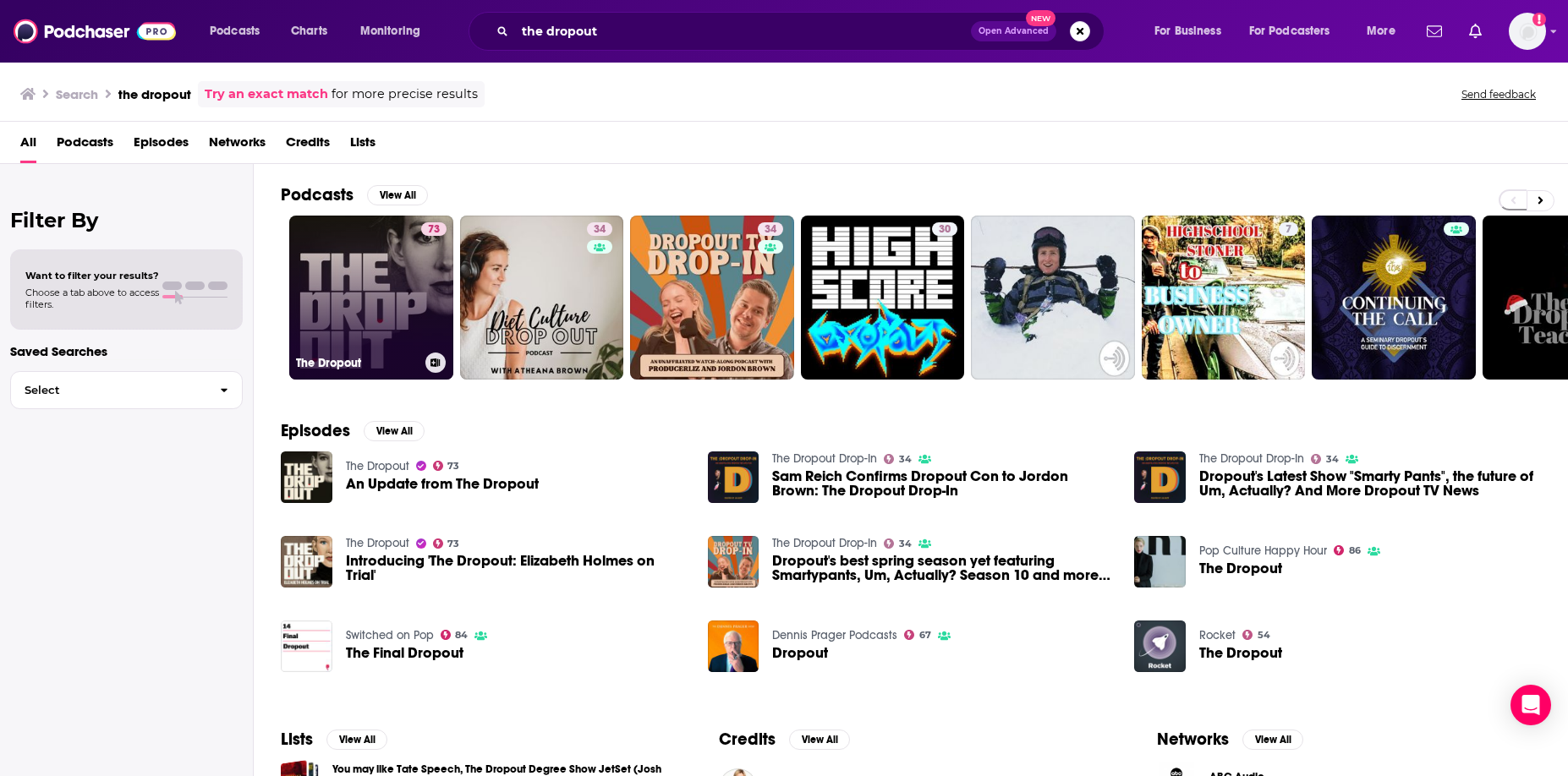 click on "73 The Dropout" at bounding box center [371, 298] 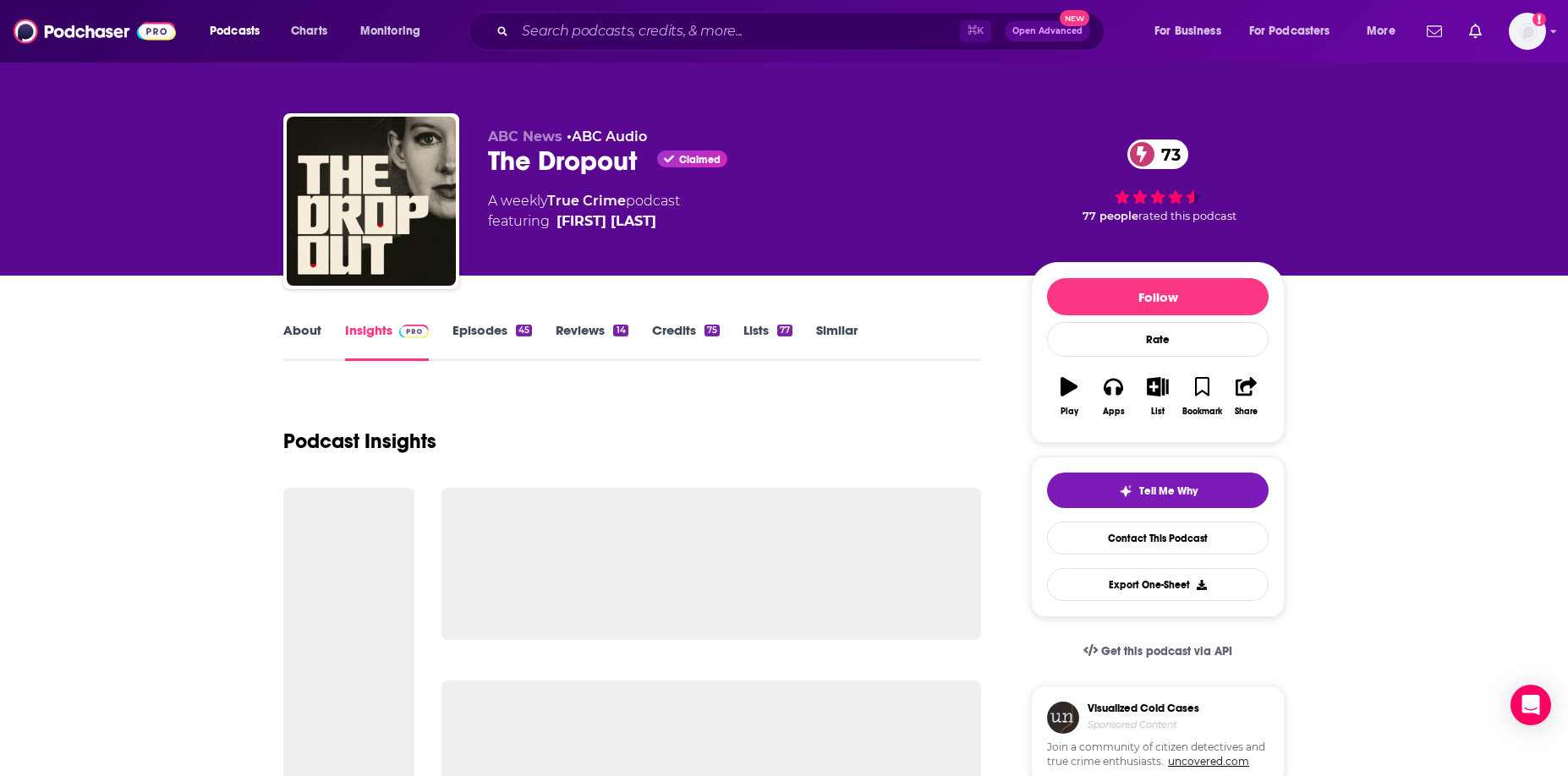 click on "Episodes 45" at bounding box center [492, 342] 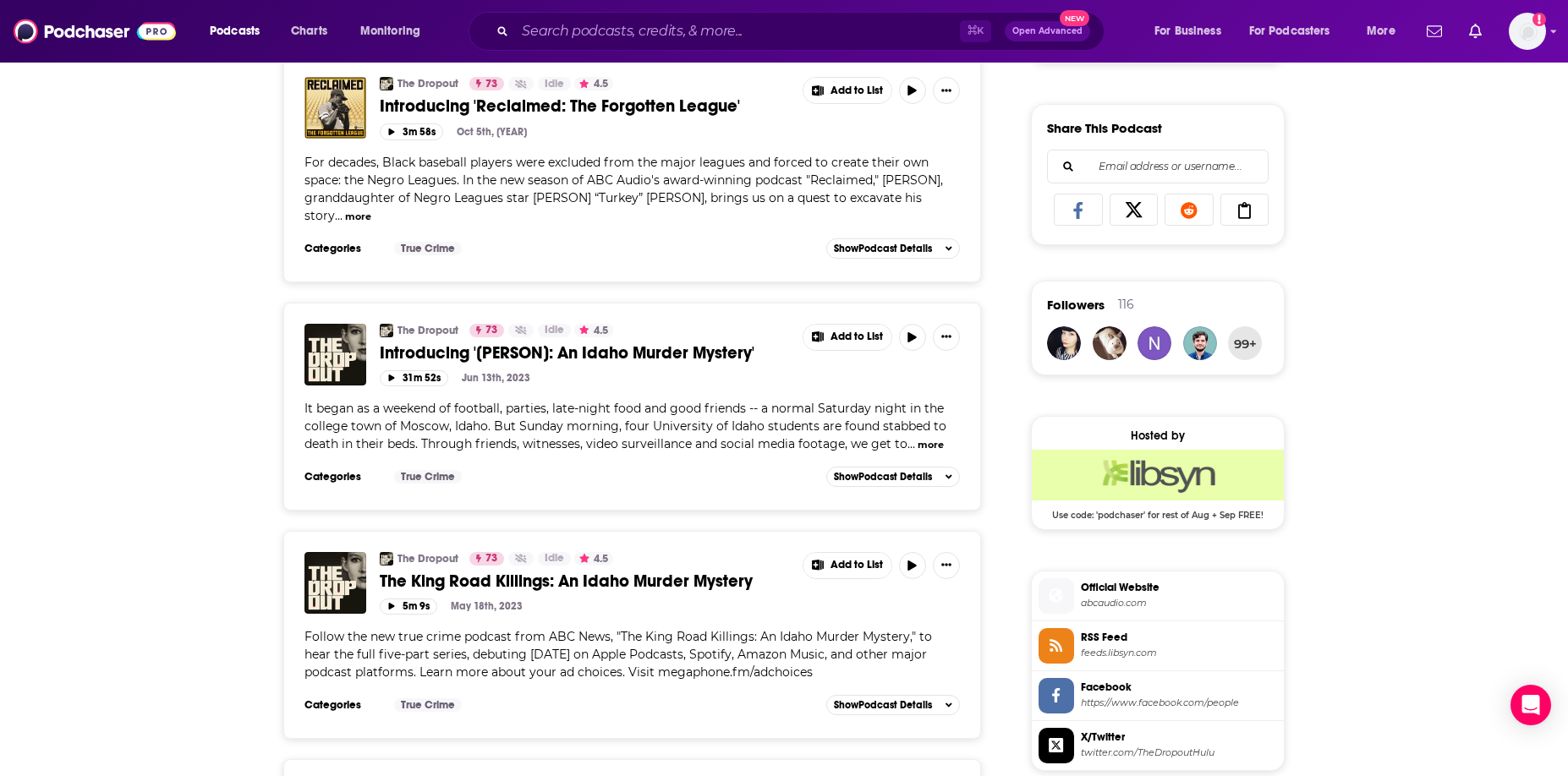 scroll, scrollTop: 0, scrollLeft: 0, axis: both 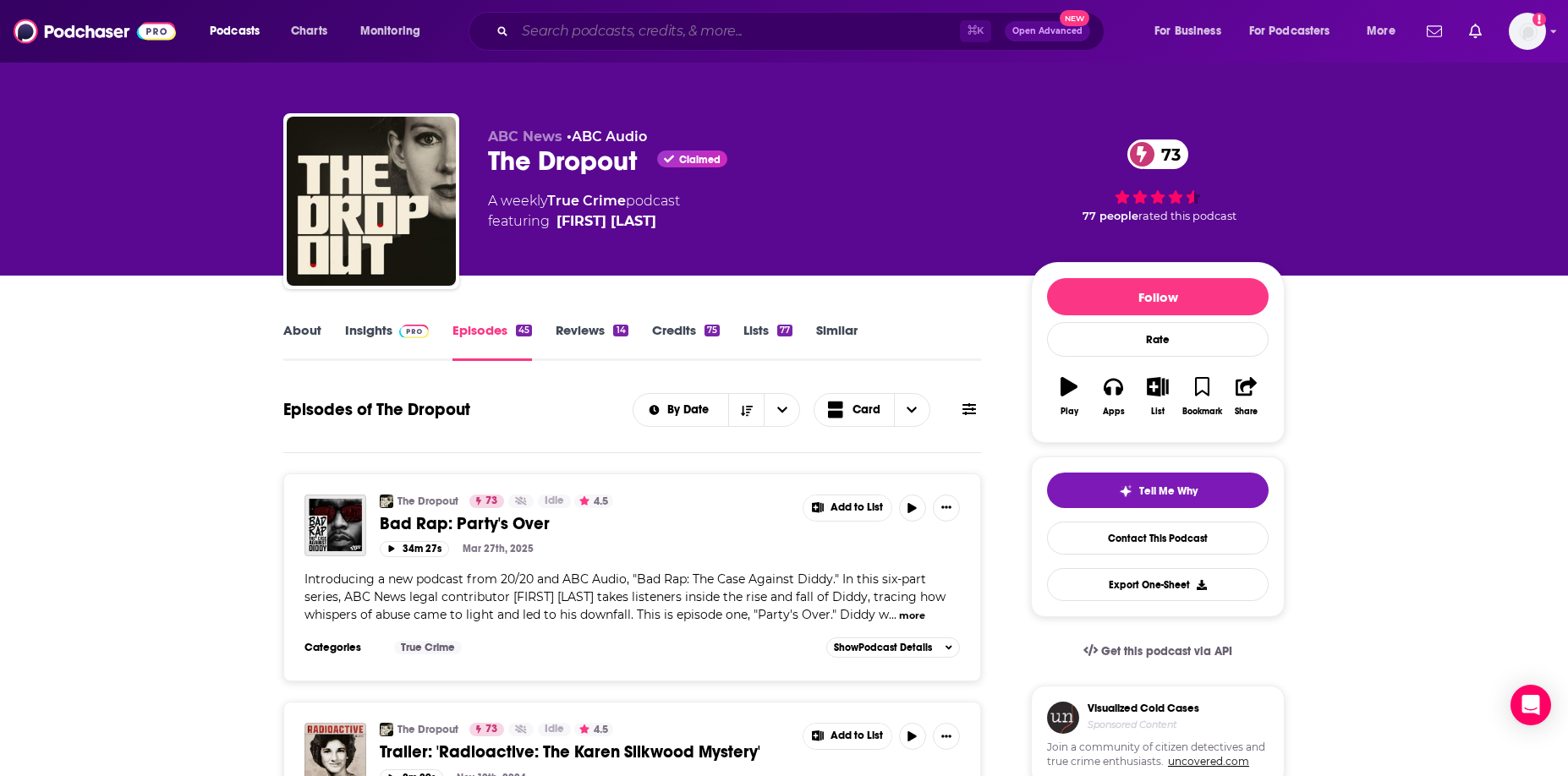 click at bounding box center [737, 31] 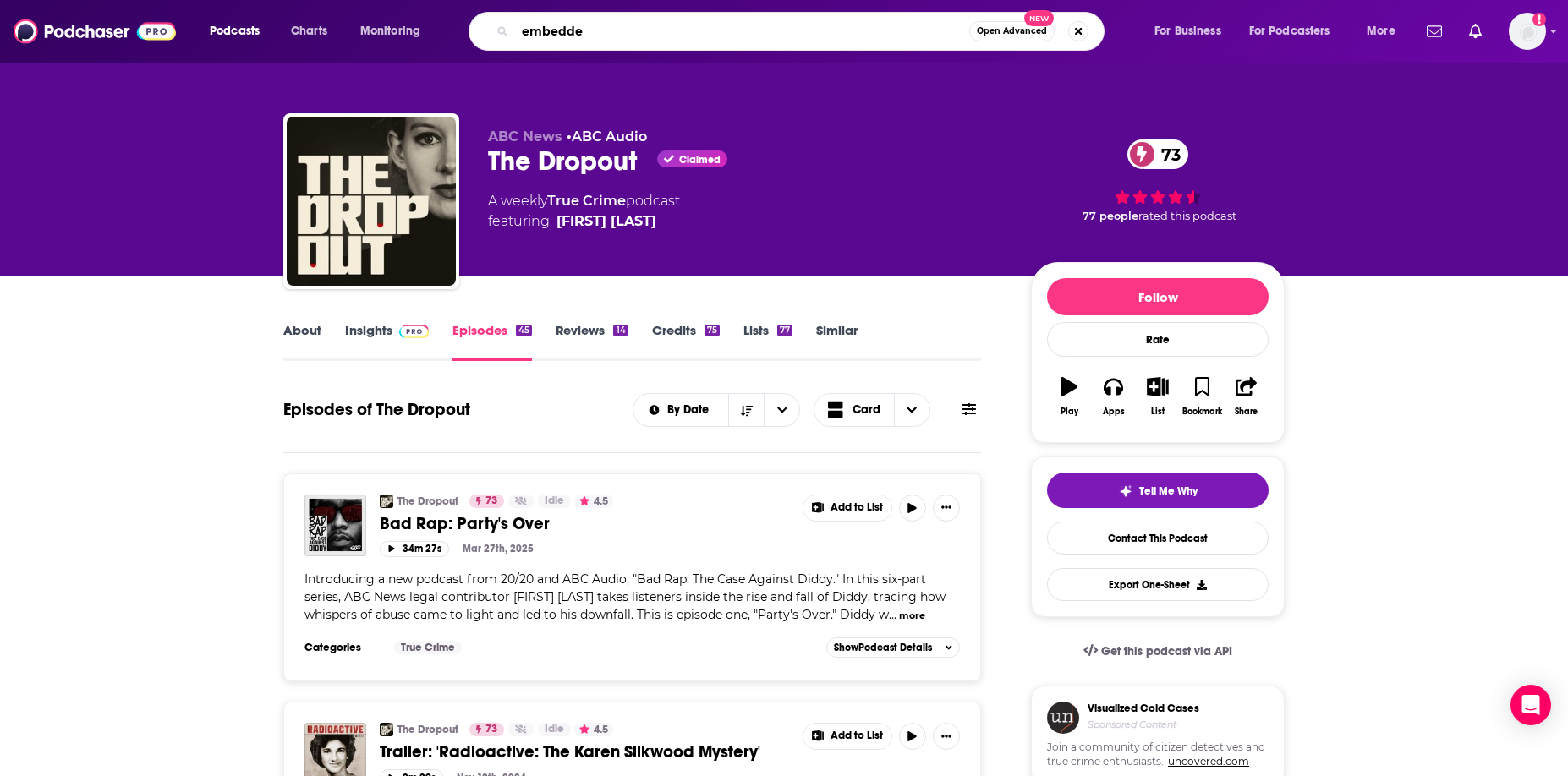 type on "embedded" 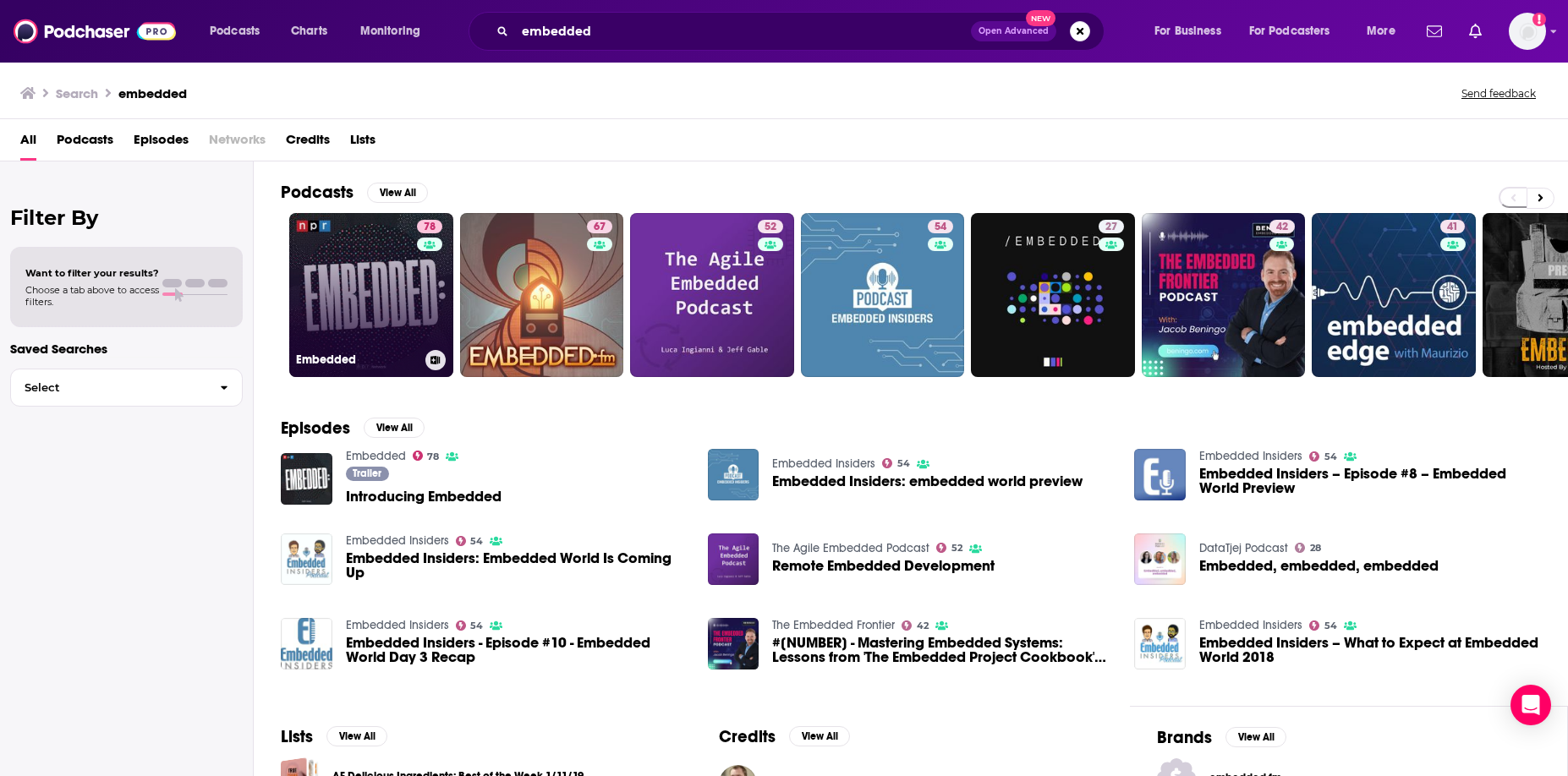 click on "78 Embedded" at bounding box center (371, 295) 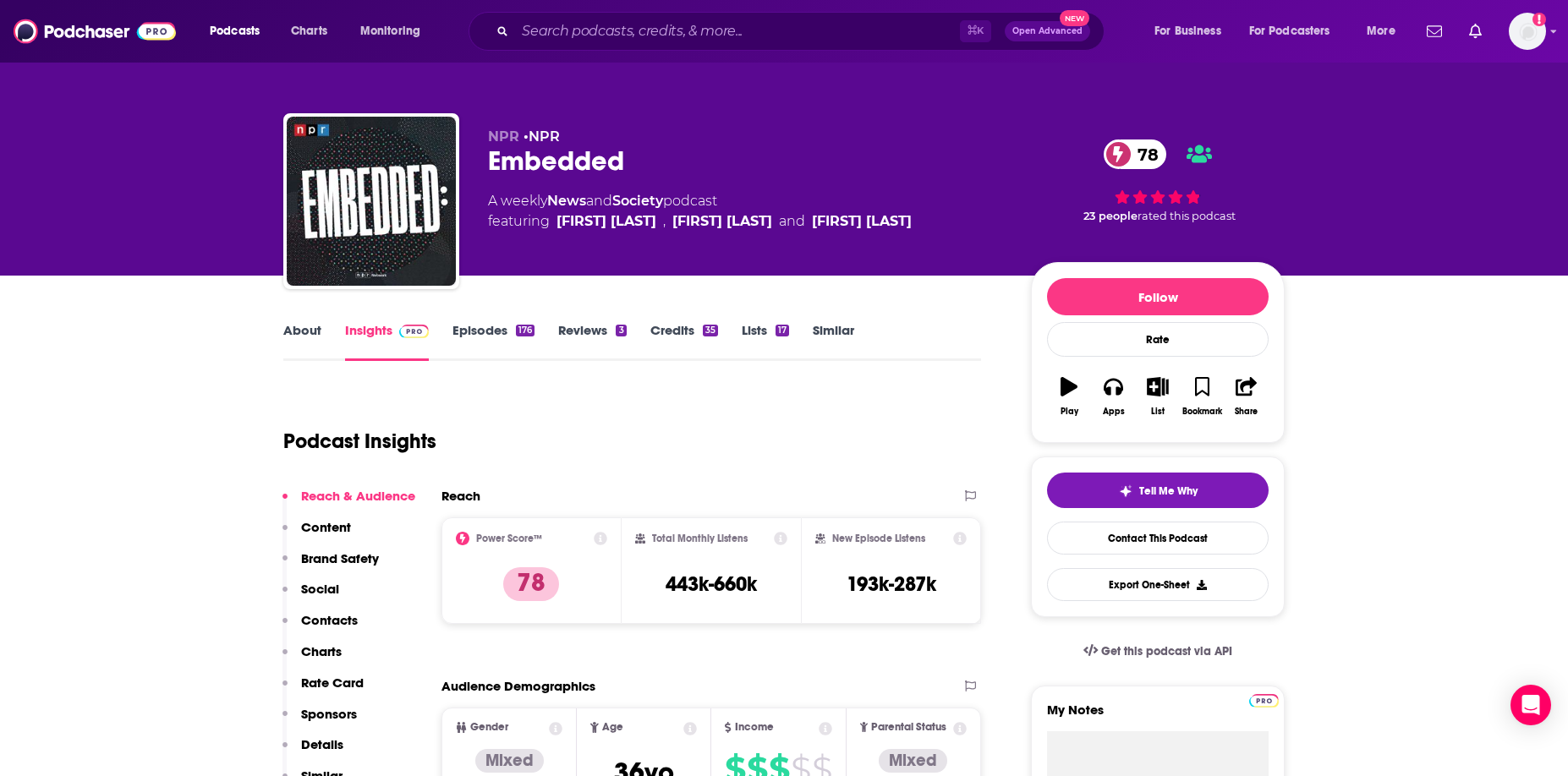 click on "Episodes 176" at bounding box center [493, 342] 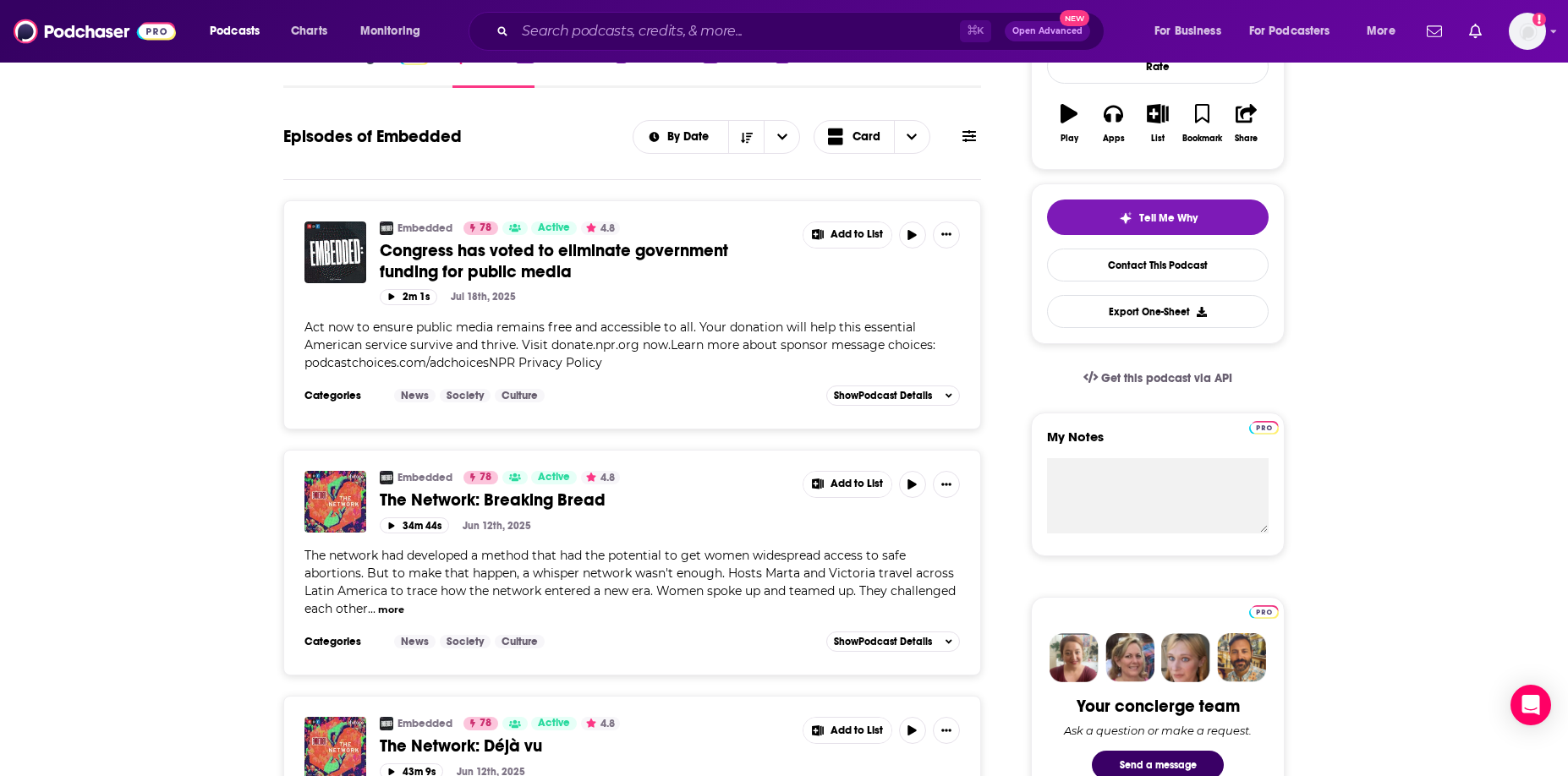 scroll, scrollTop: 0, scrollLeft: 0, axis: both 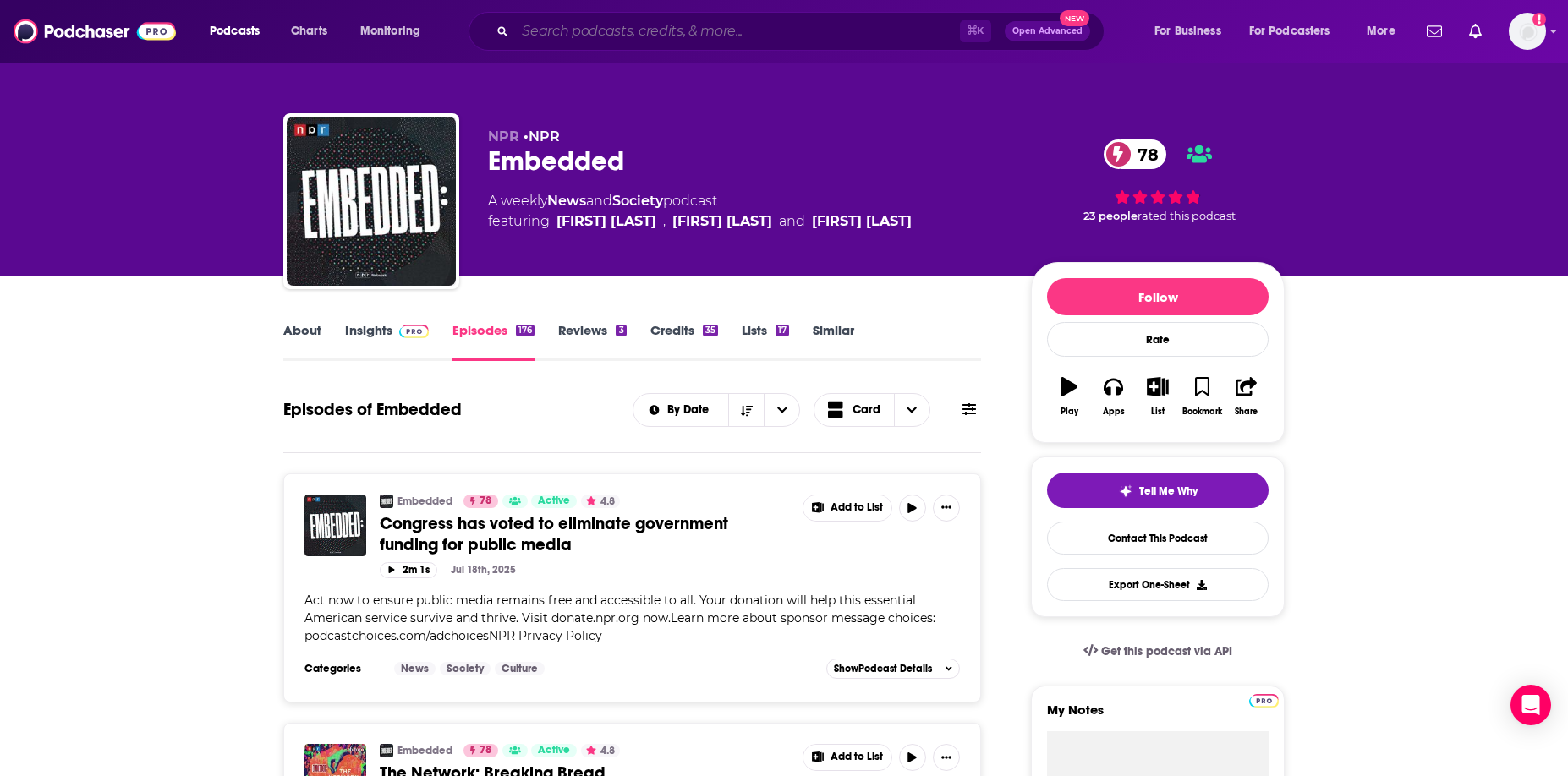 click at bounding box center [737, 31] 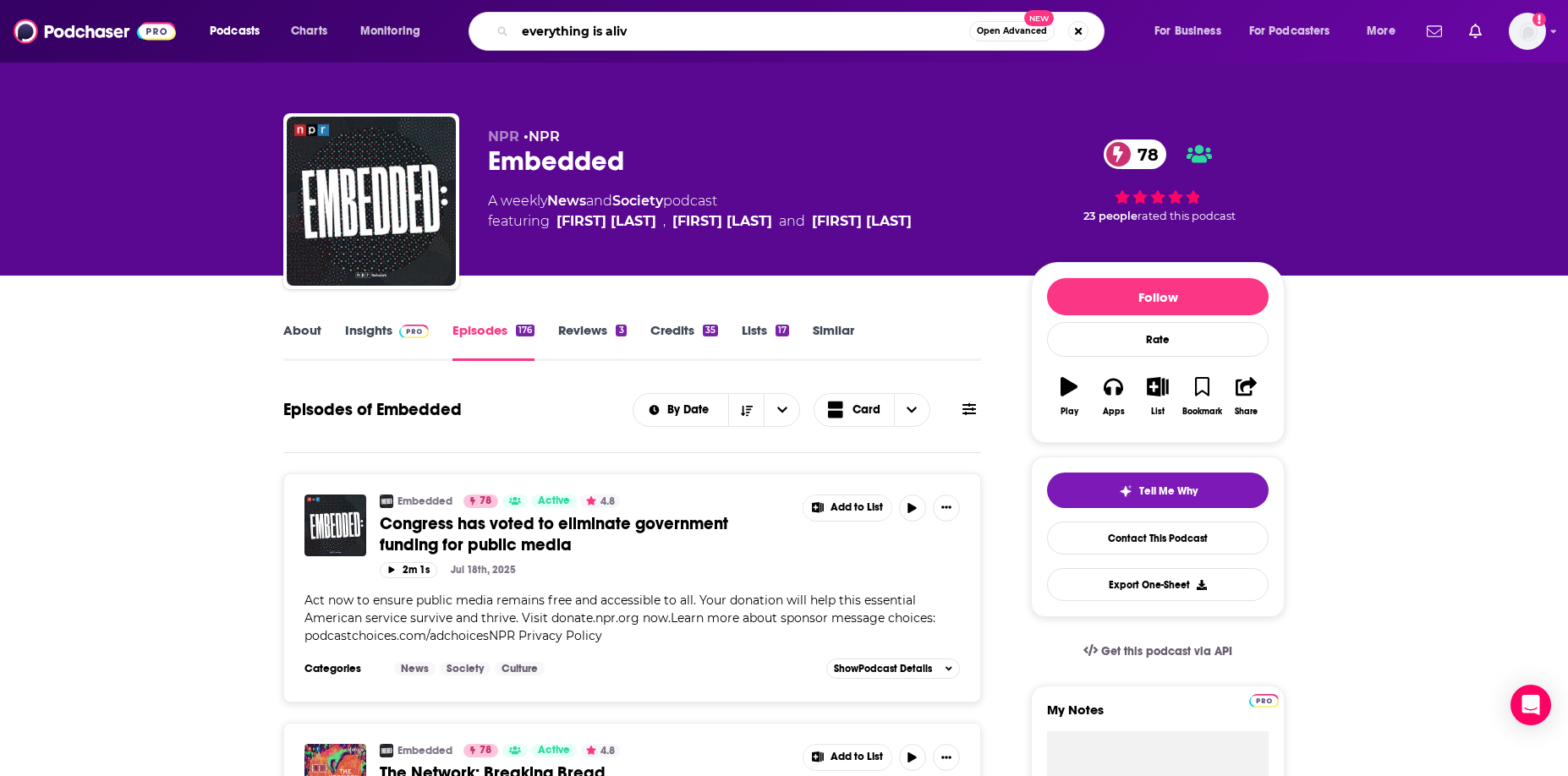 type on "everything is alive" 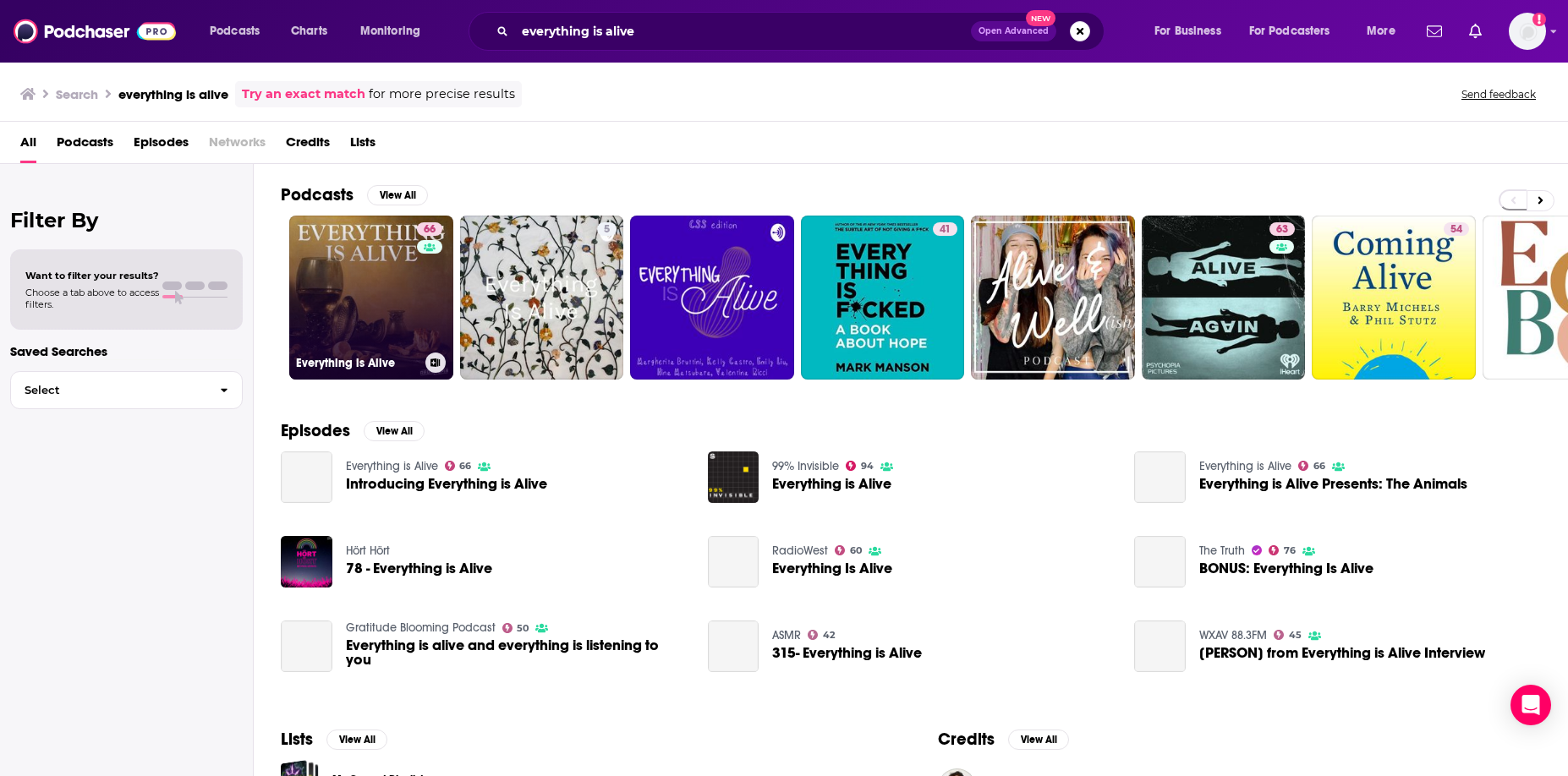 click on "66 Everything is Alive" at bounding box center [371, 298] 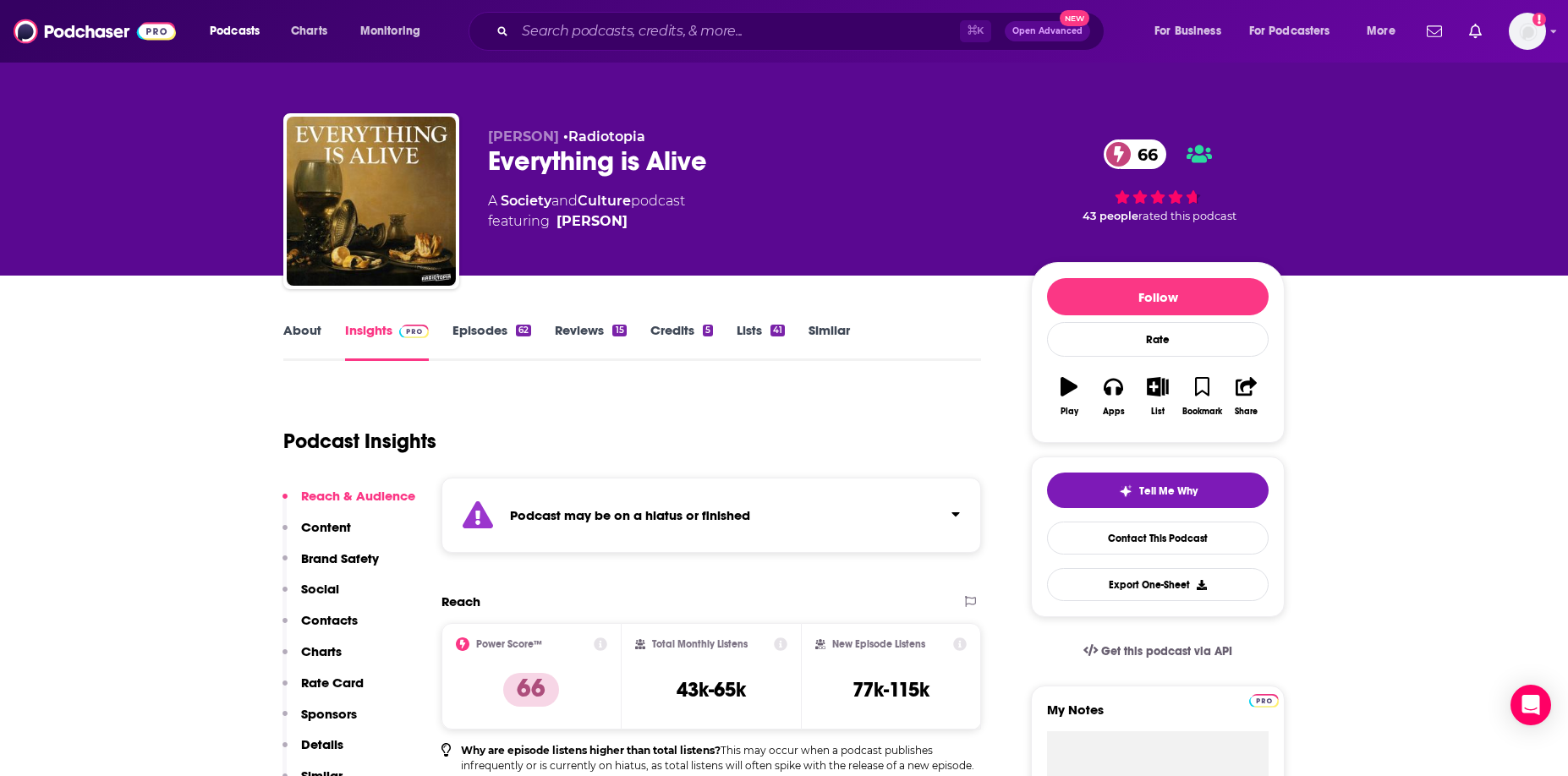 click on "About Insights Episodes 62 Reviews 15 Credits 5 Lists 41 Similar Podcast Insights Reach & Audience Content Brand Safety Social Contacts Charts Rate Card Sponsors Details Similar Contact Podcast Open Website Podcast may be on a hiatus or finished Reach Power Score™ 66 Total Monthly Listens 43k-65k New Episode Listens 77k-115k Why are episode listens higher than total listens? This may occur when a podcast publishes infrequently or is currently on hiatus, as total listens will often spike with the release of a new episode. Contact the podcast for precise listenership. Check out our reach numbers & relationships support article. Export One-Sheet Audience Demographics Gender Mixed Age 37 yo Income $ $ $ $ $ Parental Status Mixed Countries 1 United States 2 United Kingdom 3 Canada 4 Australia 5 Germany Top Cities New York, NY , London , San Francisco, CA , Washington, DC , Chicago, IL , Los Angeles, CA Interests Nonfiction , News , Art/culture , Literature , Books , Fiction Jobs Journalists/Reporters , , , ," at bounding box center (784, 2567) 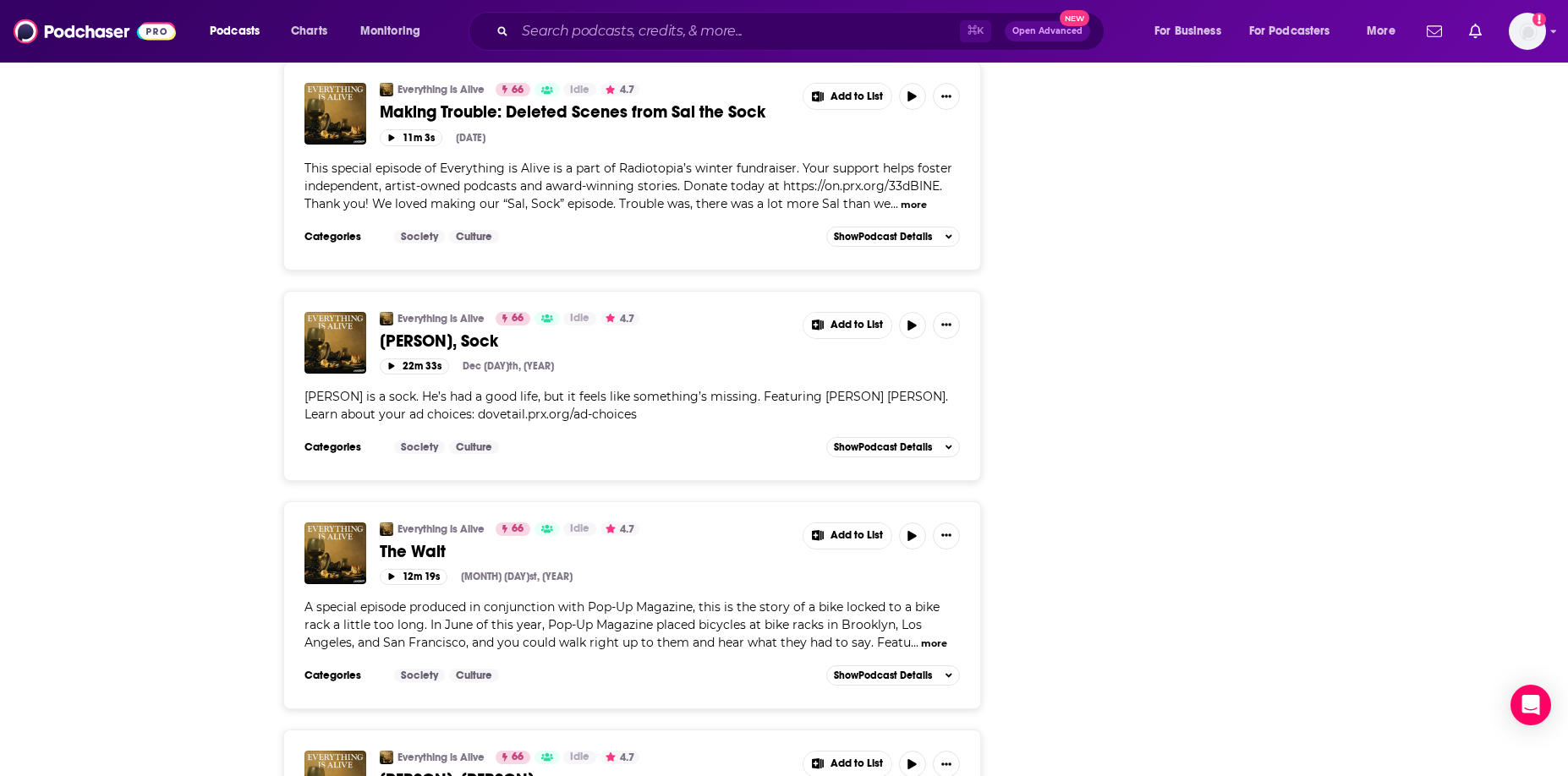 scroll, scrollTop: 4516, scrollLeft: 0, axis: vertical 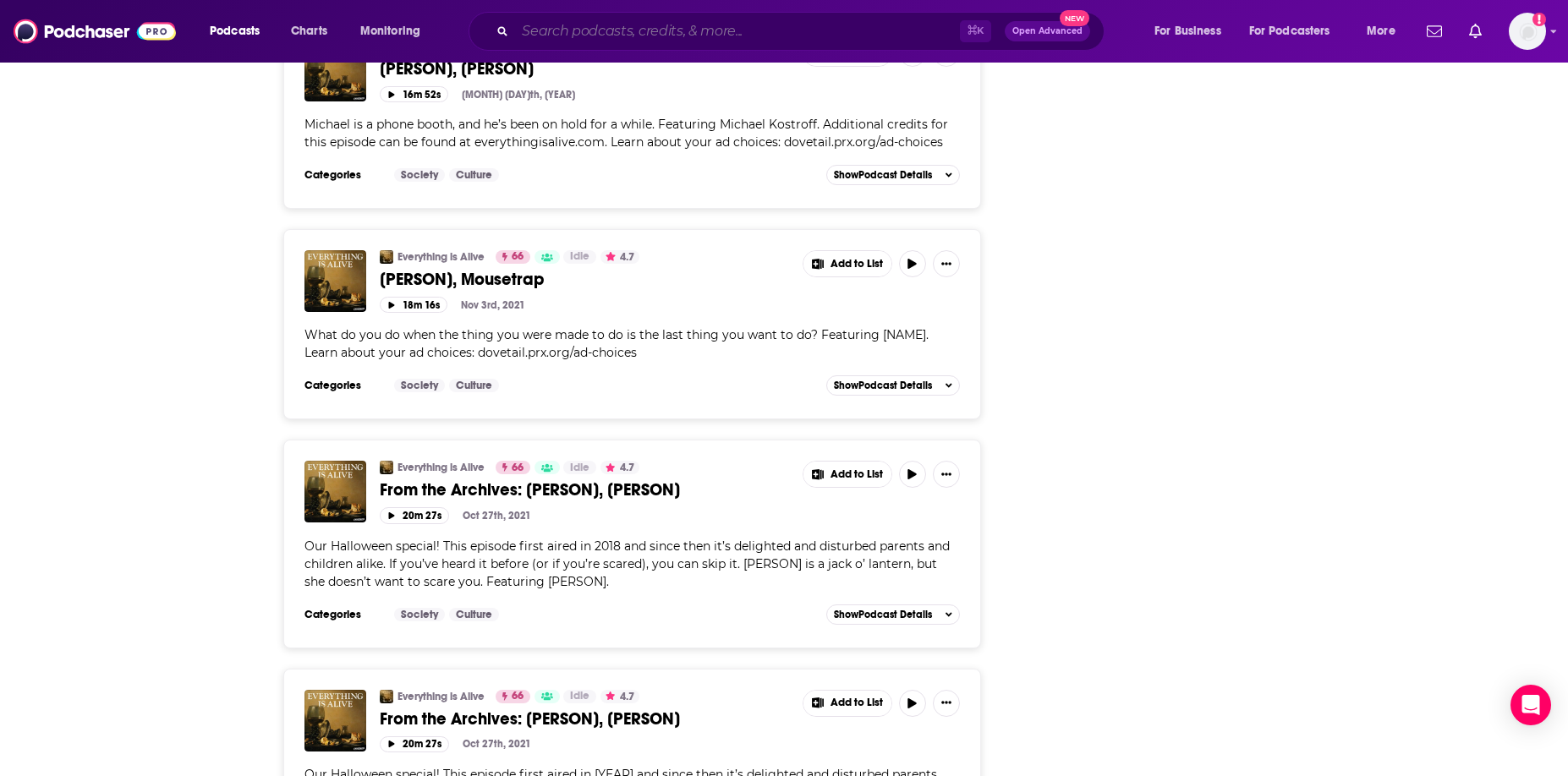 click at bounding box center [737, 31] 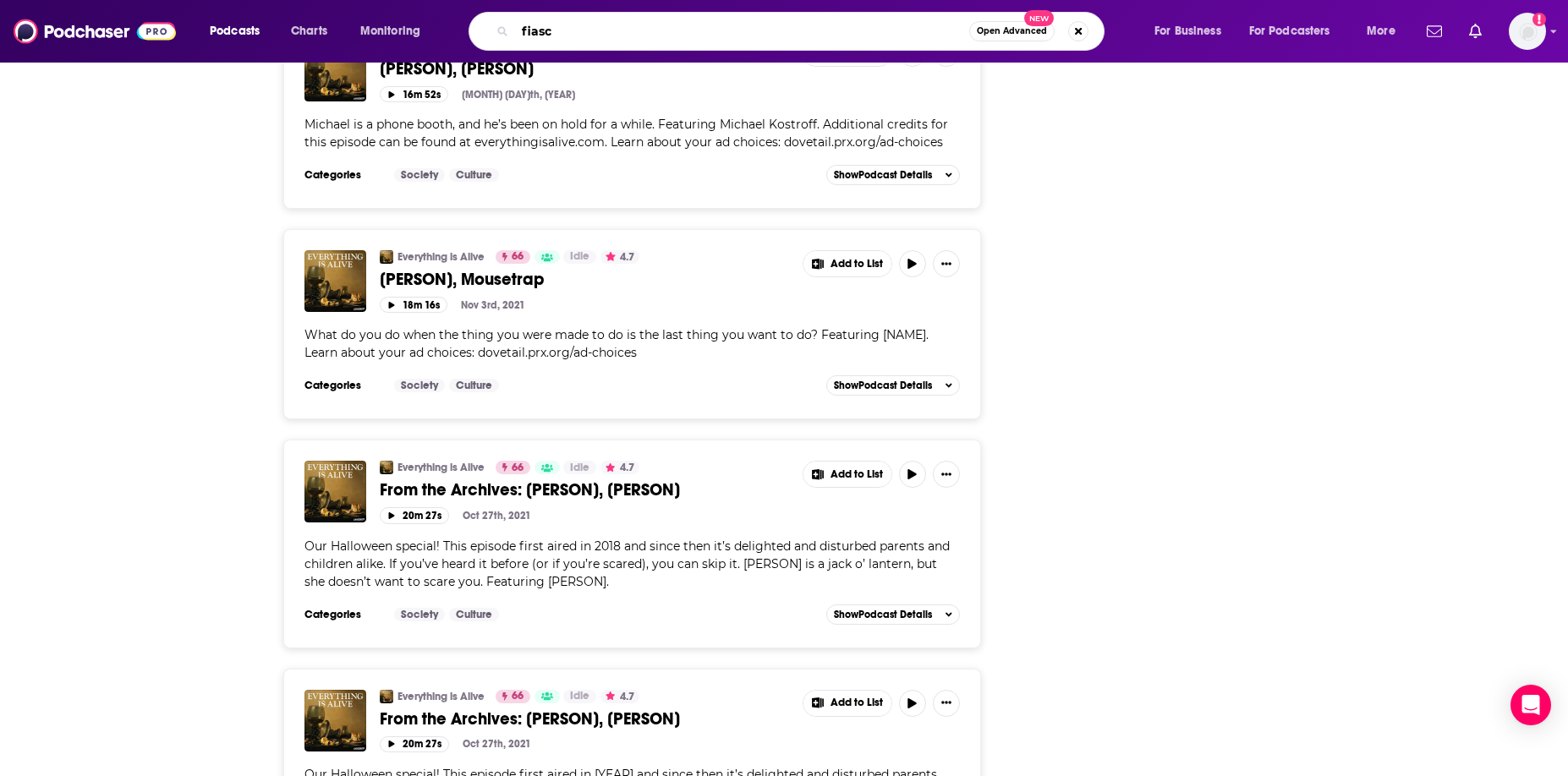 type on "fiasco" 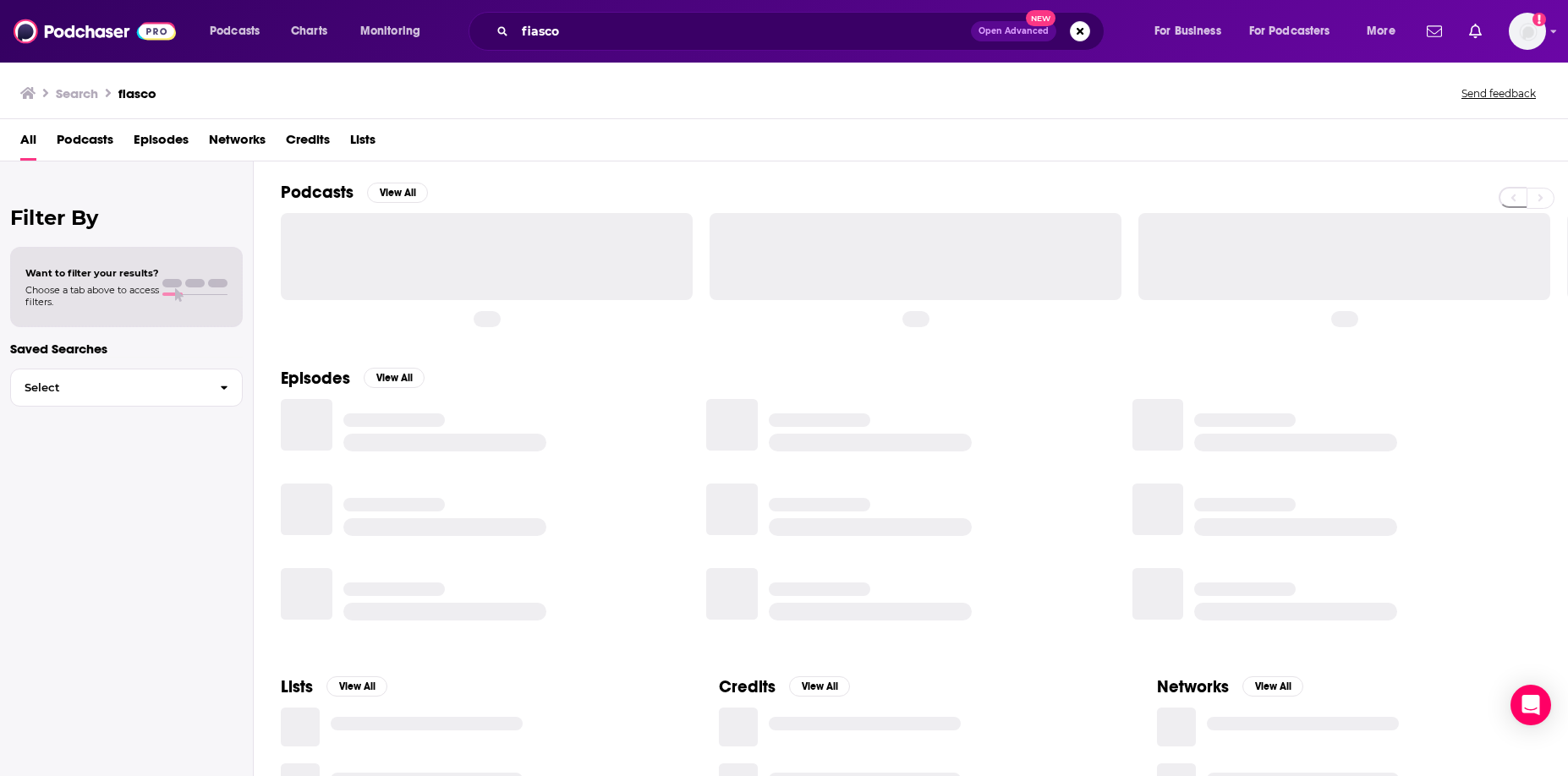 scroll, scrollTop: 0, scrollLeft: 0, axis: both 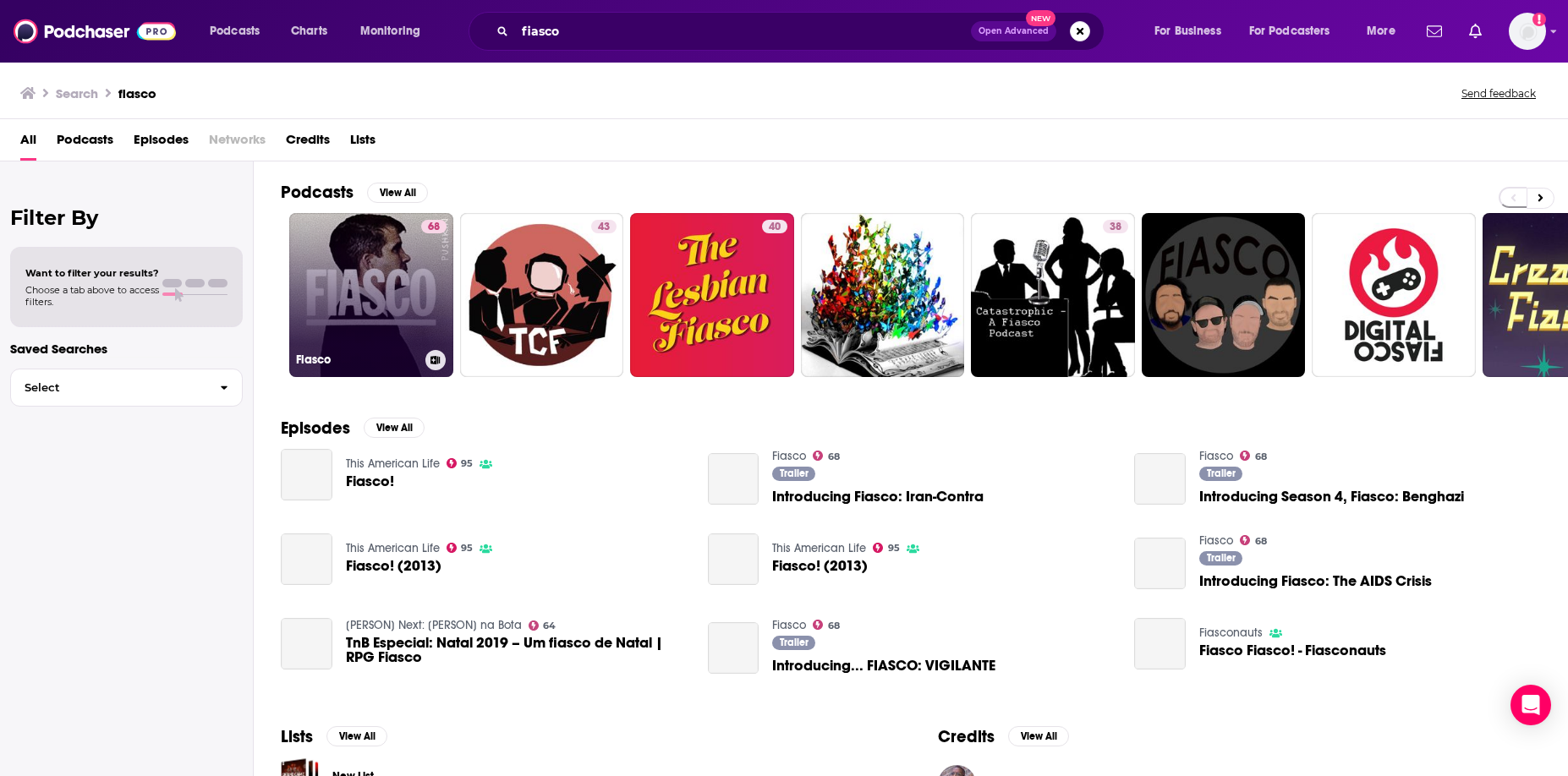 click on "68 Fiasco" at bounding box center (371, 295) 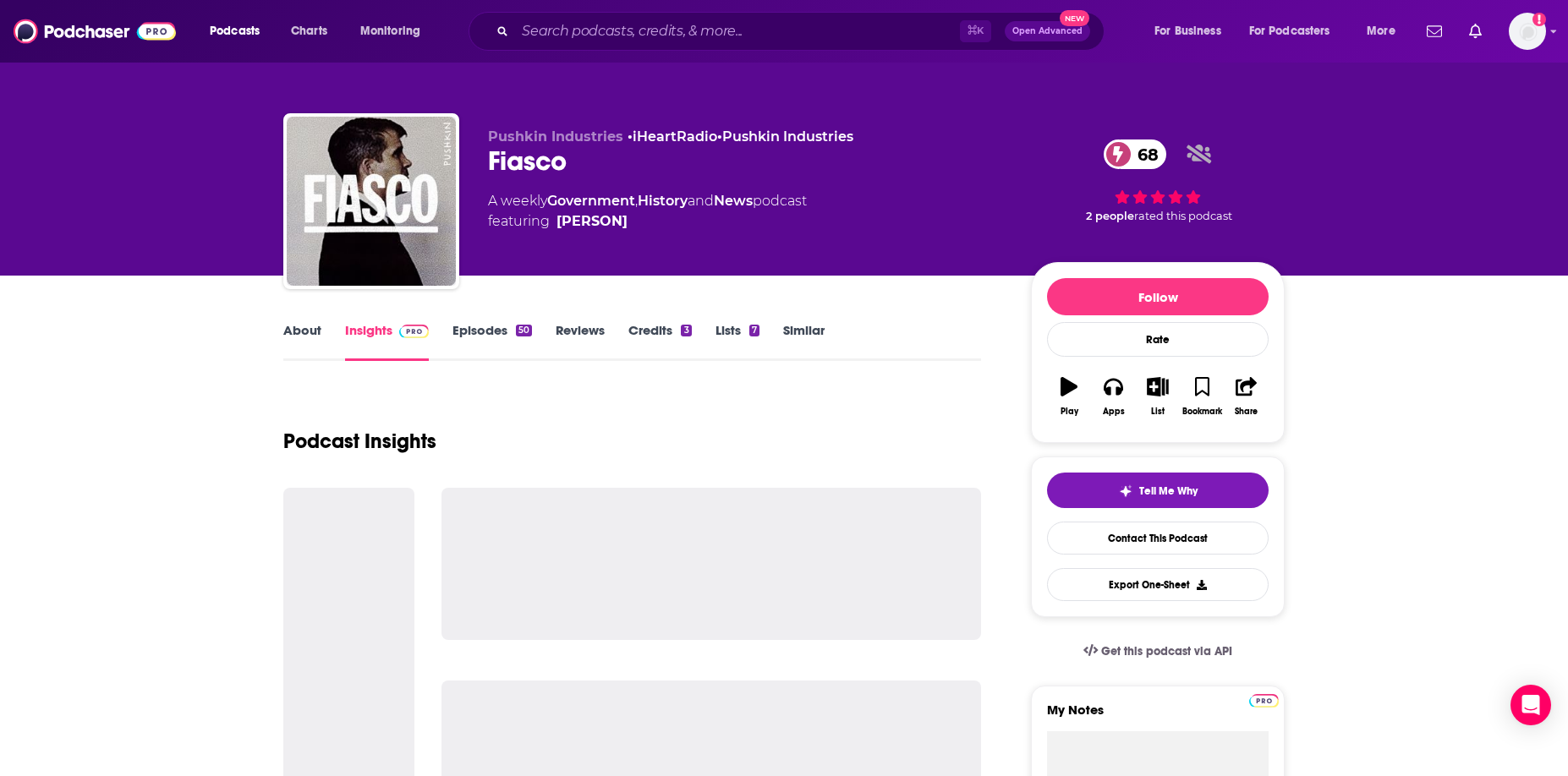click on "Episodes 50" at bounding box center [492, 342] 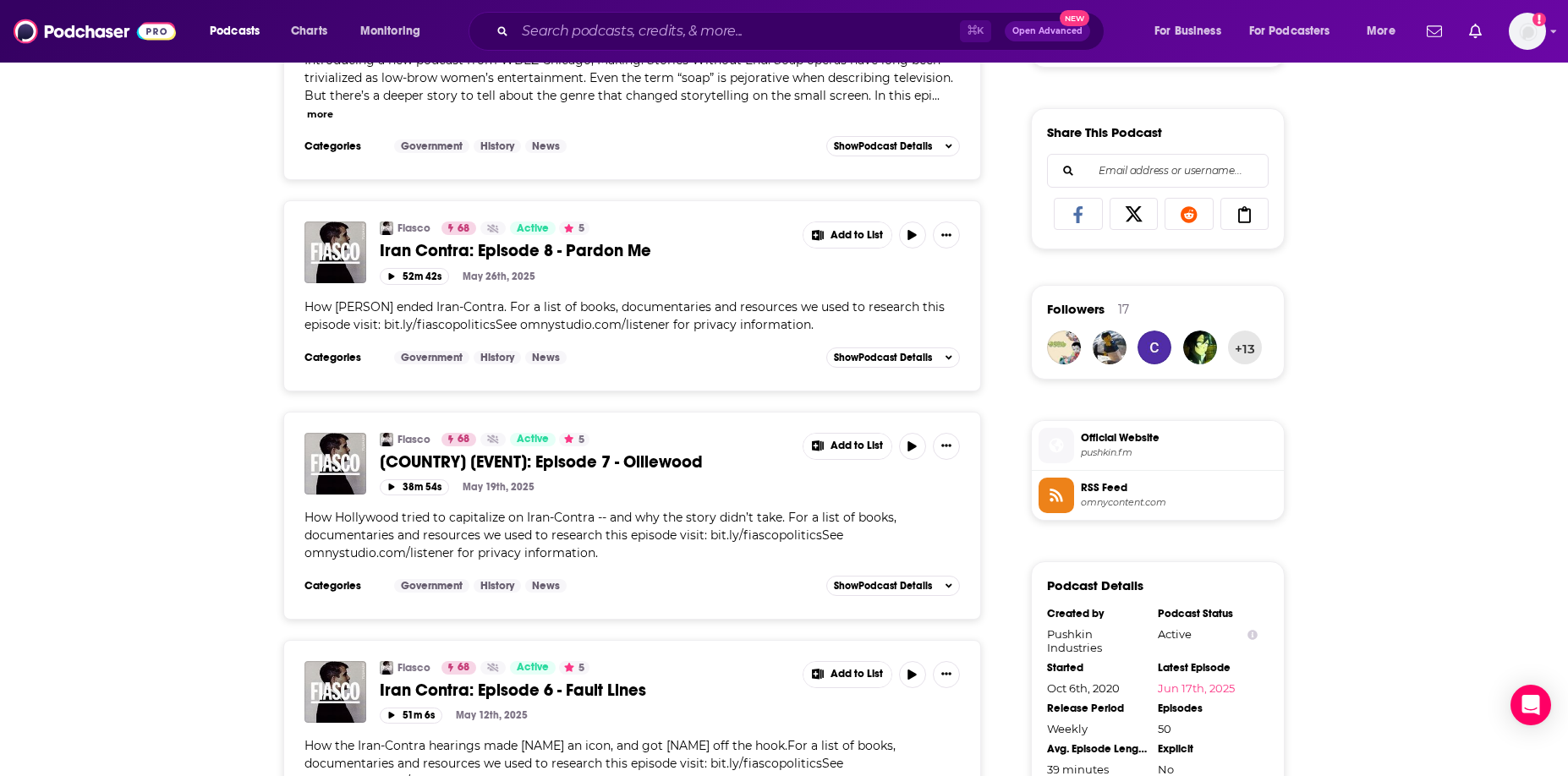 scroll, scrollTop: 0, scrollLeft: 0, axis: both 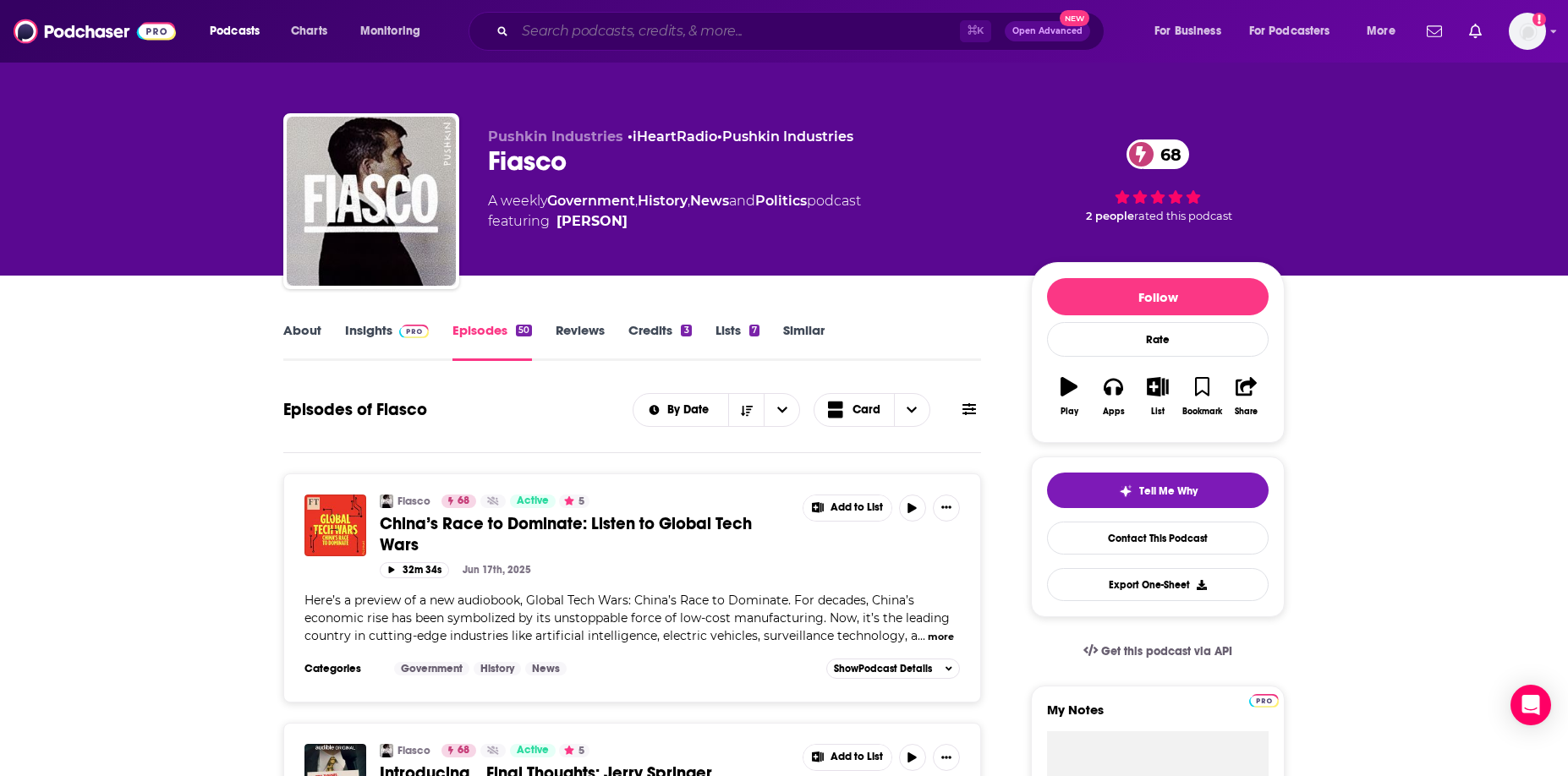 click at bounding box center (737, 31) 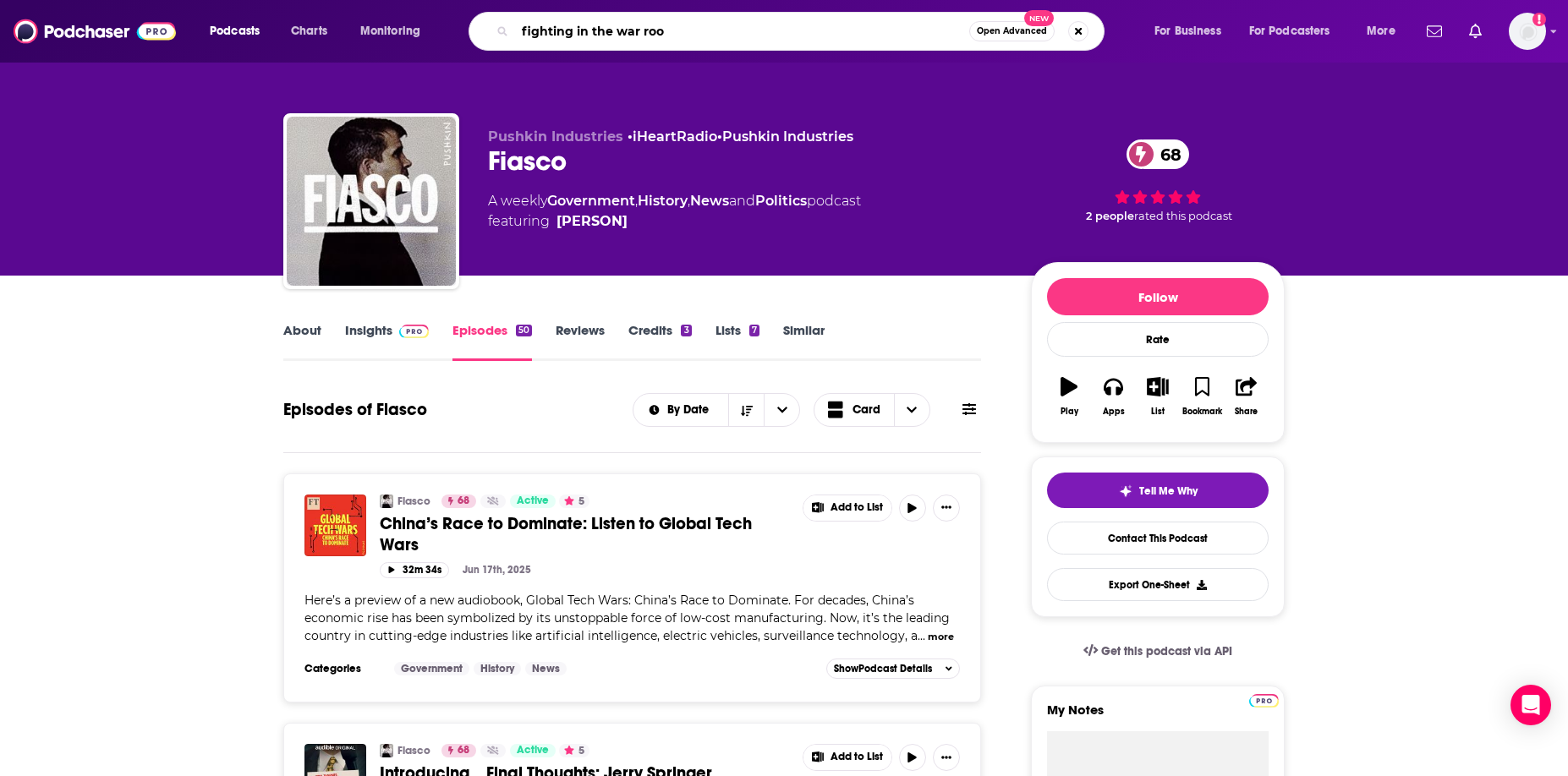 type on "fighting in the war room" 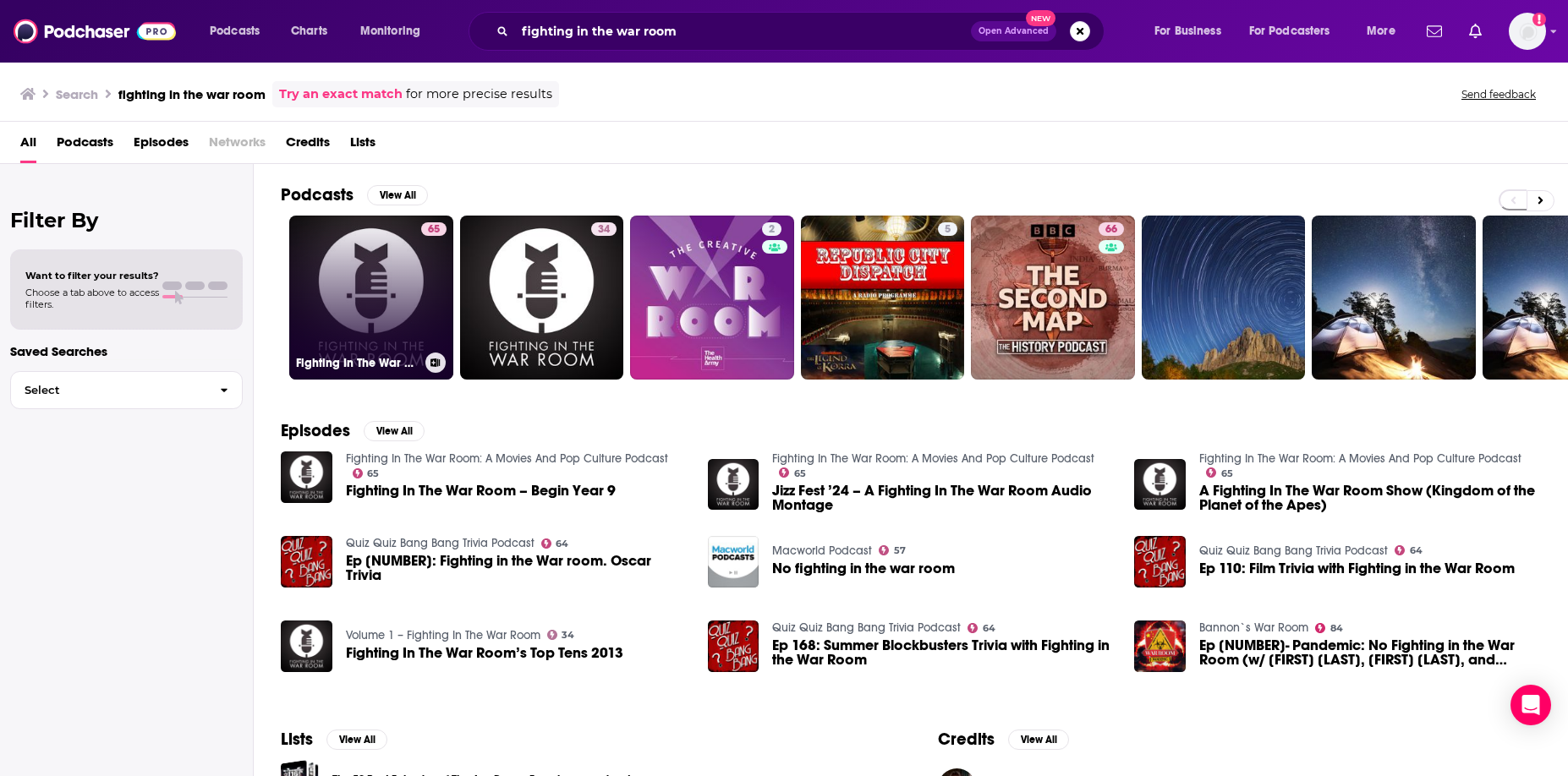 click on "65 Fighting In The War Room: A Movies And Pop Culture Podcast" at bounding box center (371, 298) 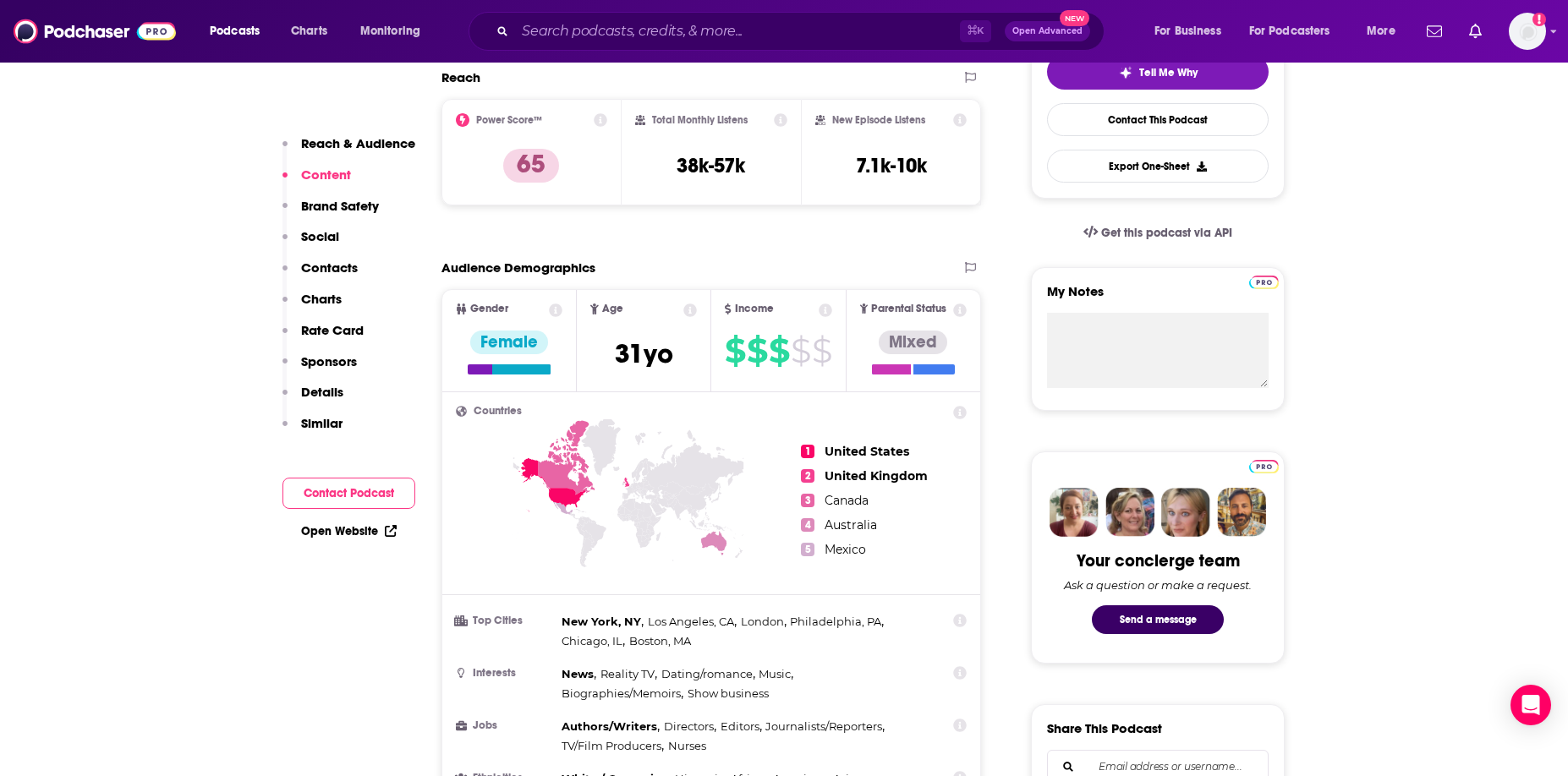 scroll, scrollTop: 0, scrollLeft: 0, axis: both 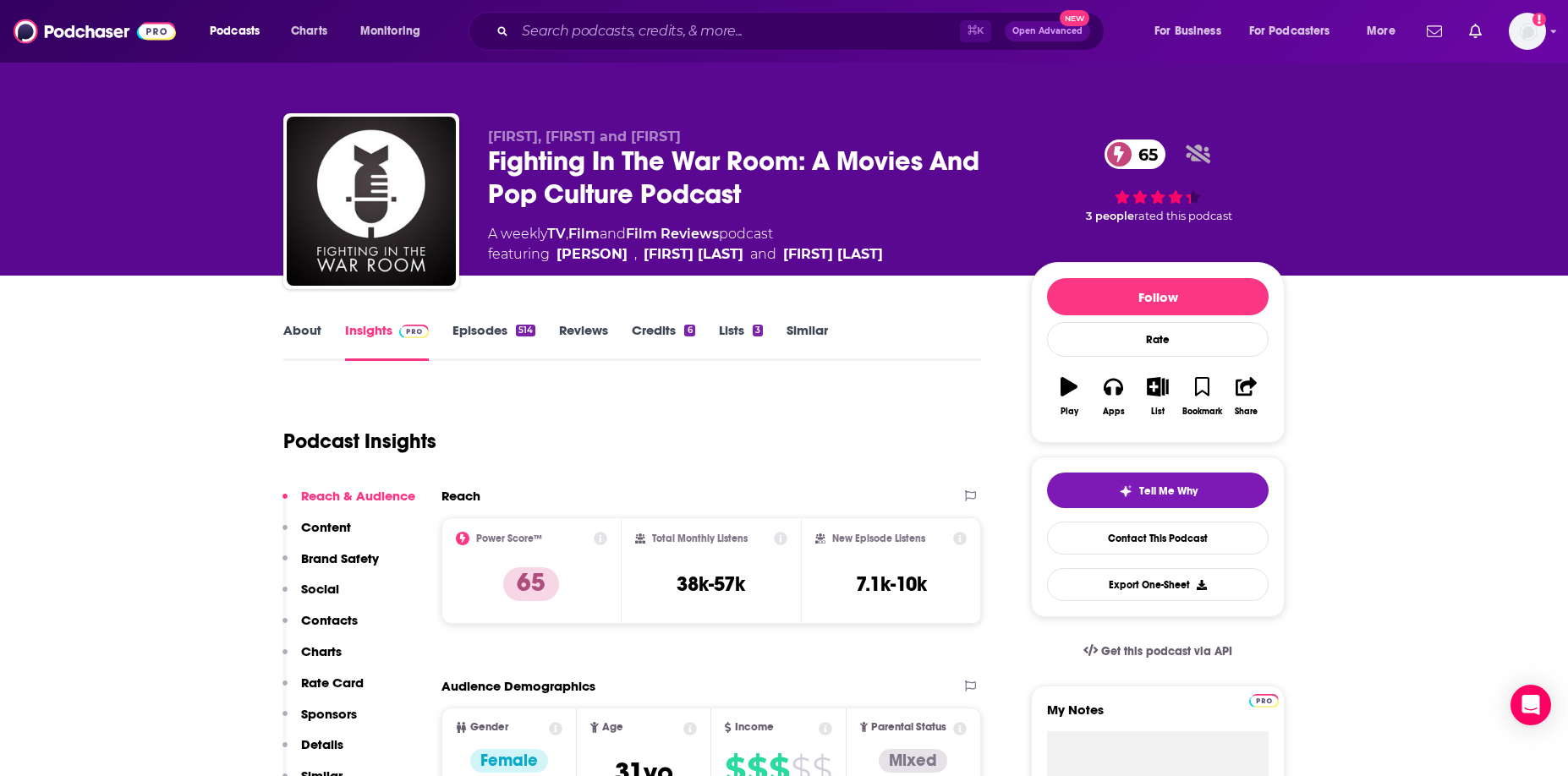click on "Episodes [NUMBER]" at bounding box center (494, 342) 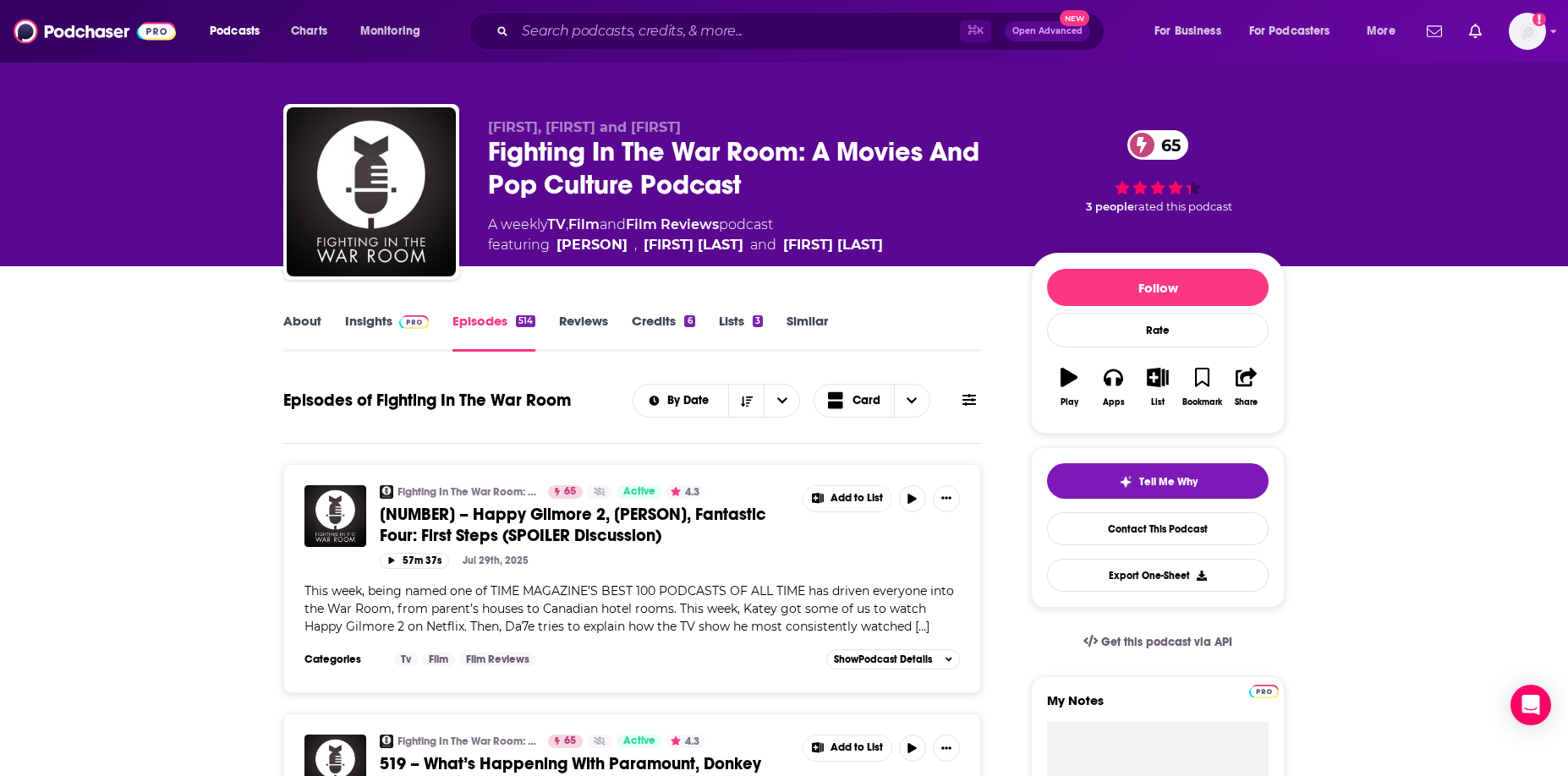 scroll, scrollTop: 0, scrollLeft: 0, axis: both 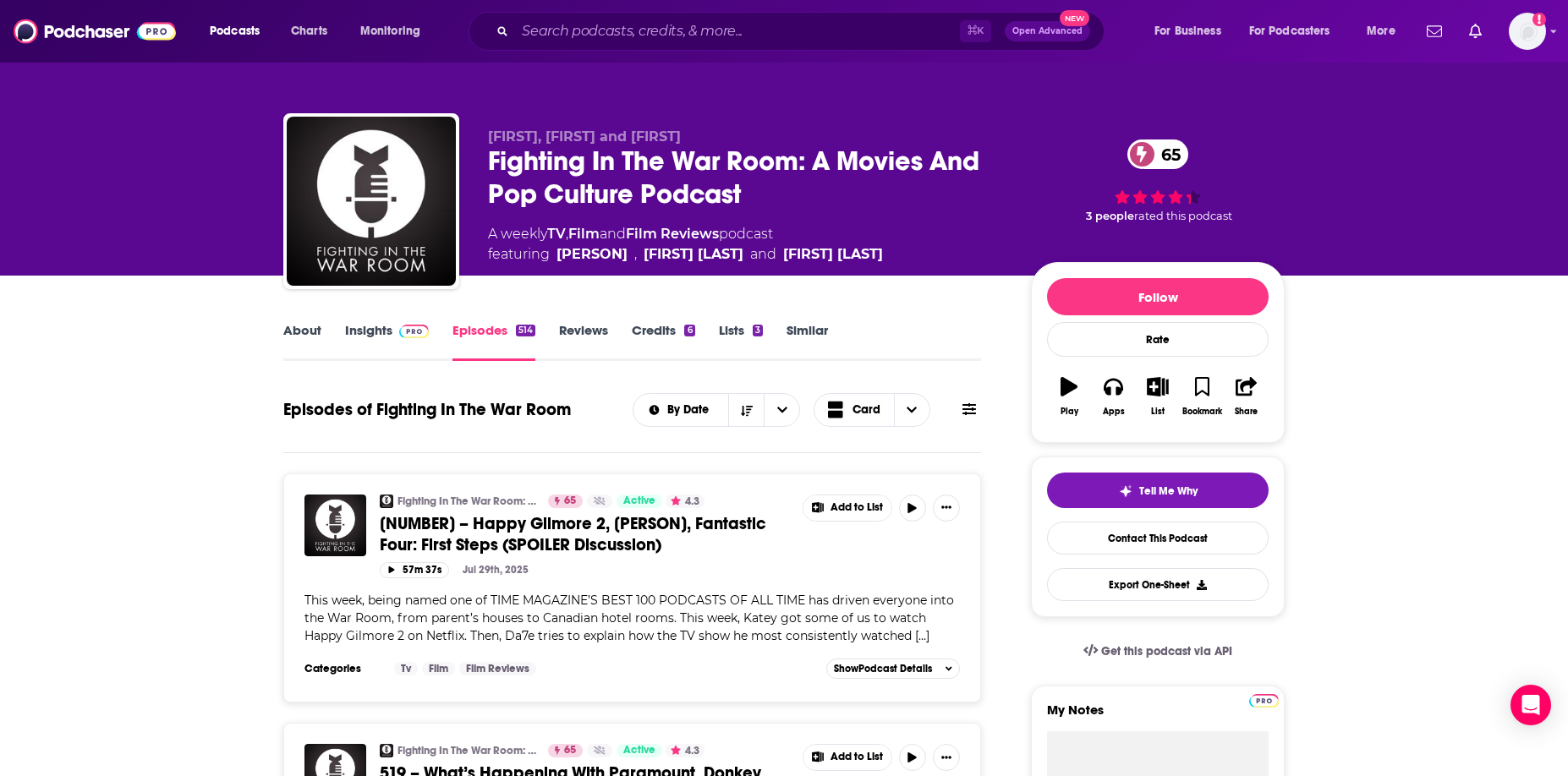 click on "About" at bounding box center [302, 342] 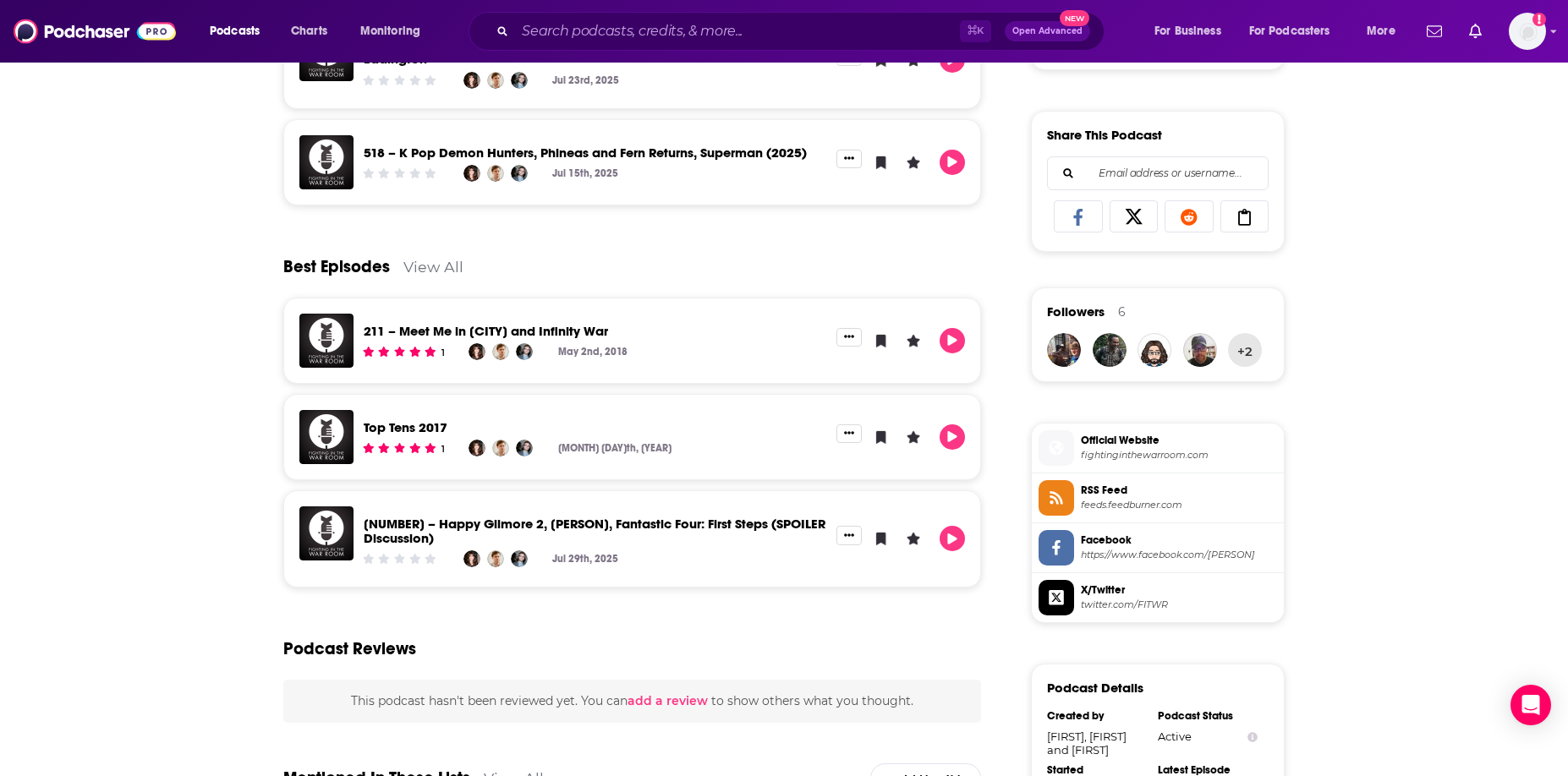 scroll, scrollTop: 1008, scrollLeft: 0, axis: vertical 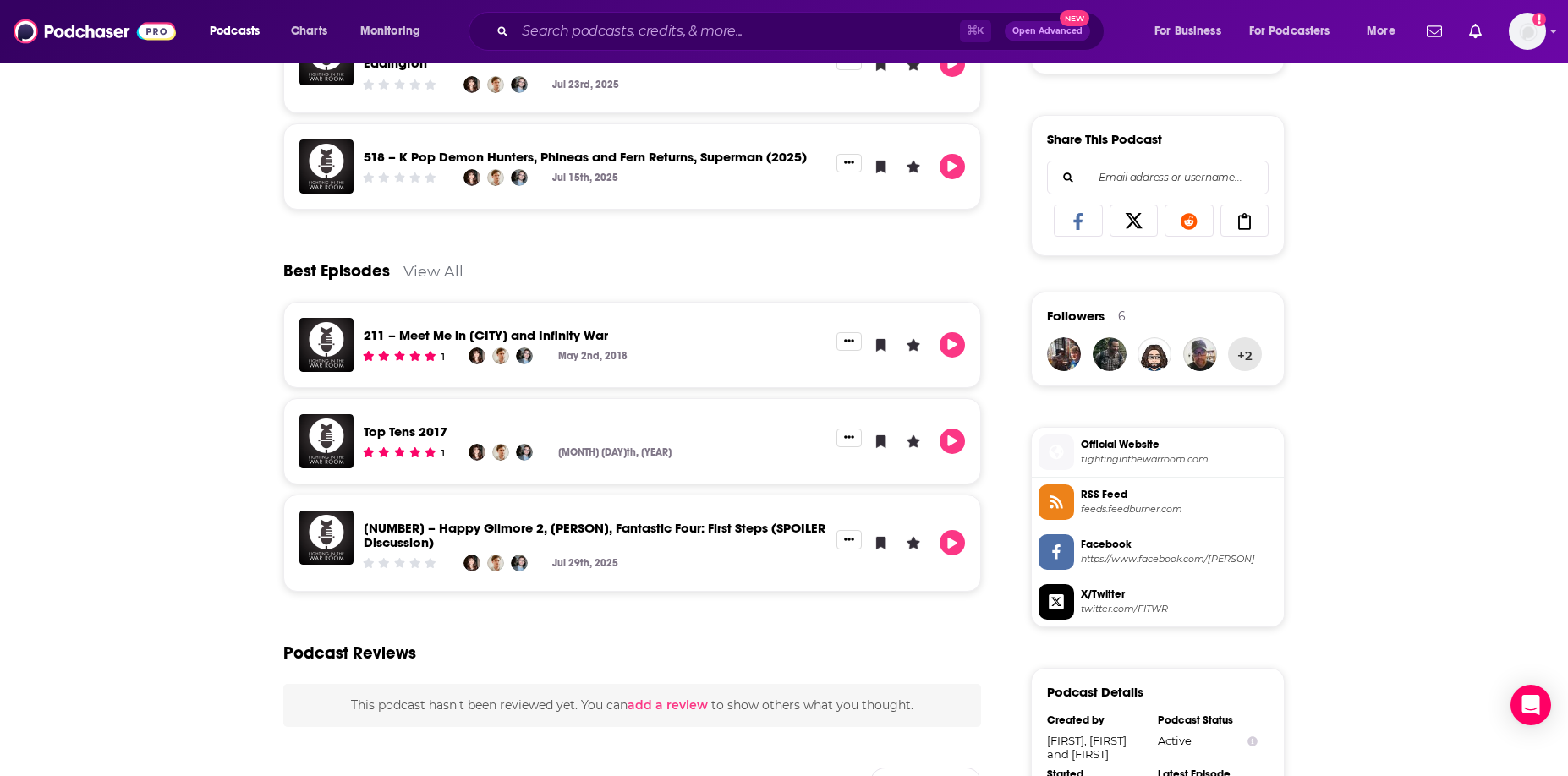 click on "fightinginthewarroom.com" at bounding box center [1179, 459] 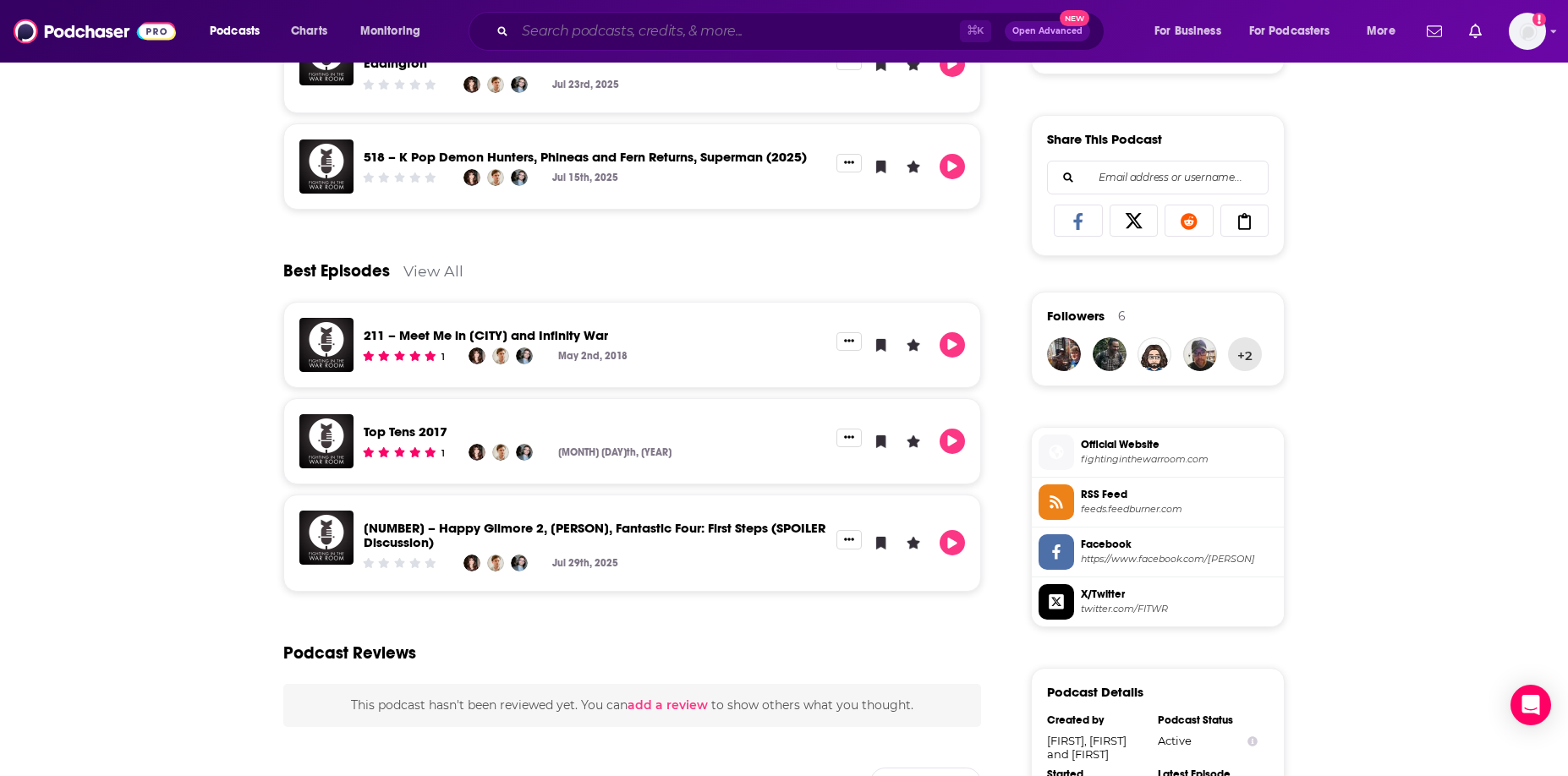 click at bounding box center (737, 31) 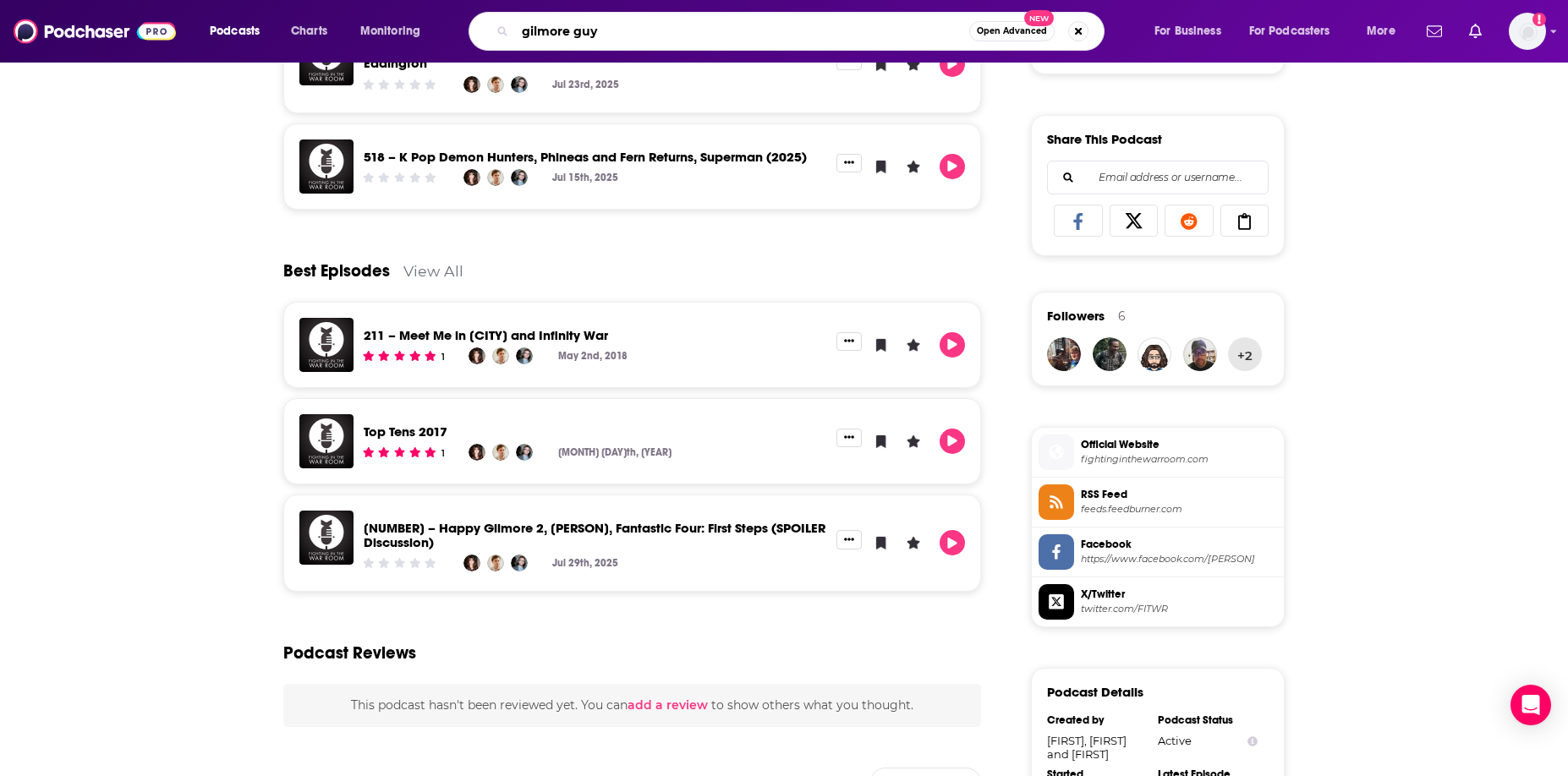 type on "gilmore guys" 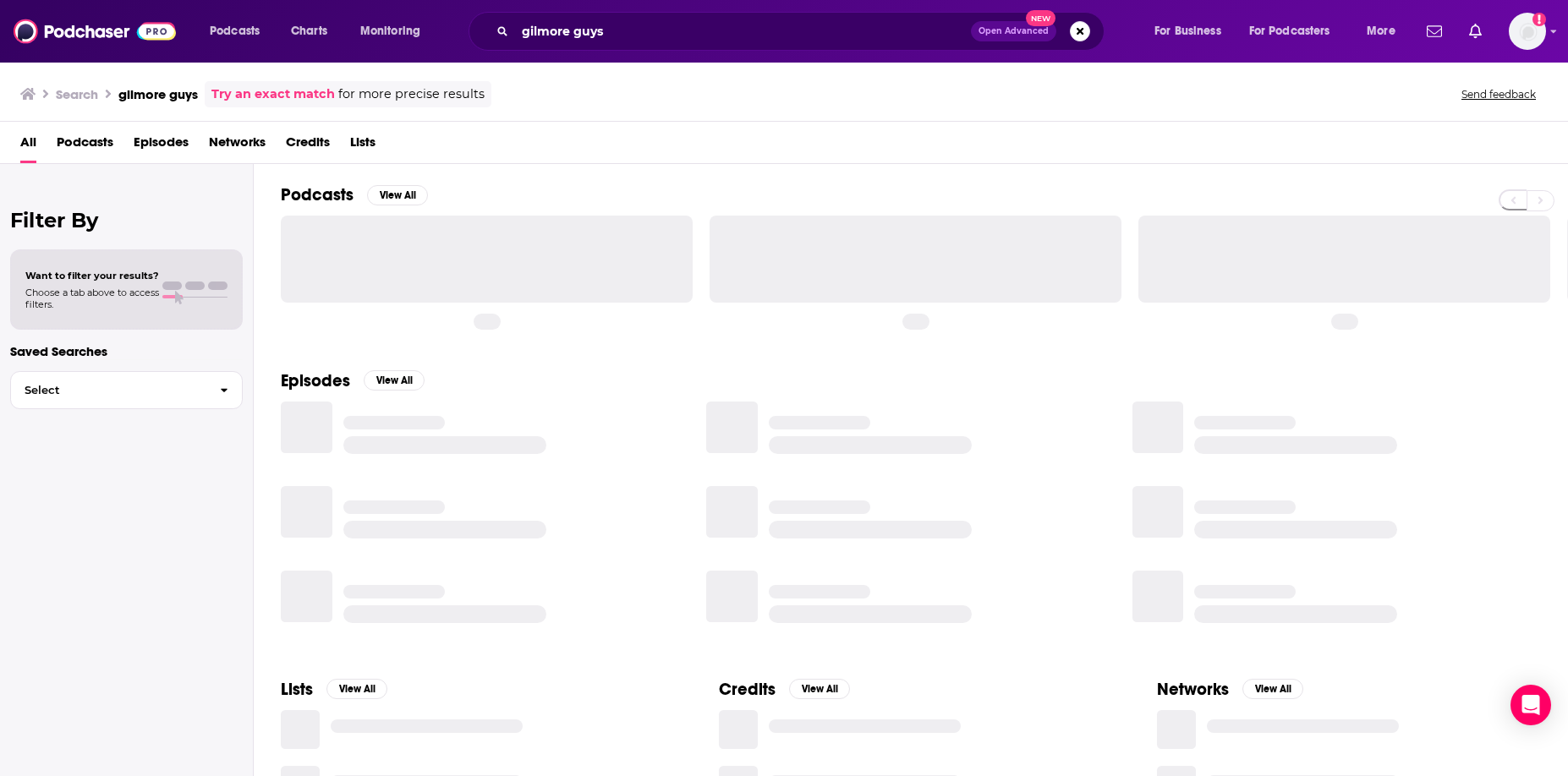 scroll, scrollTop: 0, scrollLeft: 0, axis: both 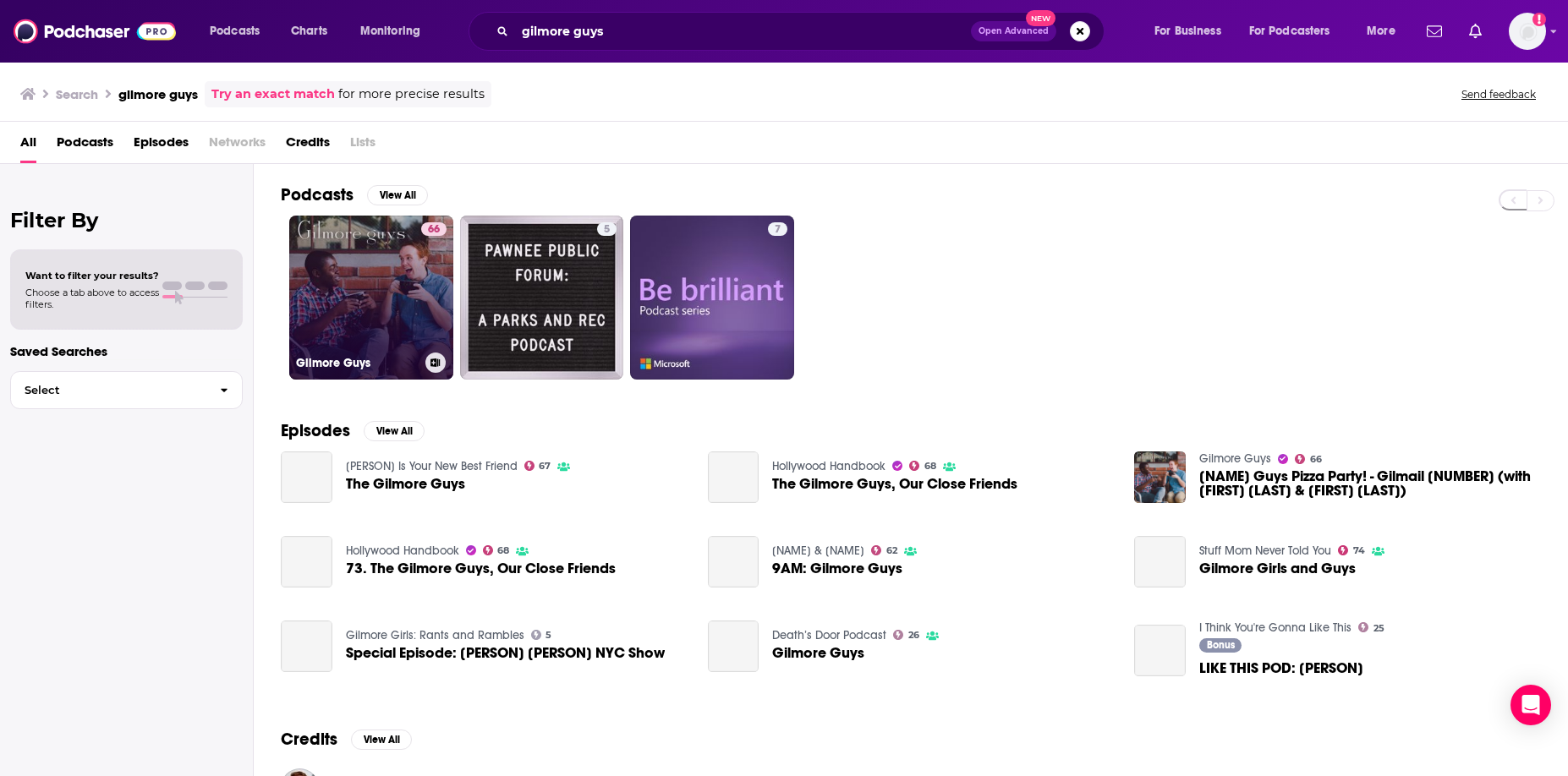 click on "[NUMBER] [PODCAST NAME]" at bounding box center (371, 298) 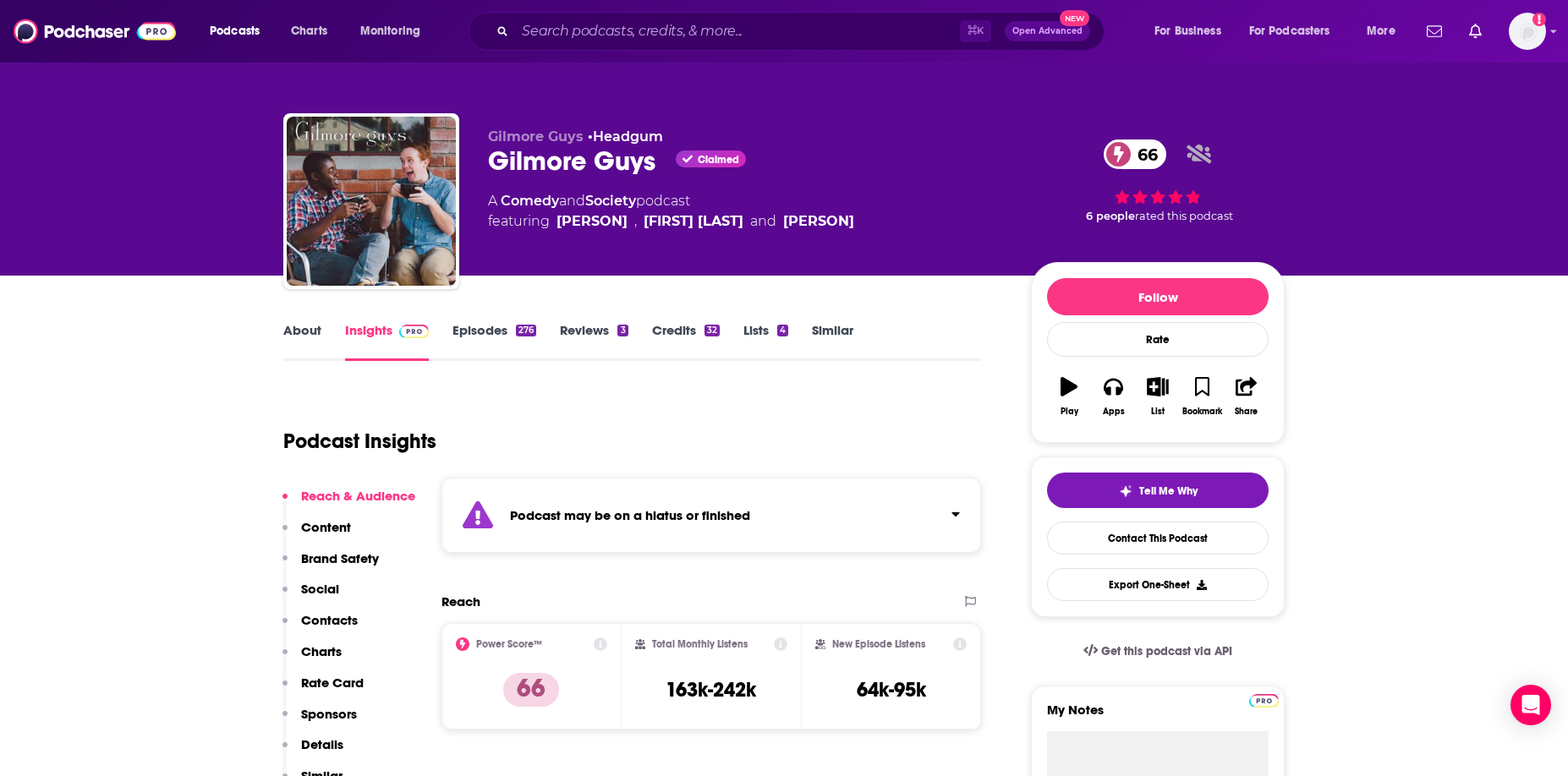 click on "Episodes 276" at bounding box center (494, 342) 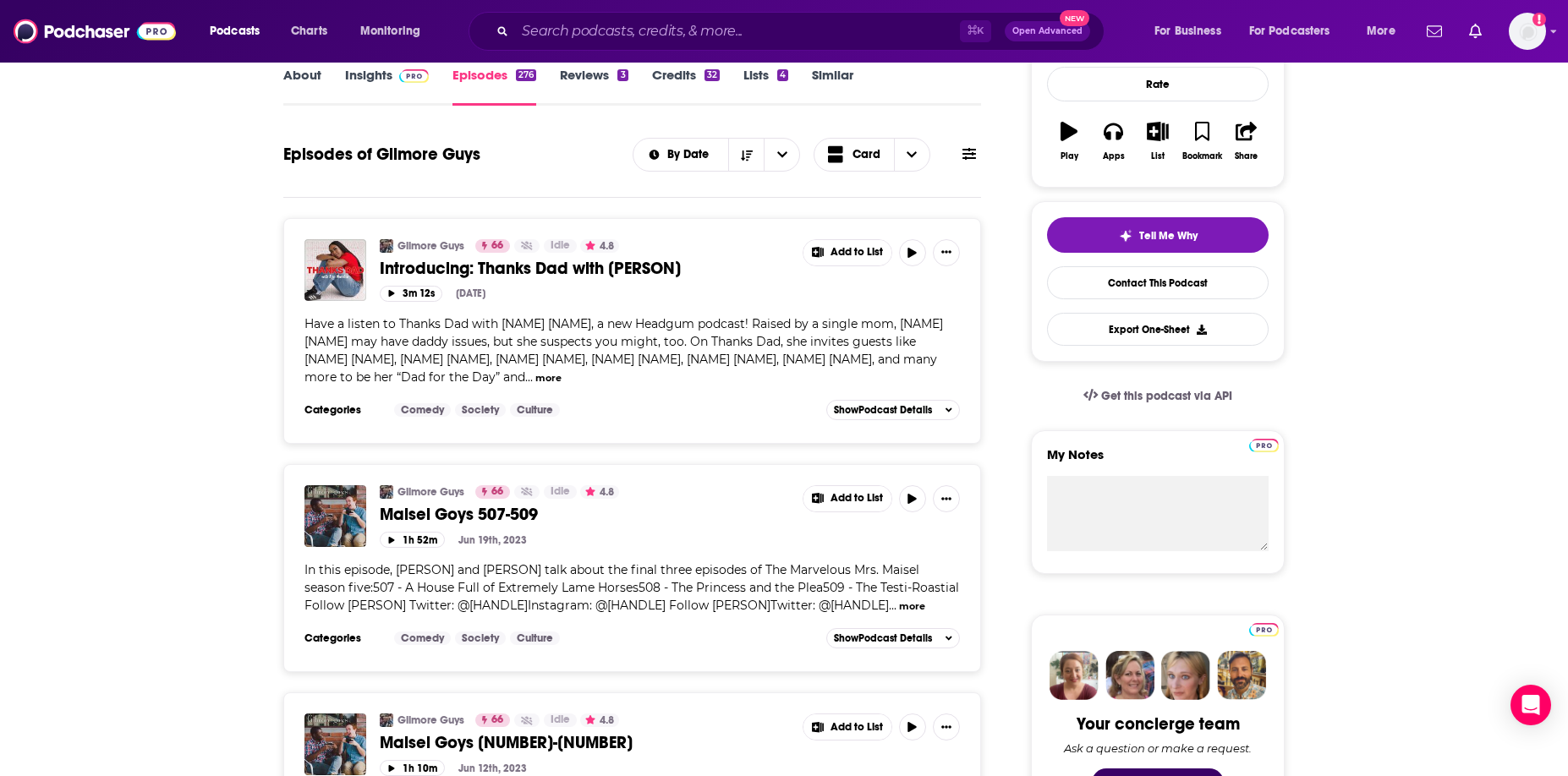 scroll, scrollTop: 456, scrollLeft: 0, axis: vertical 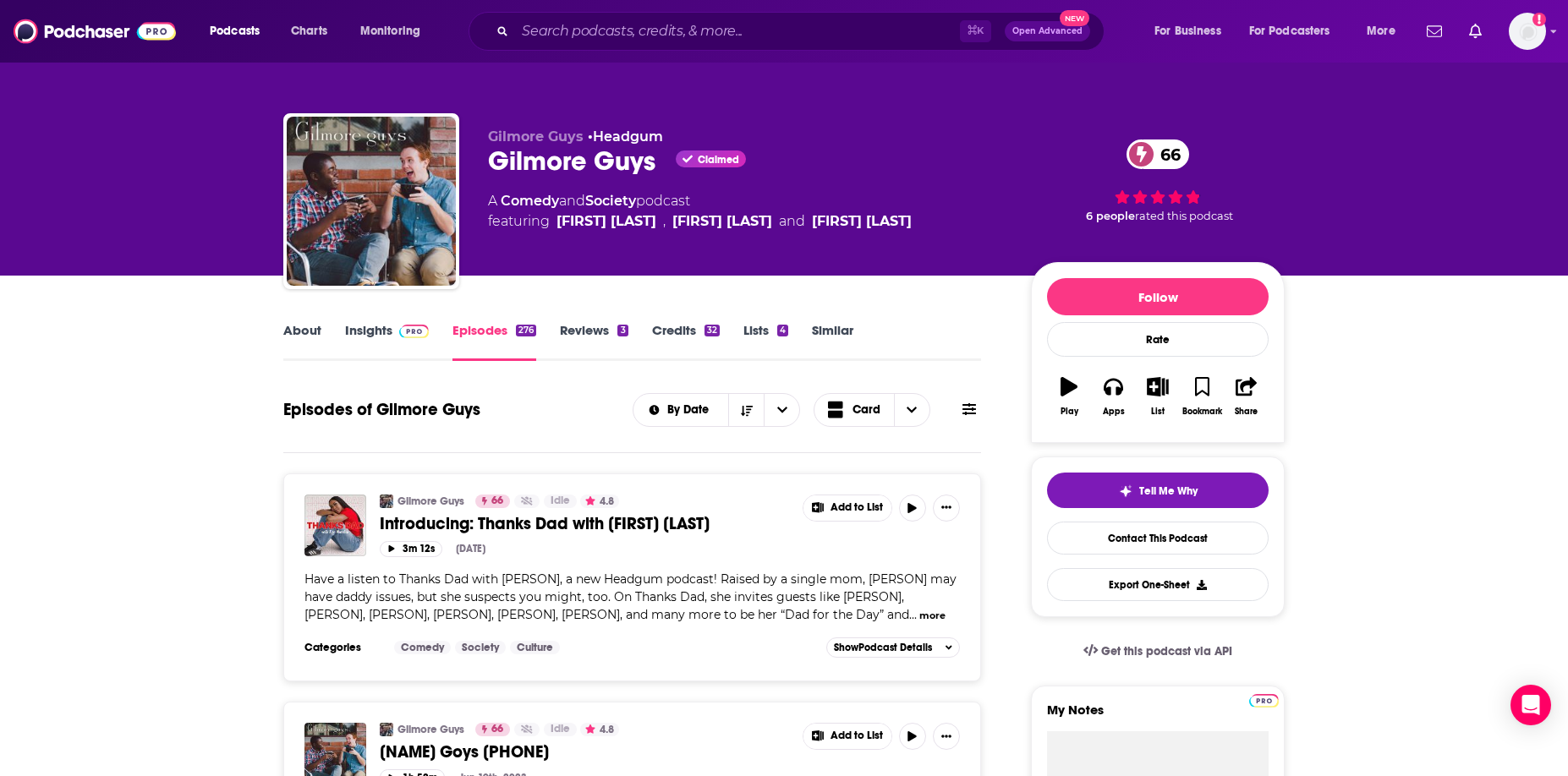 click on "About" at bounding box center [302, 342] 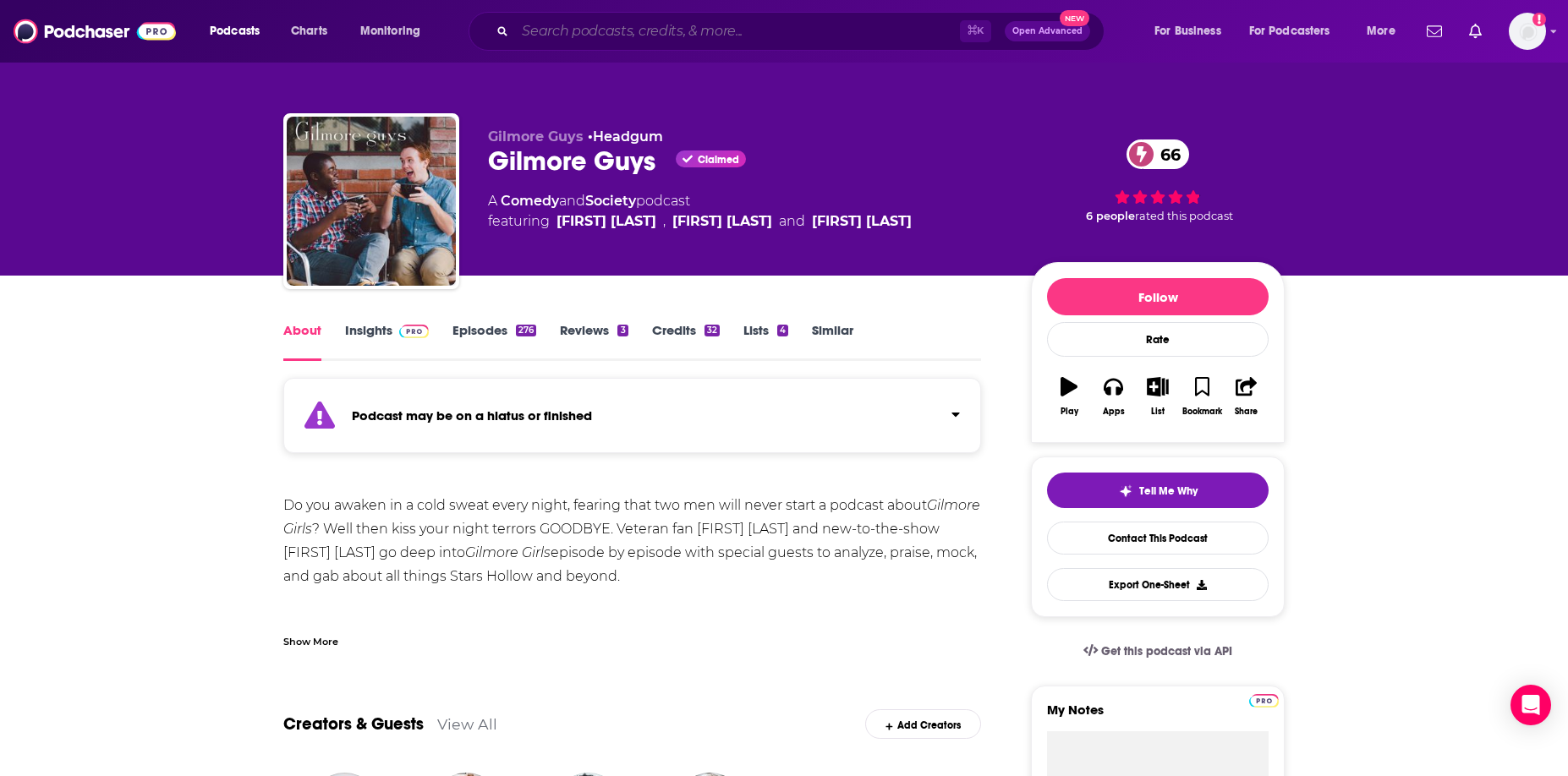 click at bounding box center (737, 31) 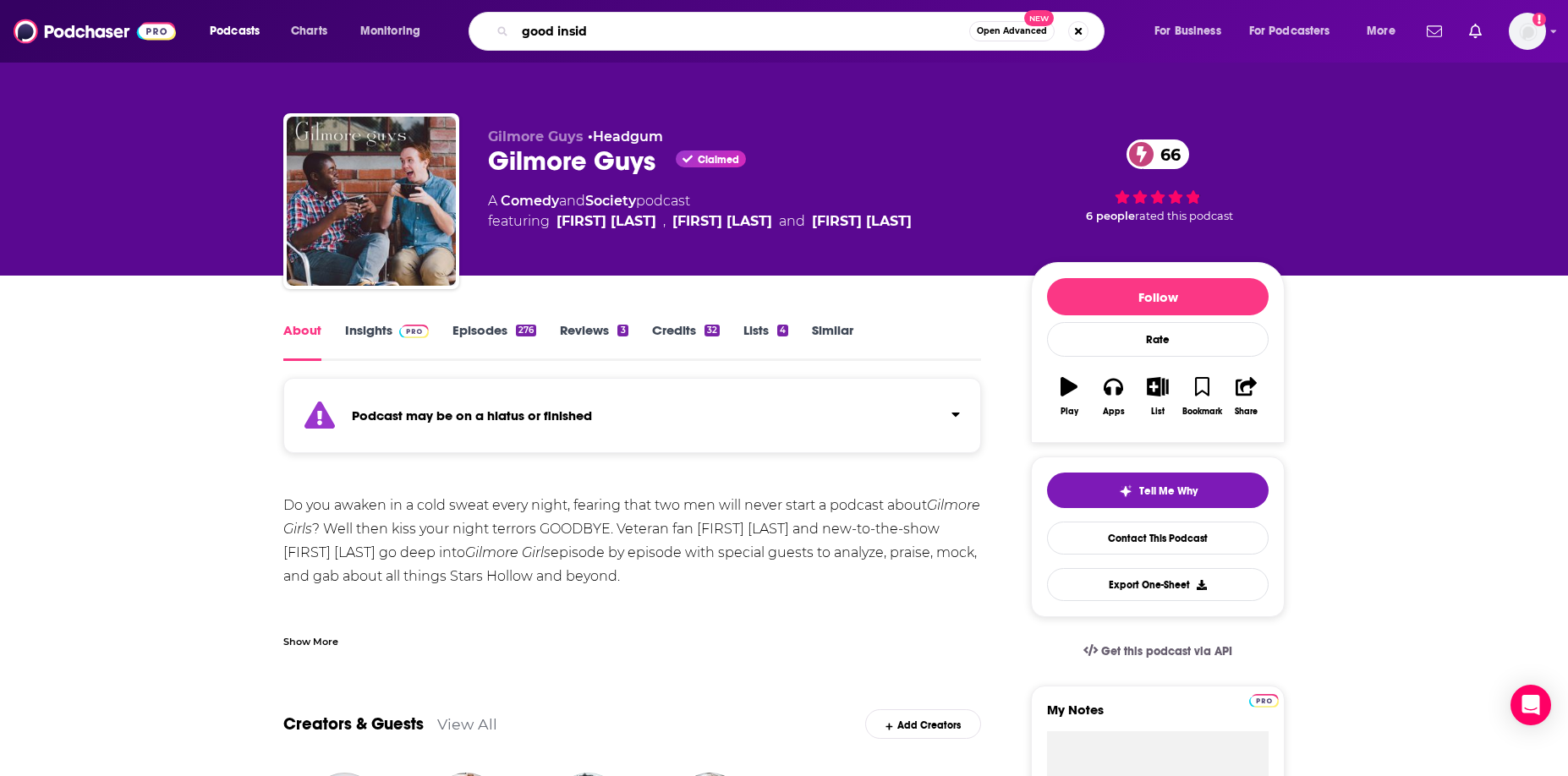 type on "good inside" 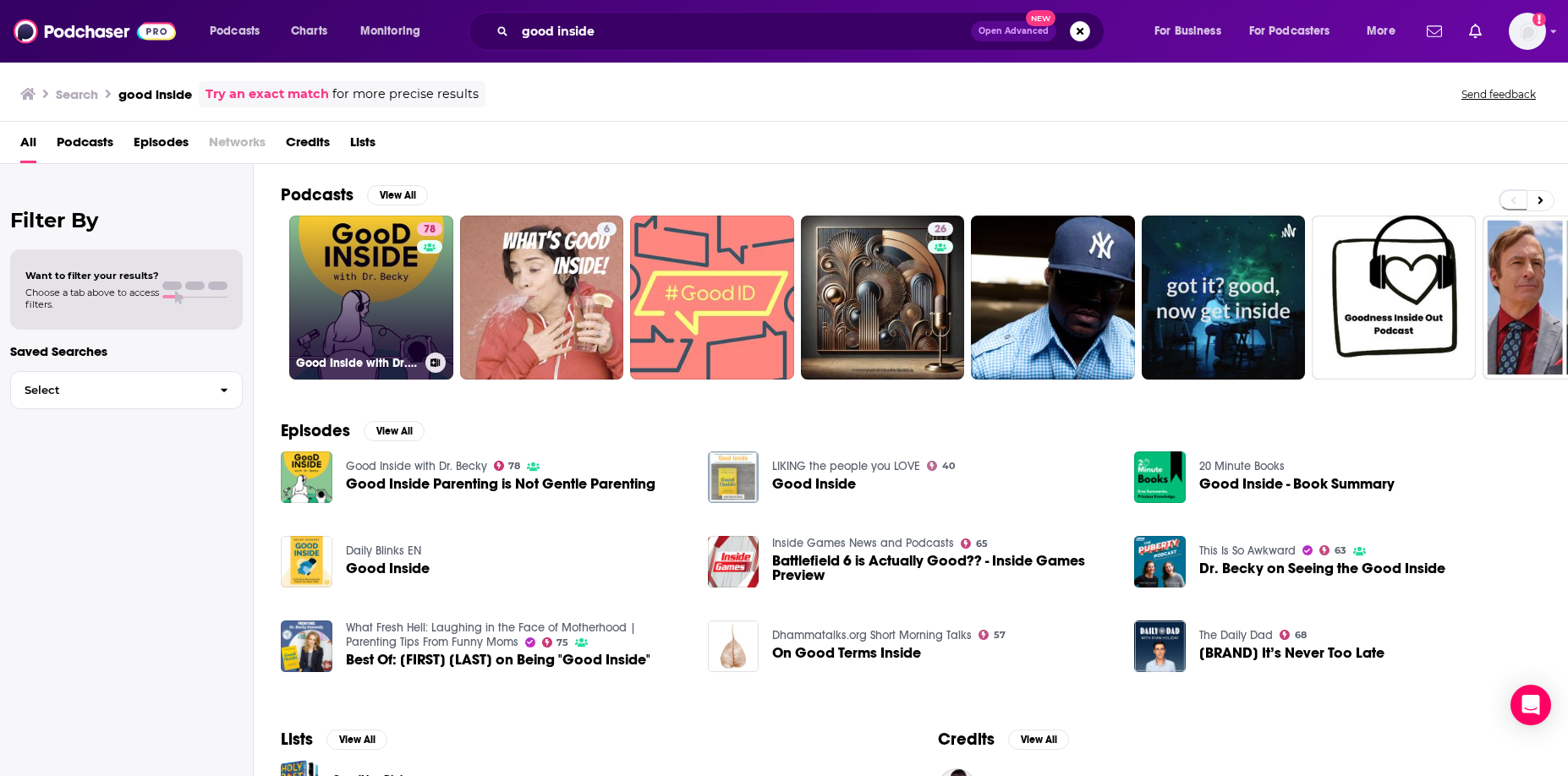click on "78 Good Inside with Dr. Becky" at bounding box center [371, 298] 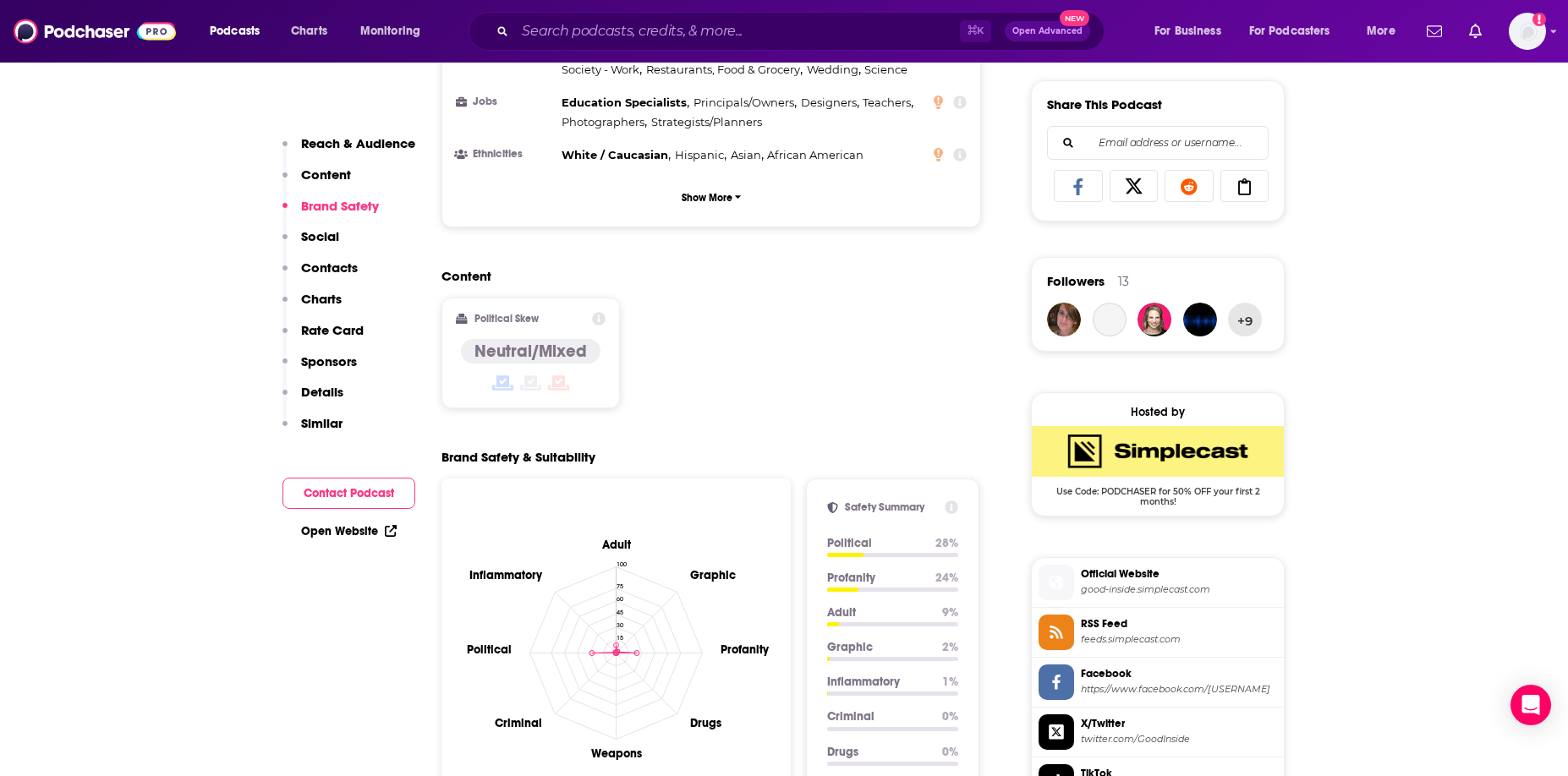 scroll, scrollTop: 1206, scrollLeft: 0, axis: vertical 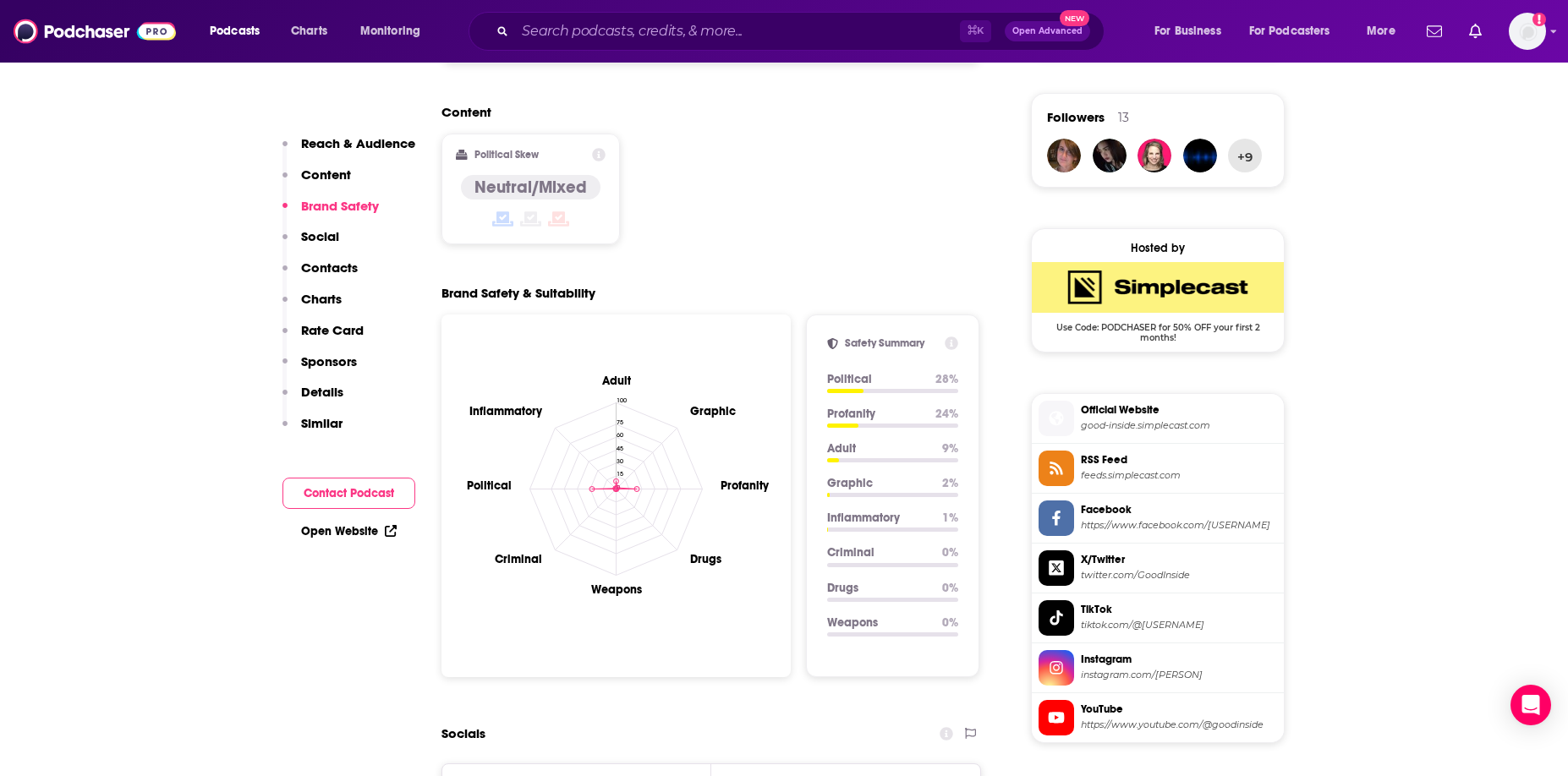 click on "good-inside.simplecast.com" at bounding box center (1179, 425) 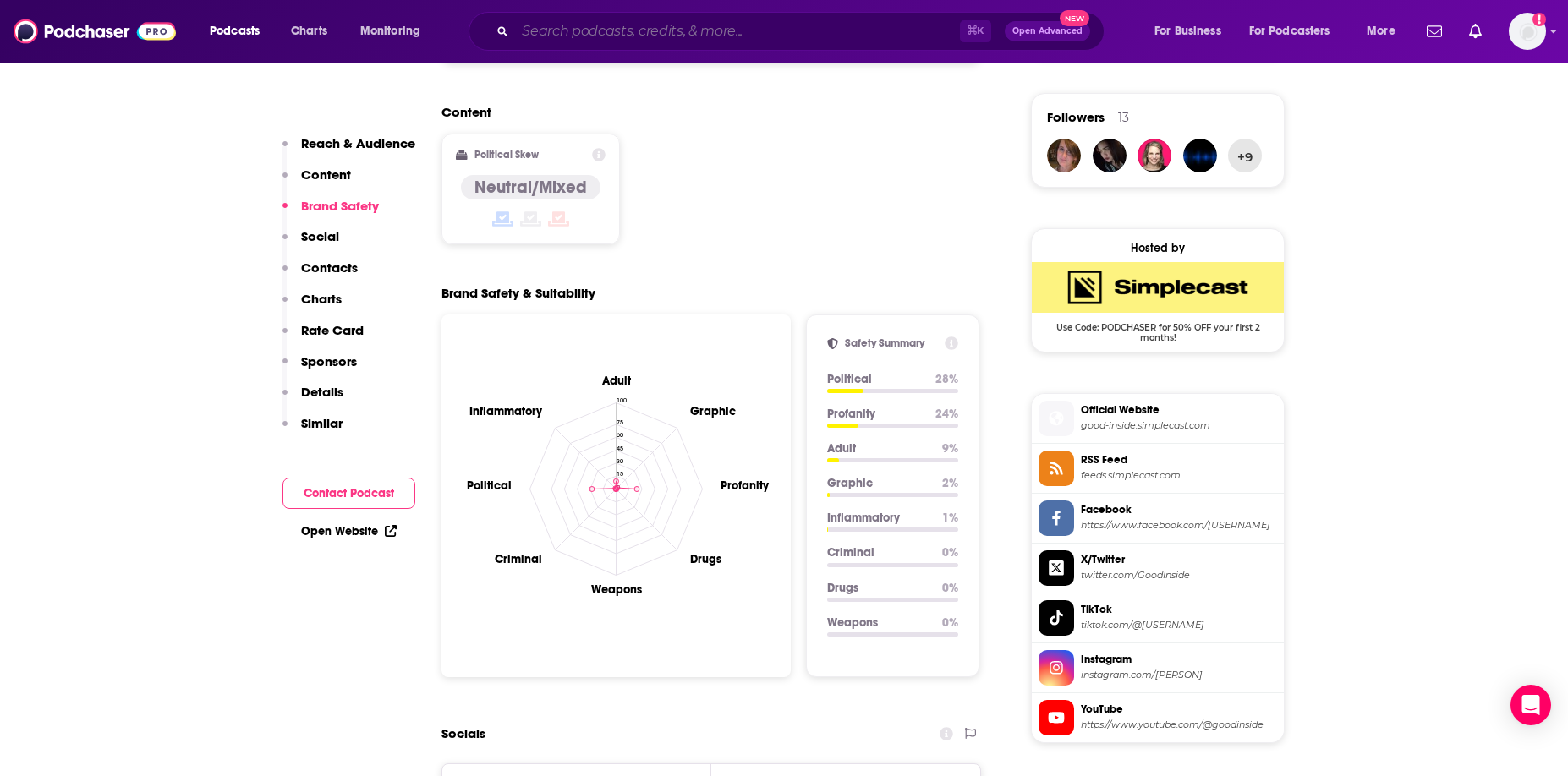 click at bounding box center [737, 31] 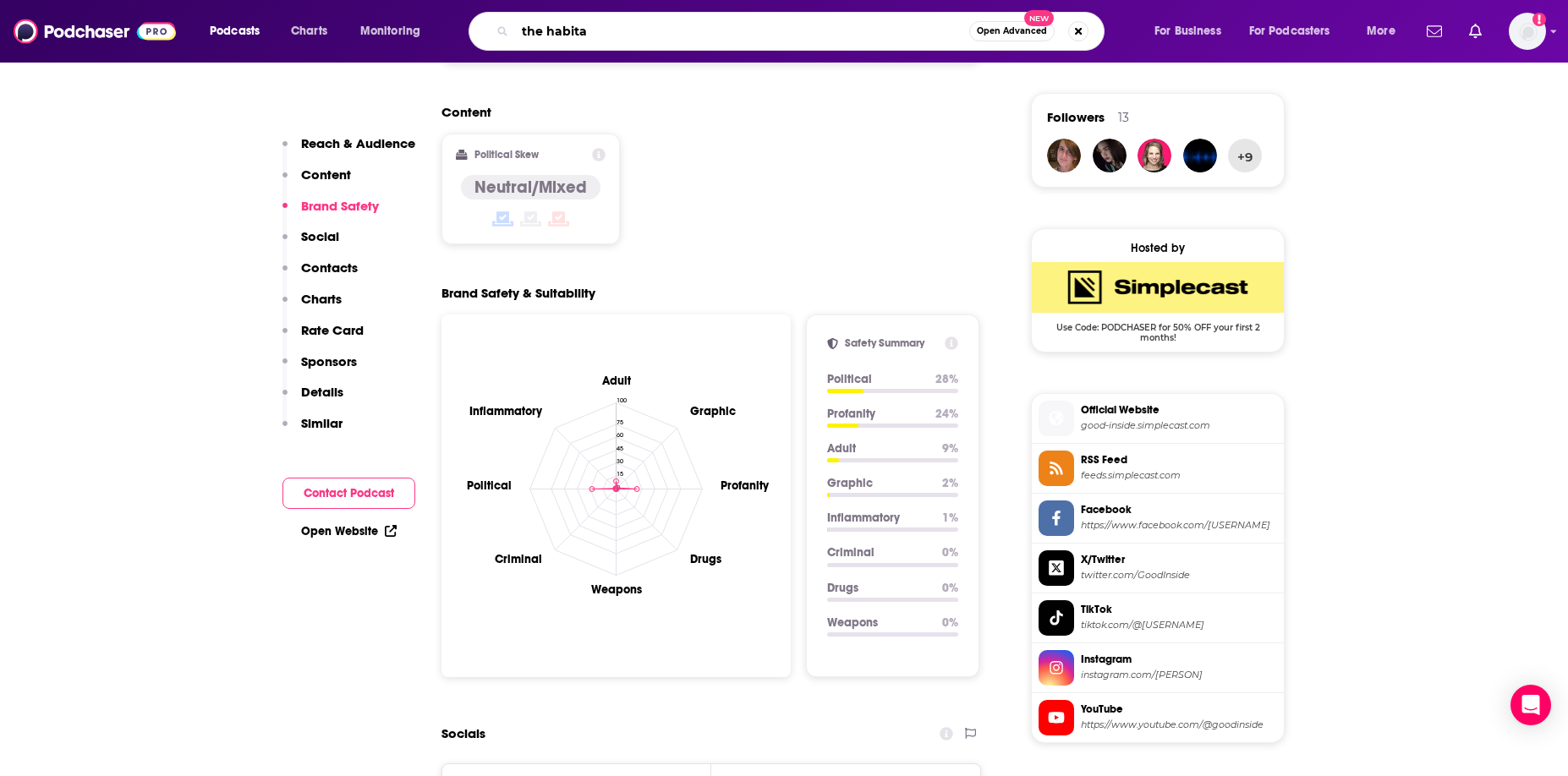 type on "the habitat" 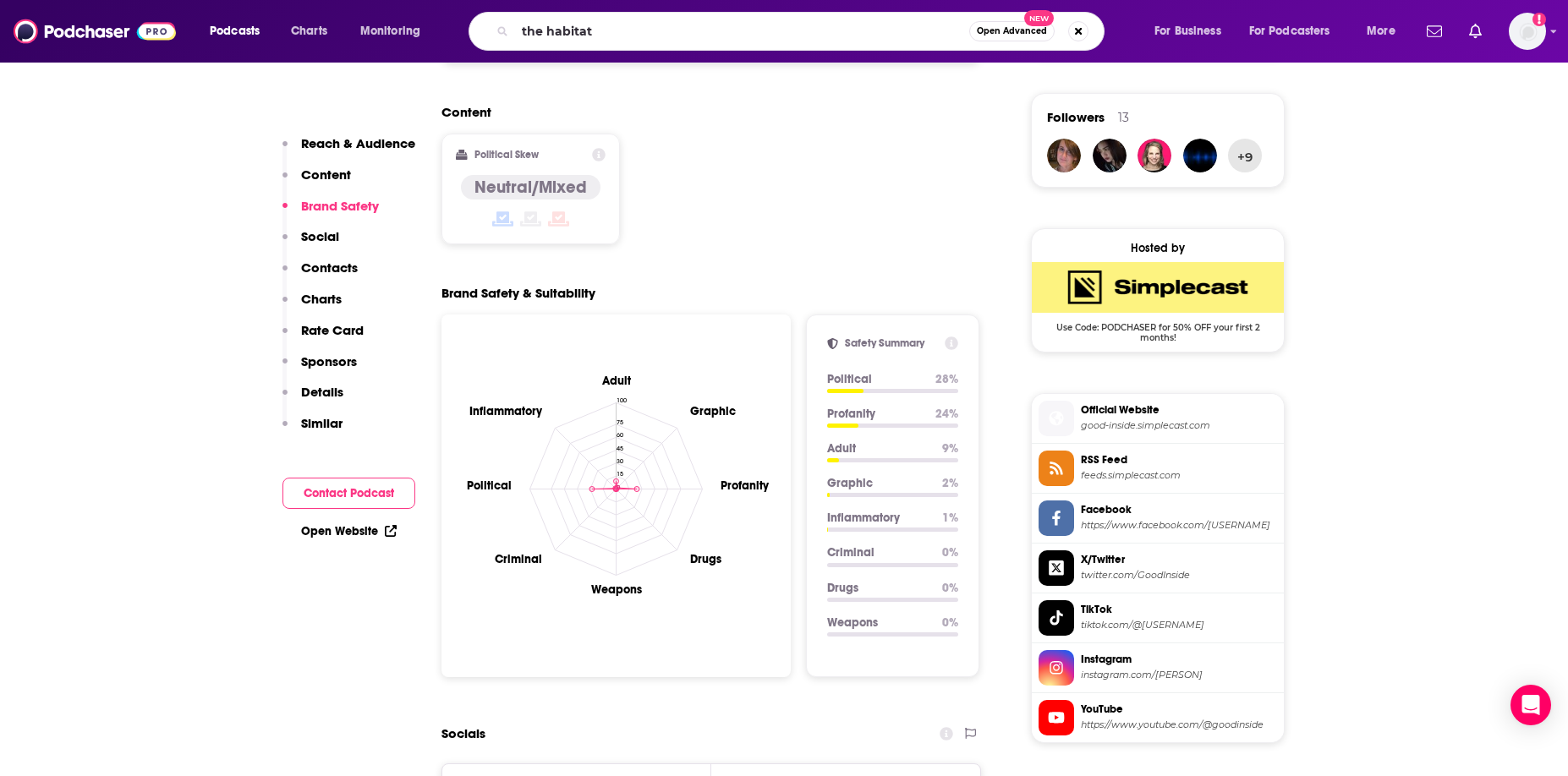 scroll, scrollTop: 0, scrollLeft: 0, axis: both 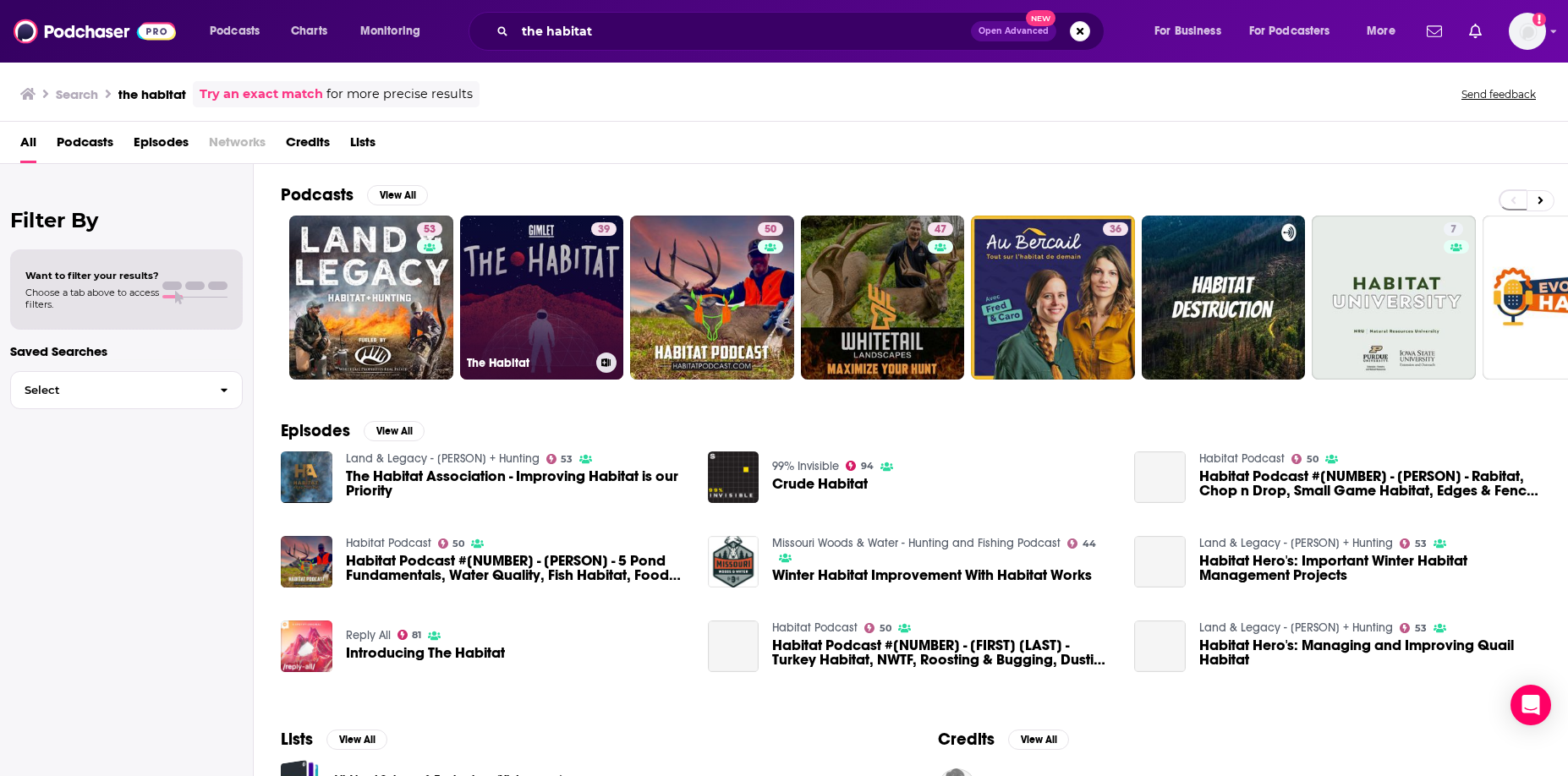 click on "39 The Habitat" at bounding box center (542, 298) 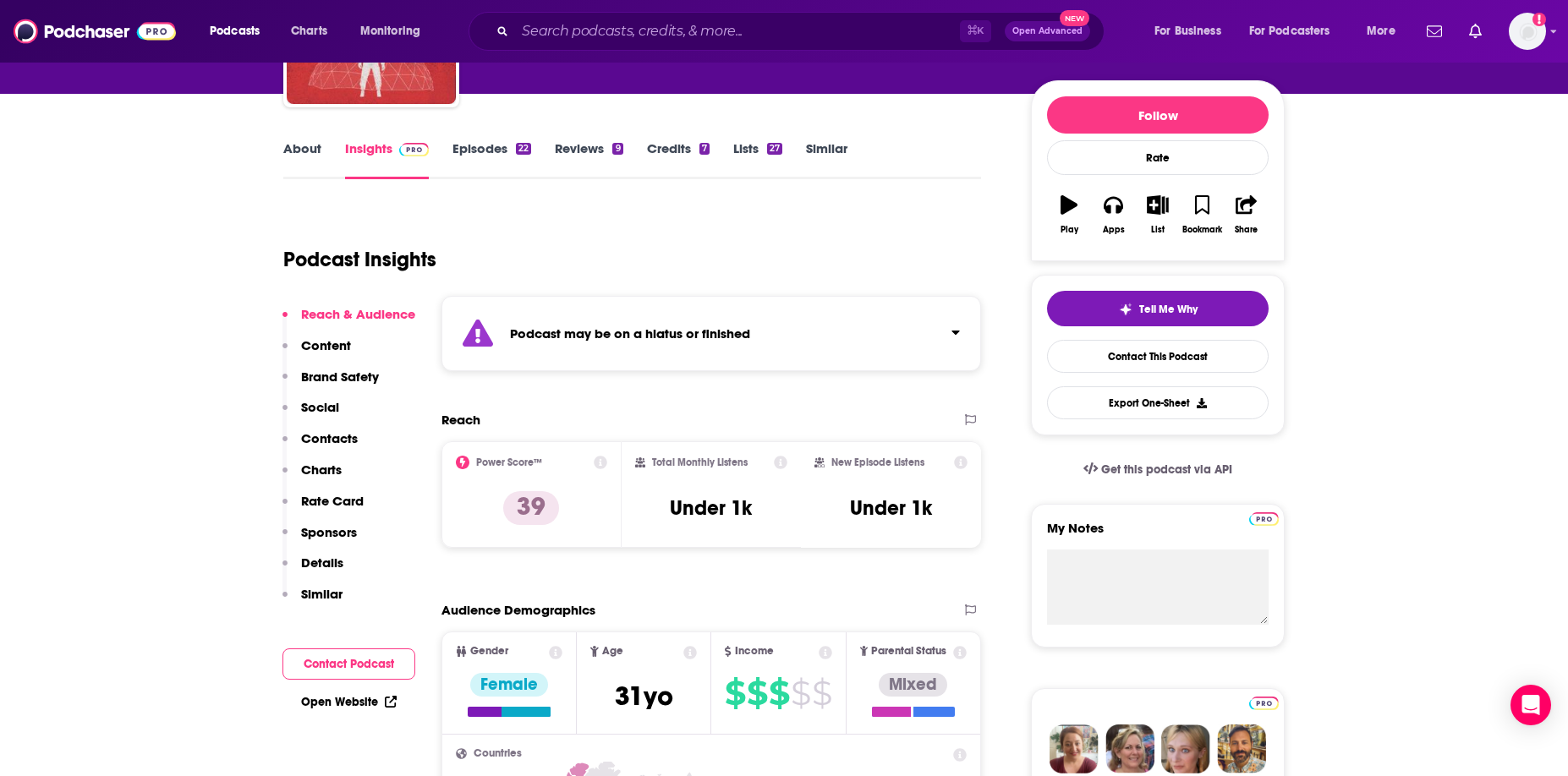 scroll, scrollTop: 123, scrollLeft: 0, axis: vertical 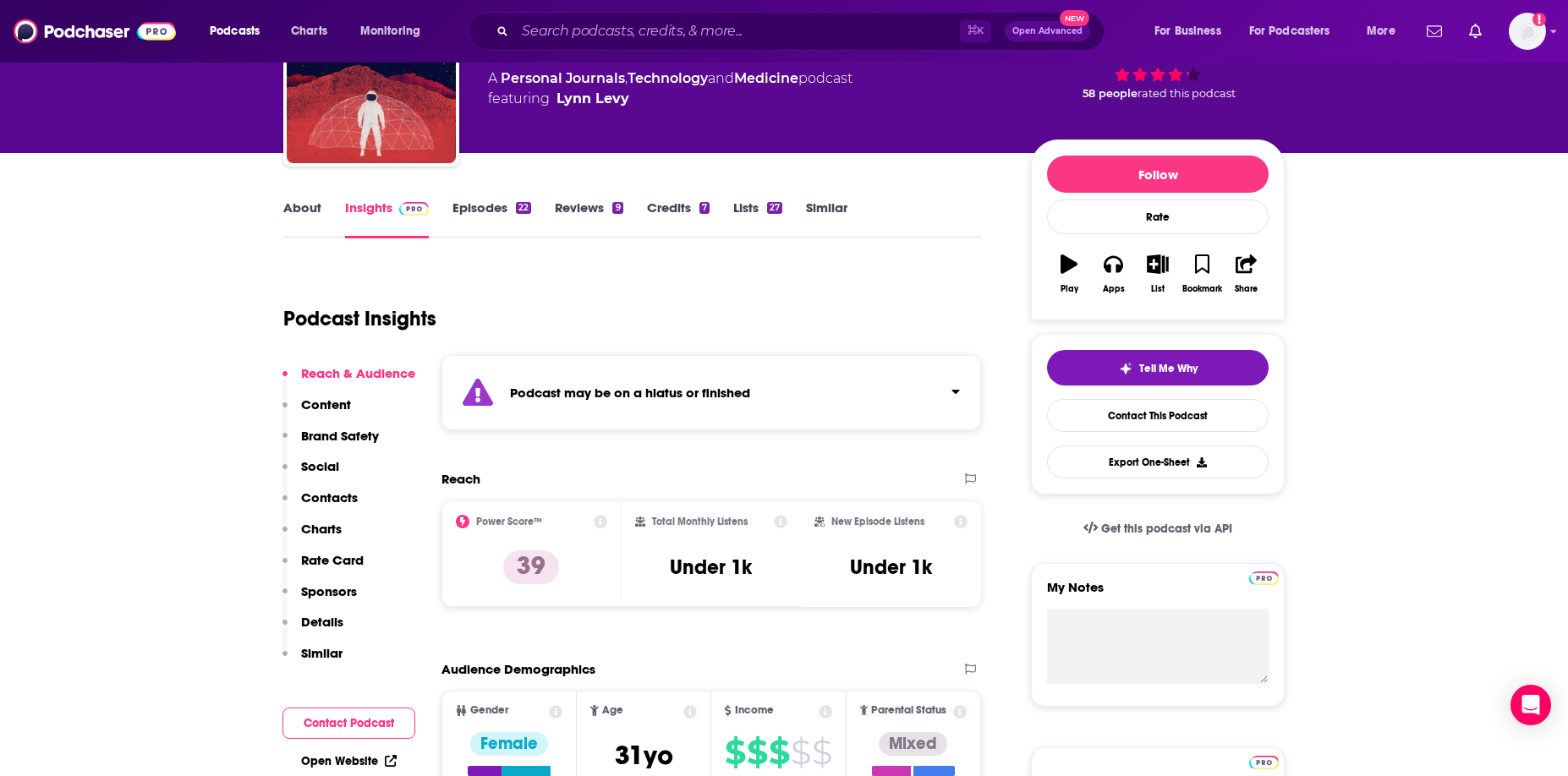 click on "Episodes 22" at bounding box center (491, 219) 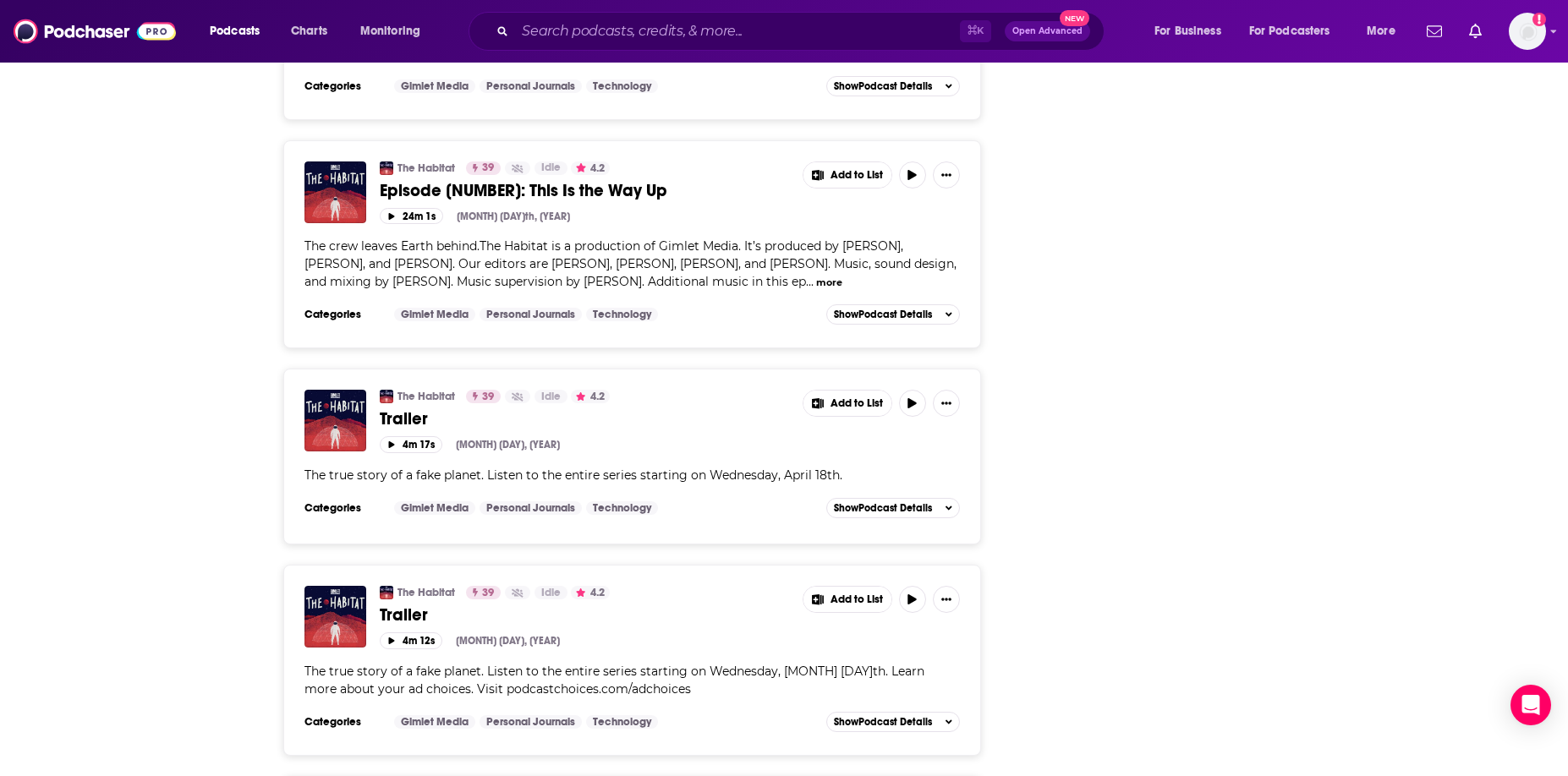 scroll, scrollTop: 4773, scrollLeft: 0, axis: vertical 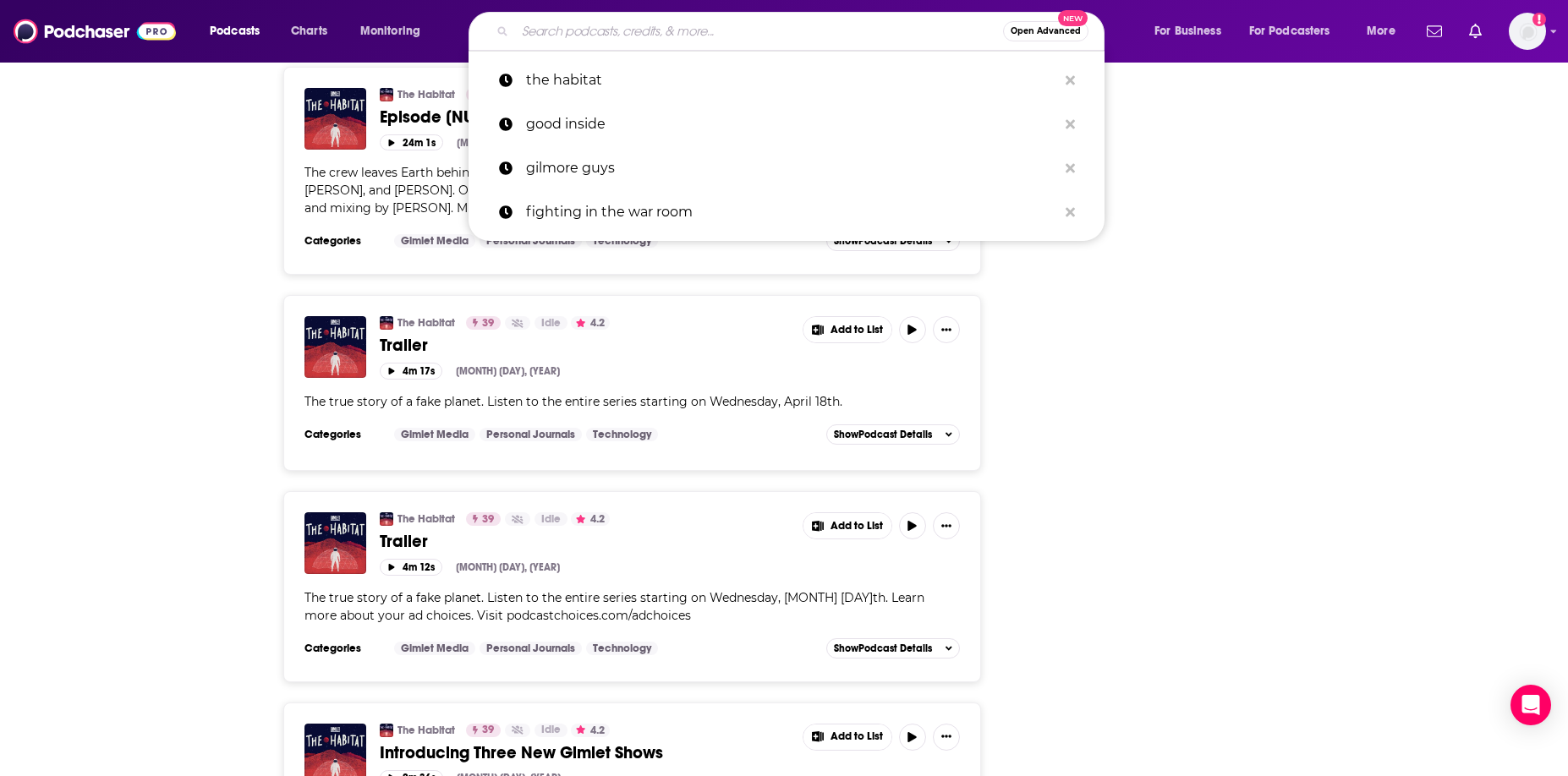 click at bounding box center [759, 31] 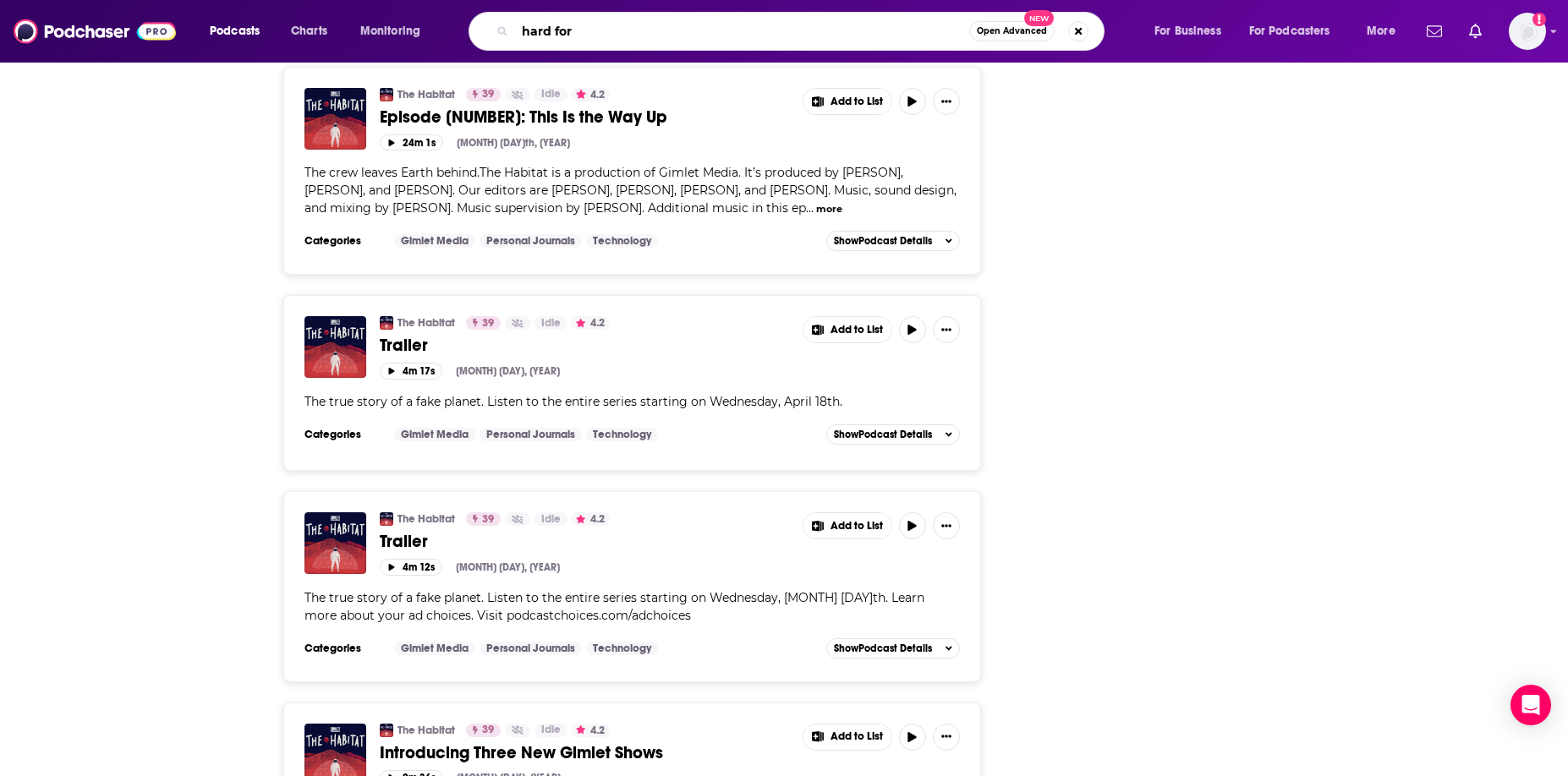 type on "hard fork" 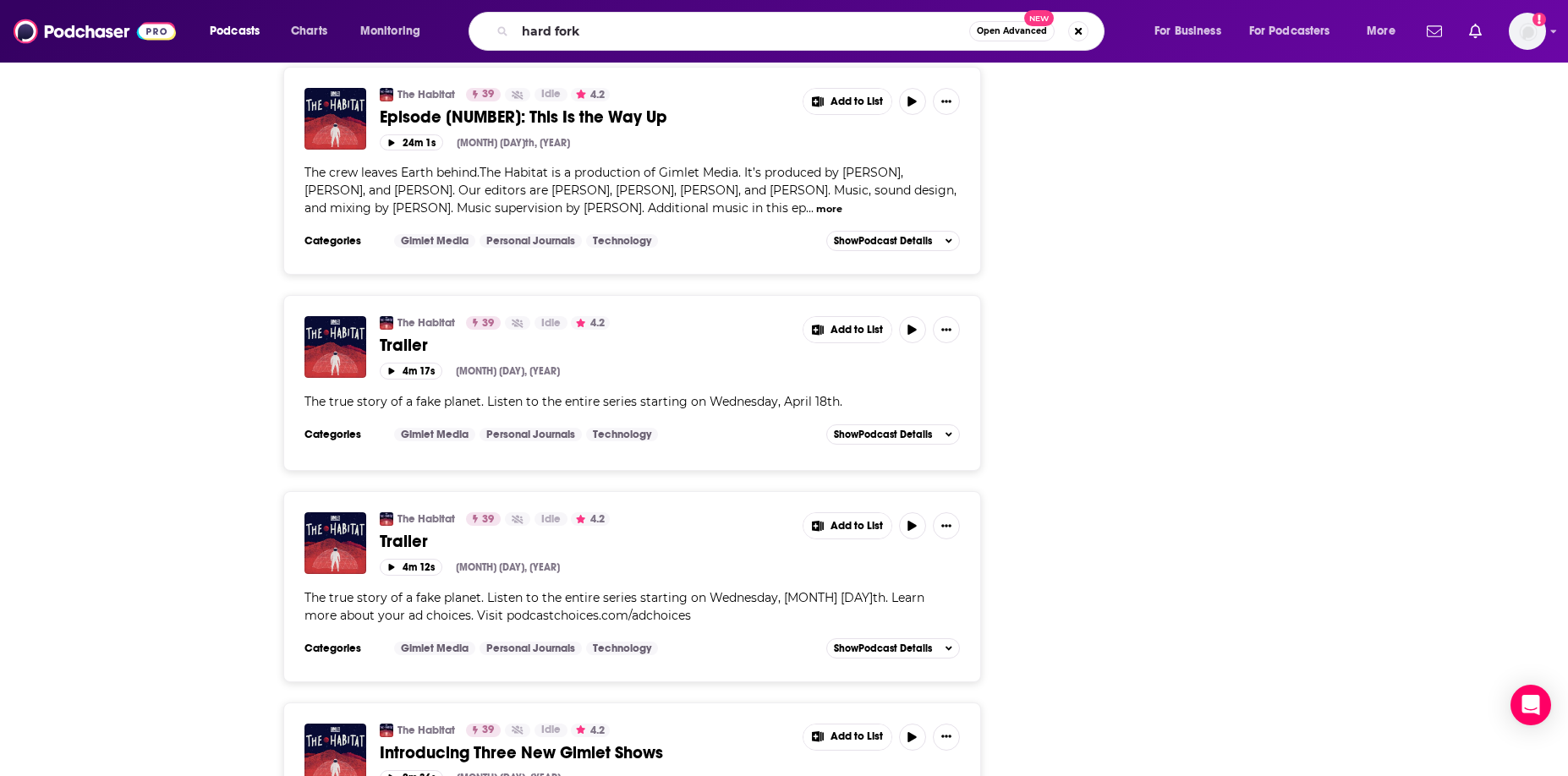 scroll, scrollTop: 0, scrollLeft: 0, axis: both 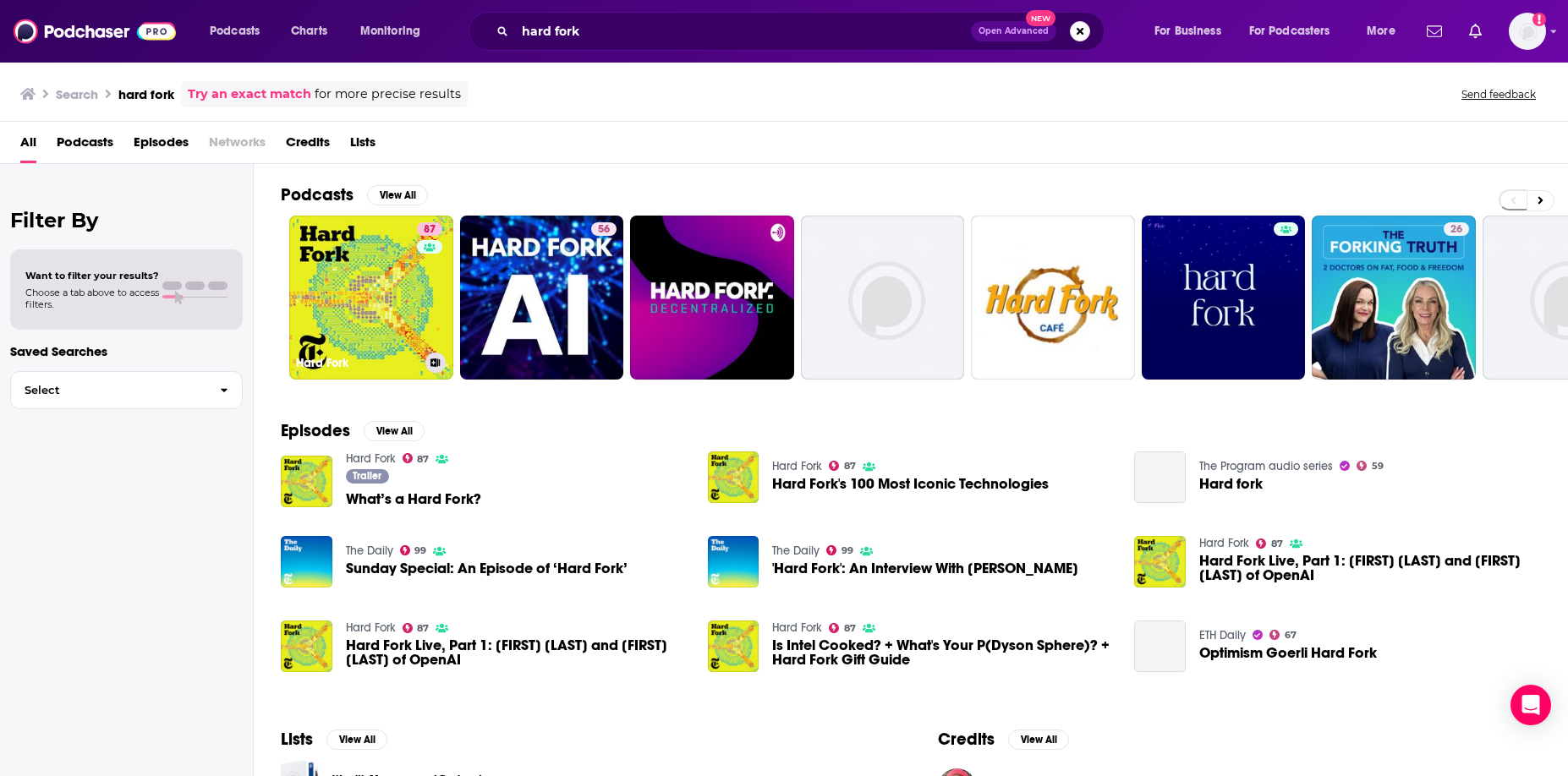 click on "87 Hard Fork" at bounding box center [371, 298] 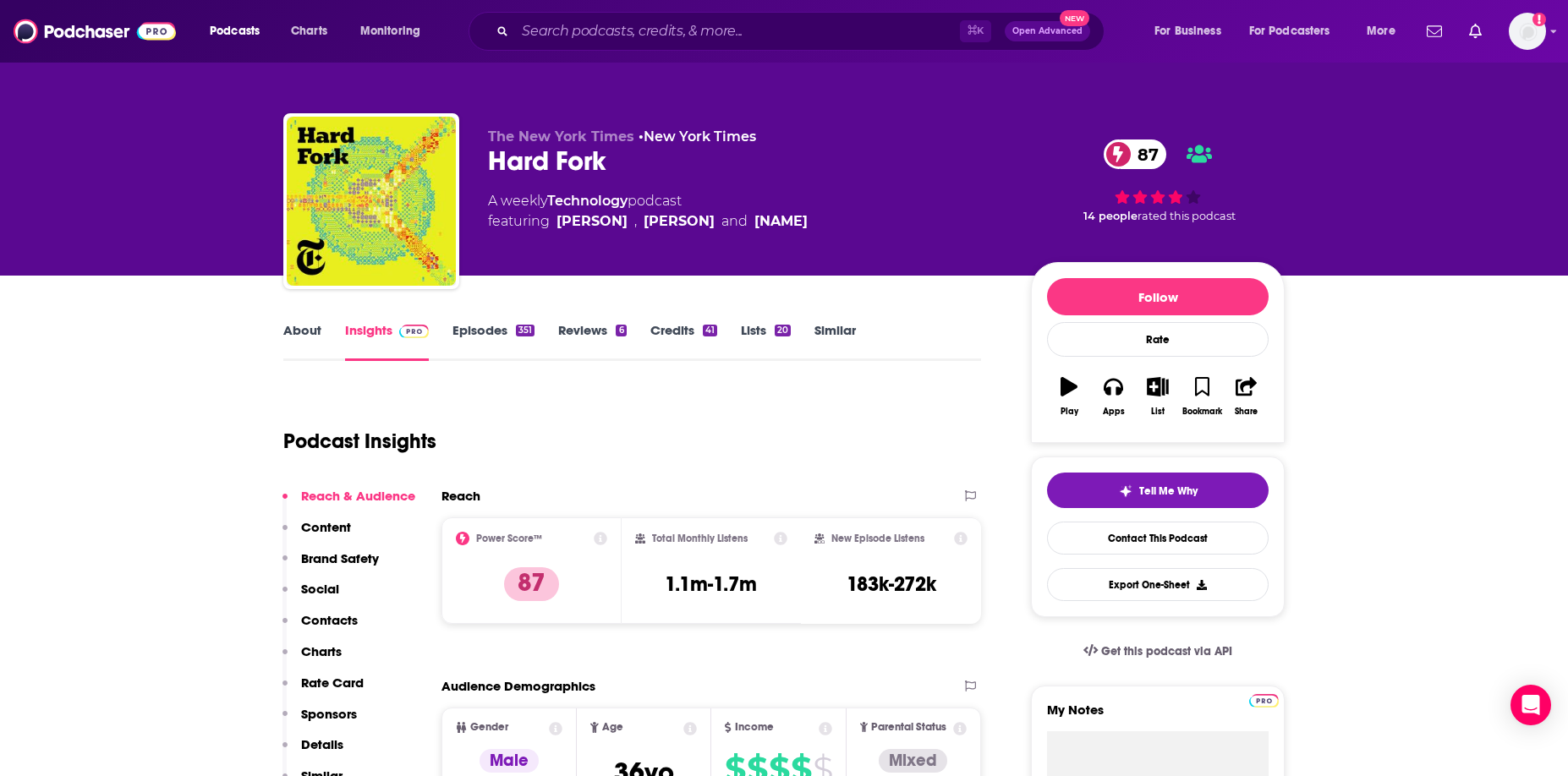 click on "Episodes 351" at bounding box center (493, 342) 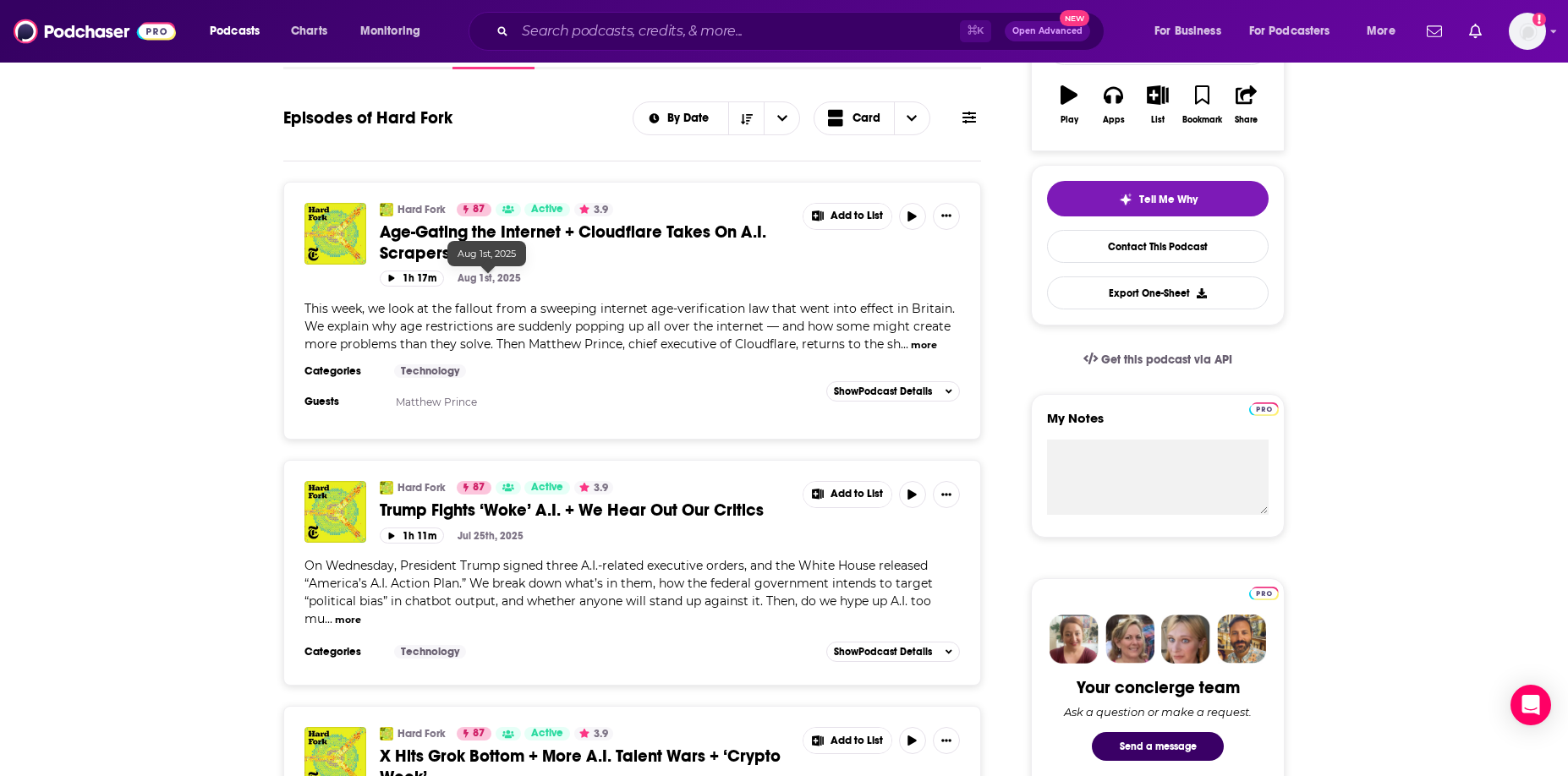 scroll, scrollTop: 391, scrollLeft: 0, axis: vertical 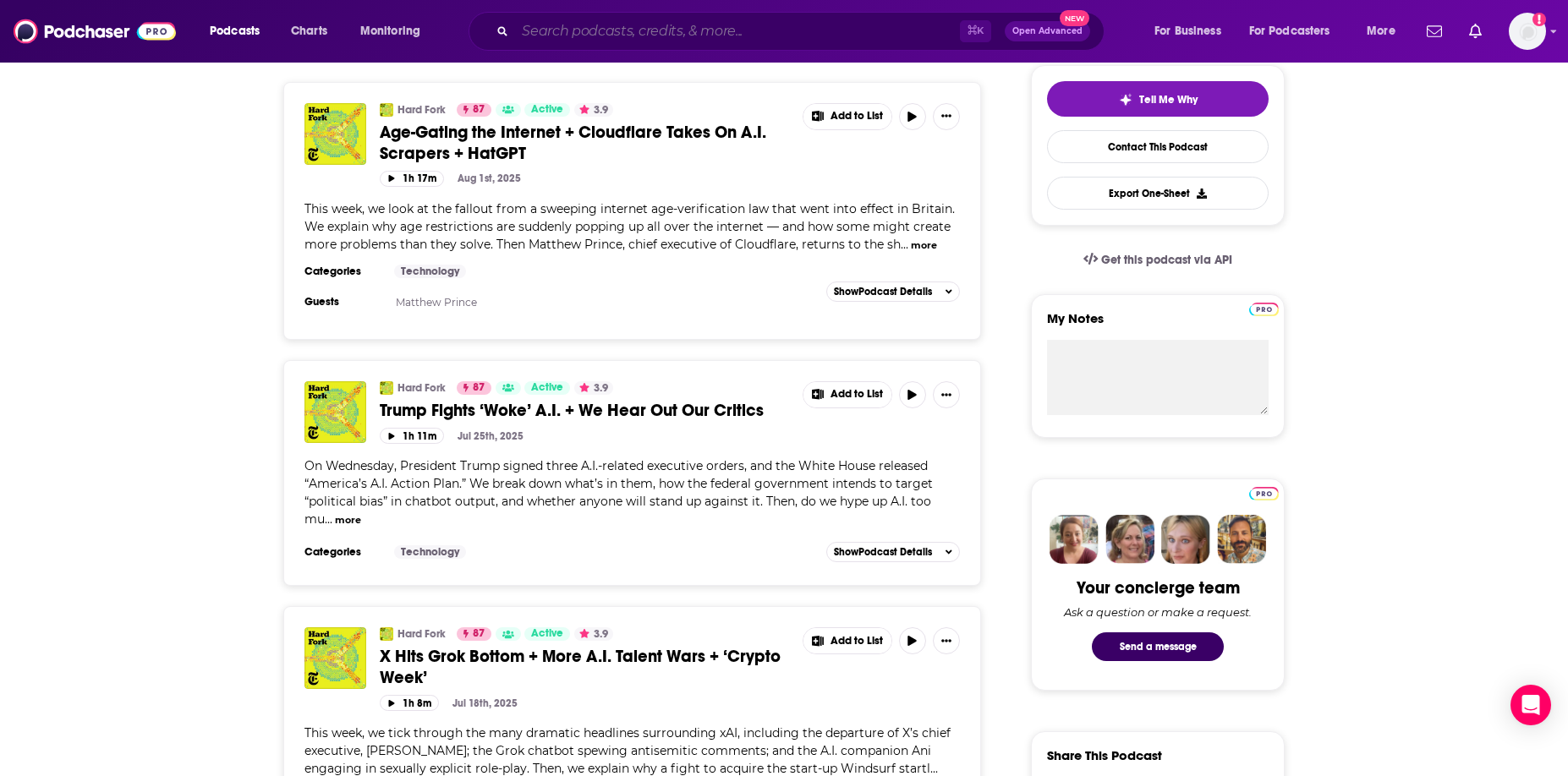 click at bounding box center (737, 31) 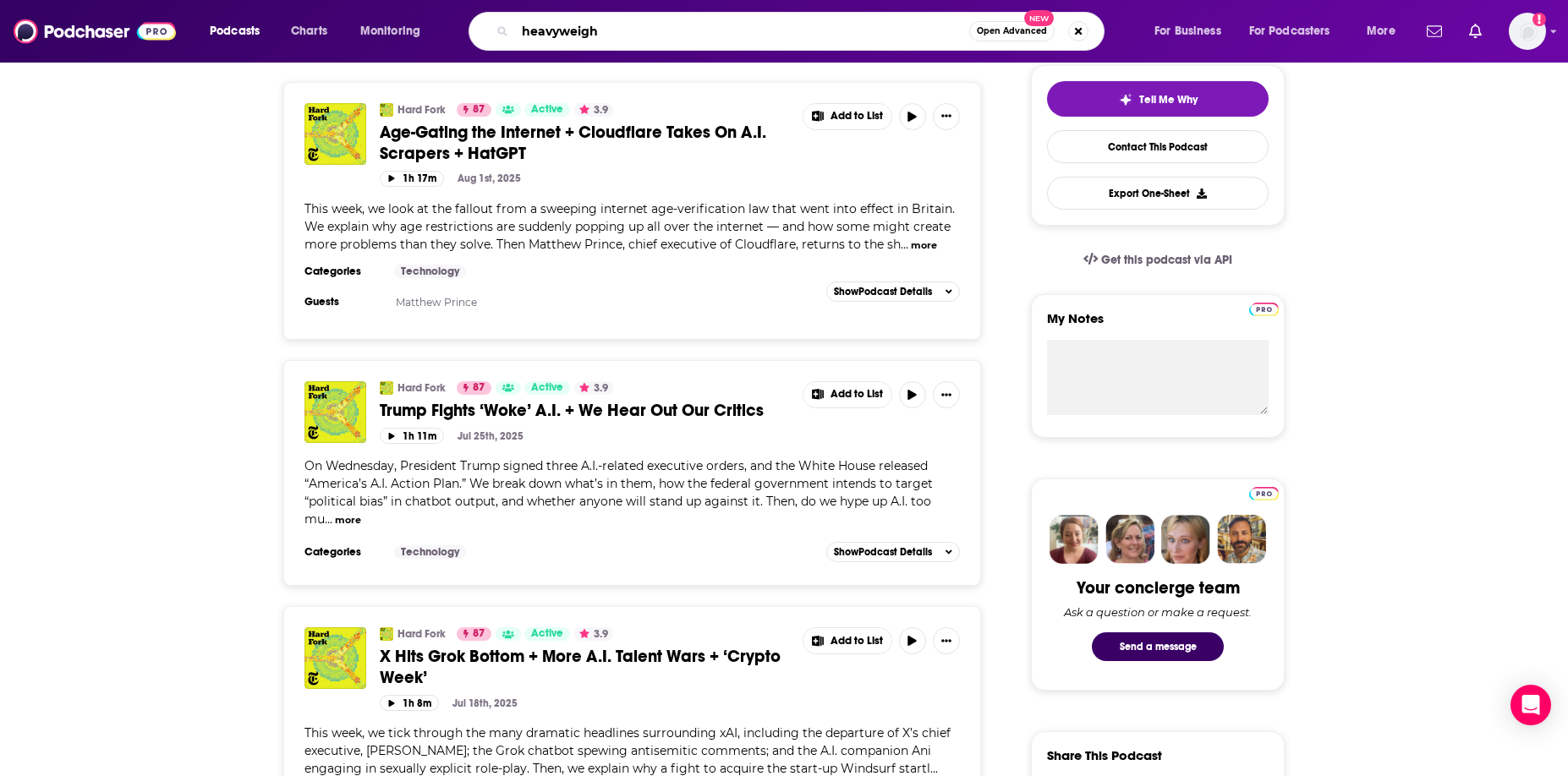 type on "heavyweight" 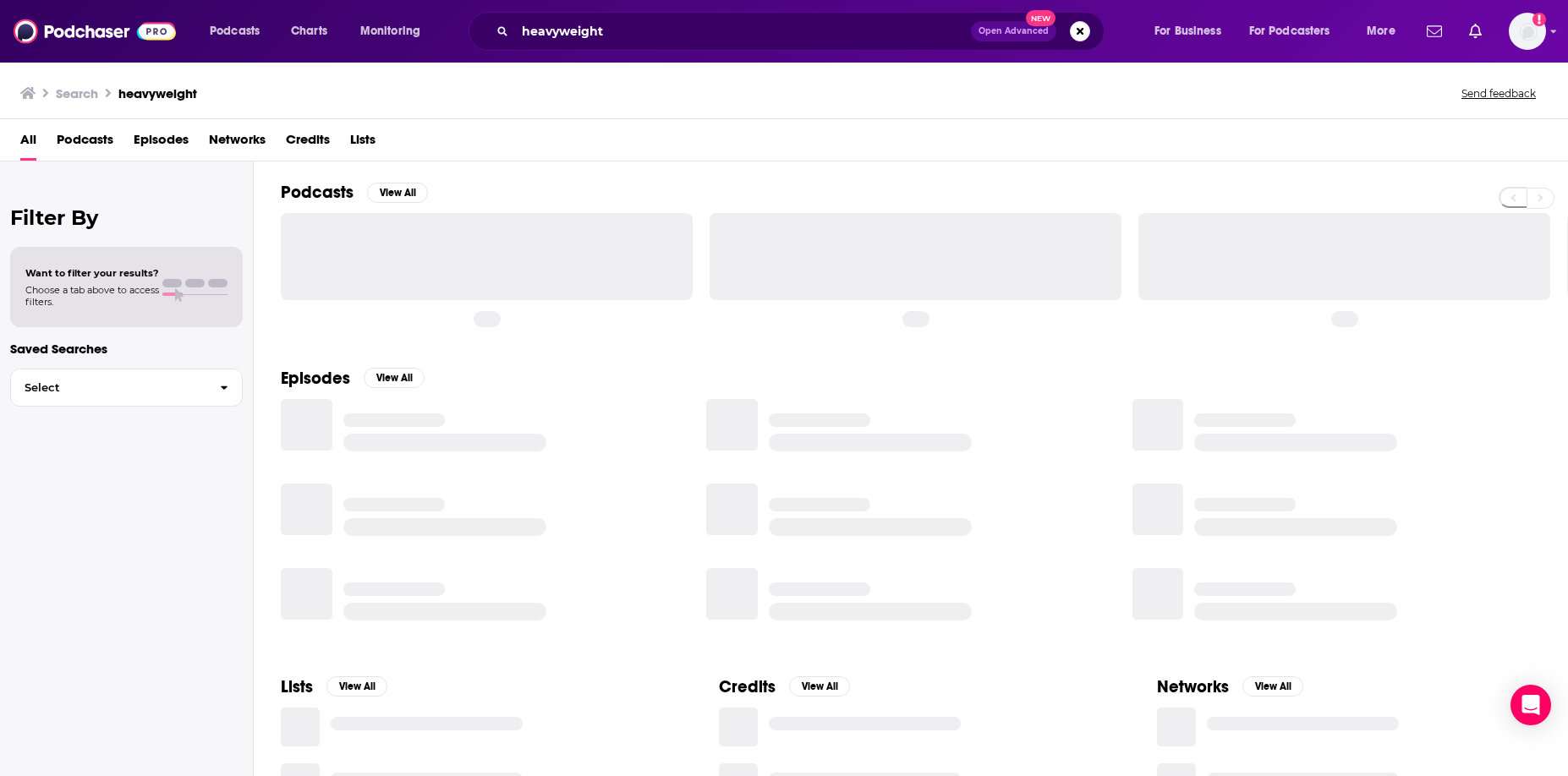scroll, scrollTop: 0, scrollLeft: 0, axis: both 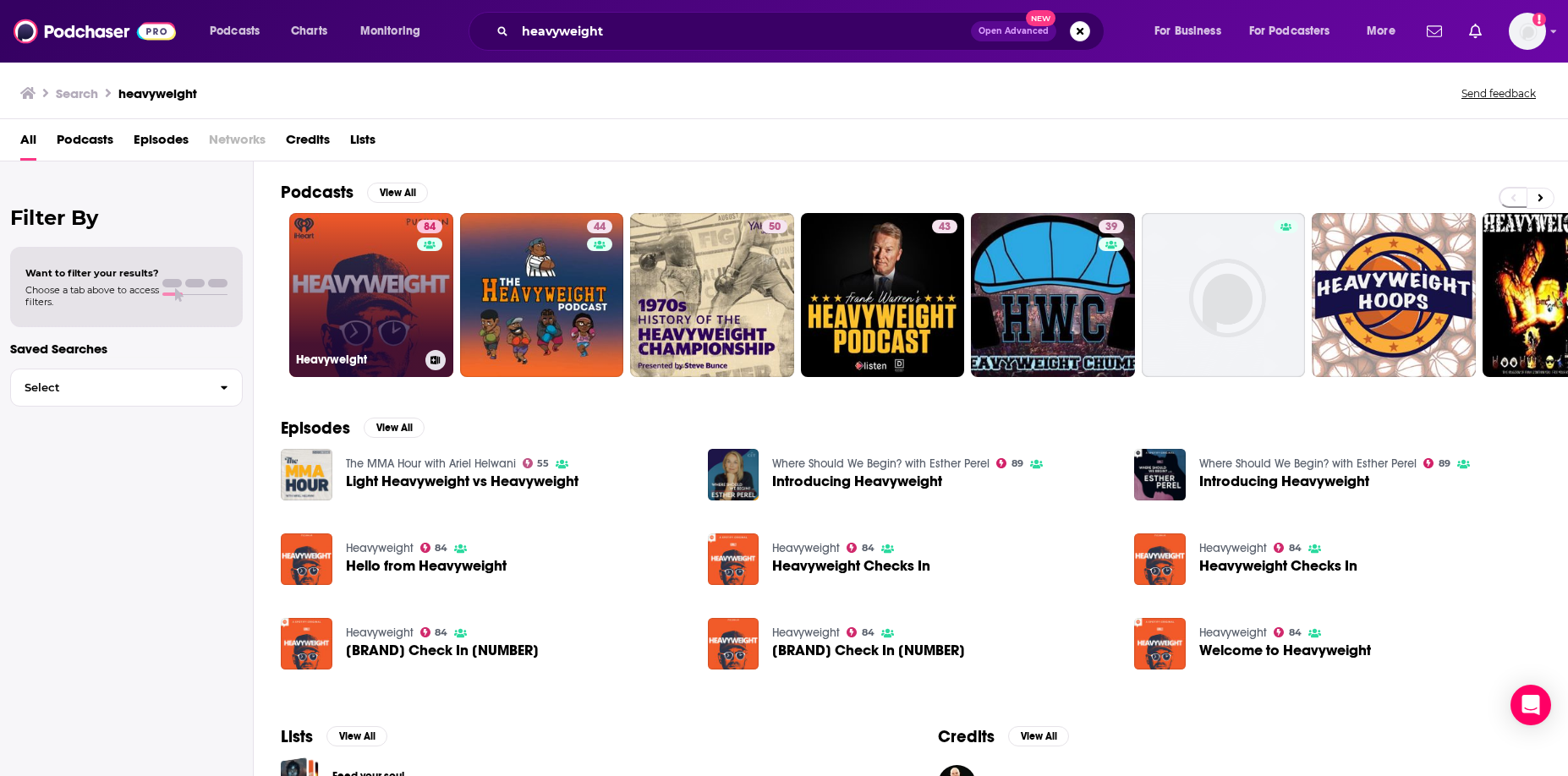 click on "84 Heavyweight" at bounding box center (371, 295) 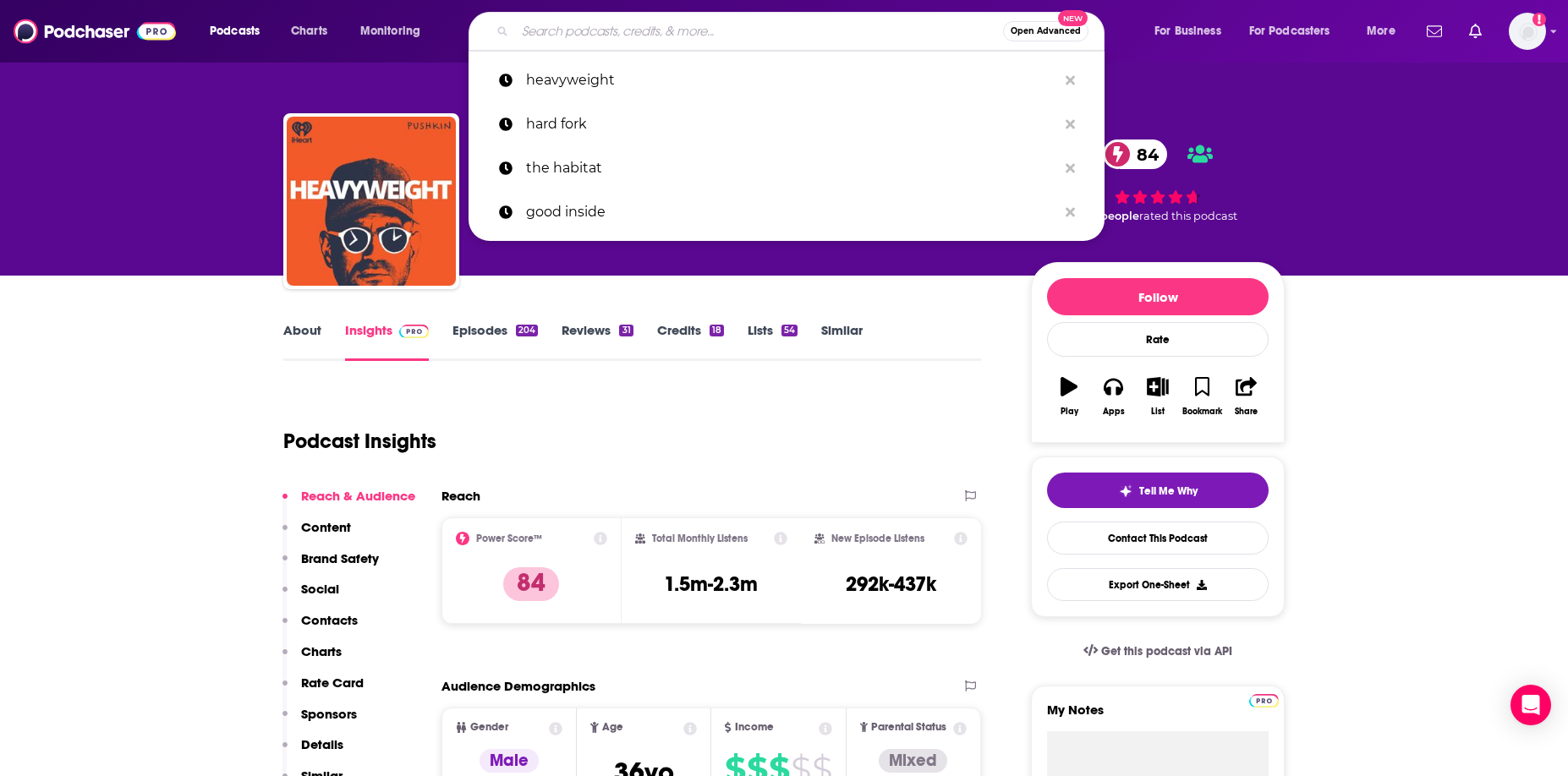 click at bounding box center (759, 31) 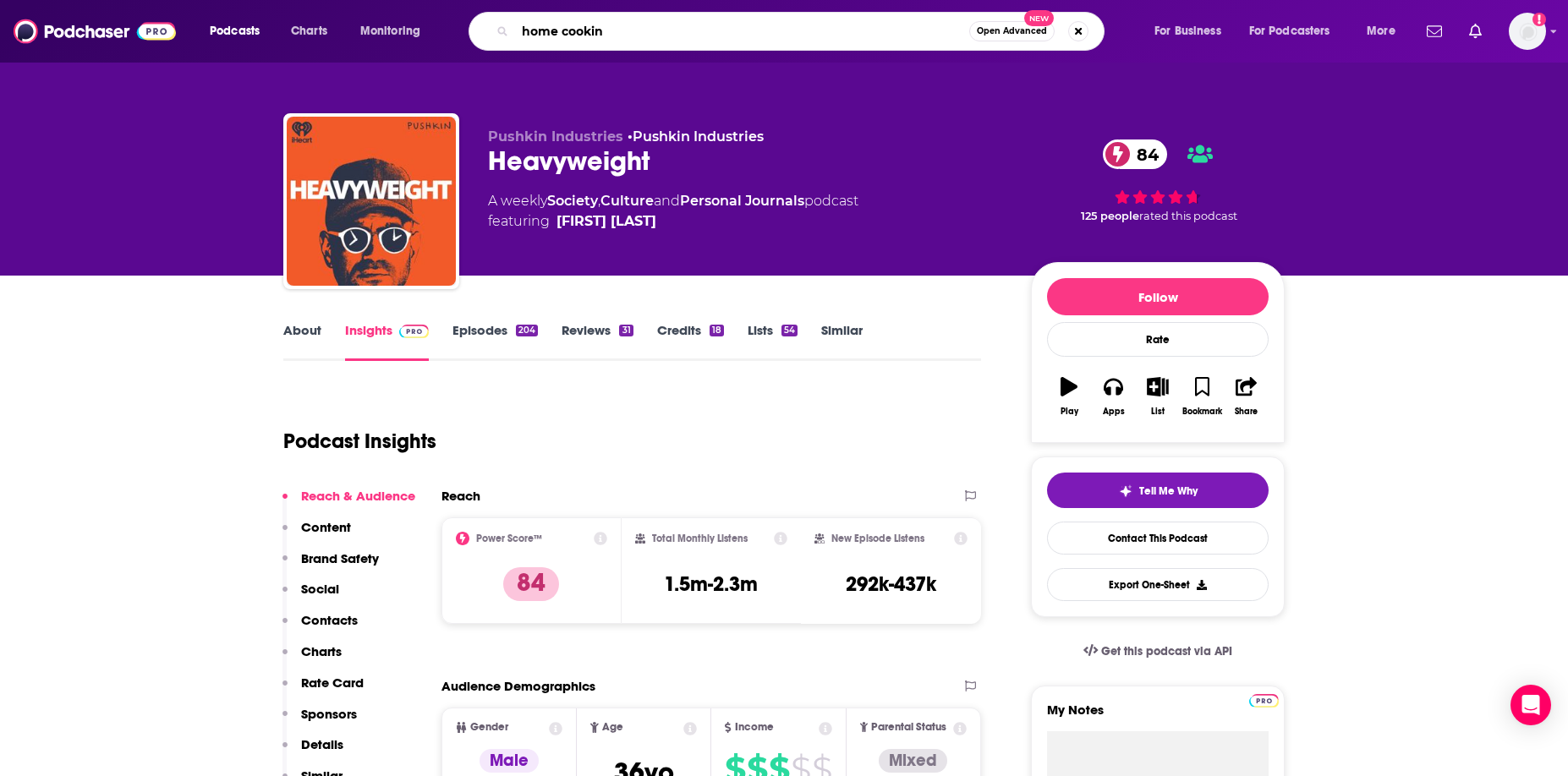 type on "home cooking" 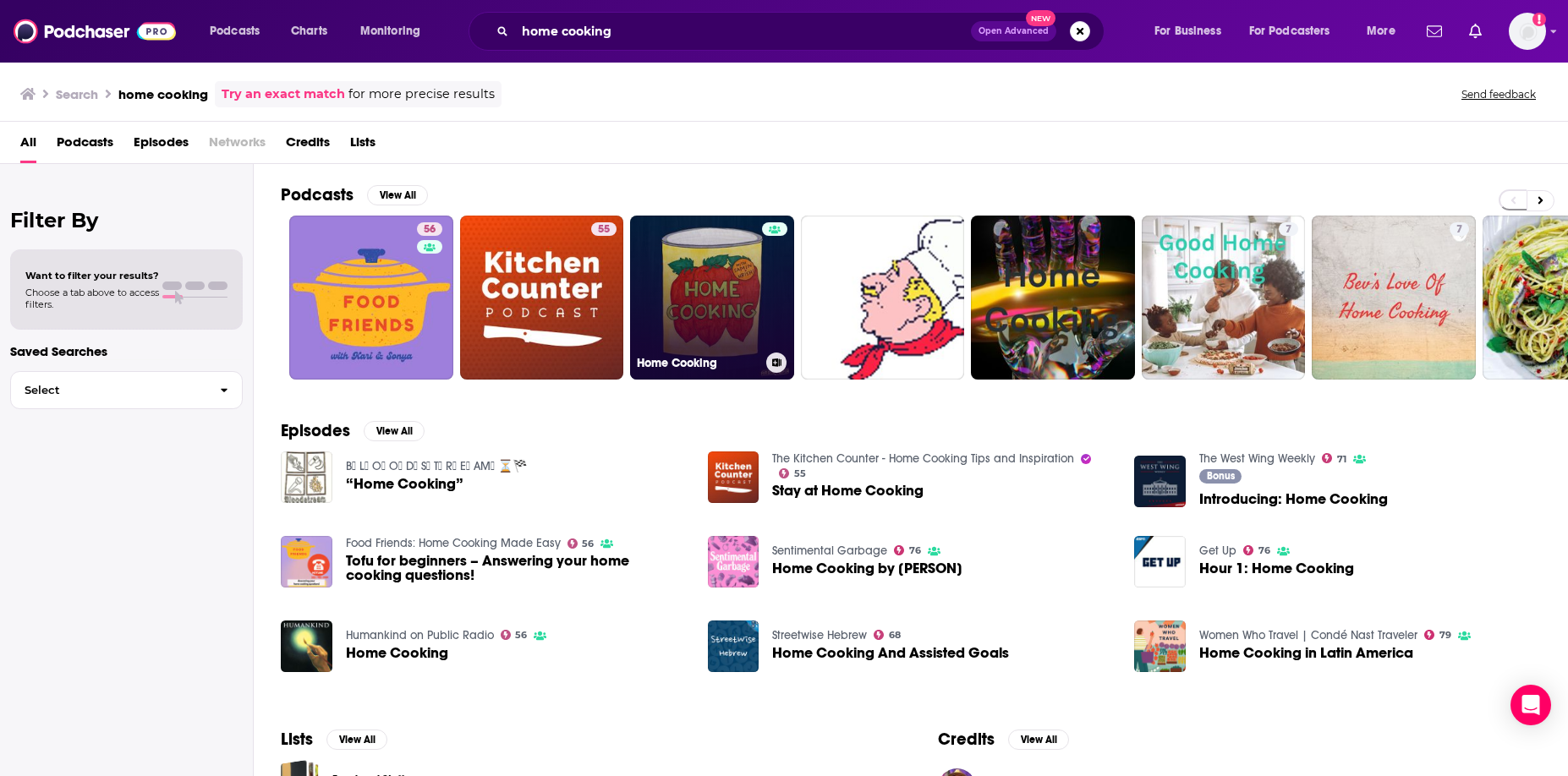 click on "Home Cooking" at bounding box center (712, 298) 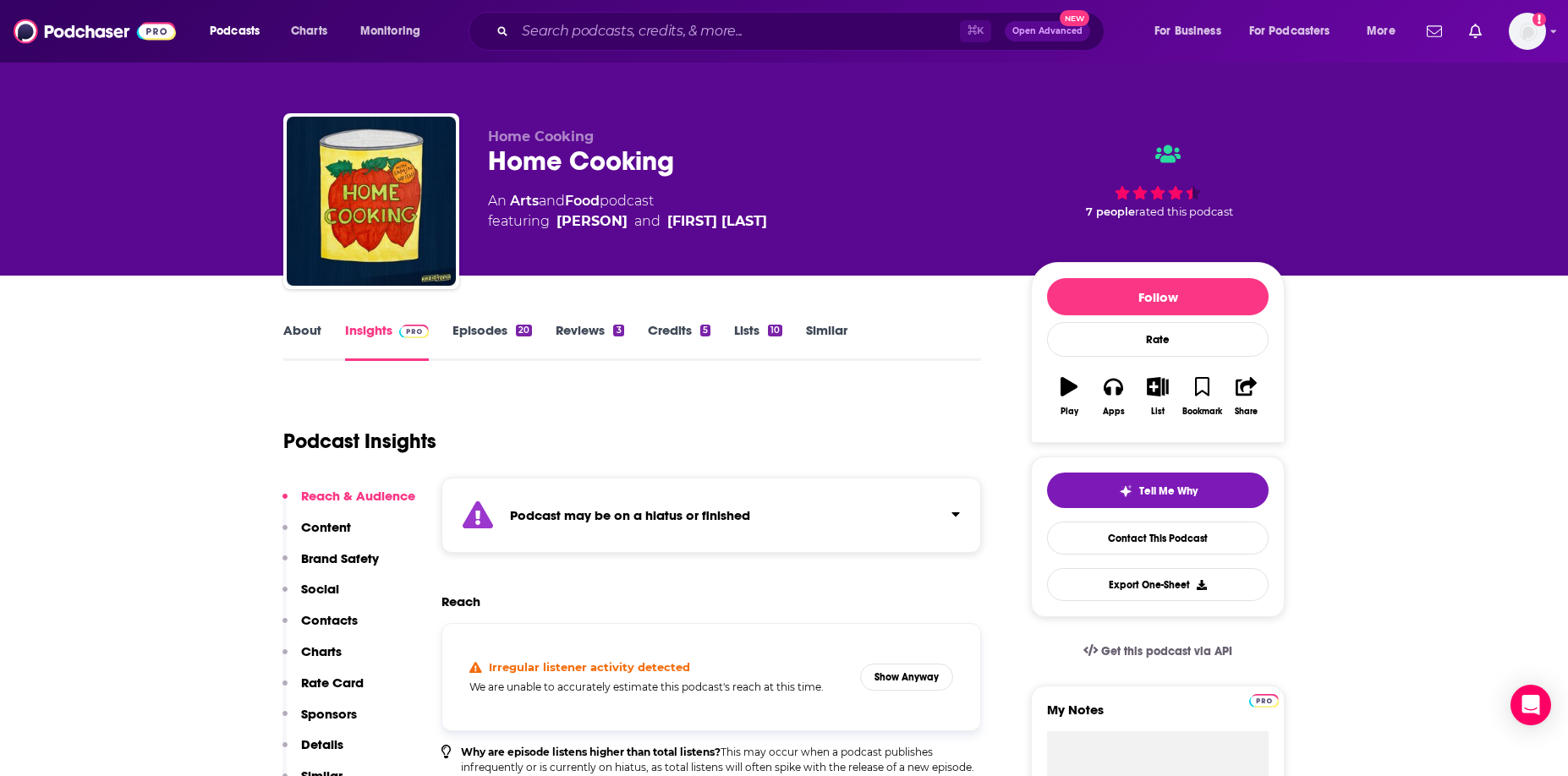 click on "Episodes 20" at bounding box center (492, 342) 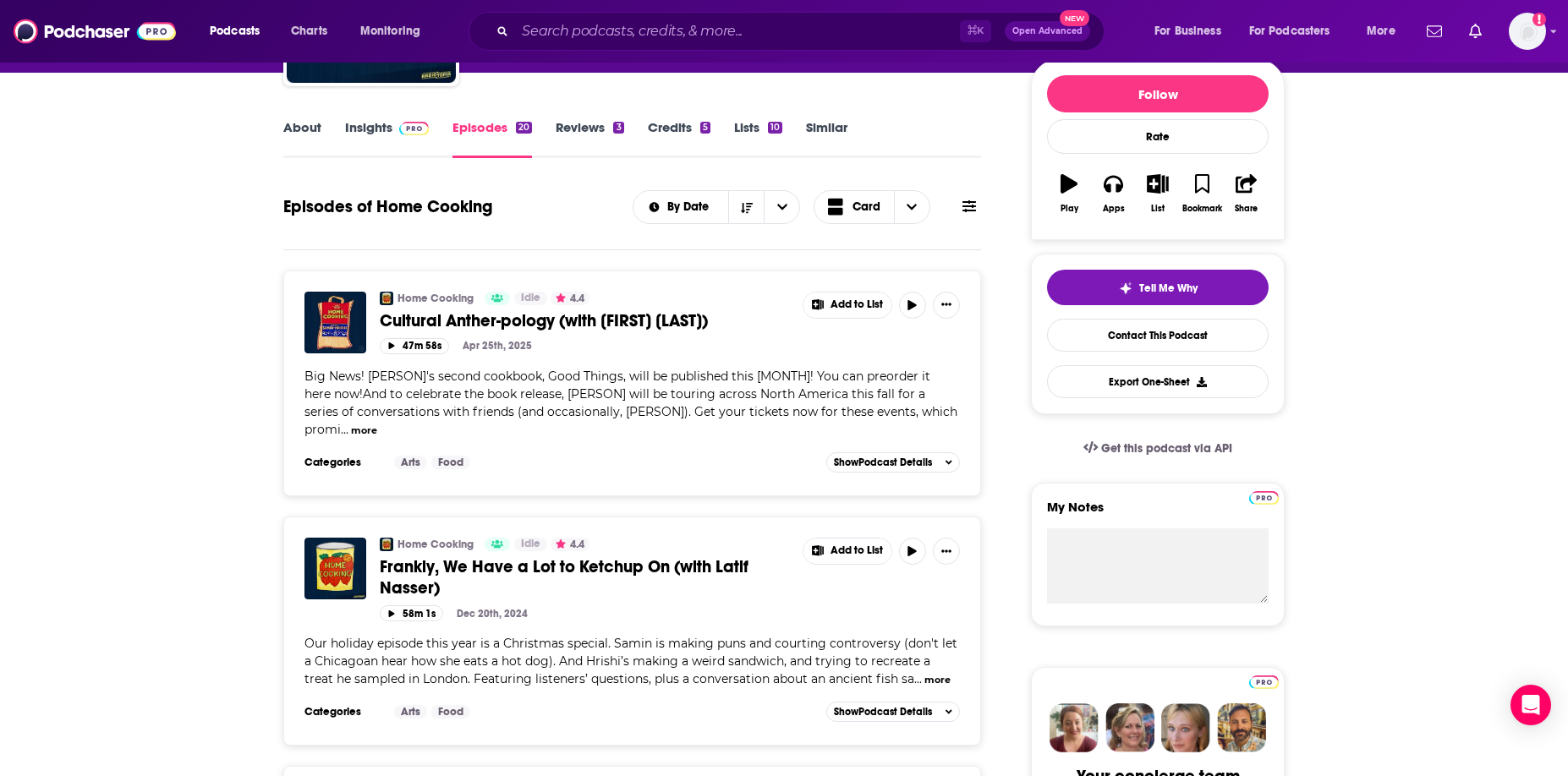 scroll, scrollTop: 0, scrollLeft: 0, axis: both 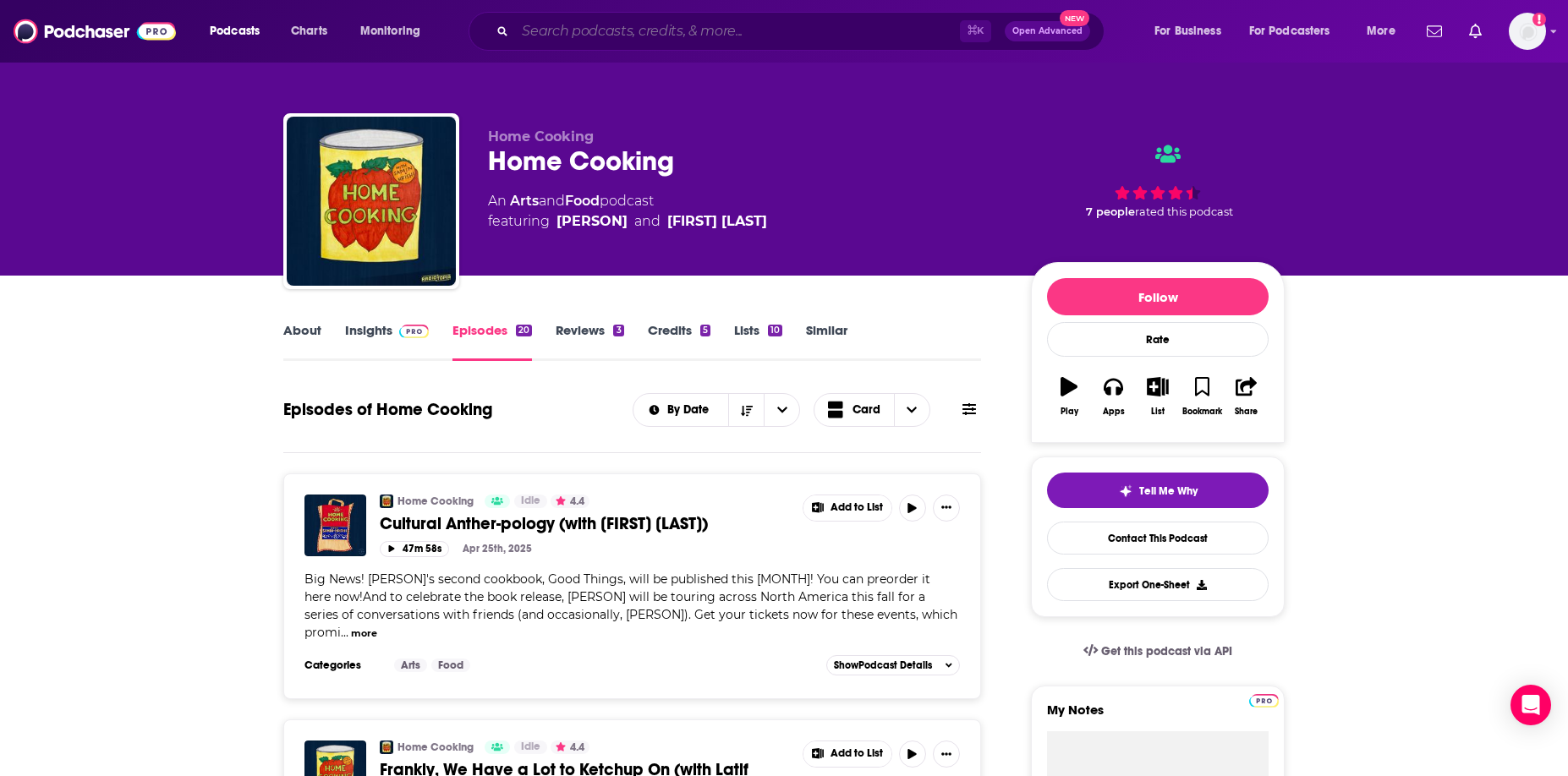 click at bounding box center [737, 31] 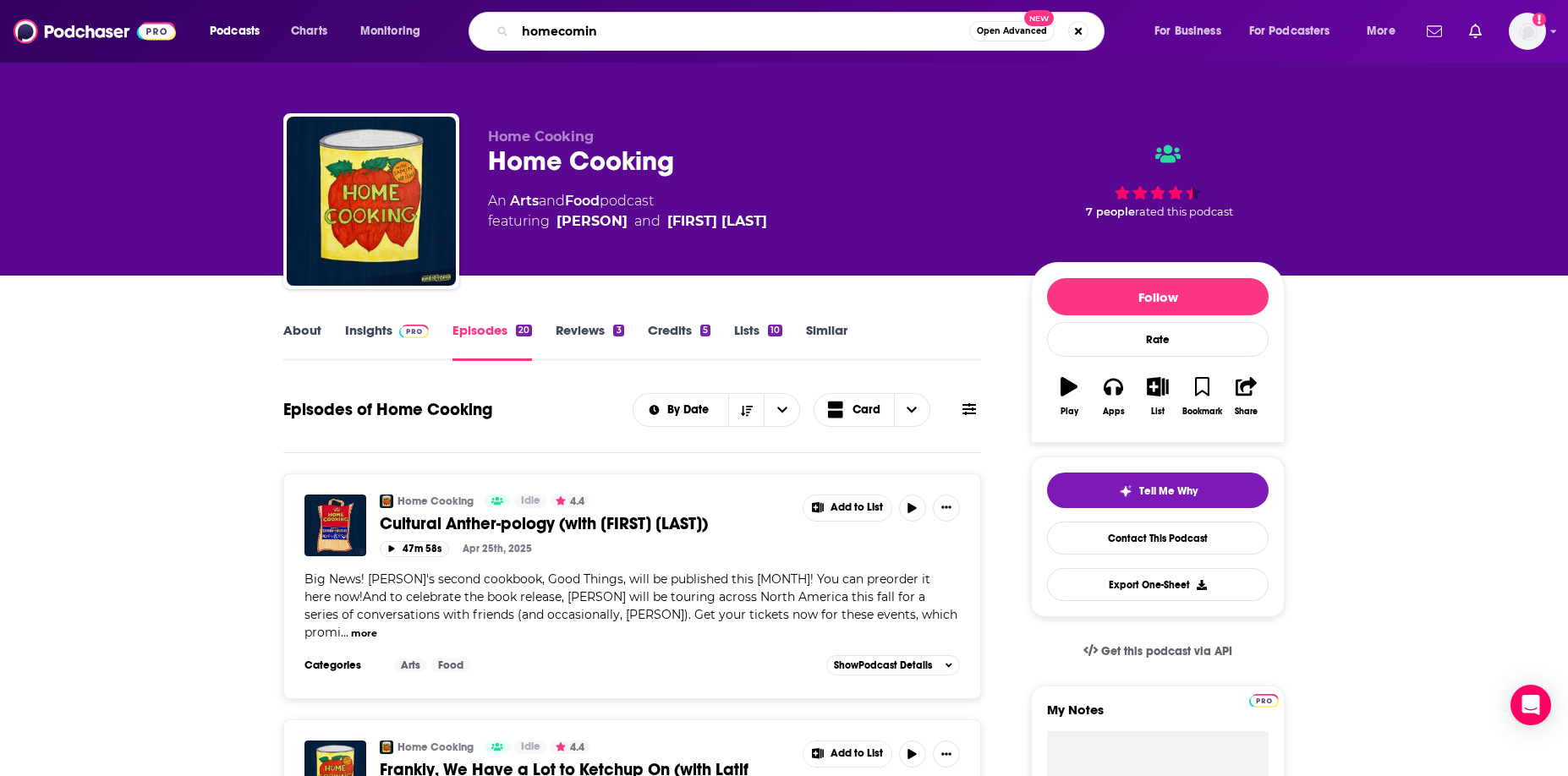type on "homecoming" 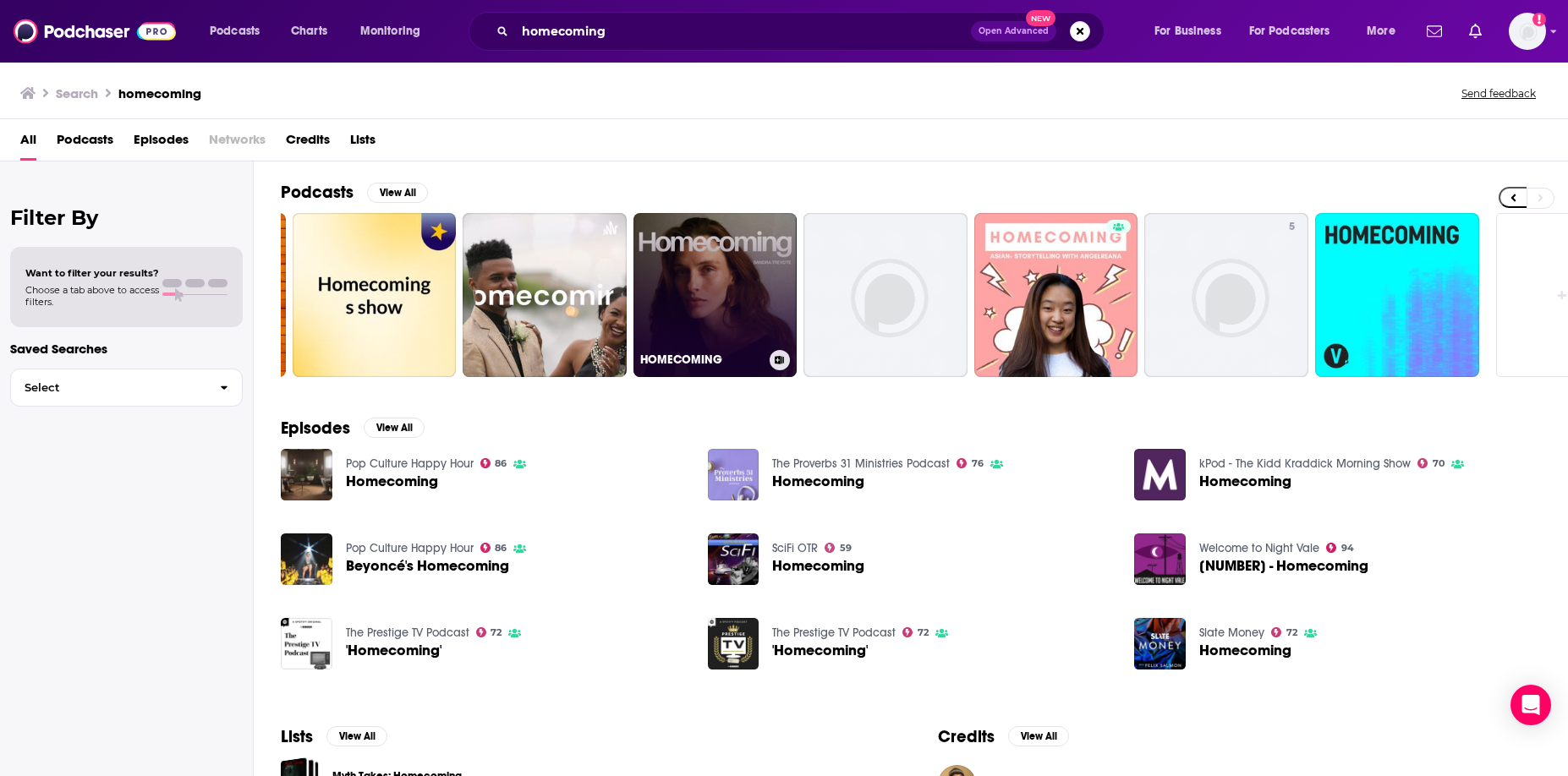 scroll, scrollTop: 0, scrollLeft: 266, axis: horizontal 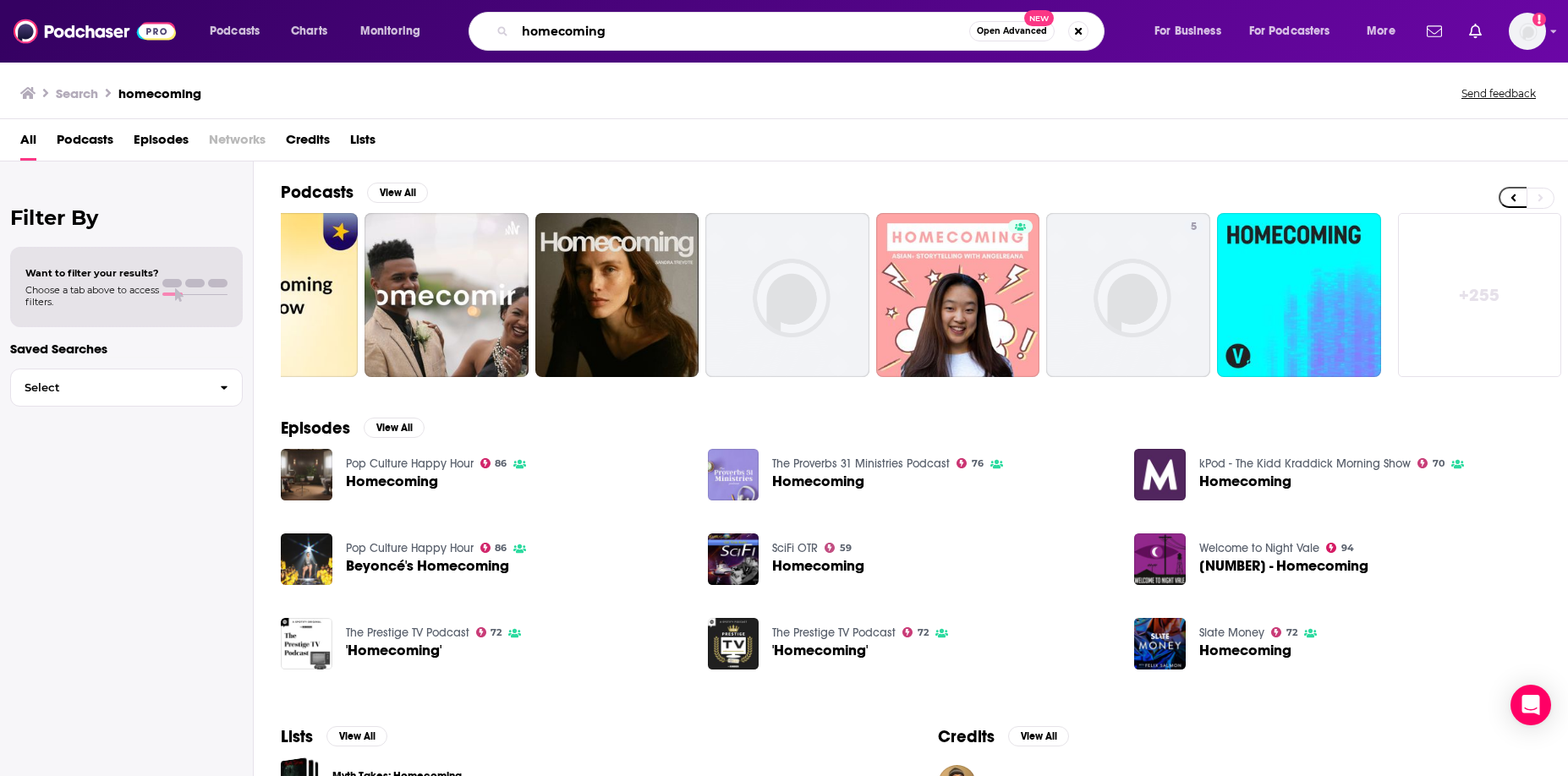 click on "homecoming" at bounding box center [742, 31] 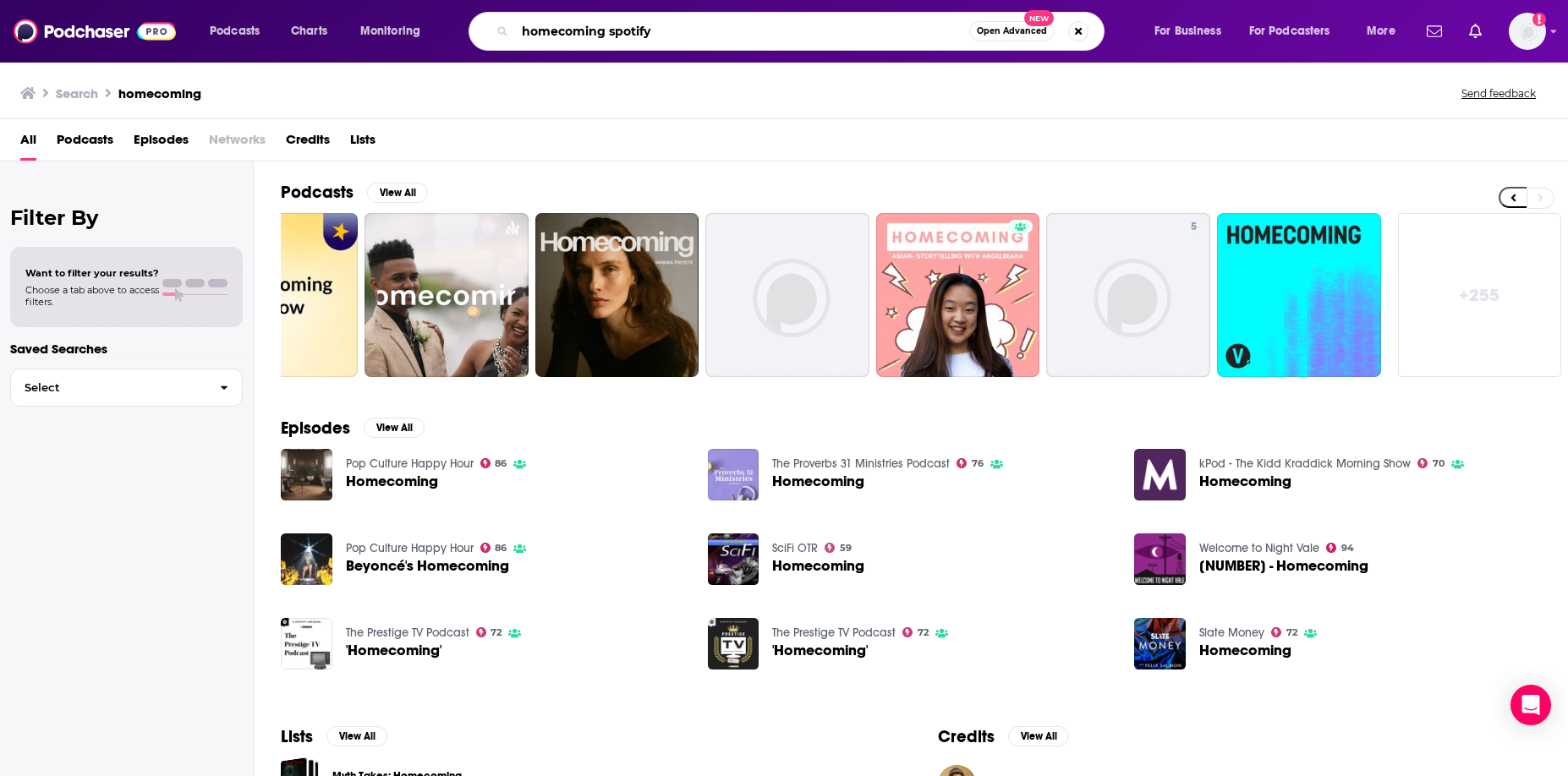 type on "homecoming spotify" 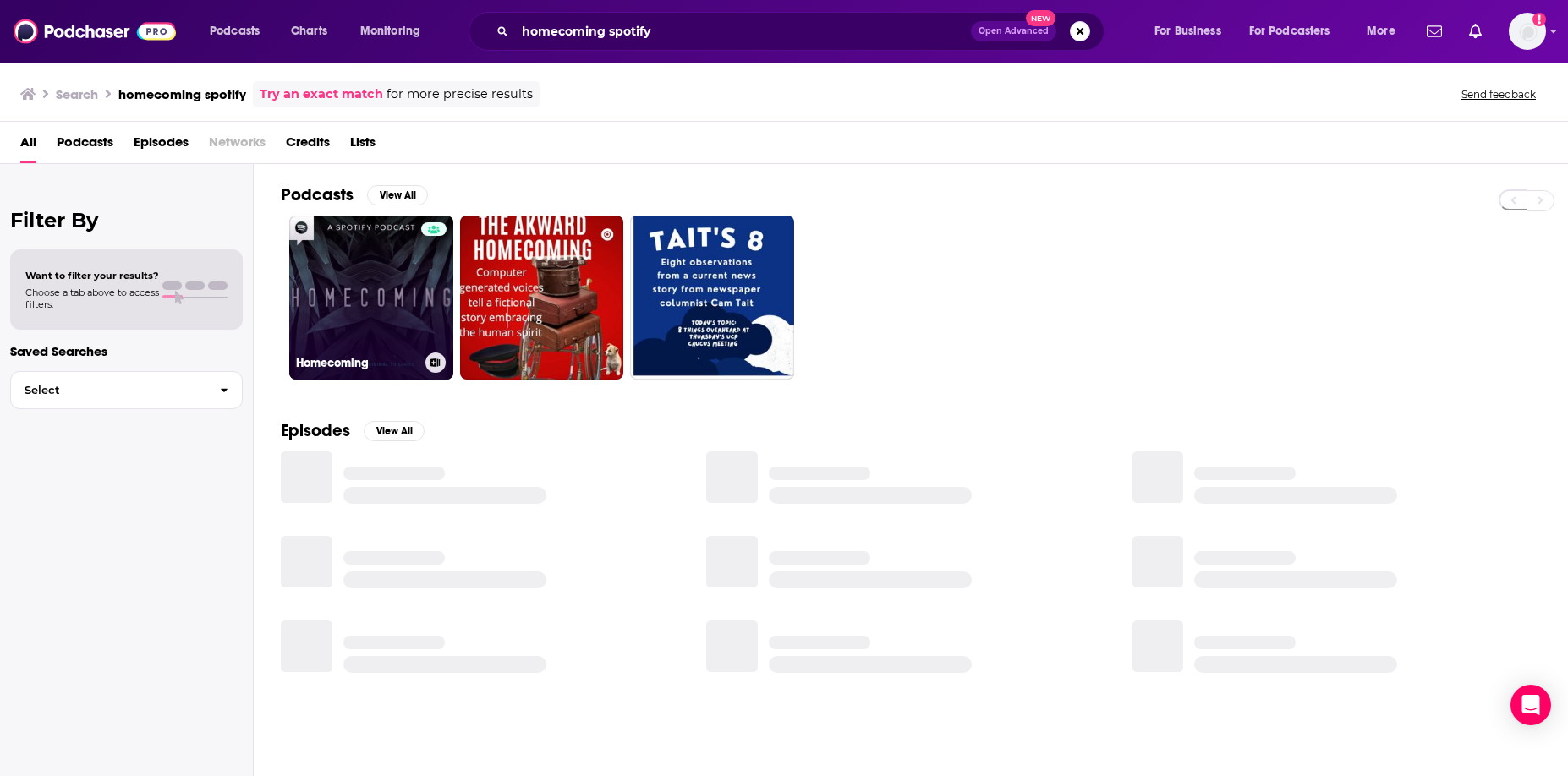 click on "Homecoming" at bounding box center (371, 298) 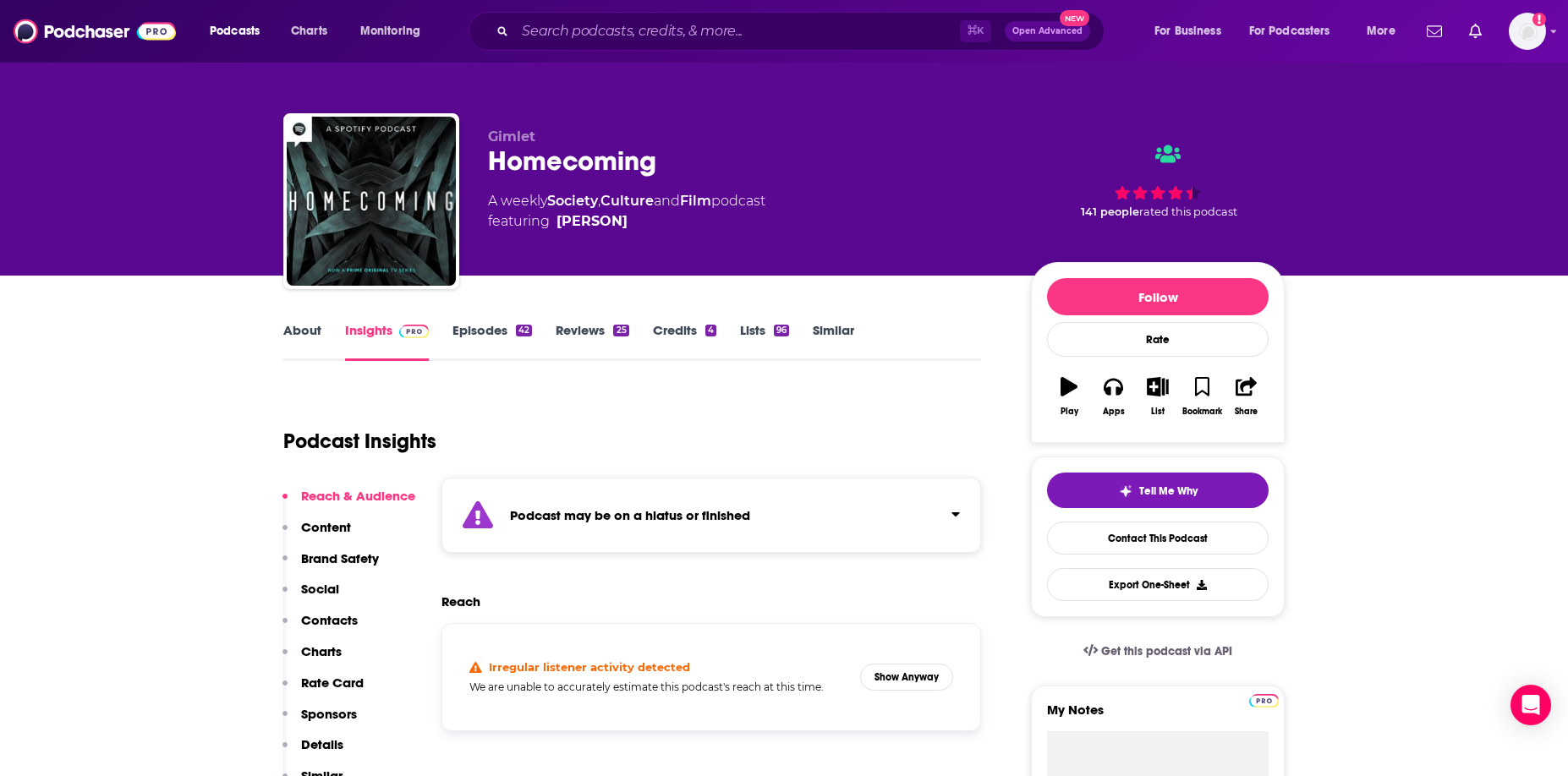 click on "Episodes 42" at bounding box center [492, 342] 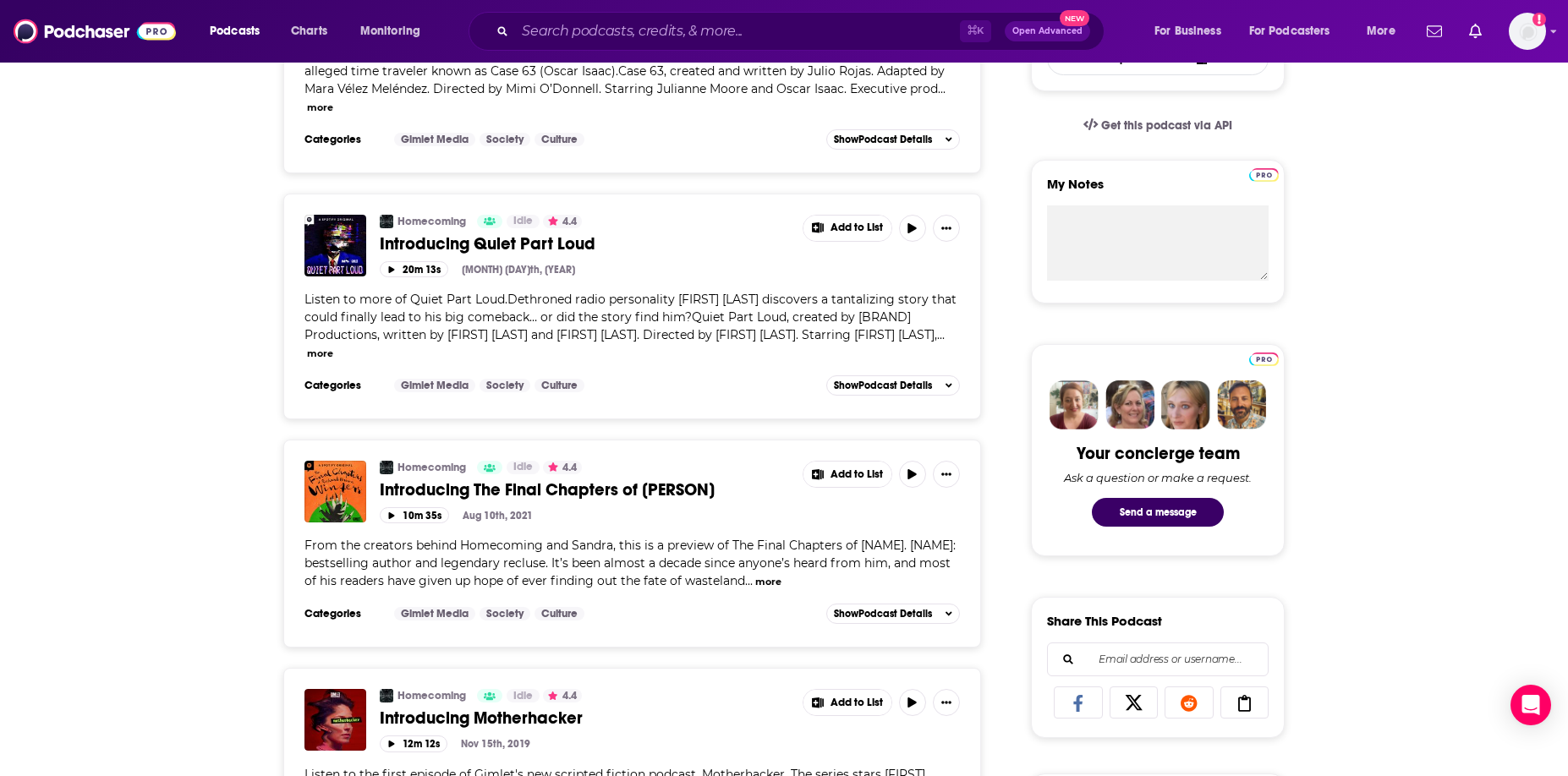 scroll, scrollTop: 0, scrollLeft: 0, axis: both 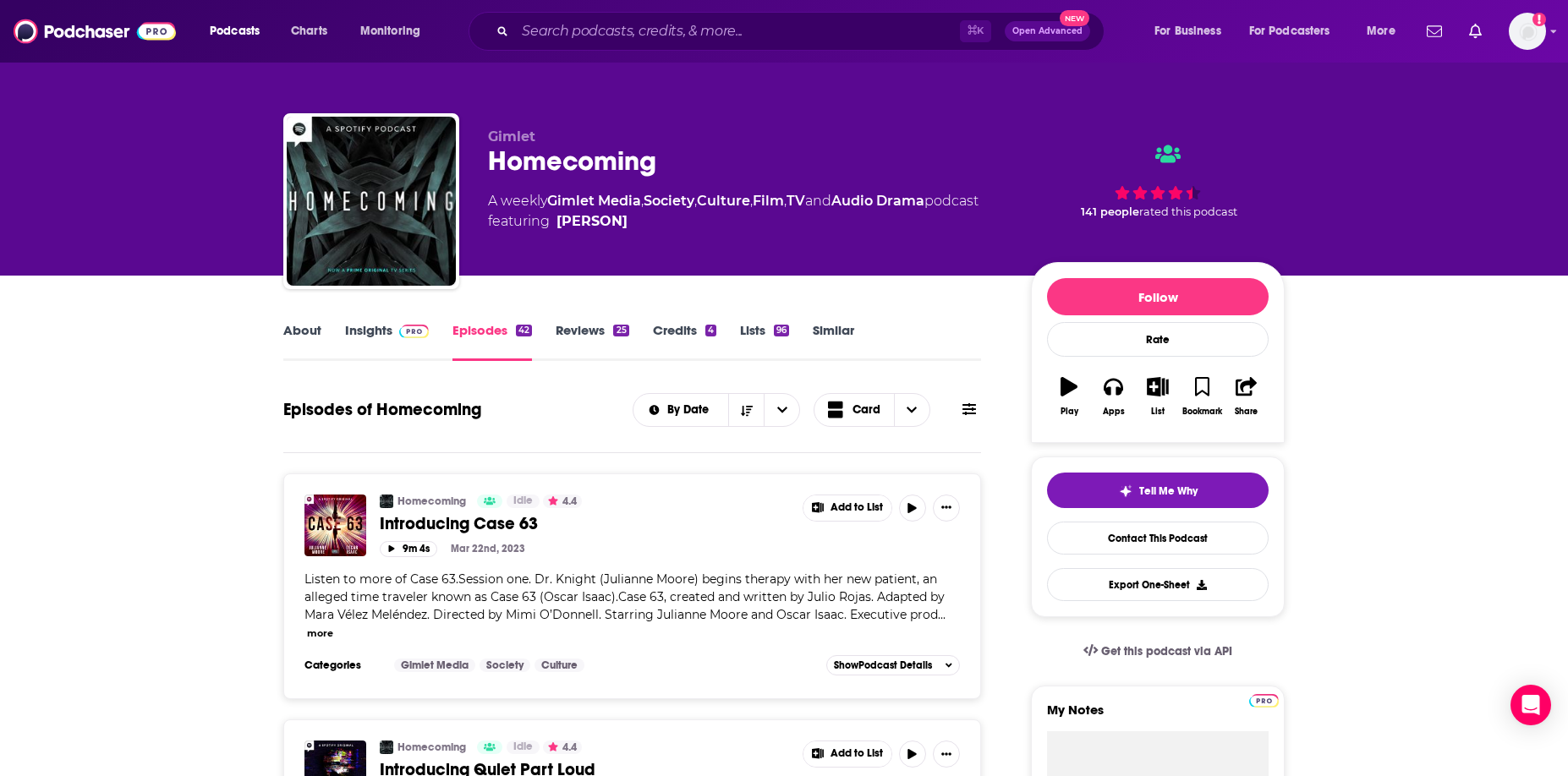 click on "About" at bounding box center [302, 342] 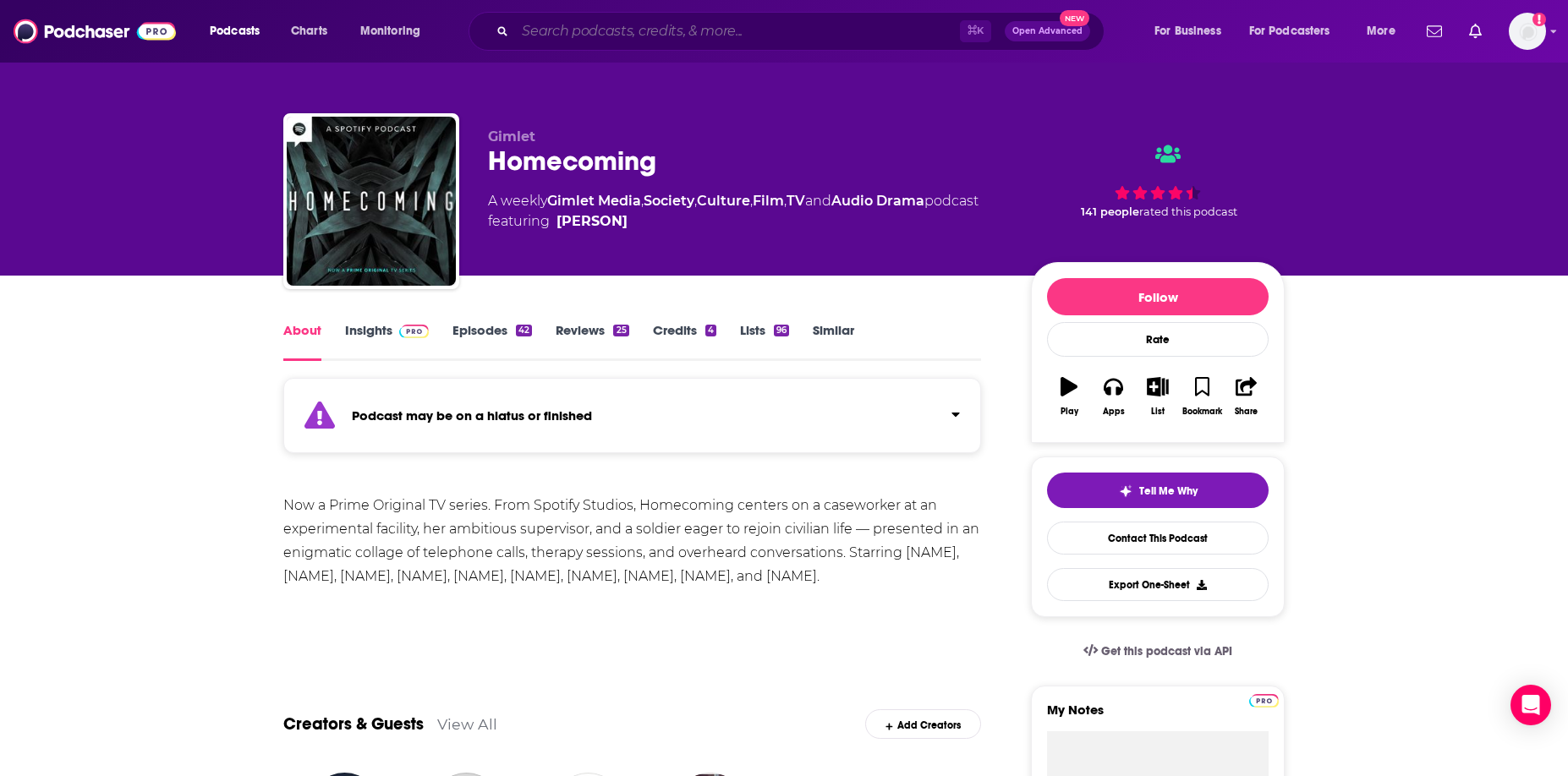 click at bounding box center [737, 31] 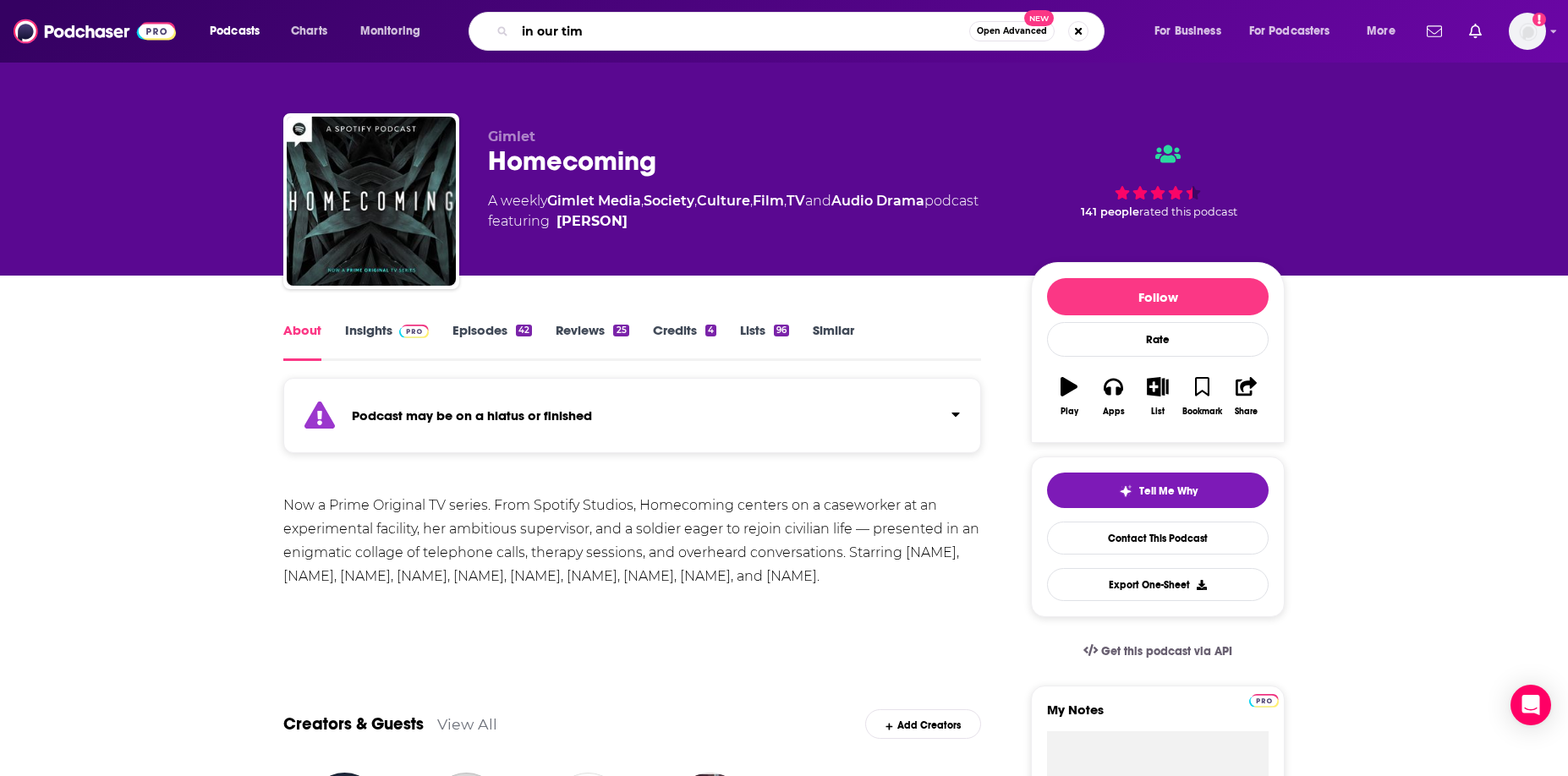 type on "in our time" 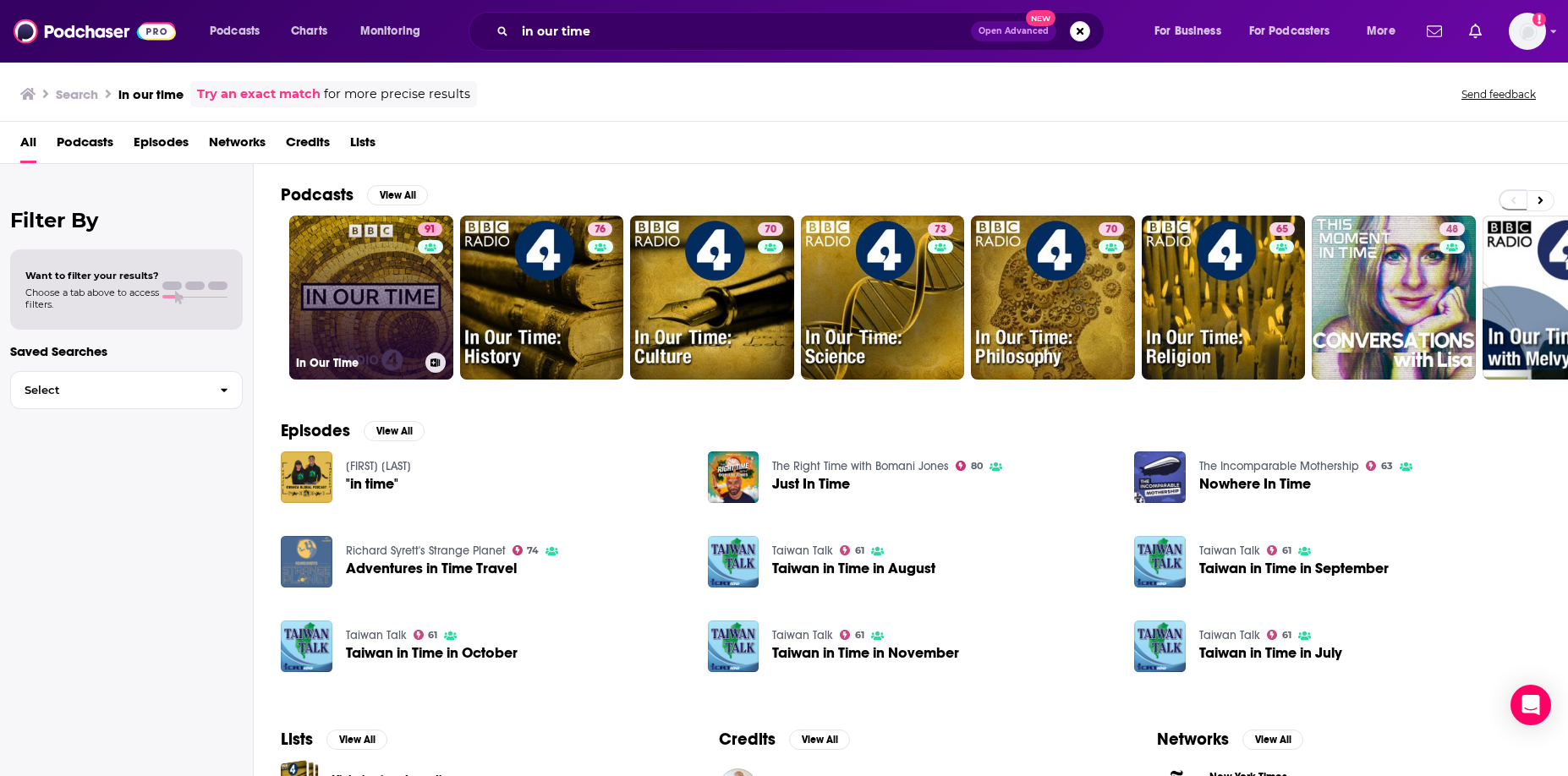 click on "91 In Our Time" at bounding box center (371, 298) 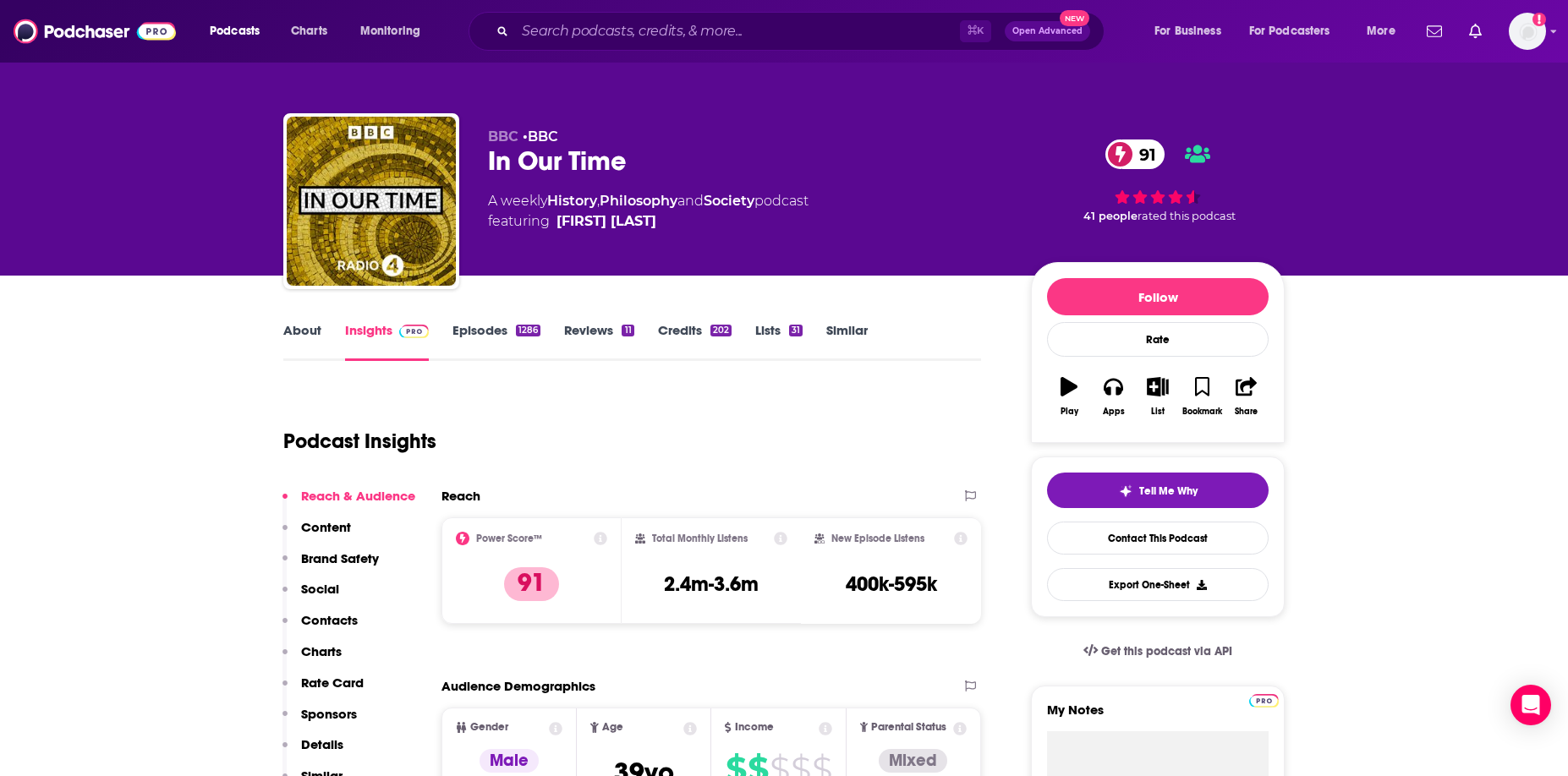 click on "About" at bounding box center (302, 342) 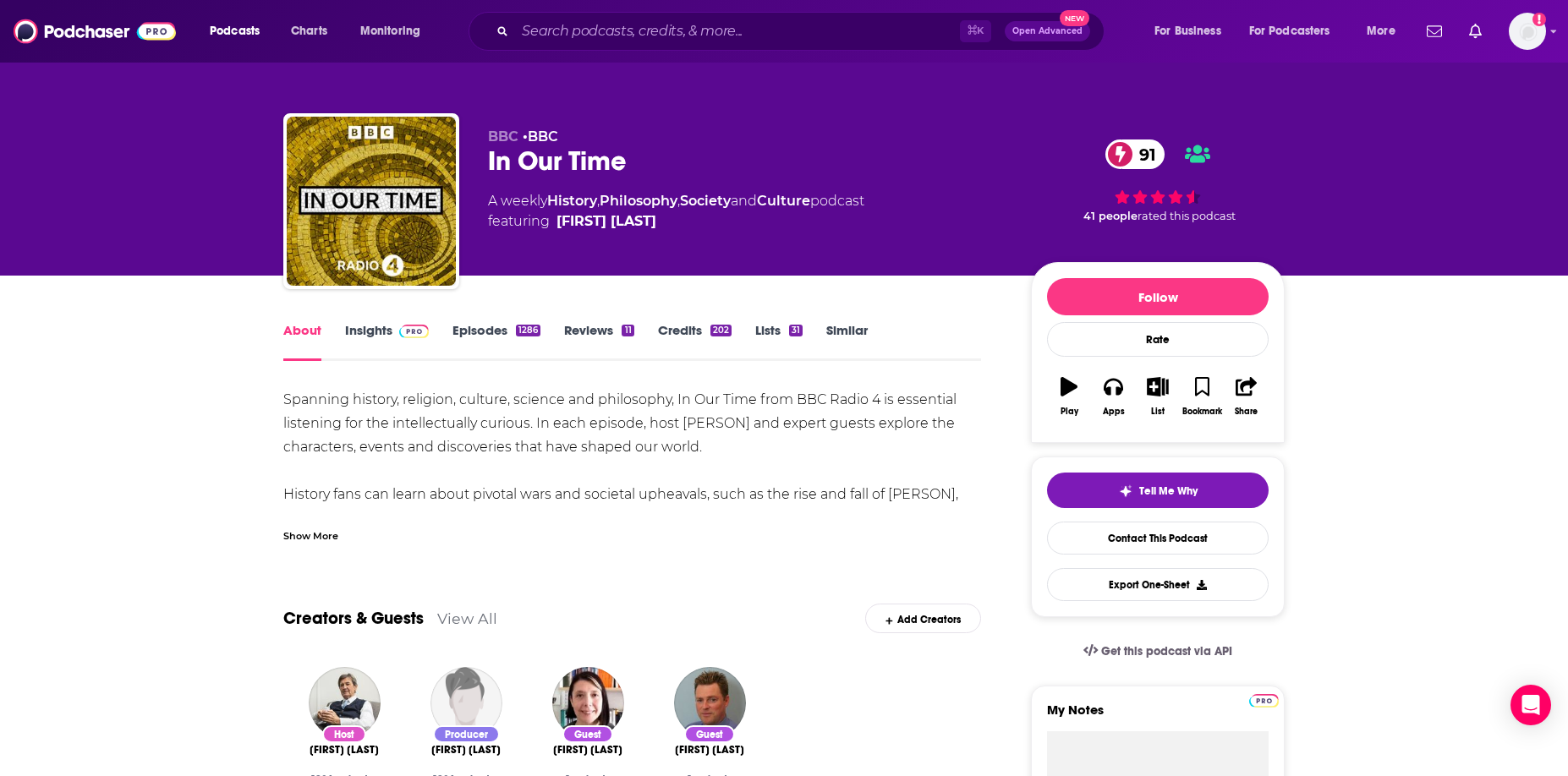 click on "Episodes 1286" at bounding box center (496, 342) 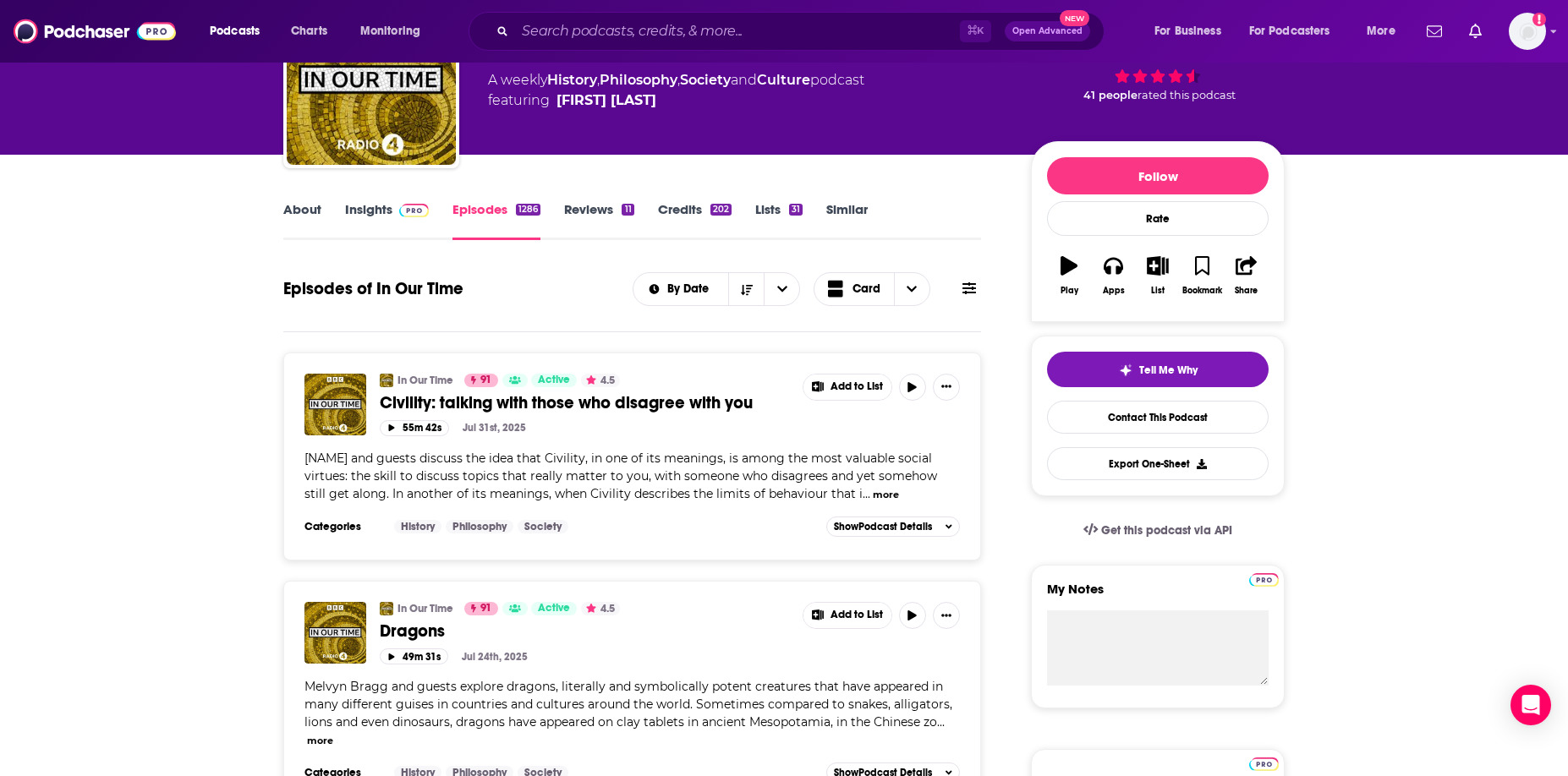 scroll, scrollTop: 0, scrollLeft: 0, axis: both 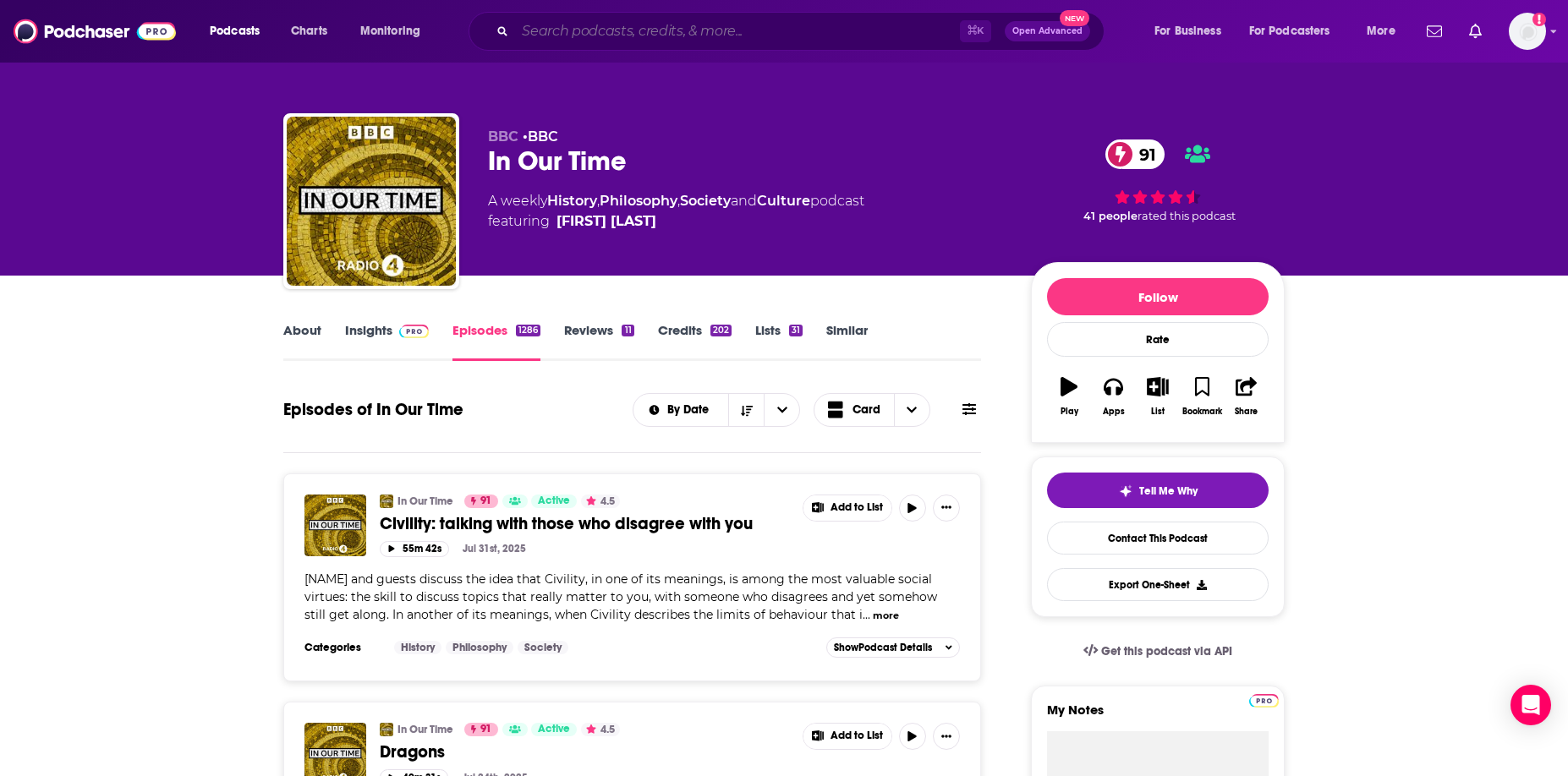 click at bounding box center (737, 31) 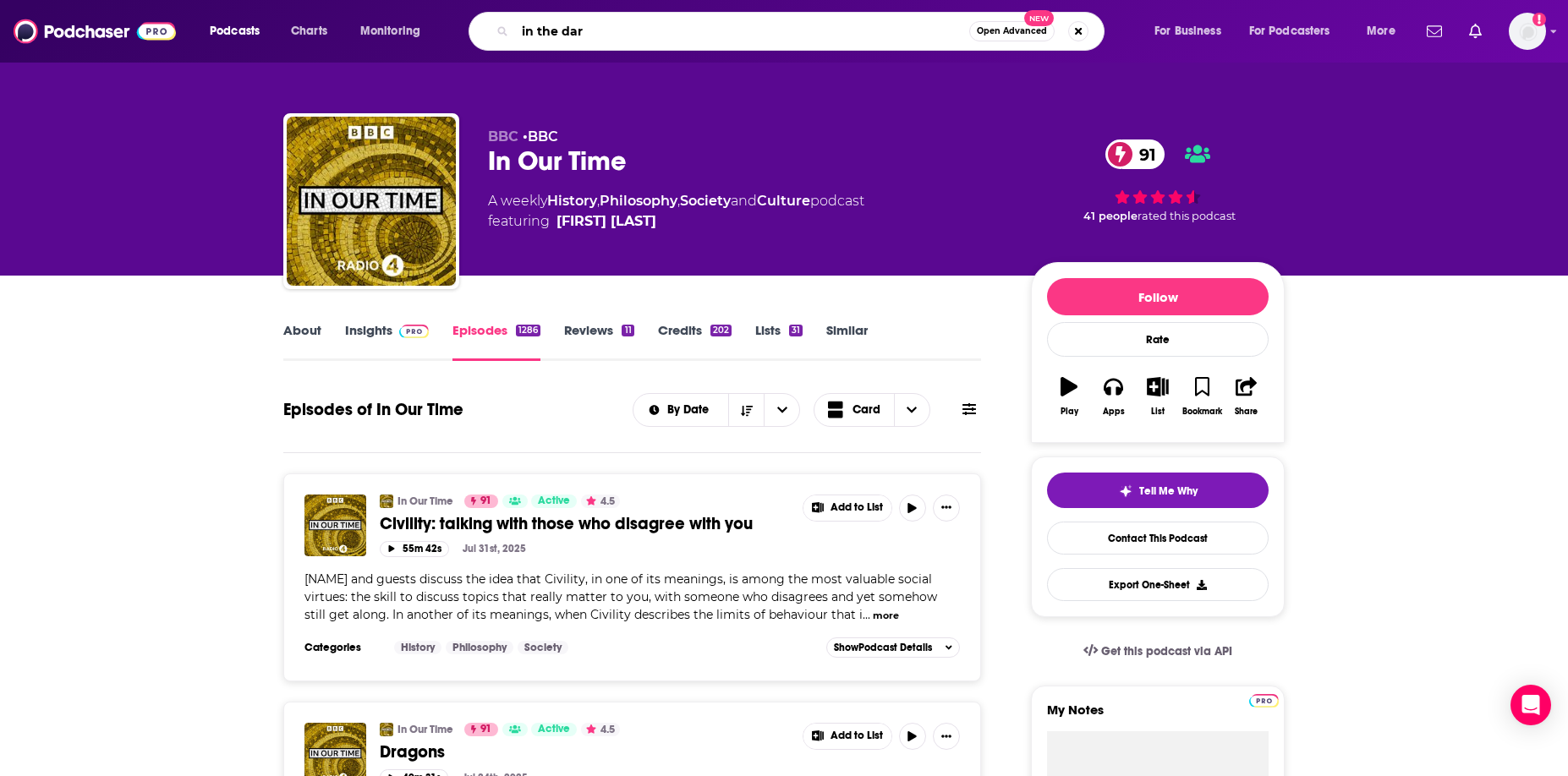 type on "in the dark" 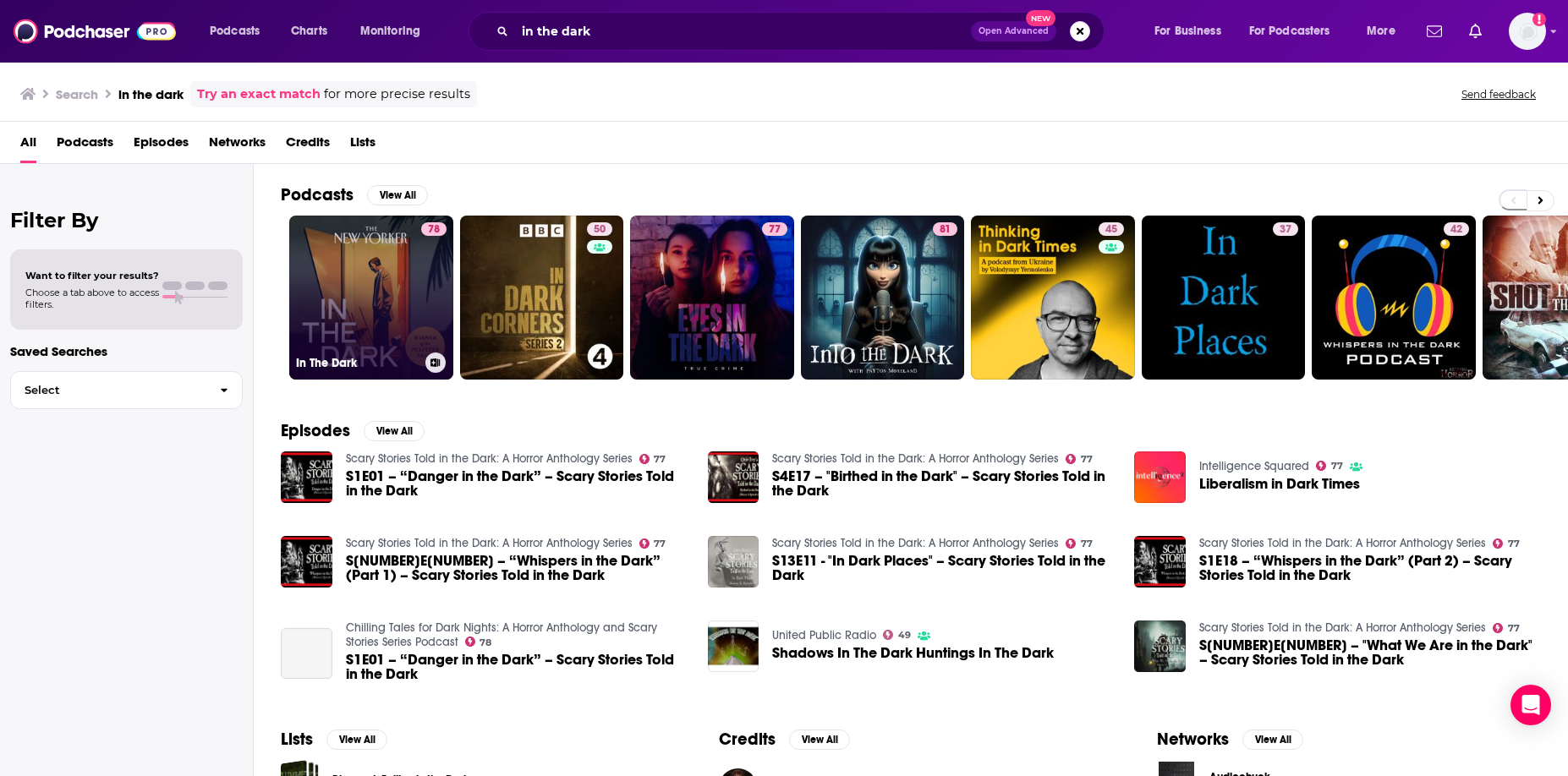 click on "78 In The Dark" at bounding box center [371, 298] 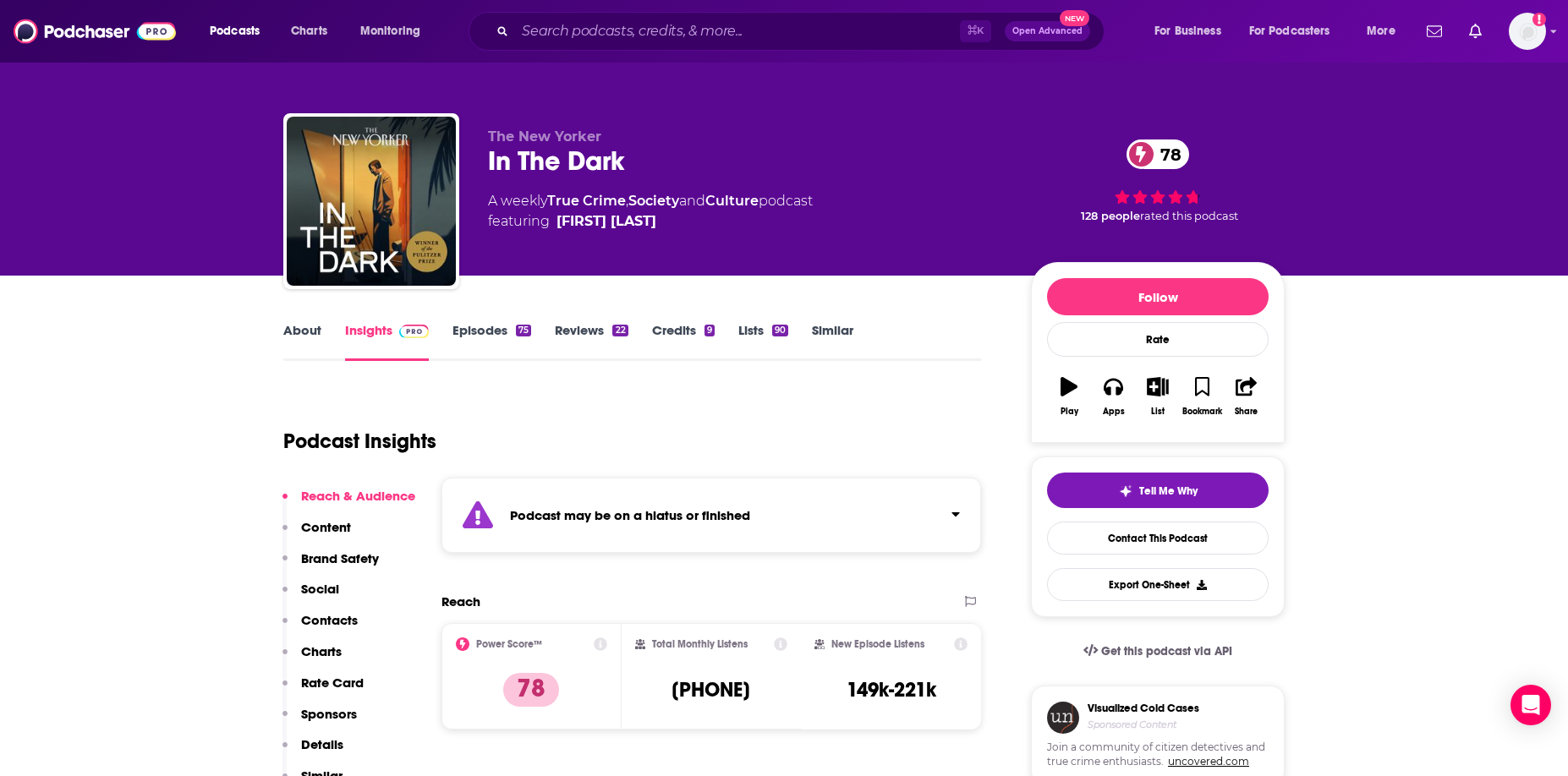 click on "Episodes 75" at bounding box center [491, 342] 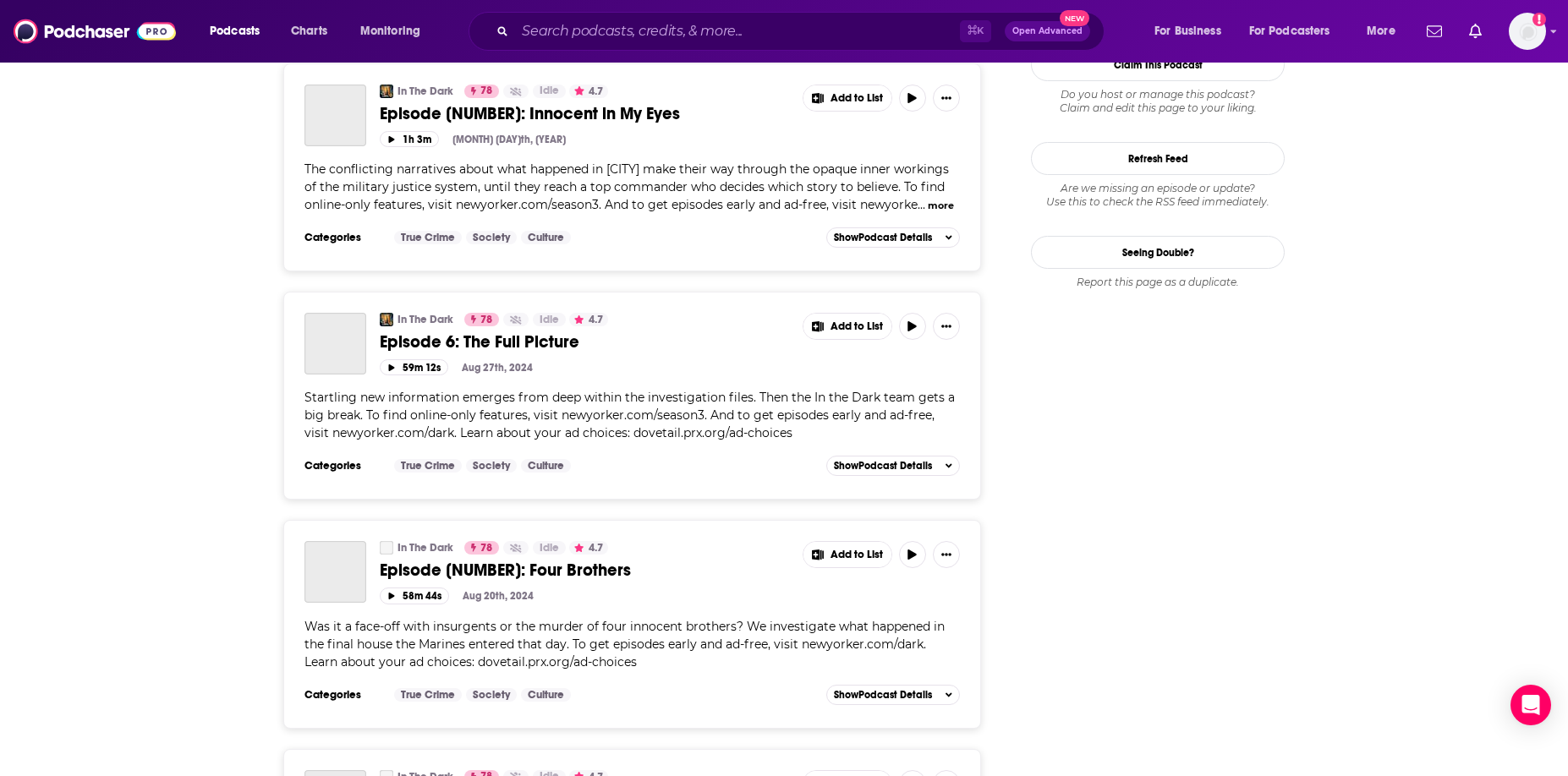 scroll, scrollTop: 2263, scrollLeft: 0, axis: vertical 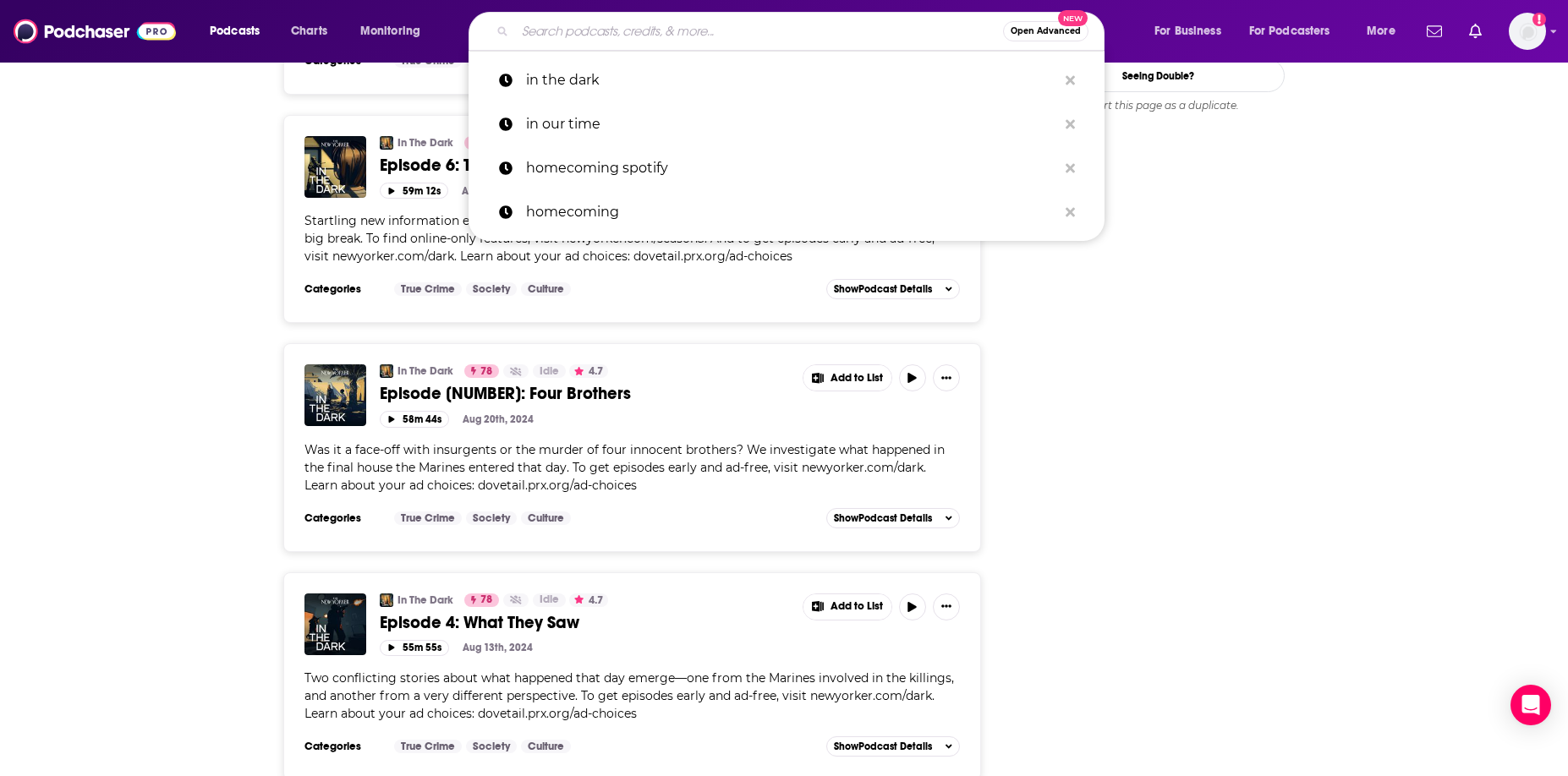 click at bounding box center (759, 31) 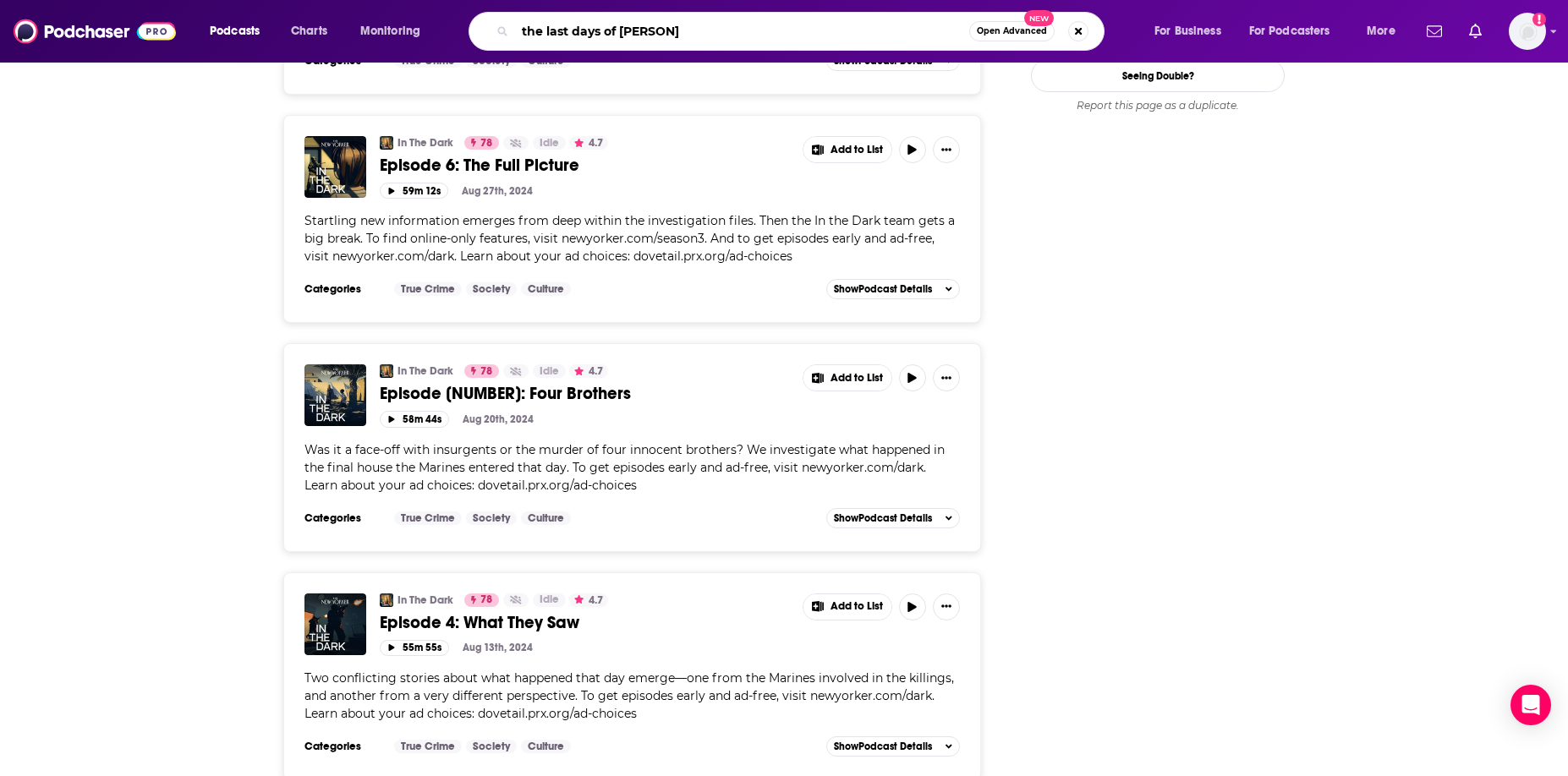 type on "the last days of august" 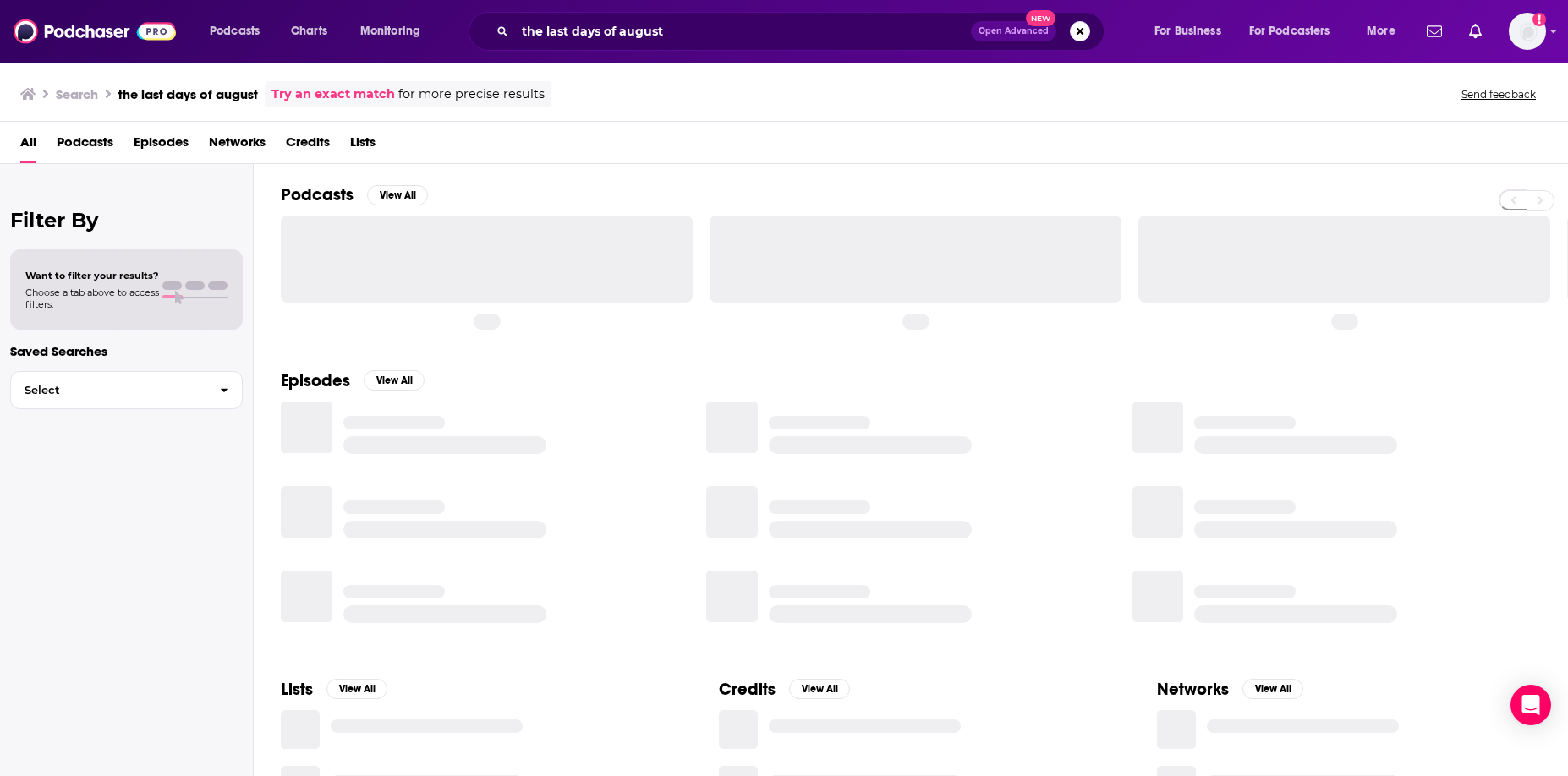 scroll, scrollTop: 0, scrollLeft: 0, axis: both 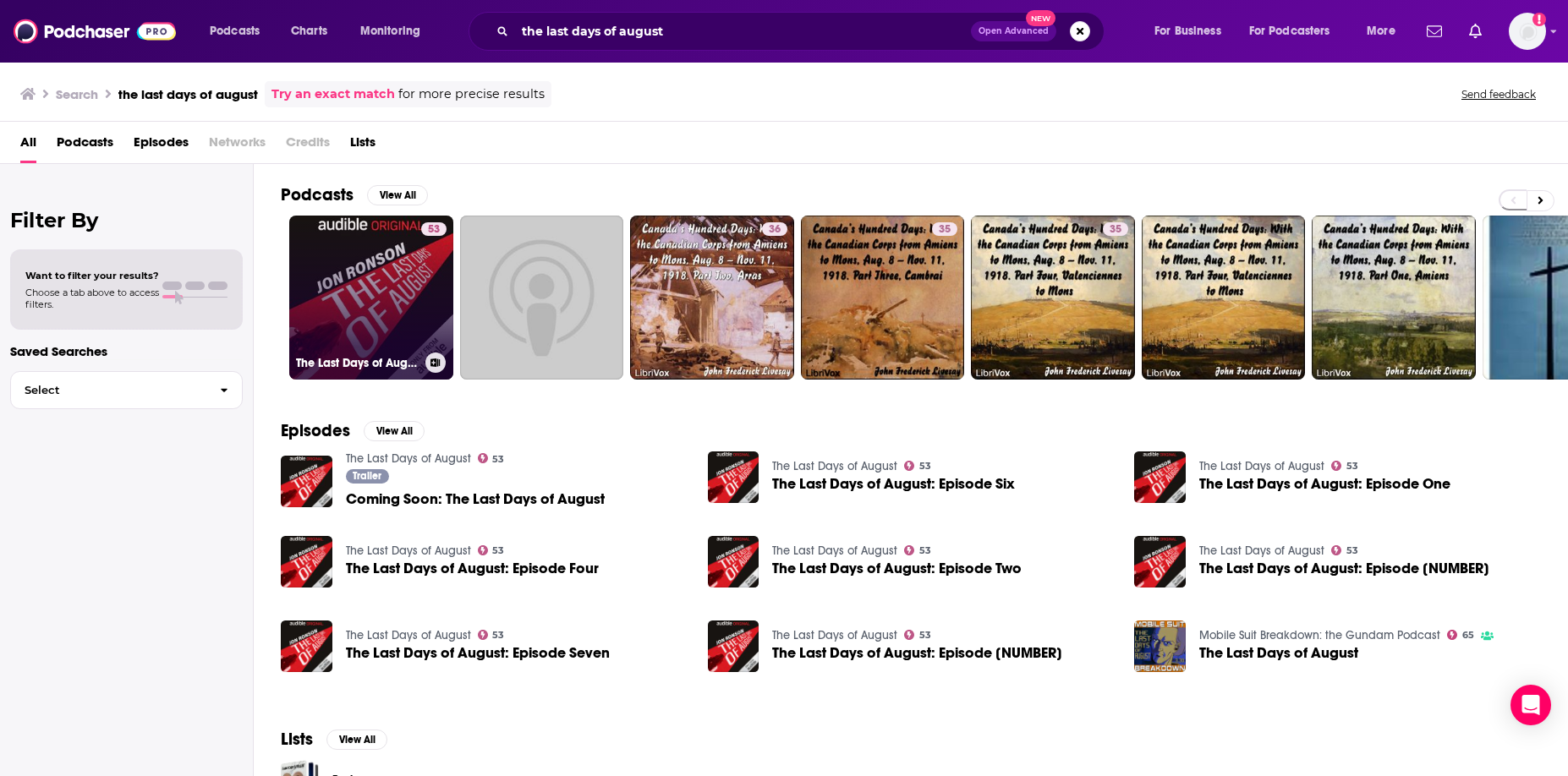 click on "53 The Last Days of August" at bounding box center (371, 298) 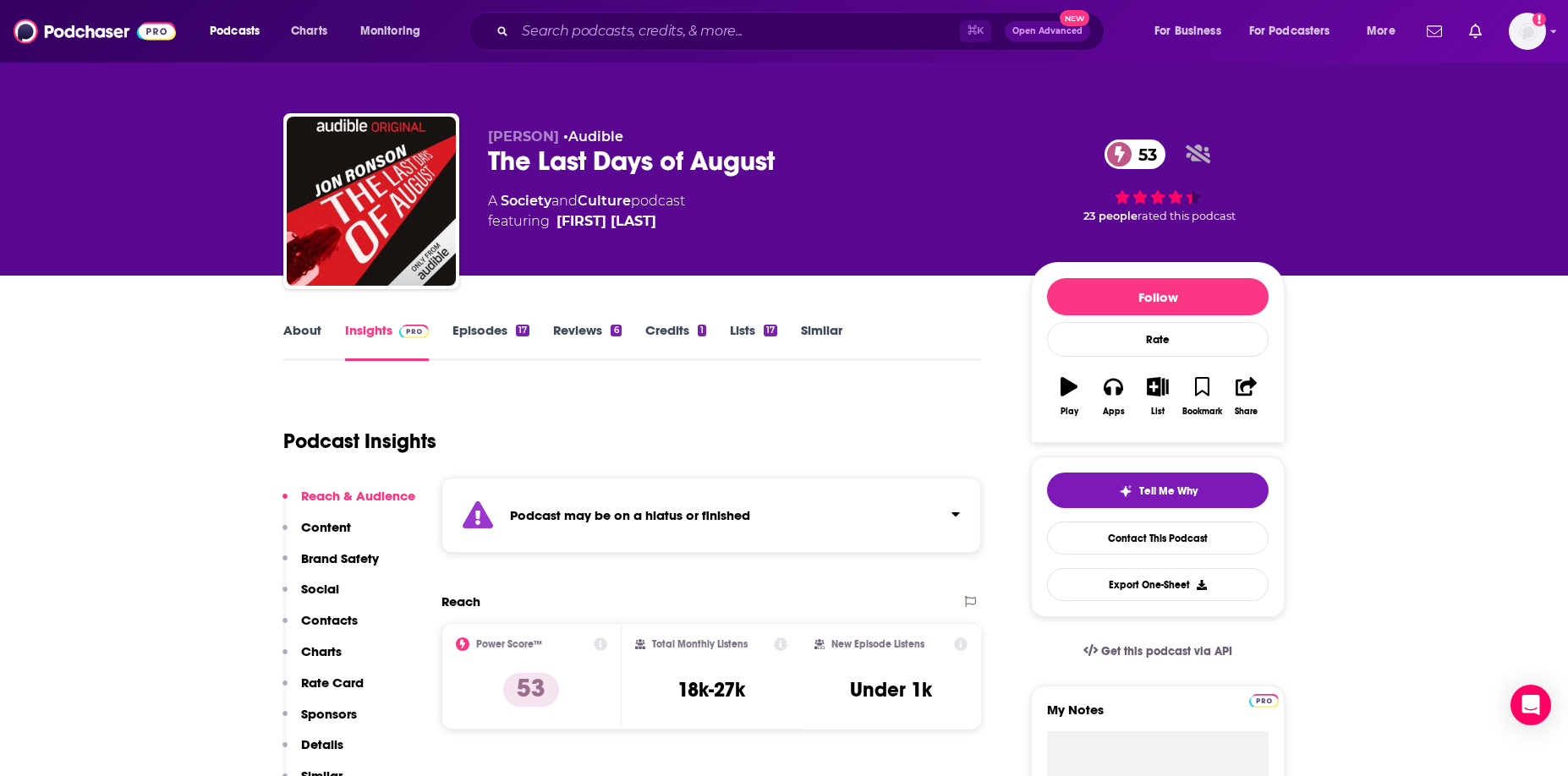 click on "Episodes 17" at bounding box center (491, 342) 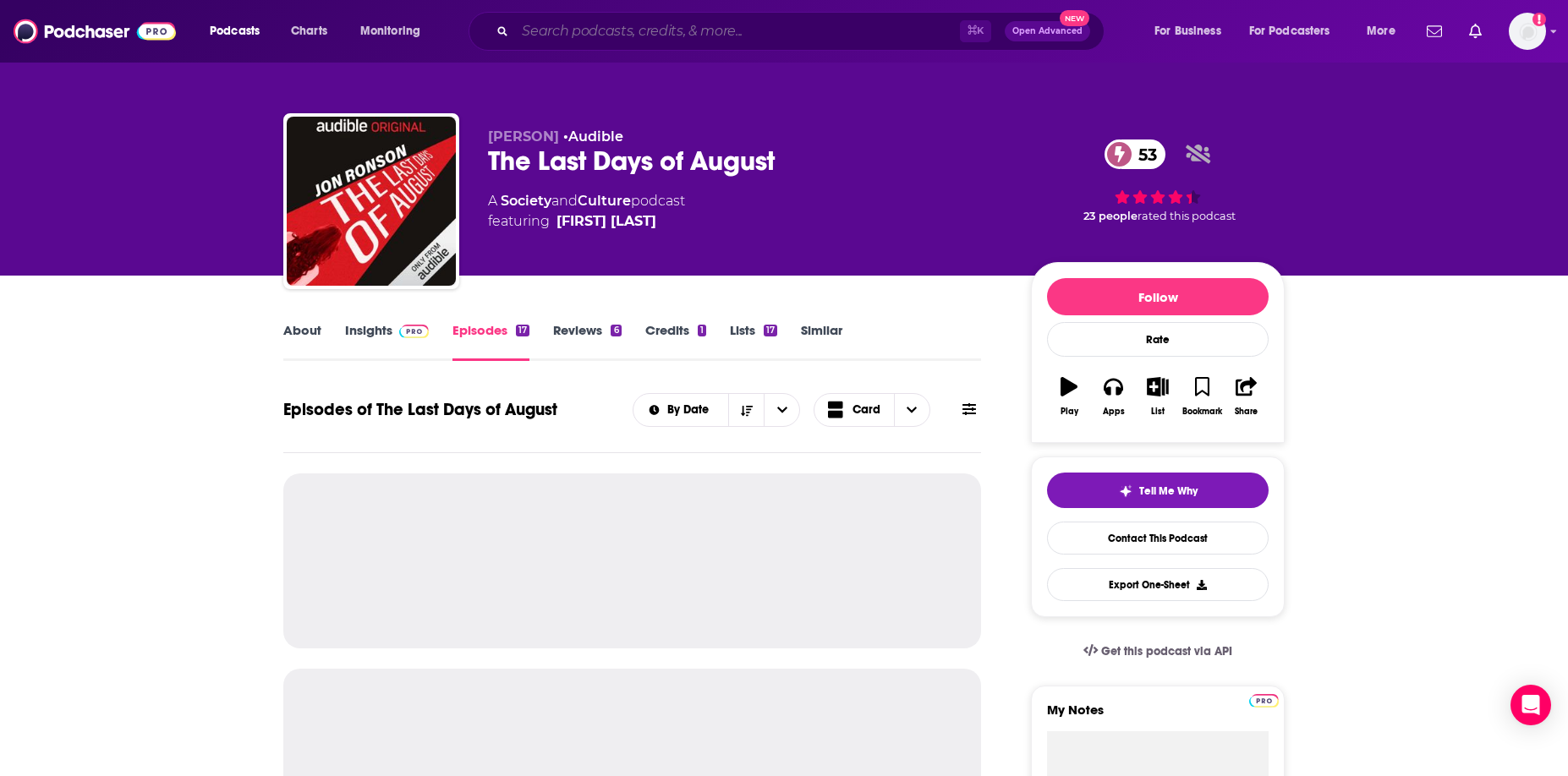 click at bounding box center (737, 31) 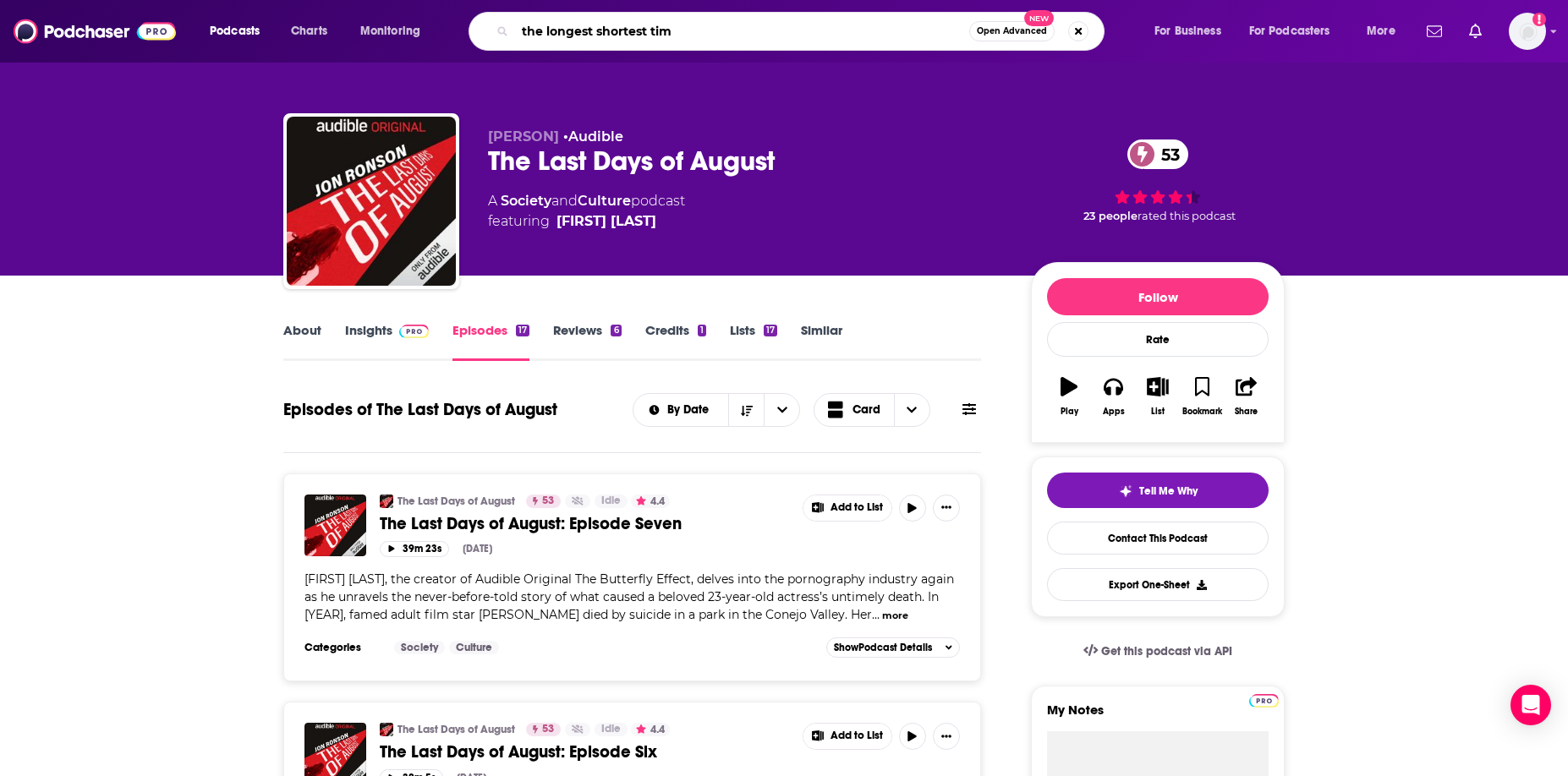 type on "the longest shortest time" 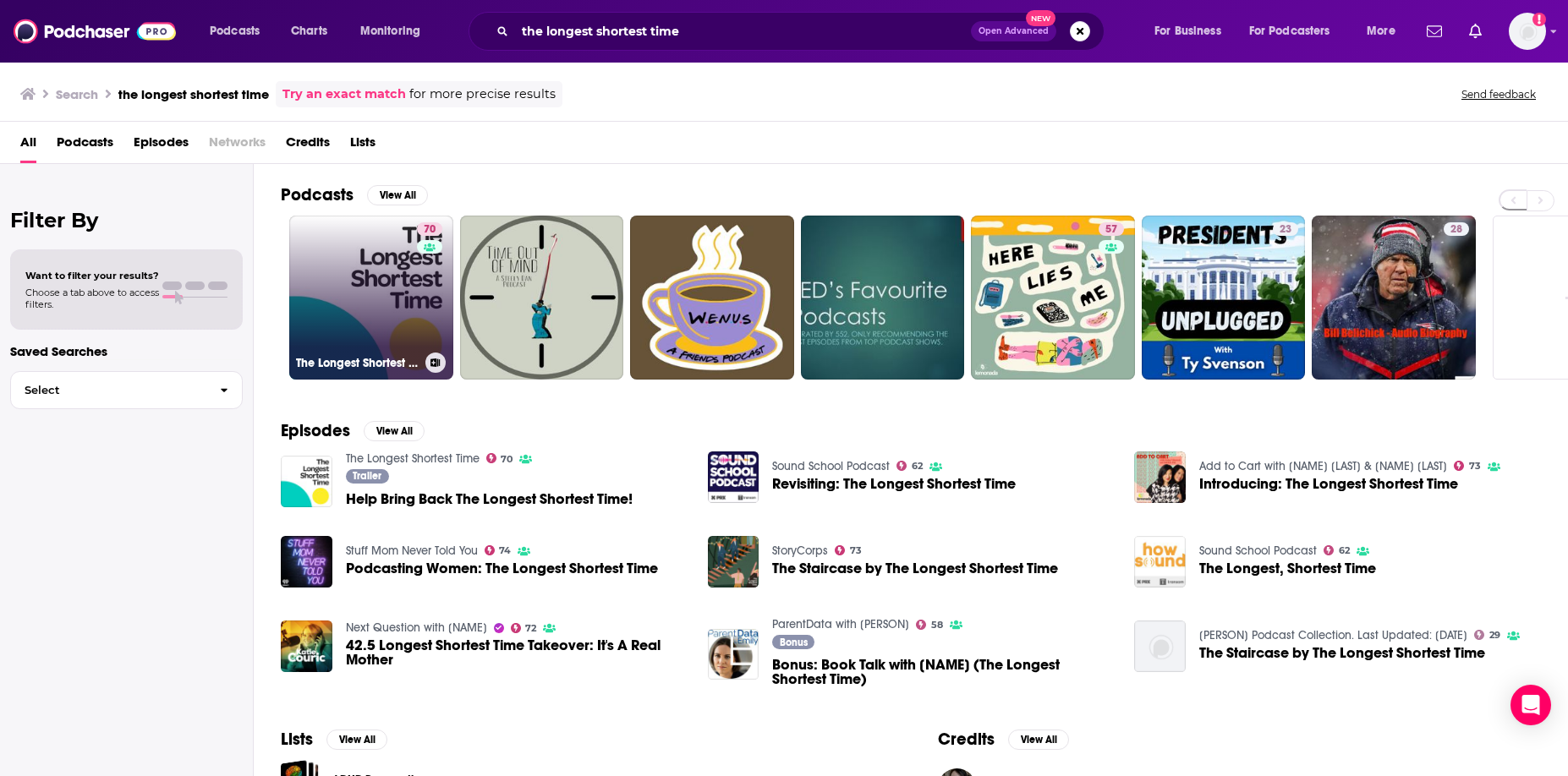 click on "70 The Longest Shortest Time" at bounding box center (371, 298) 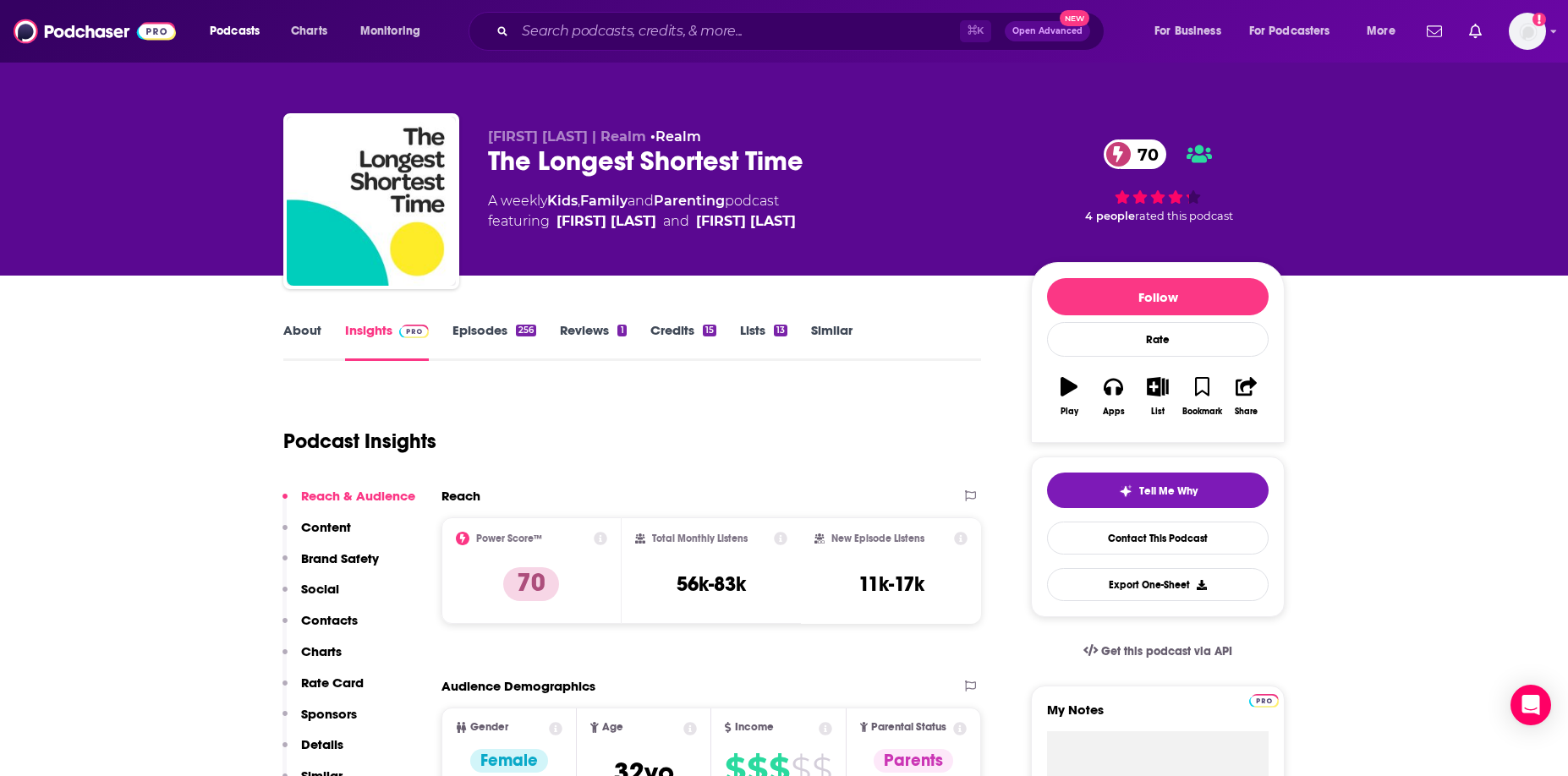click on "Episodes 256" at bounding box center (494, 342) 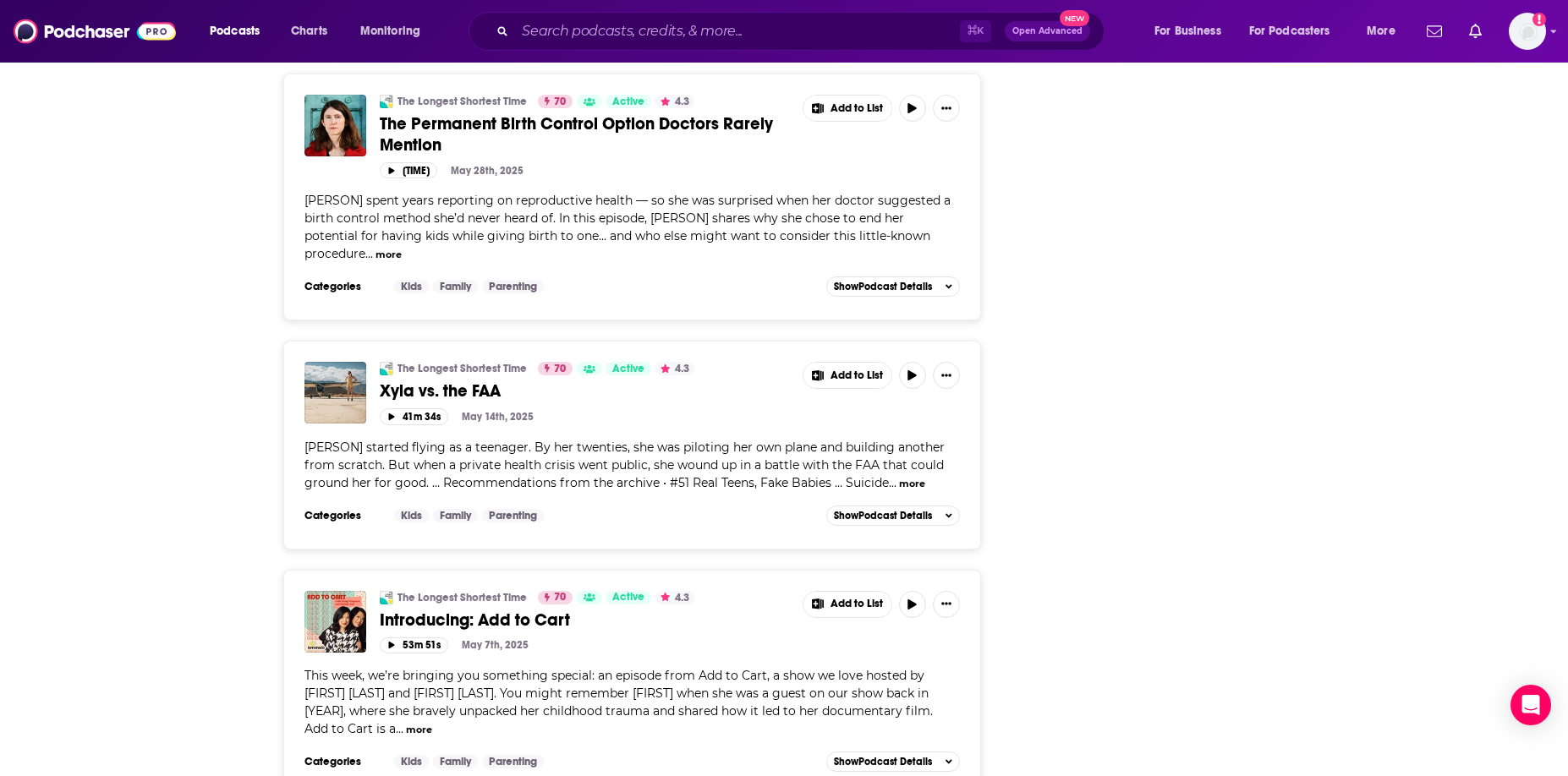scroll, scrollTop: 0, scrollLeft: 0, axis: both 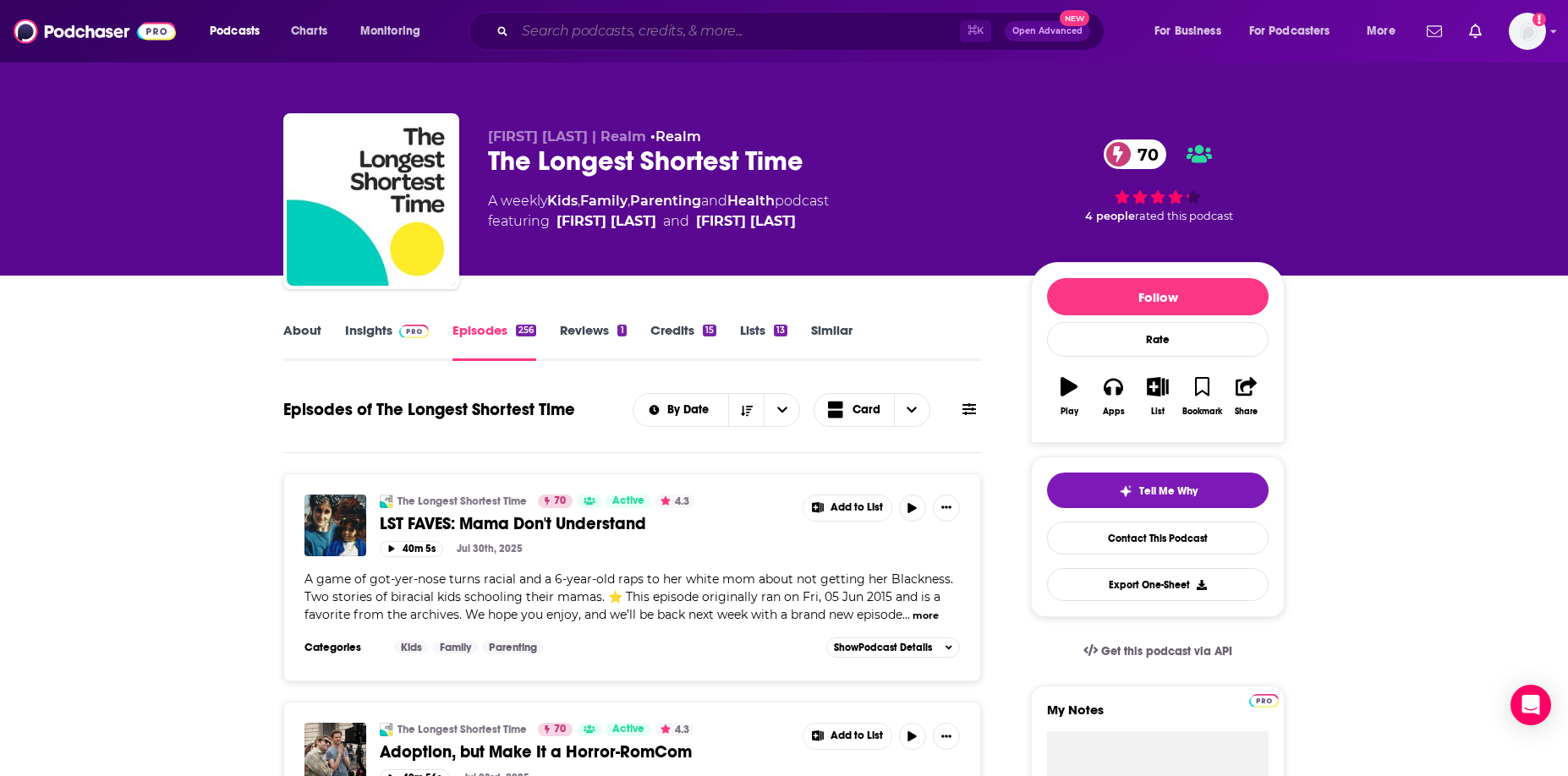 click at bounding box center [737, 31] 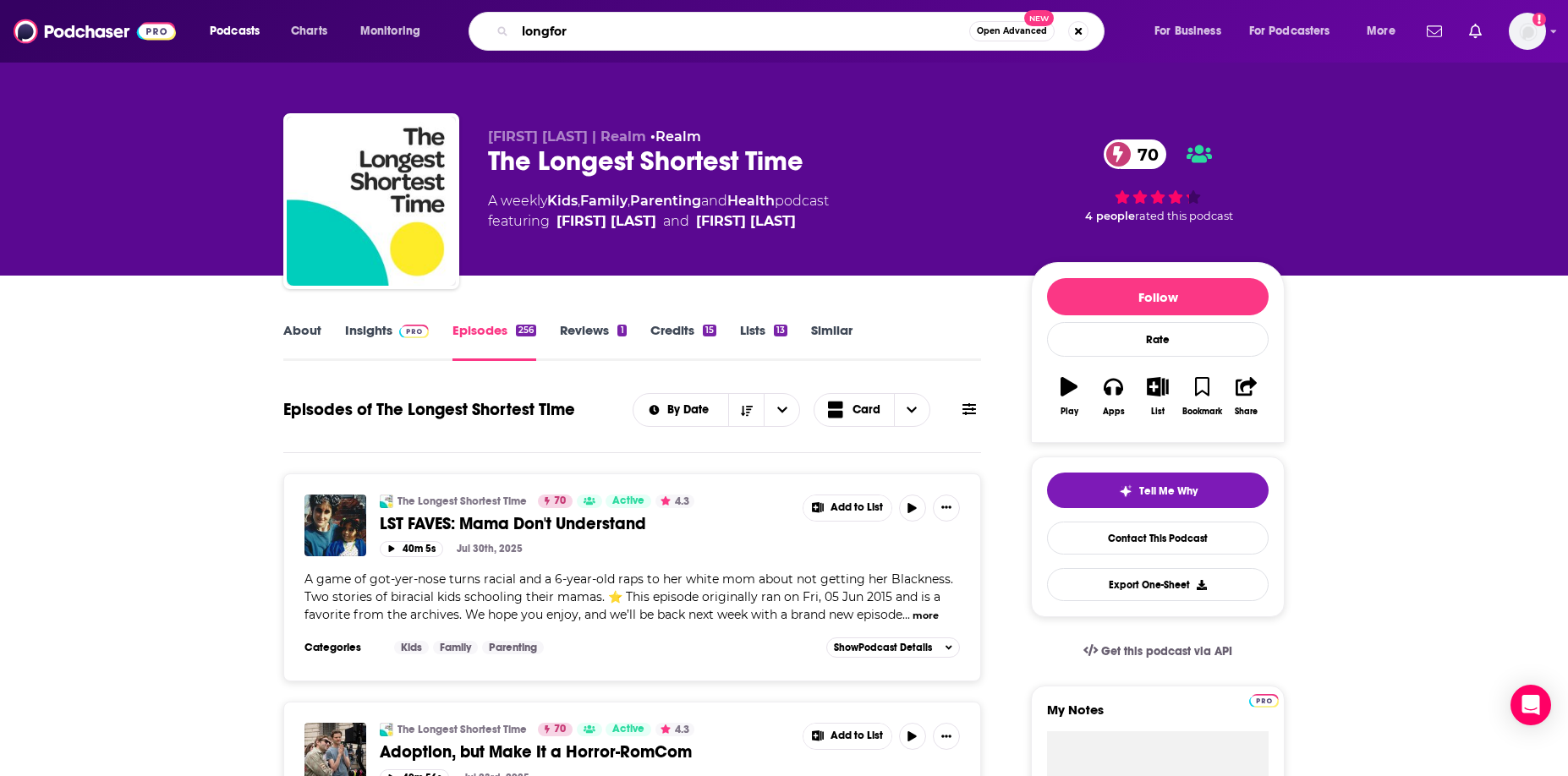 type on "longform" 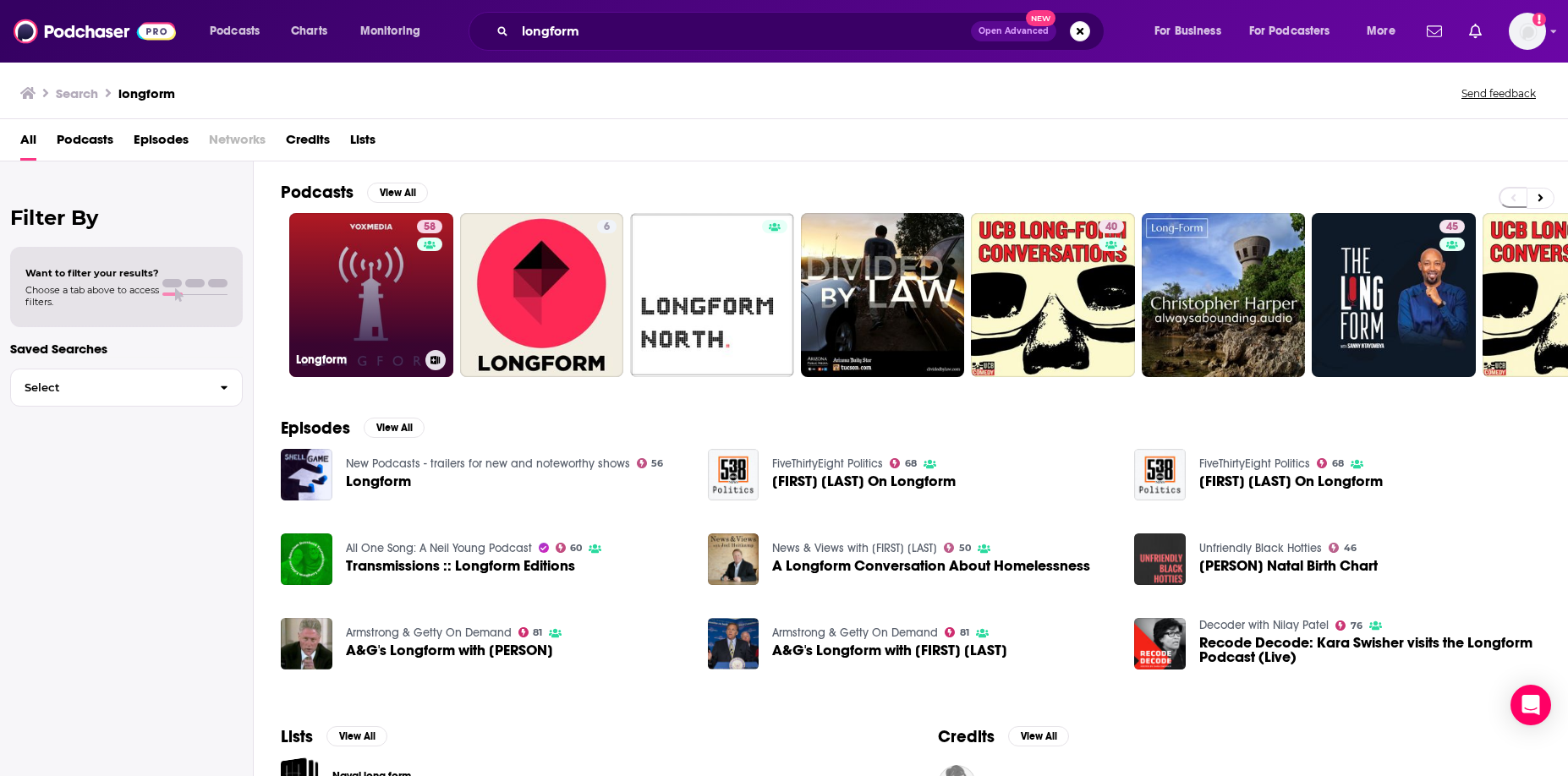 click on "58 Longform" at bounding box center (371, 295) 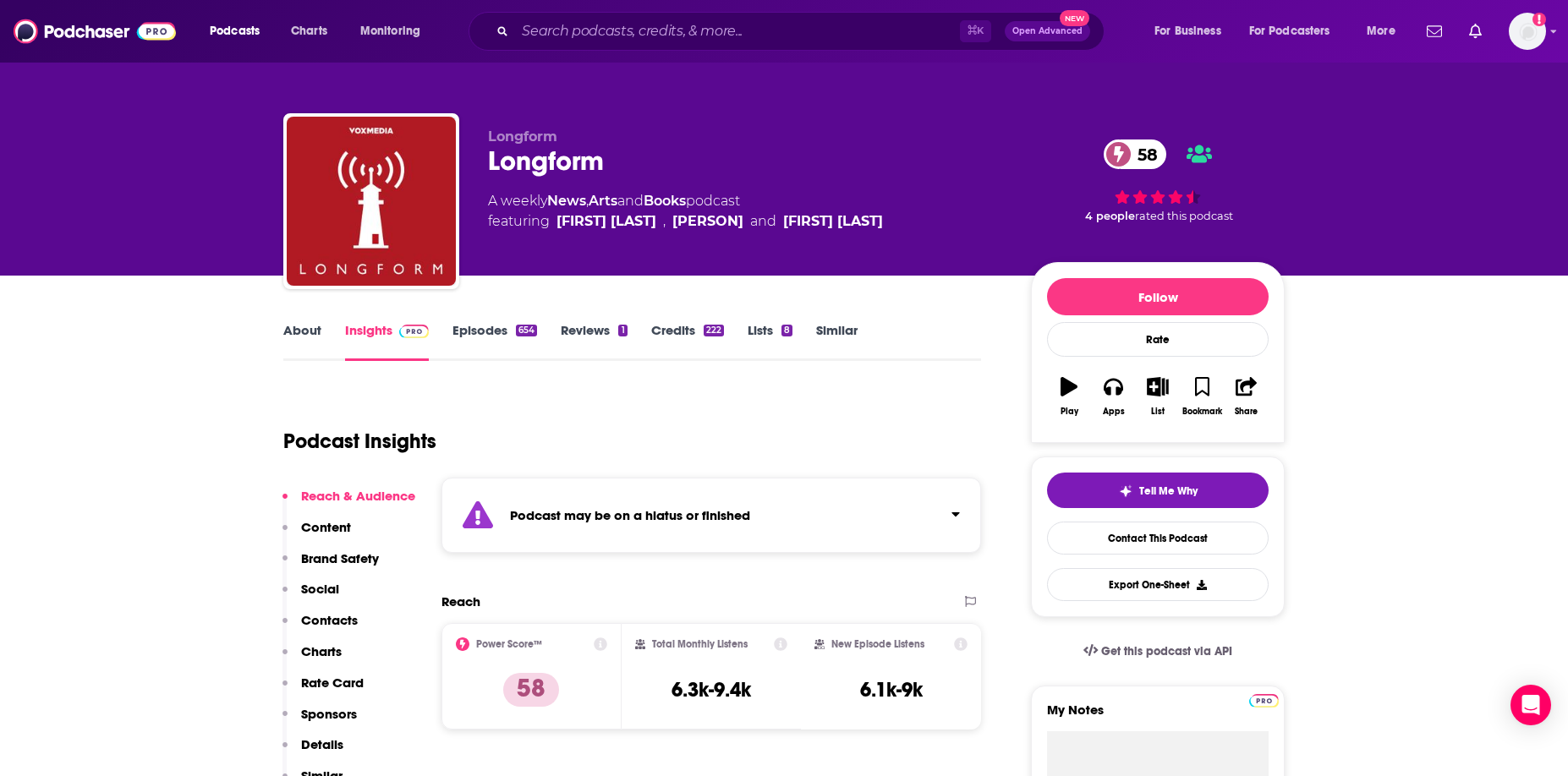 click on "Episodes 654" at bounding box center (495, 342) 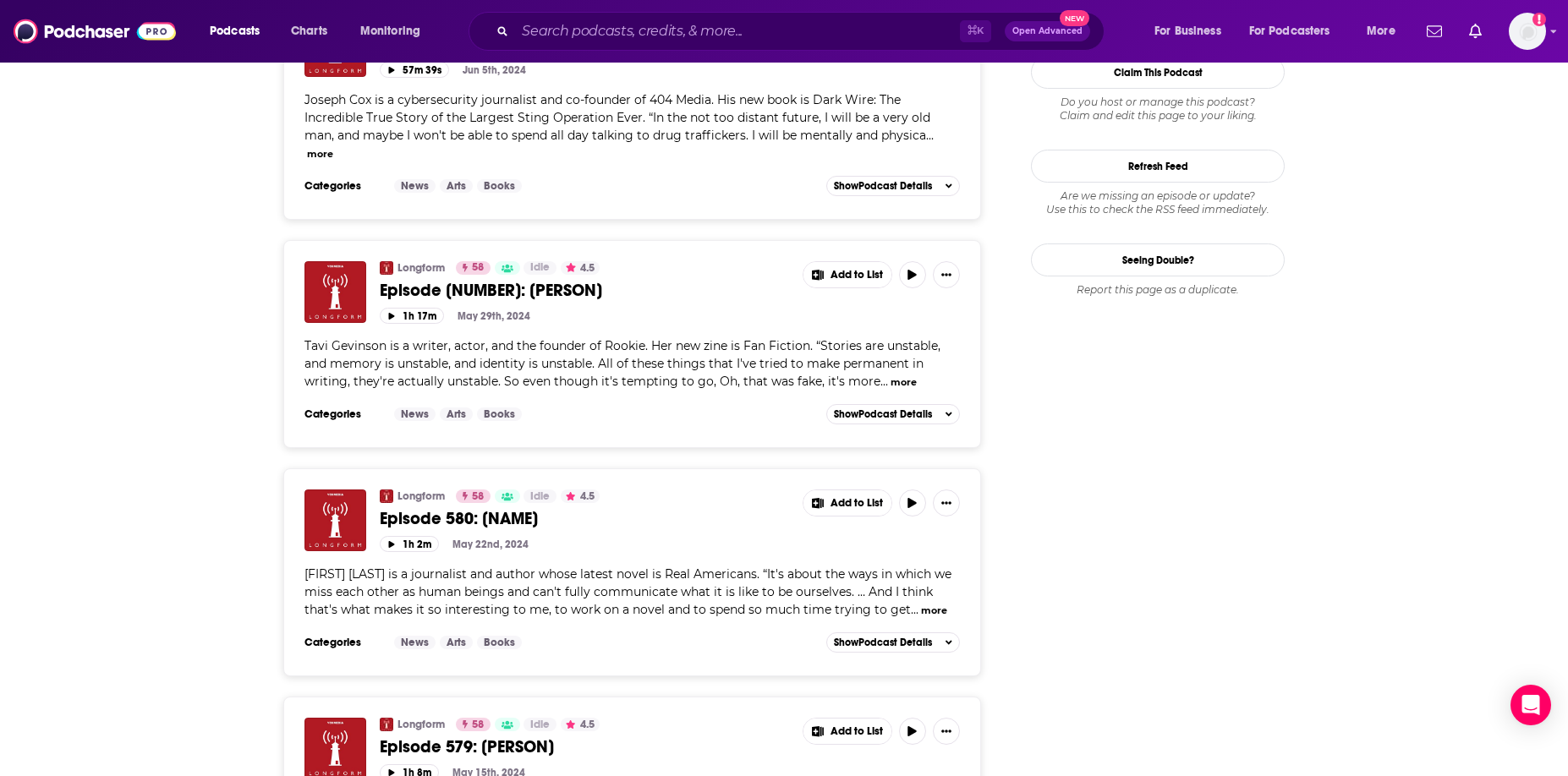 scroll, scrollTop: 1959, scrollLeft: 0, axis: vertical 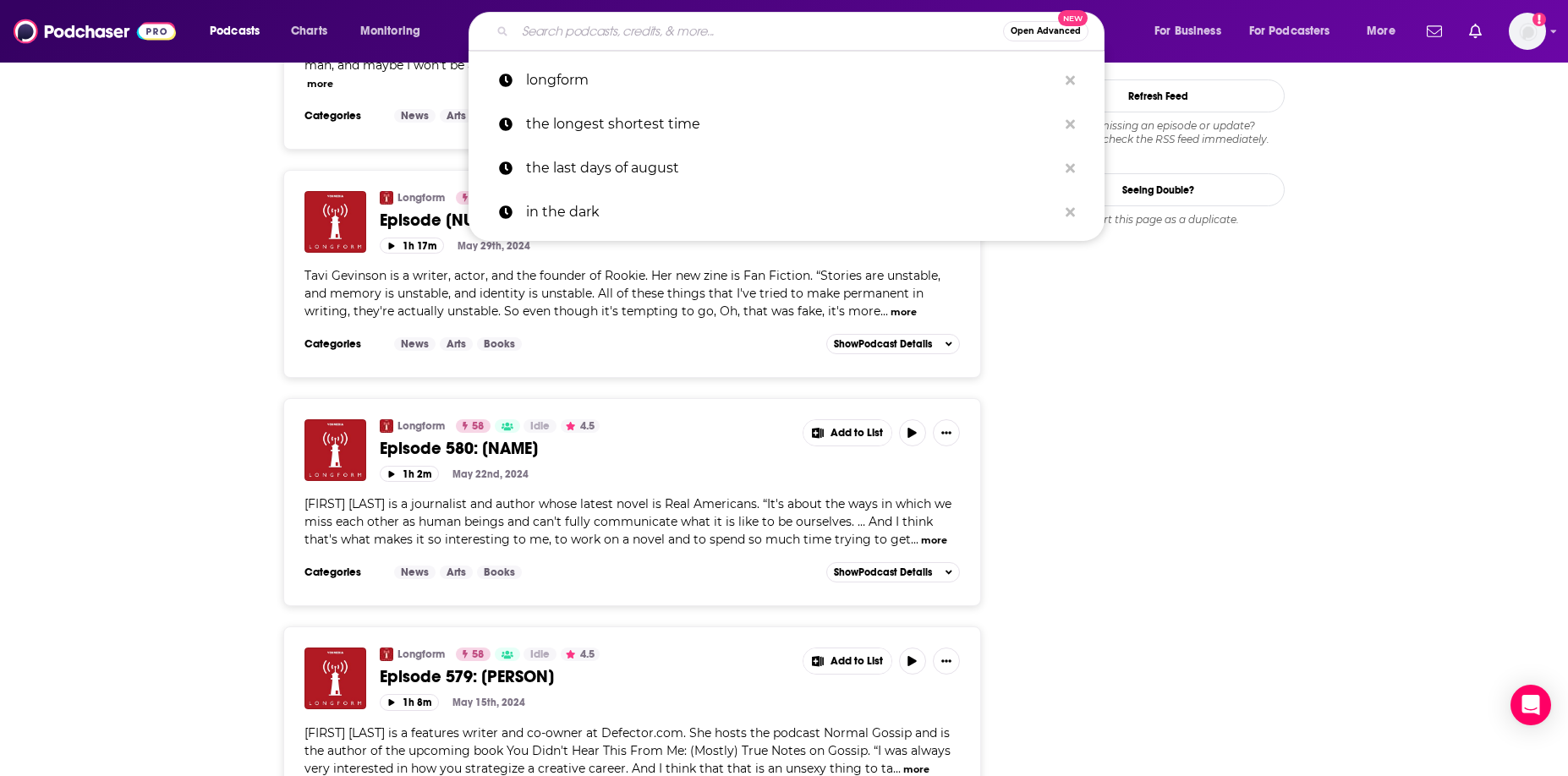 click at bounding box center [759, 31] 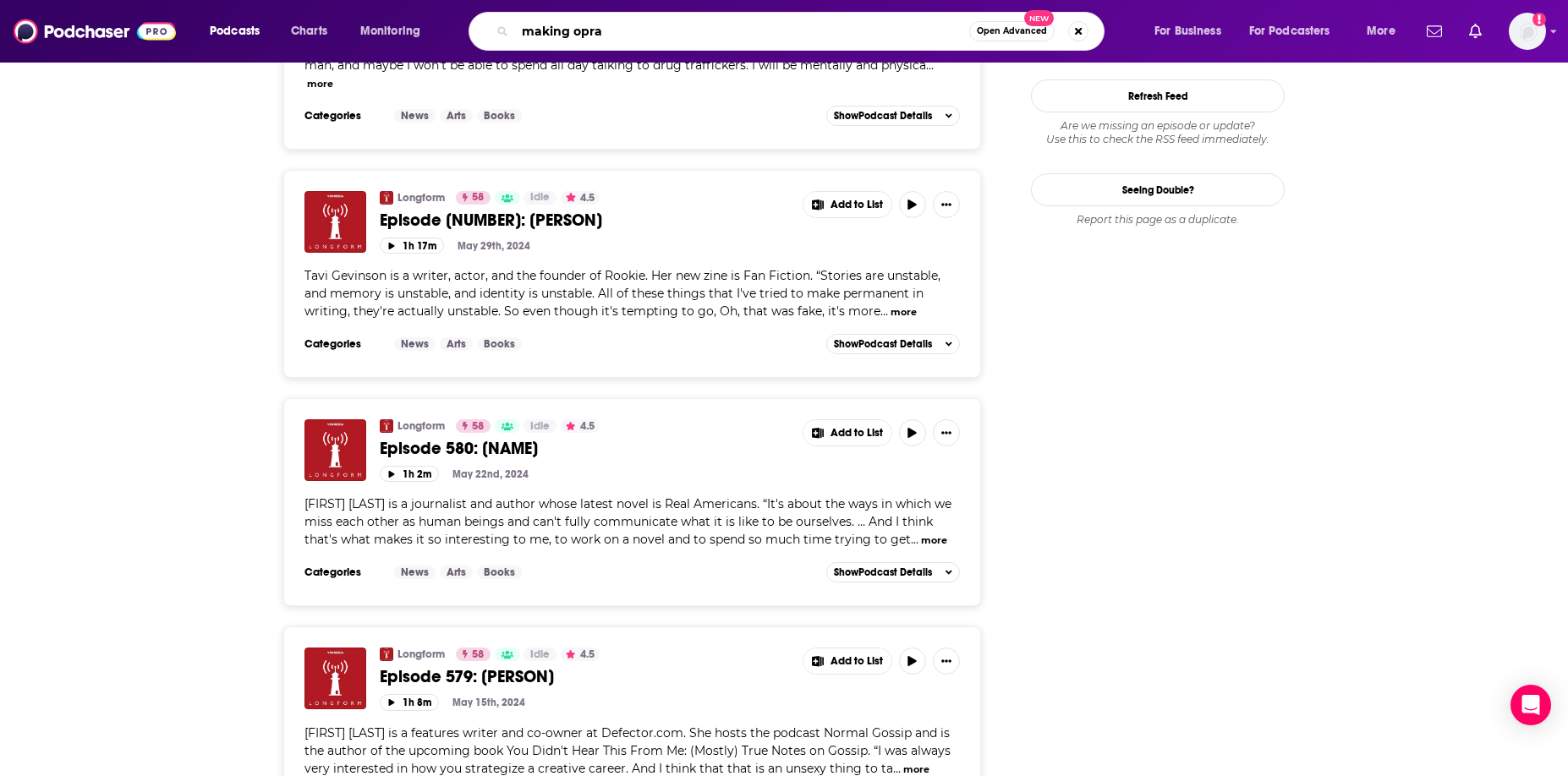 type on "making oprah" 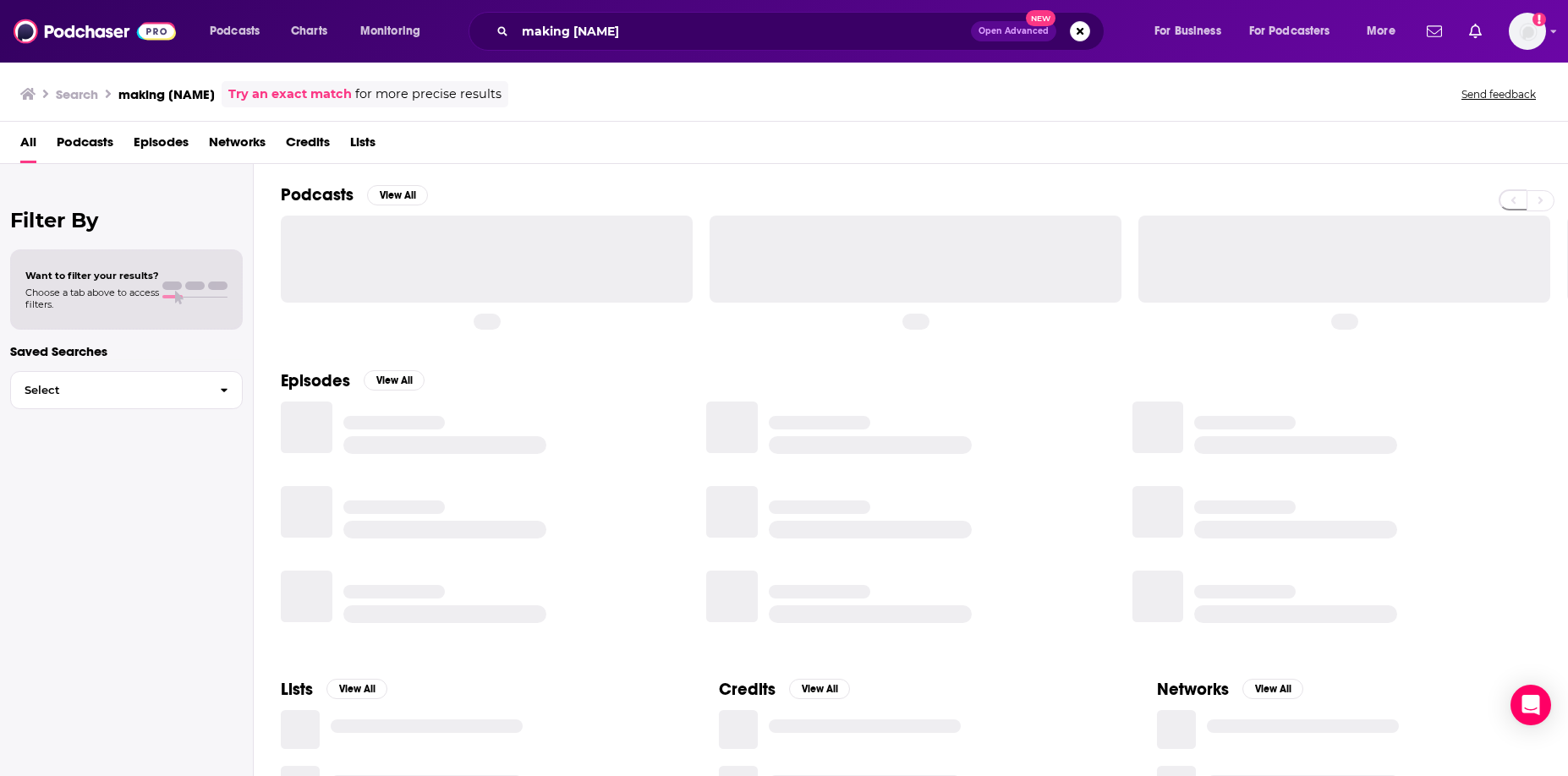 scroll, scrollTop: 0, scrollLeft: 0, axis: both 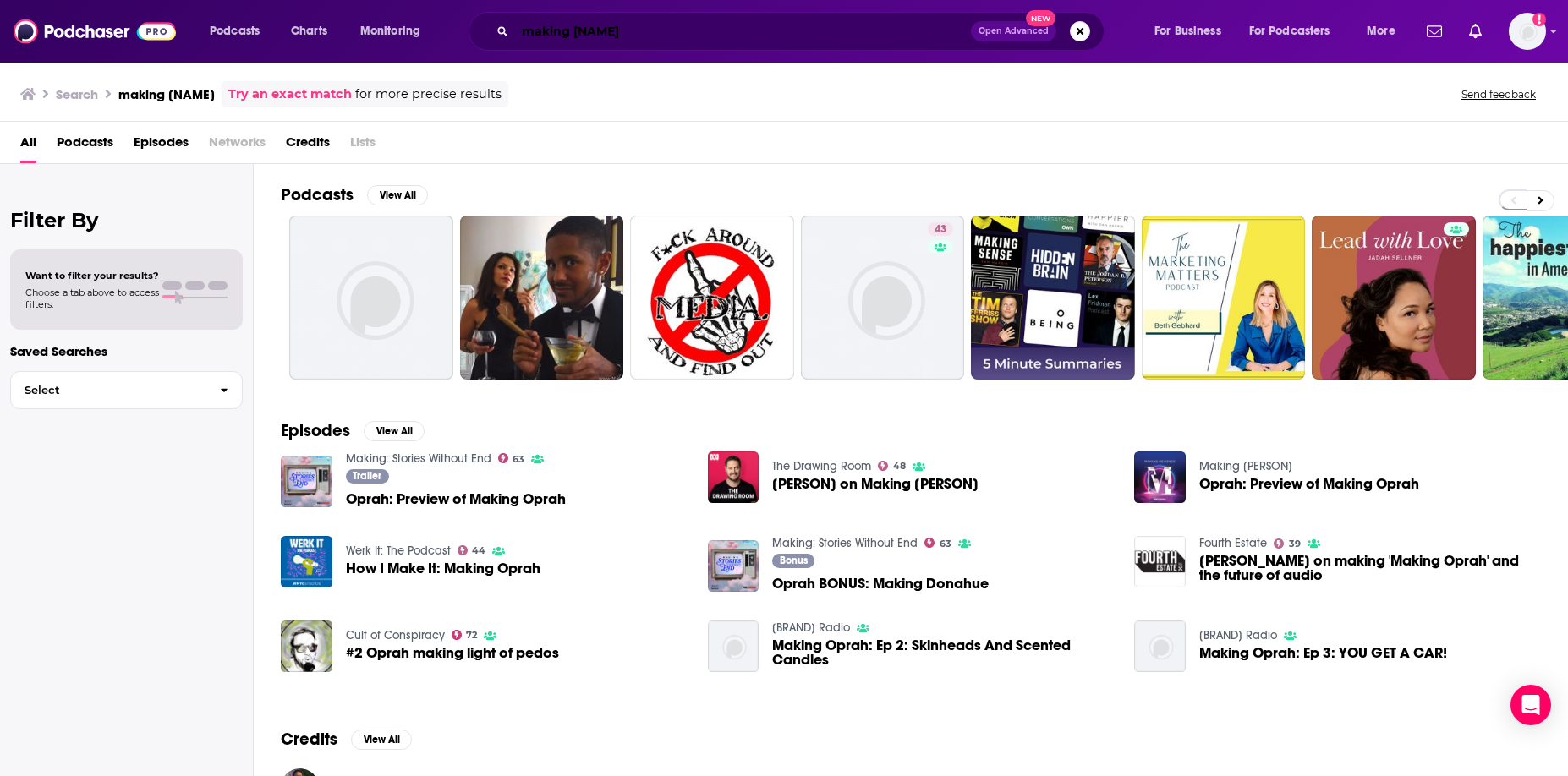 click on "making oprah" at bounding box center [743, 31] 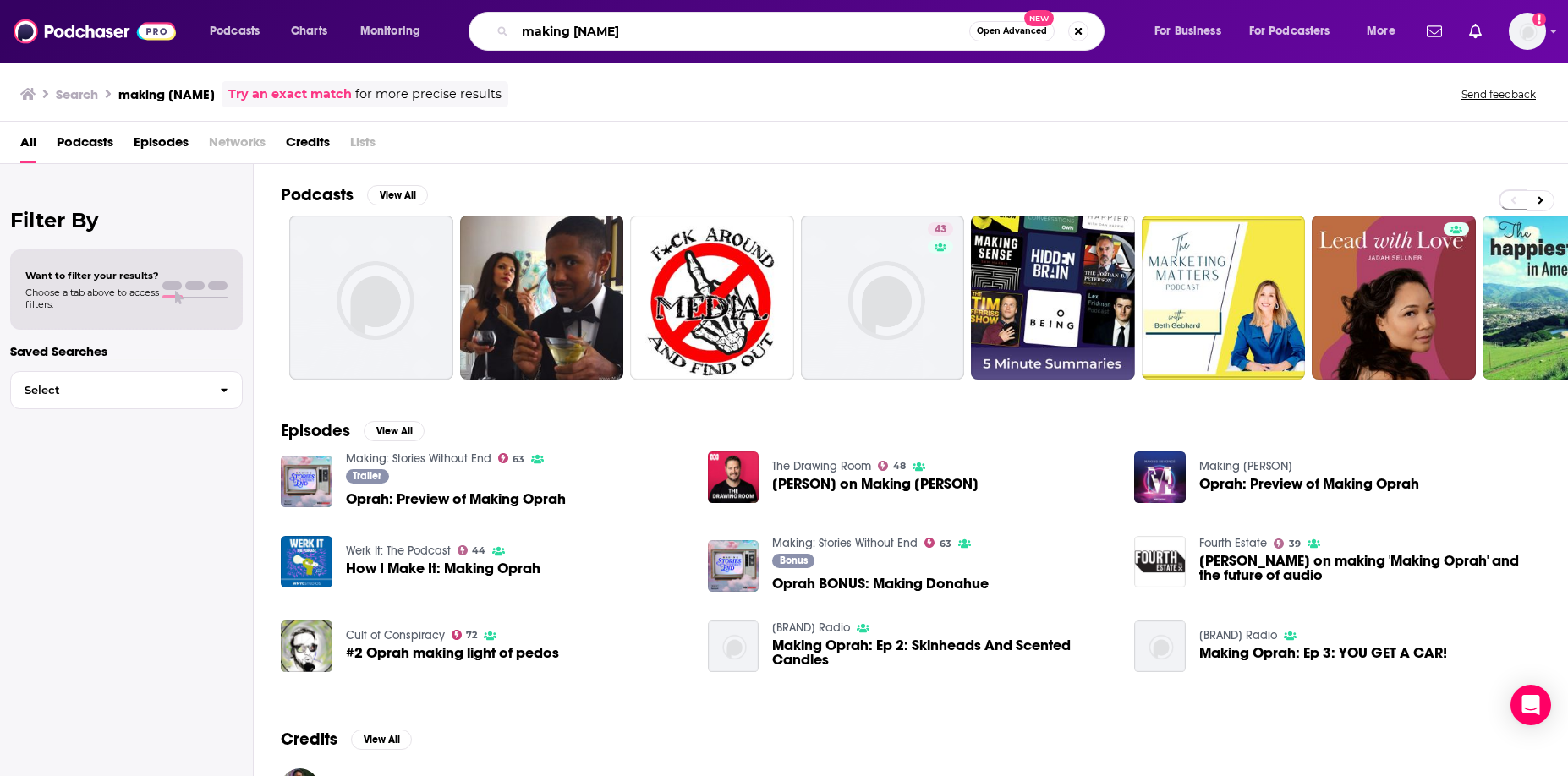 click on "making oprah" at bounding box center [742, 31] 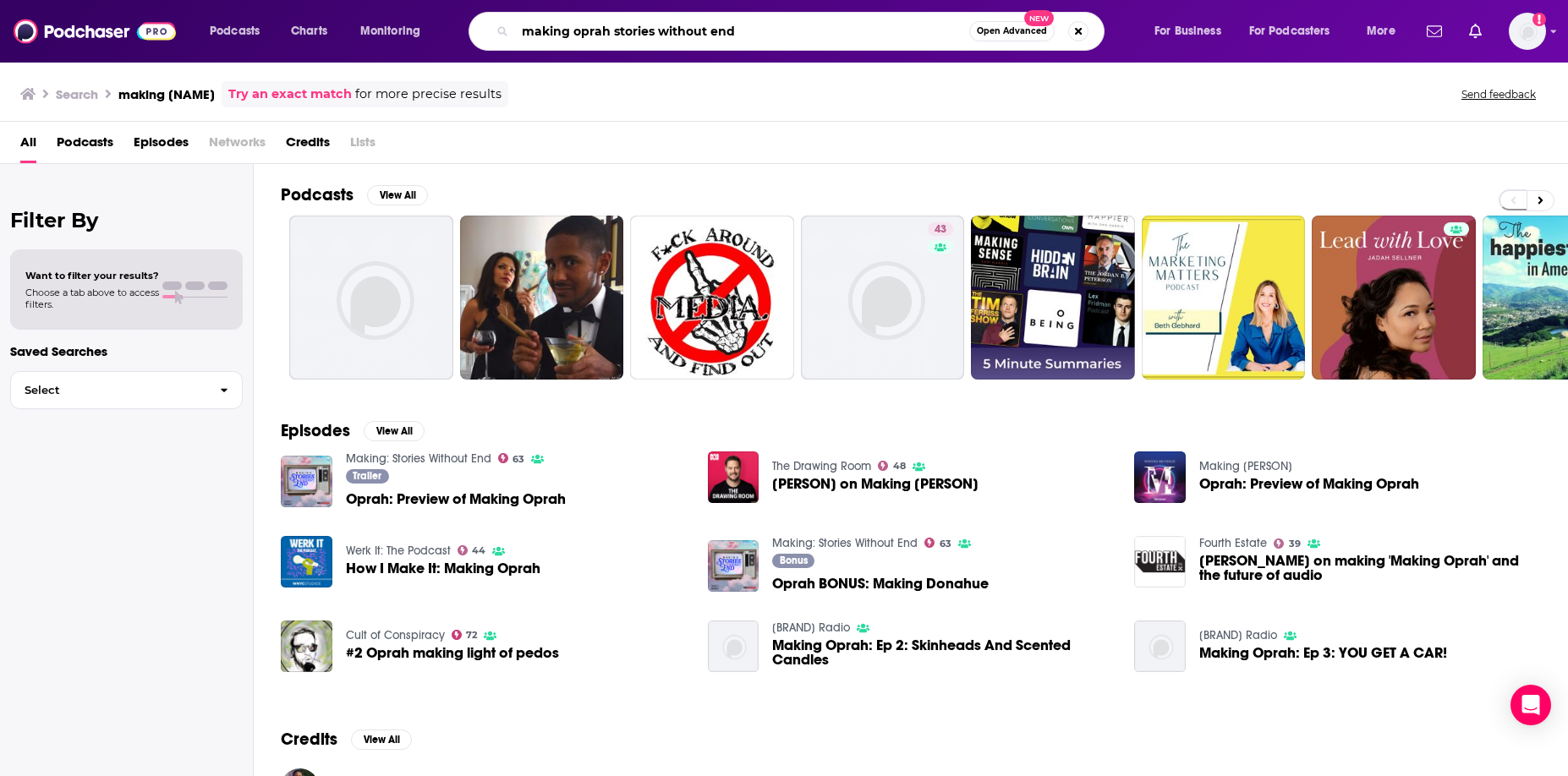 type on "making oprah stories without end" 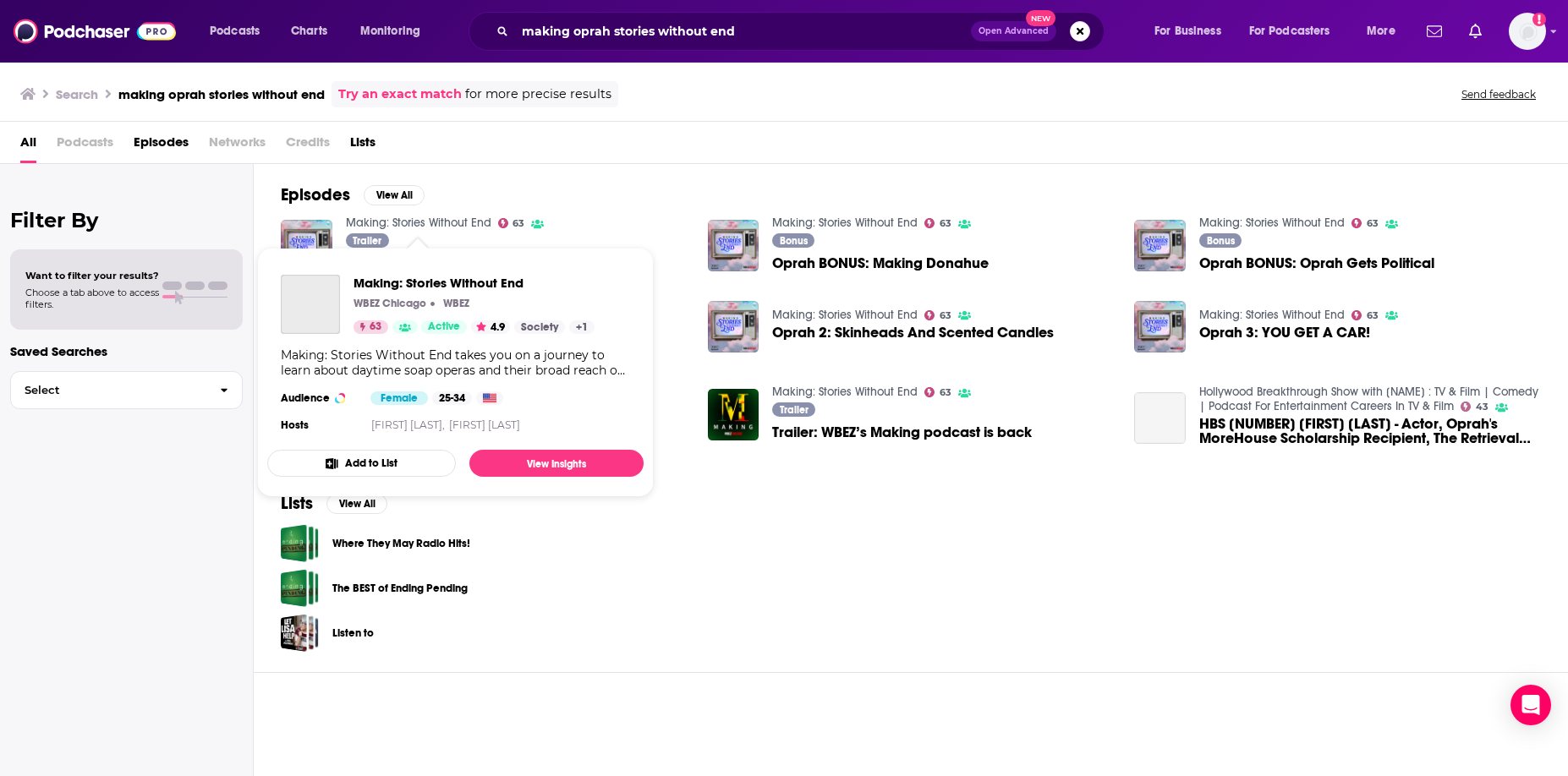 click on "Making: Stories Without End" at bounding box center [419, 222] 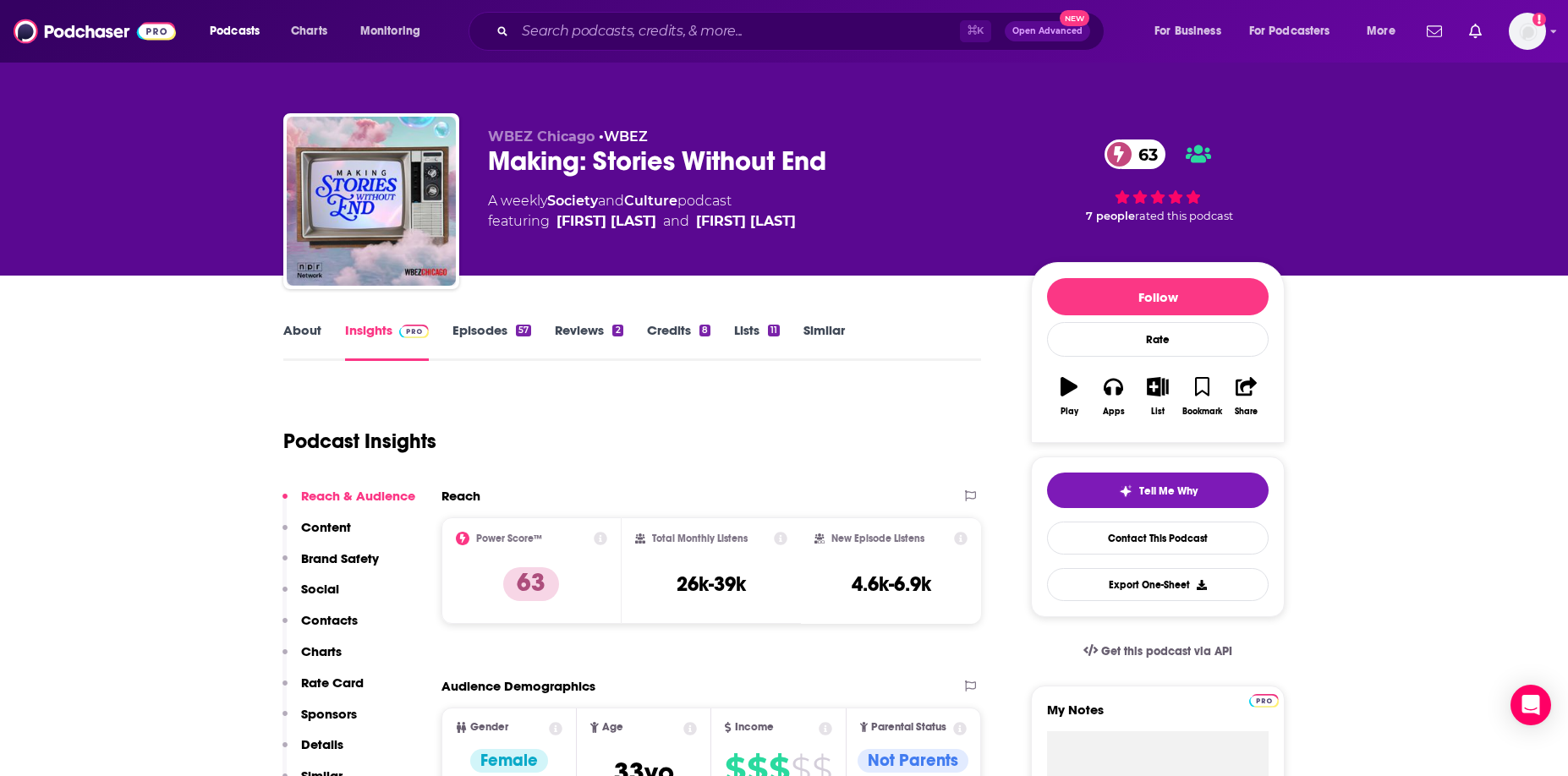 click on "Episodes 57" at bounding box center [491, 342] 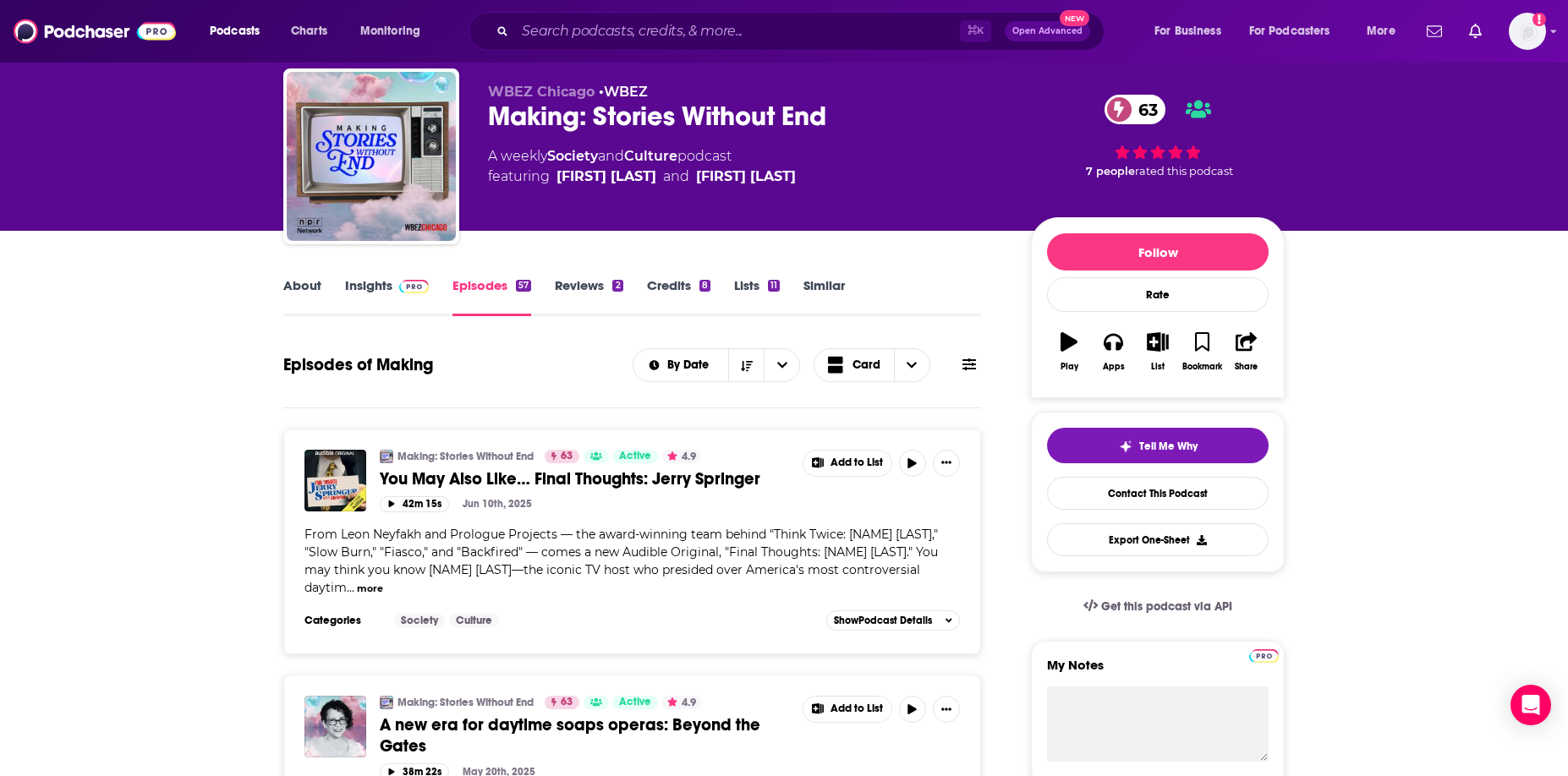 scroll, scrollTop: 0, scrollLeft: 0, axis: both 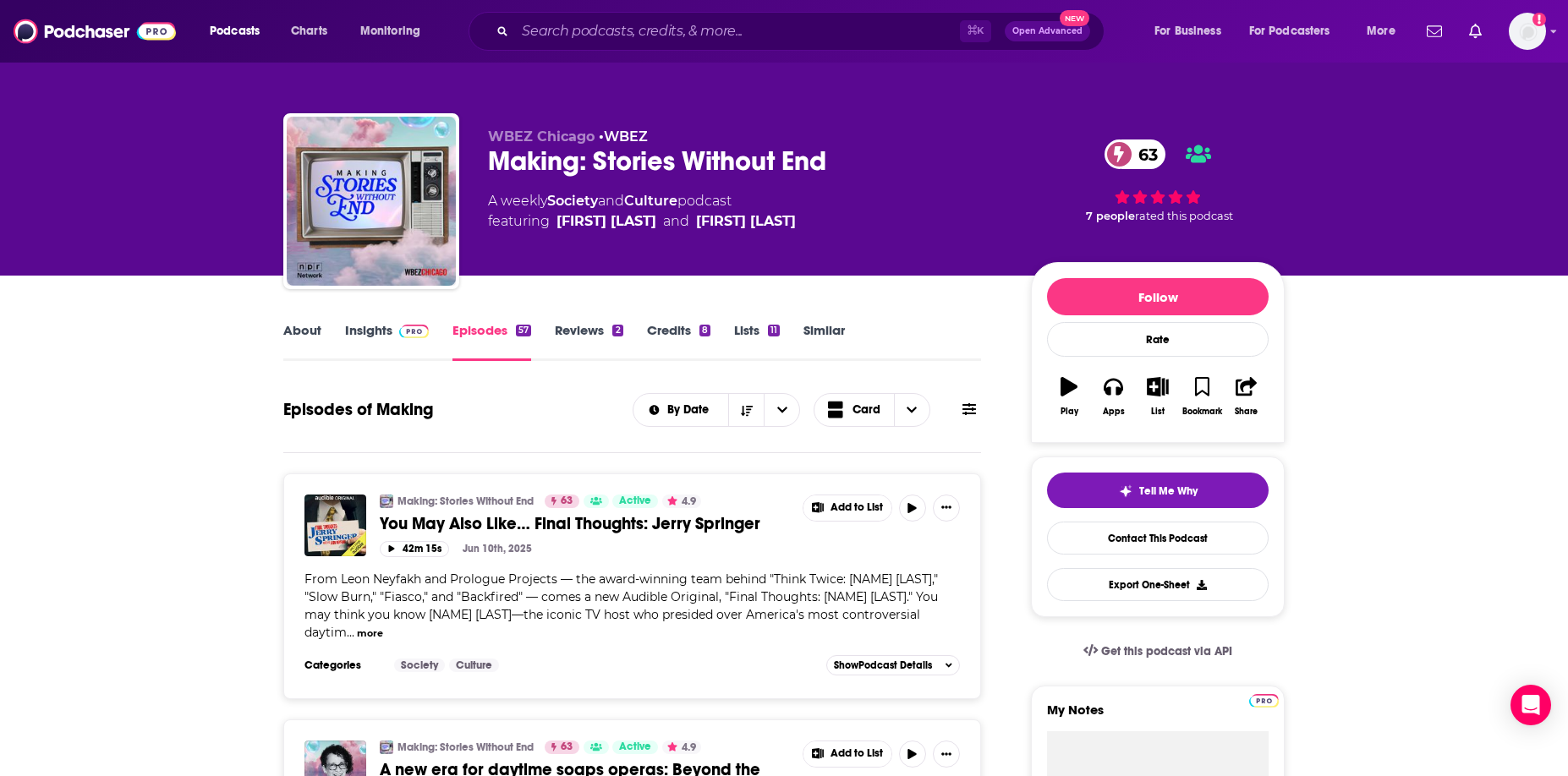 click on "About" at bounding box center (302, 342) 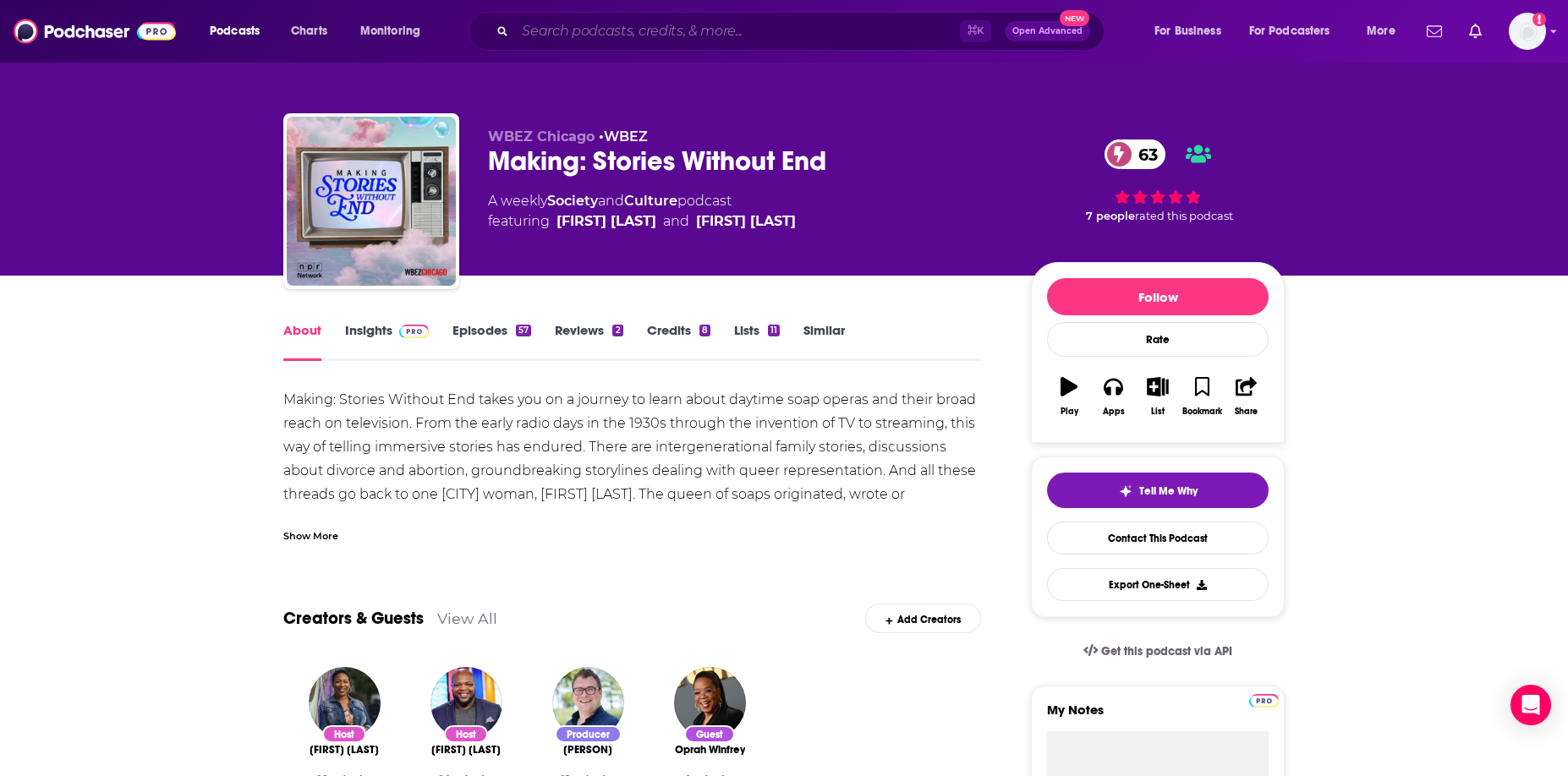 click at bounding box center (737, 31) 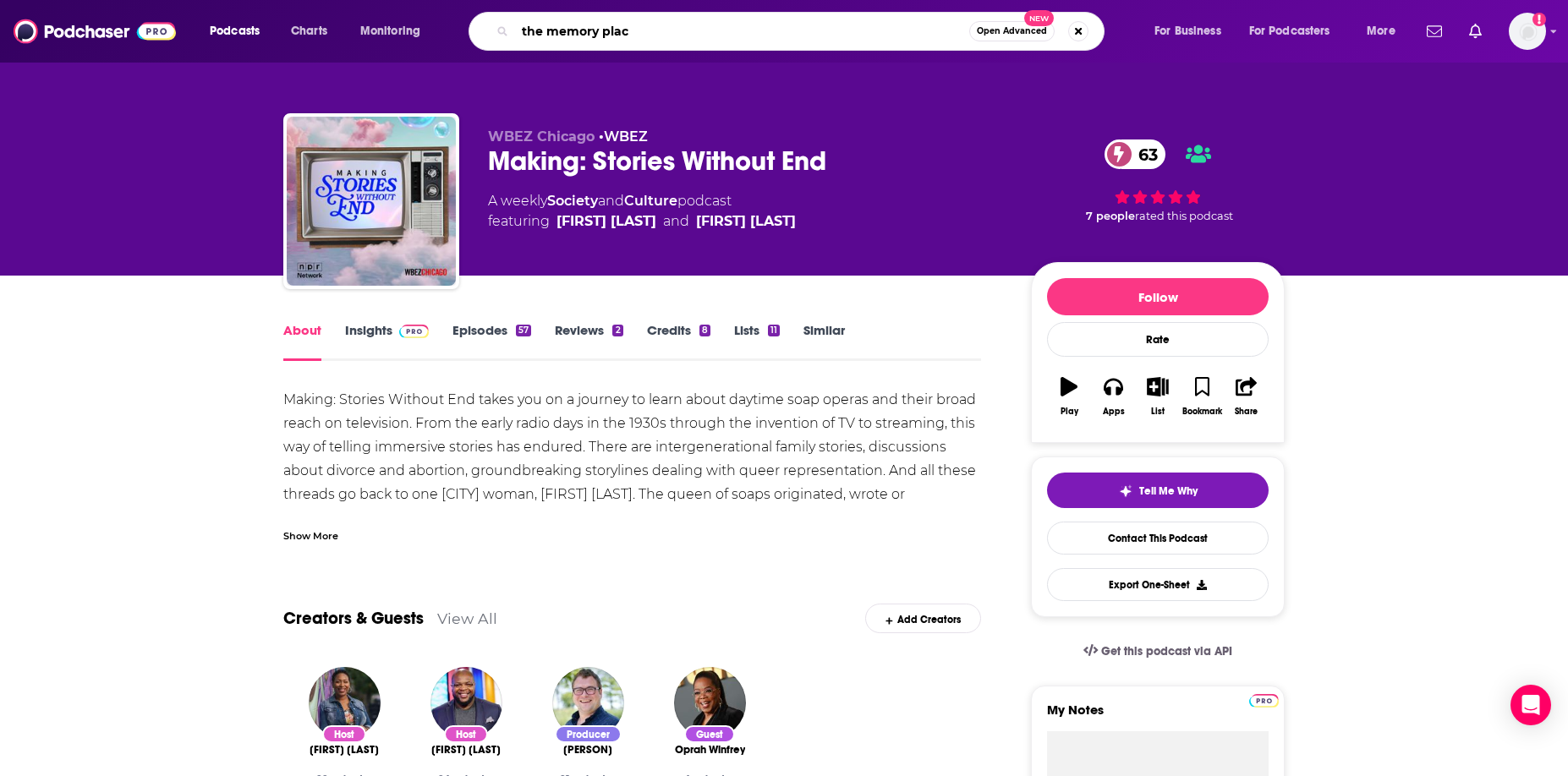 type on "the memory place" 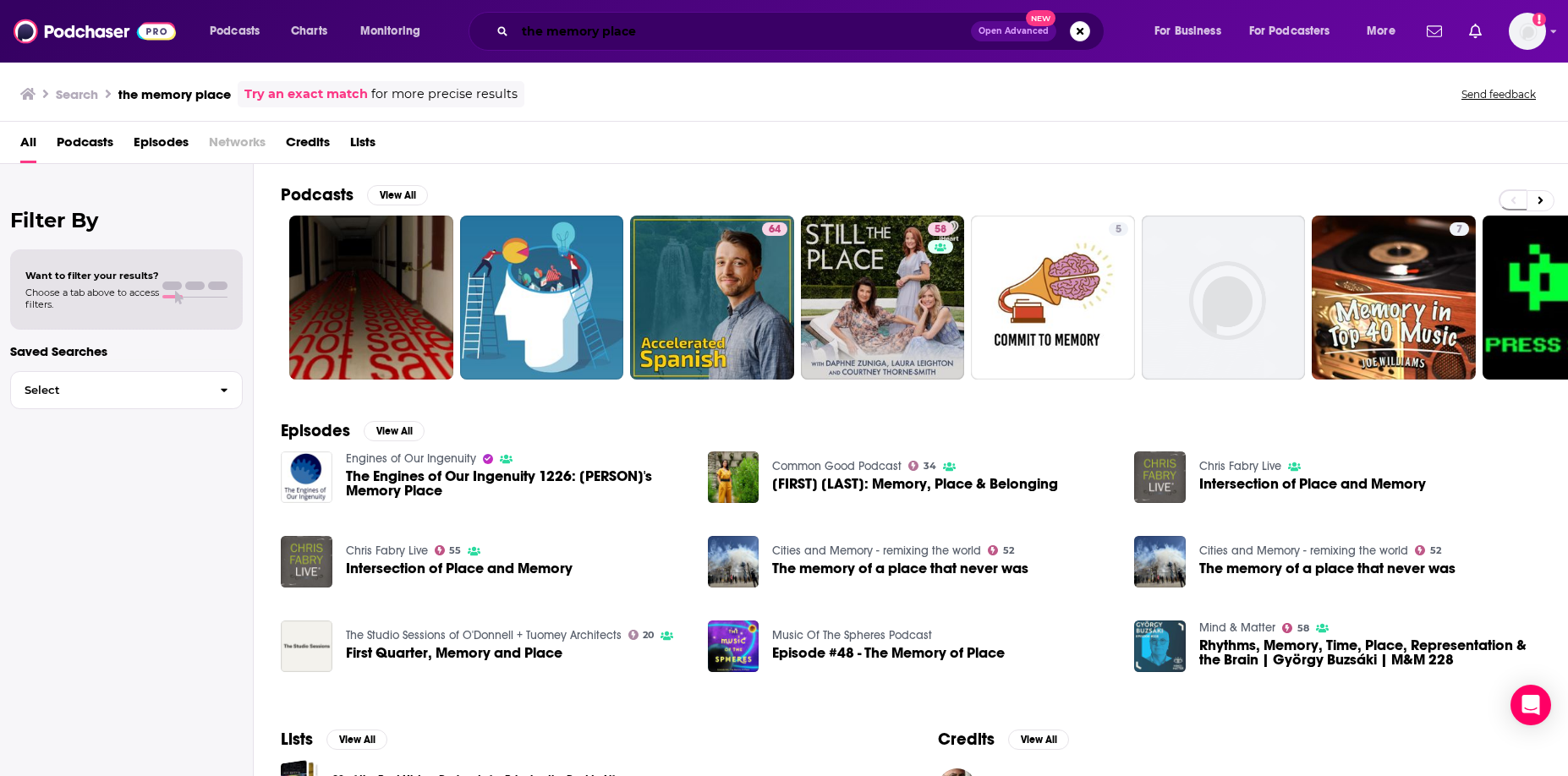 click on "the memory place" at bounding box center (743, 31) 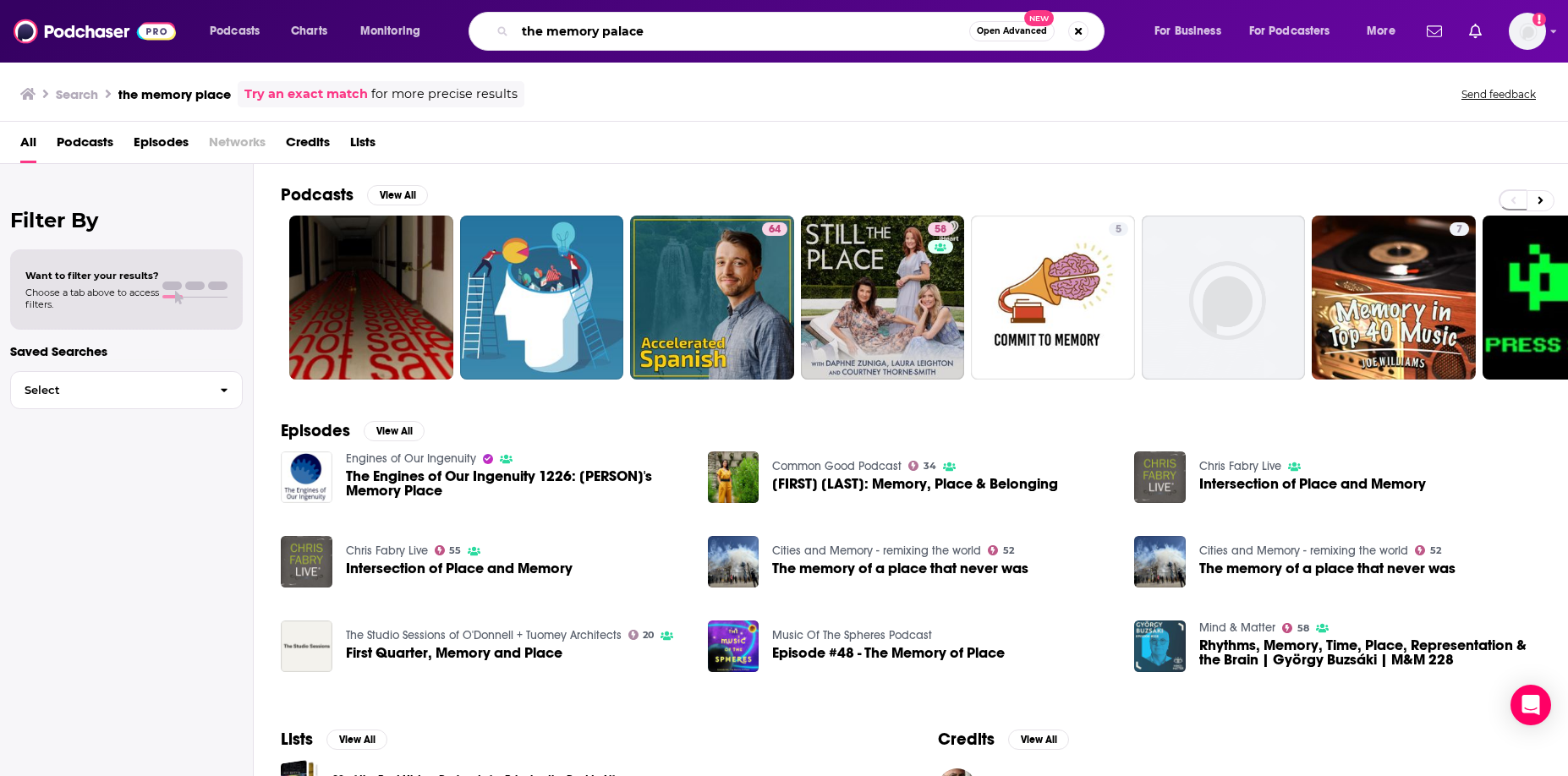 type on "the memory palace" 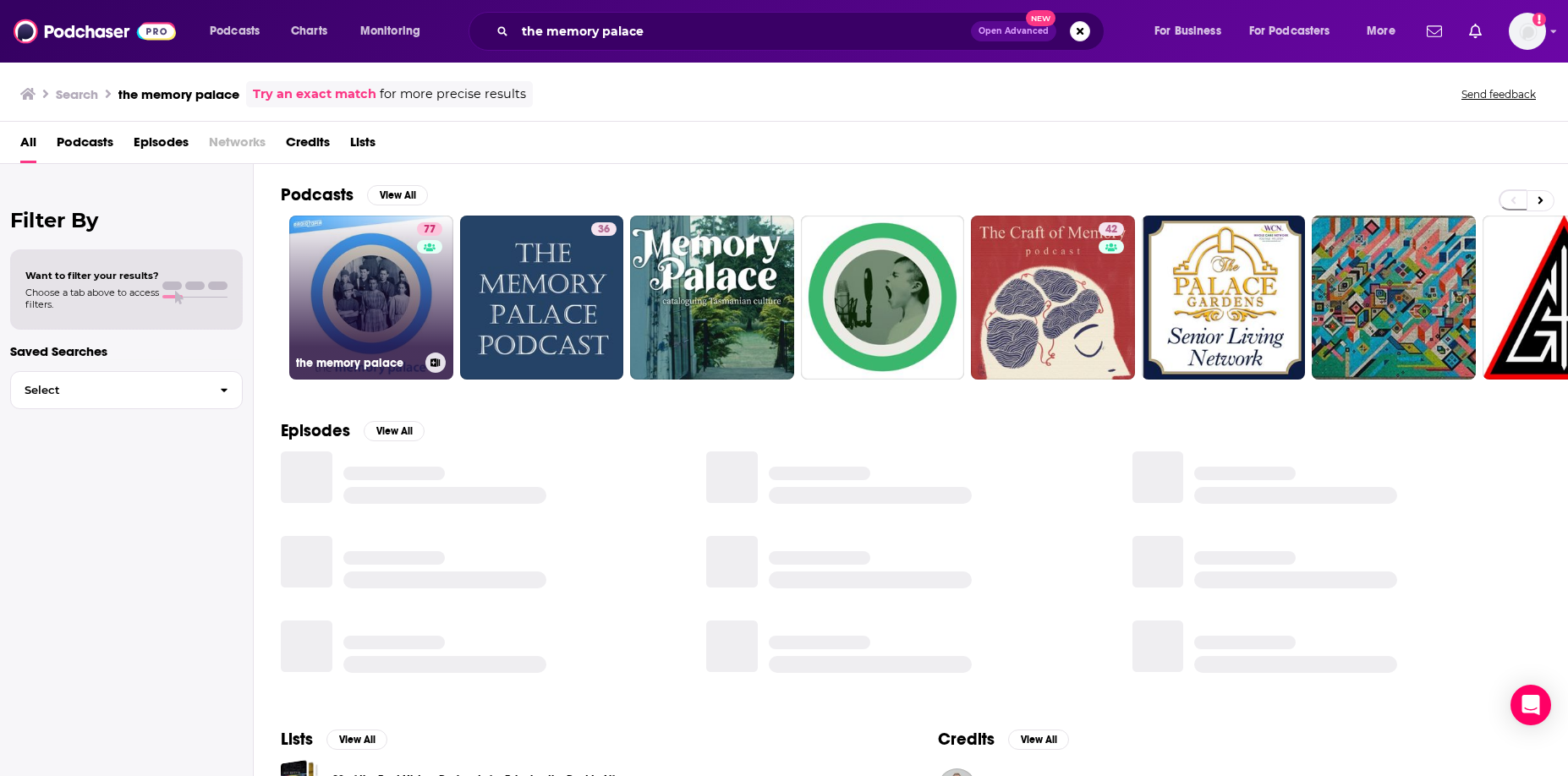 click on "77 the memory palace" at bounding box center (371, 298) 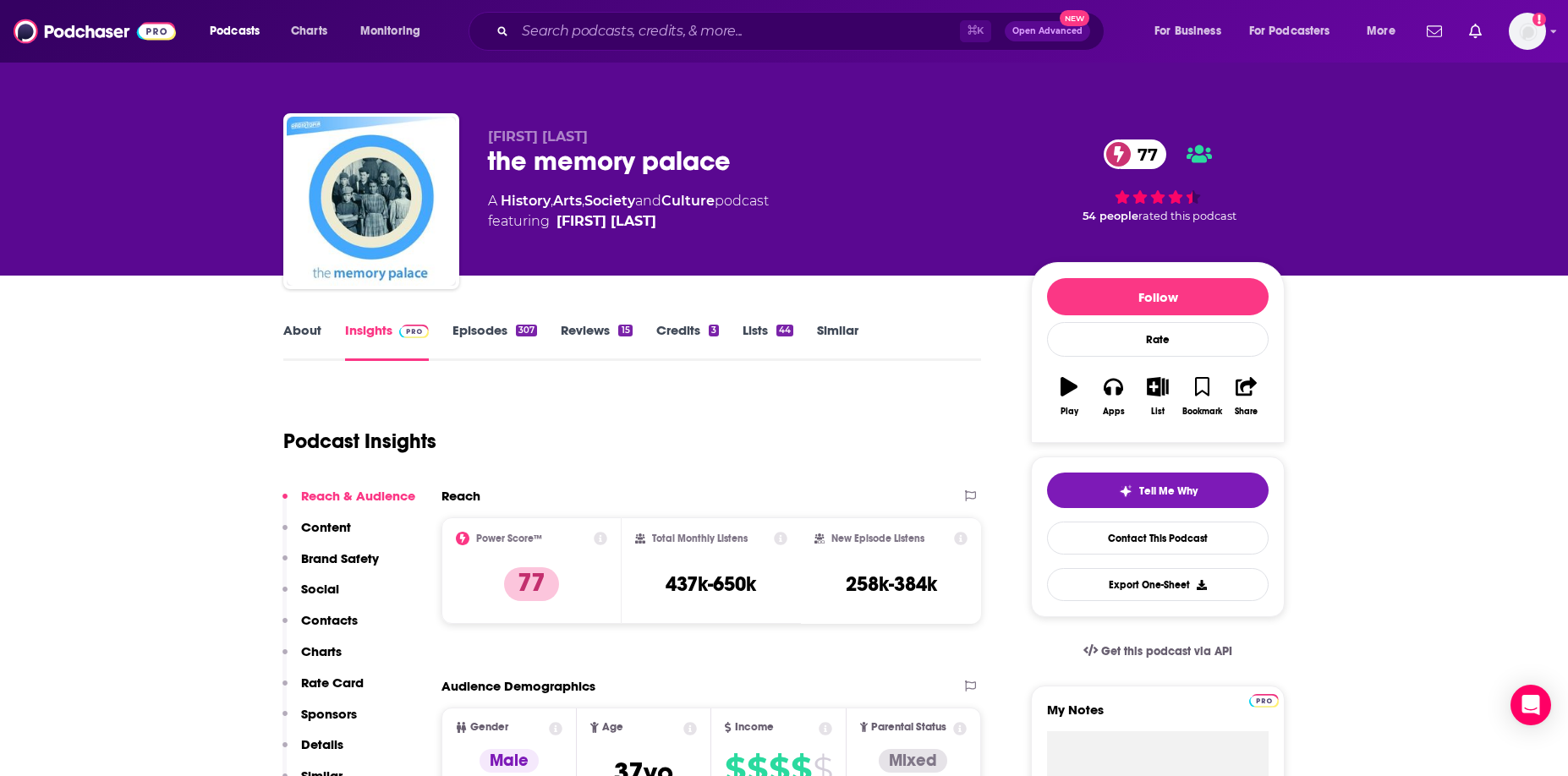 click on "Episodes 307" at bounding box center [495, 342] 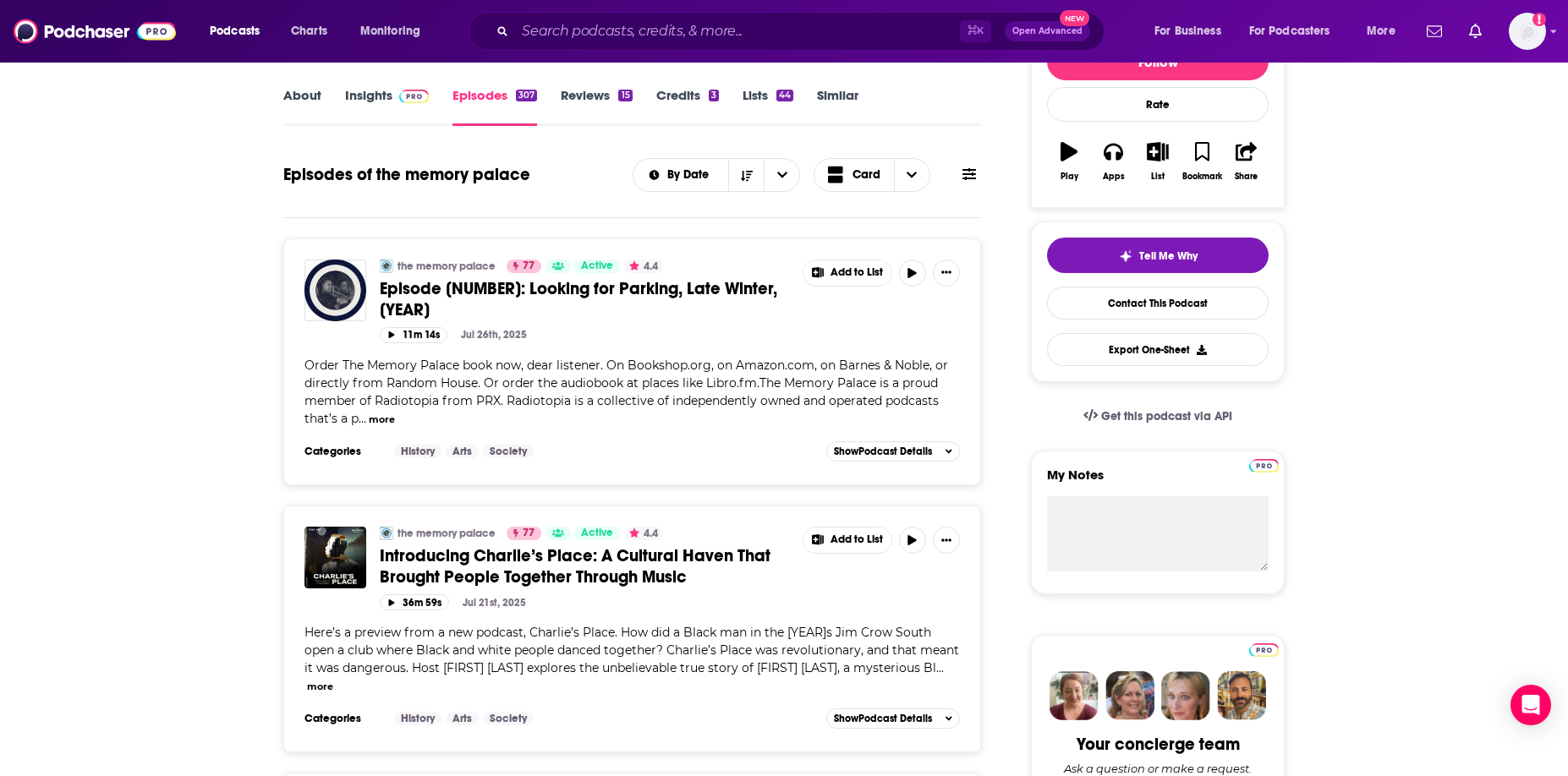 scroll, scrollTop: 0, scrollLeft: 0, axis: both 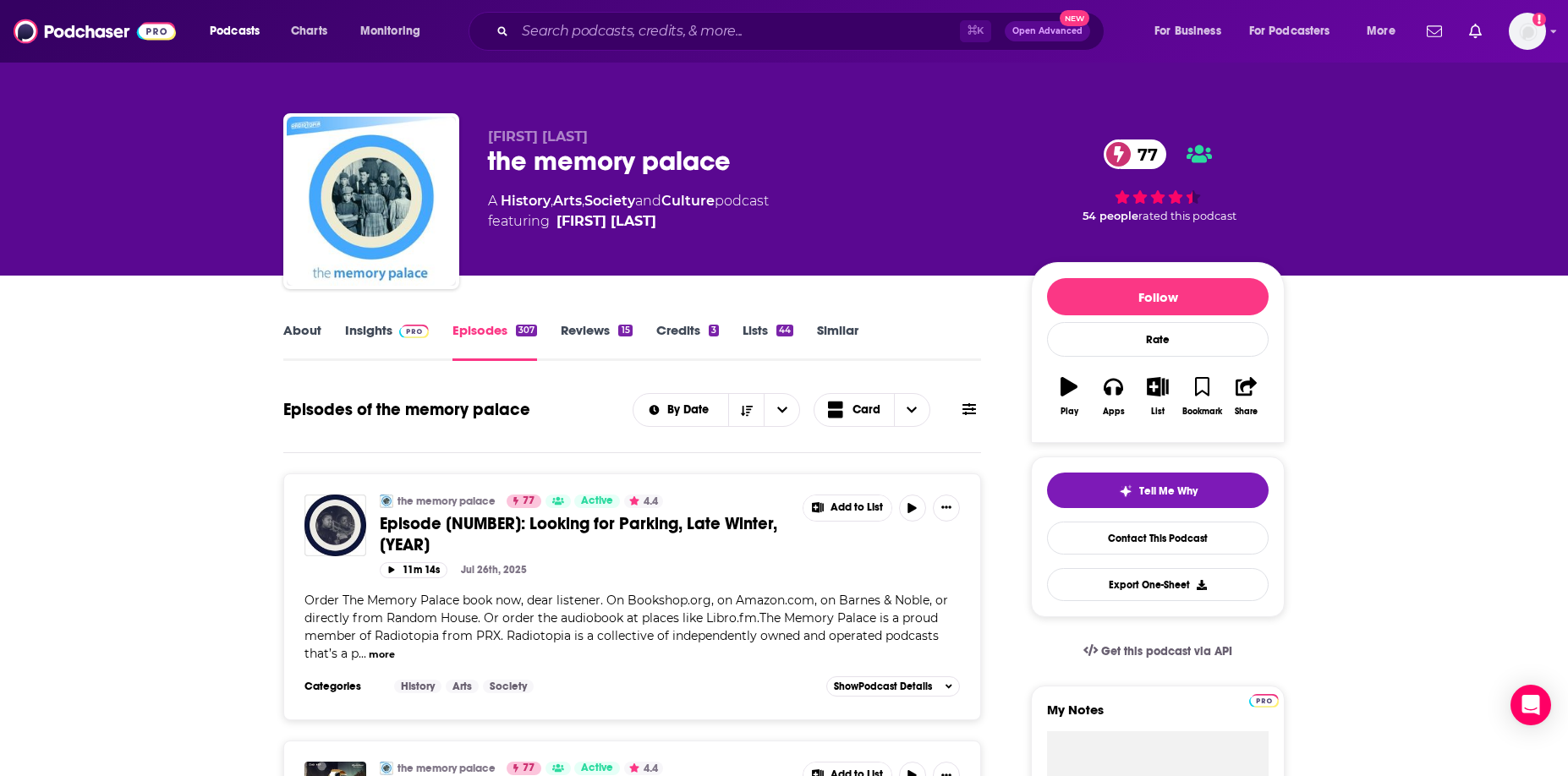 click on "About" at bounding box center [302, 342] 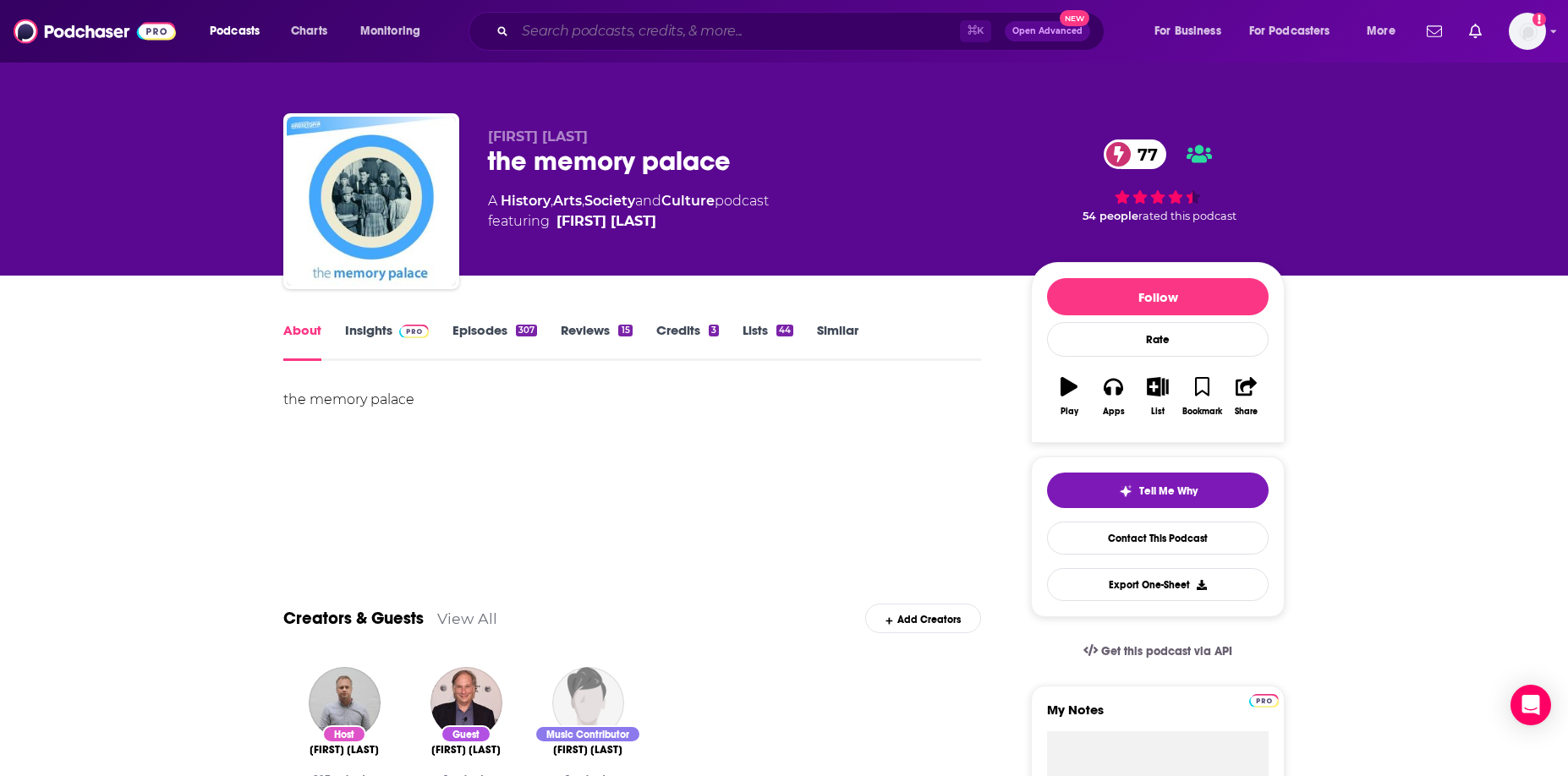 click at bounding box center [737, 31] 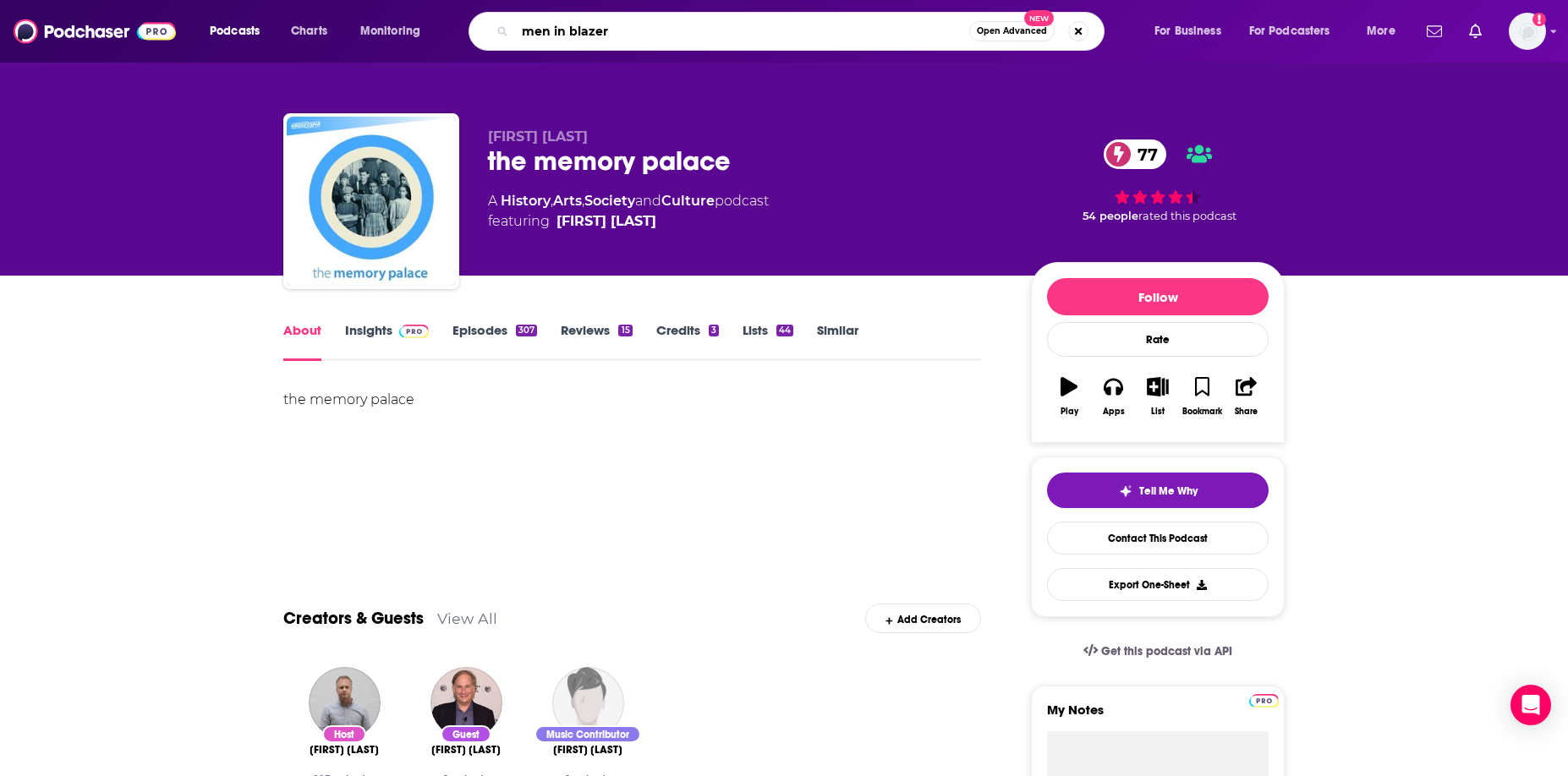 type on "men in blazers" 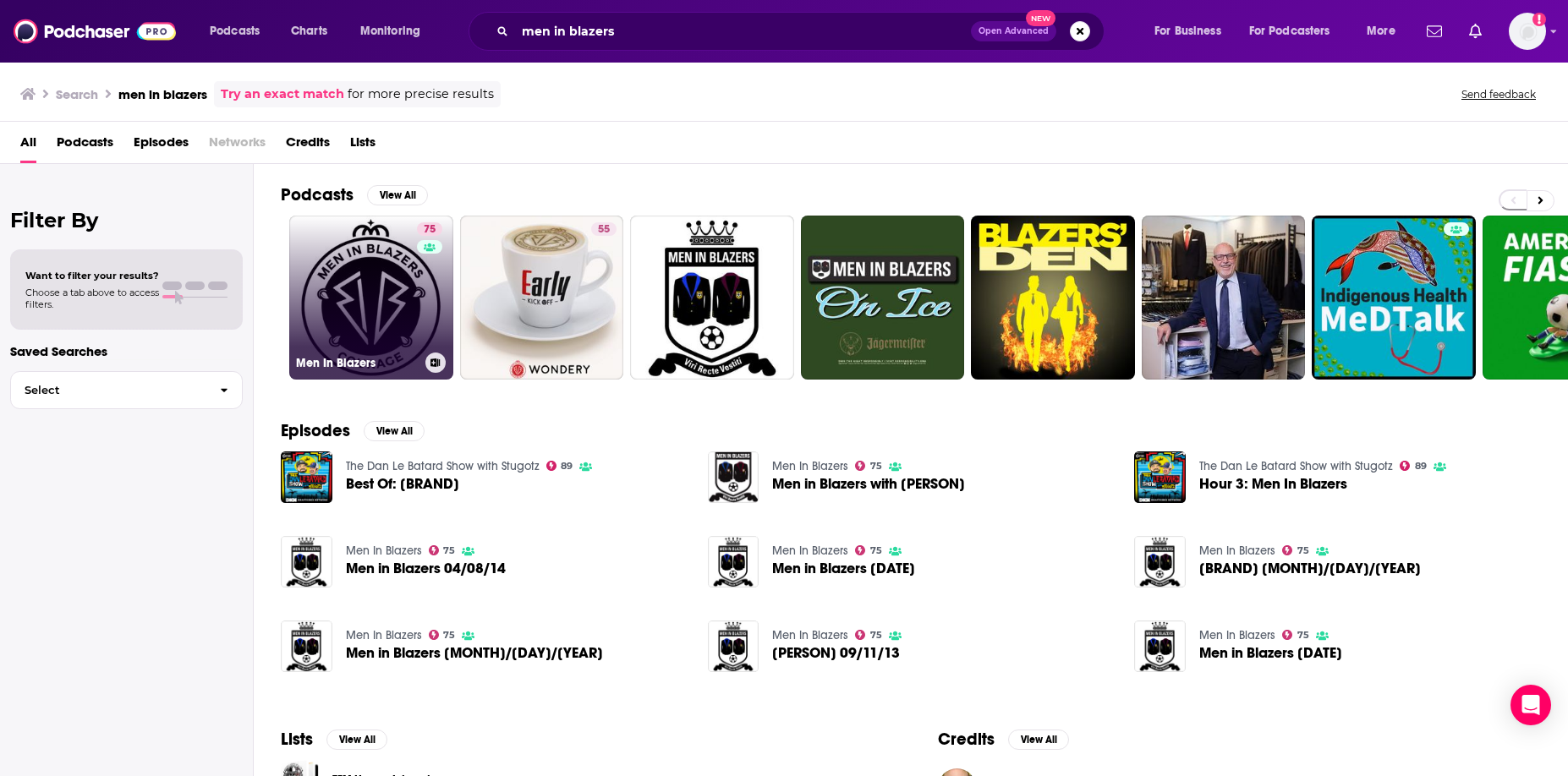 click on "75 Men In Blazers" at bounding box center [371, 298] 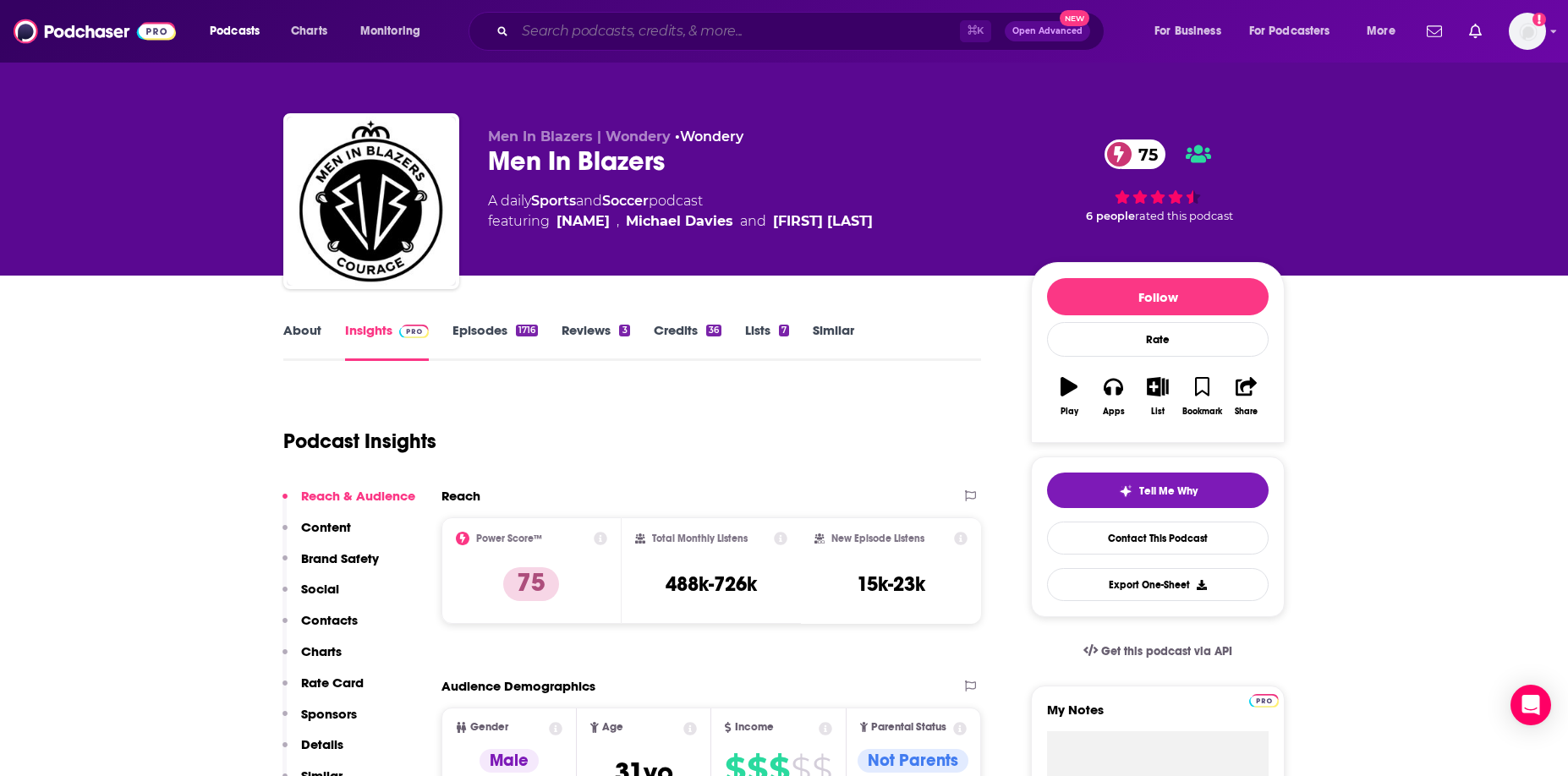 click at bounding box center [737, 31] 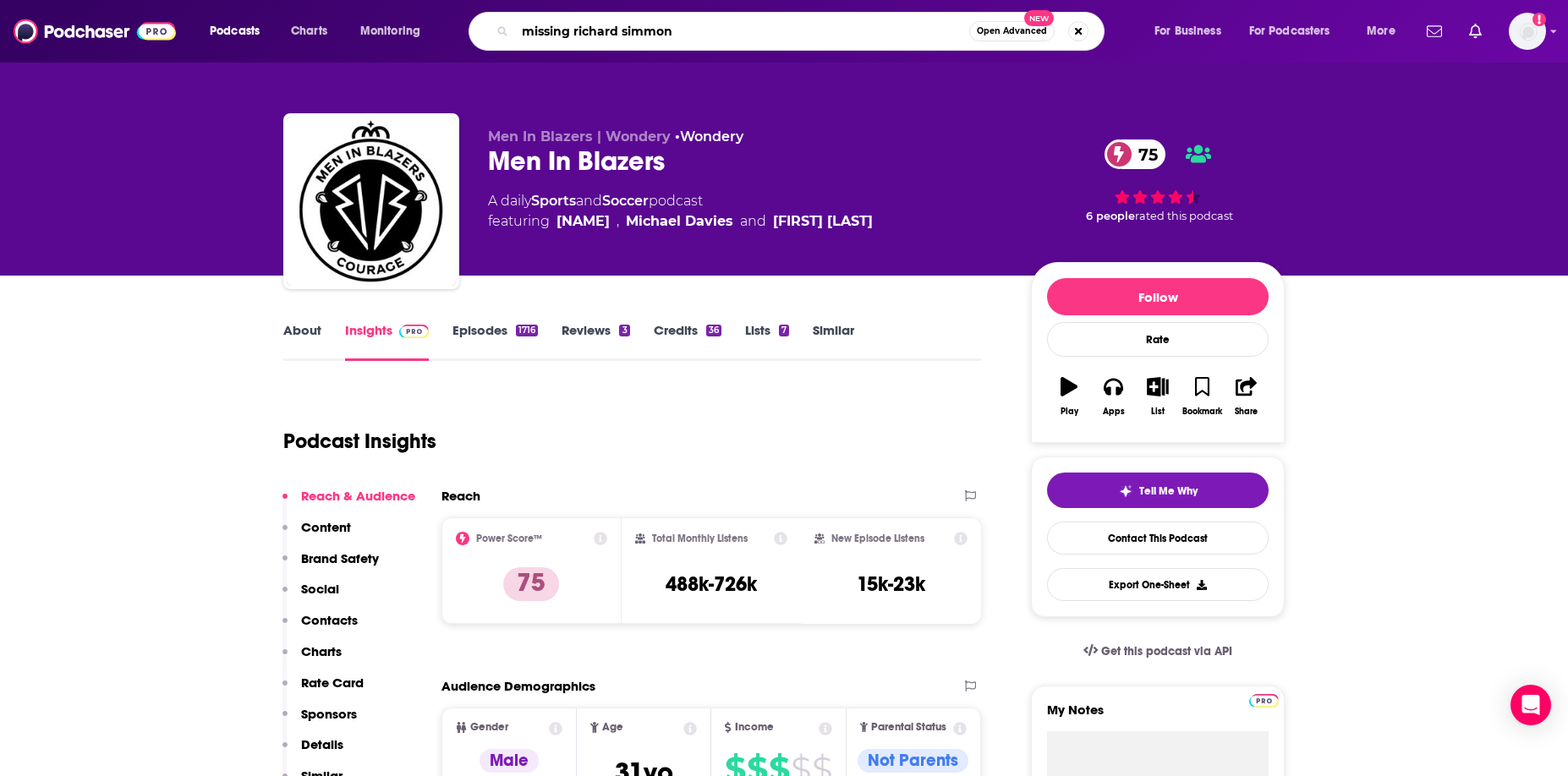 type on "missing richard simmons" 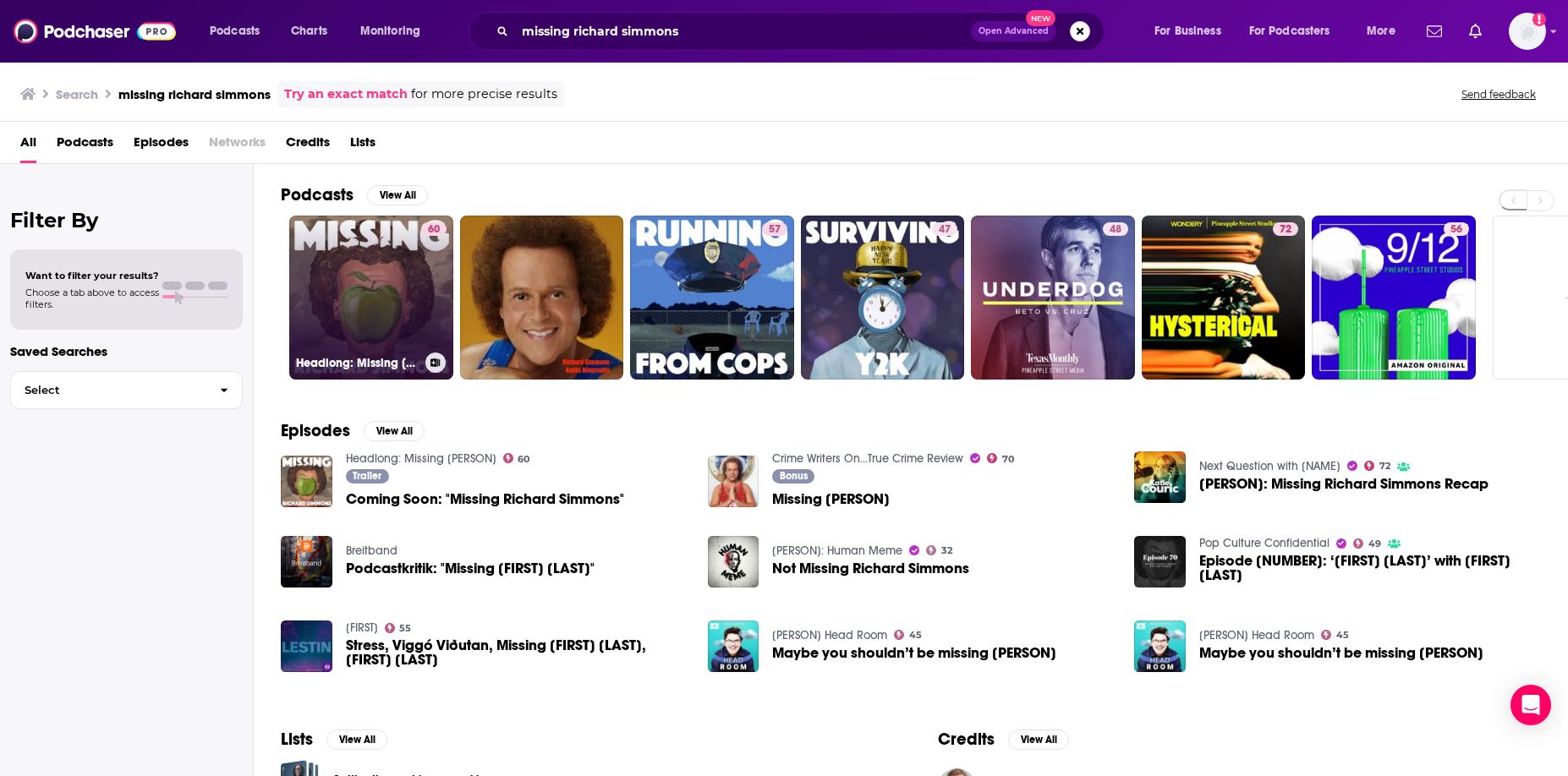 click on "60 Headlong: Missing Richard Simmons" at bounding box center (371, 298) 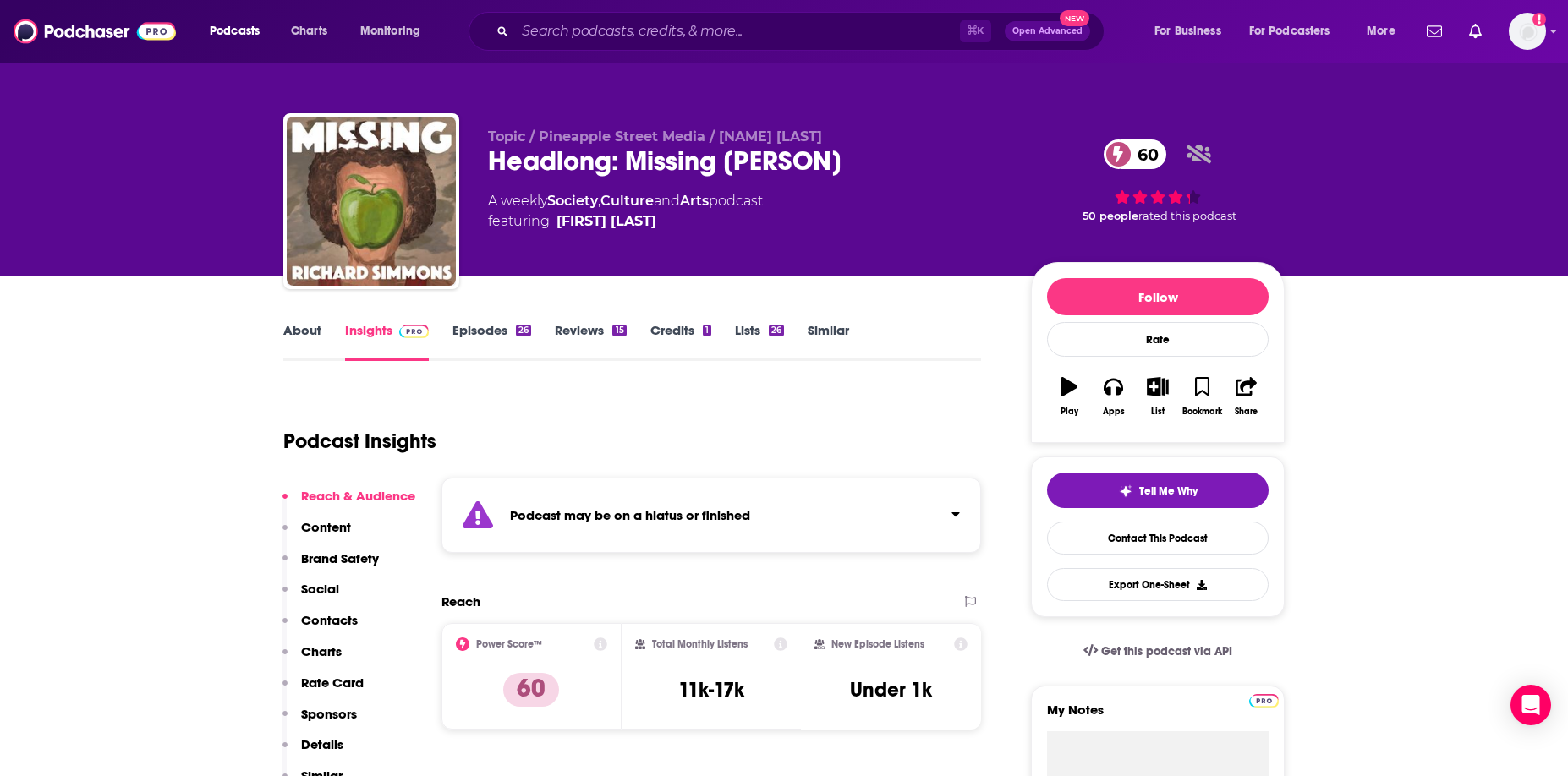 click on "About Insights Episodes 26 Reviews 15 Credits 1 Lists 26 Similar Podcast Insights Reach & Audience Content Brand Safety Social Contacts Charts Rate Card Sponsors Details Similar Contact Podcast Open Website  Podcast may be on a hiatus or finished Reach Power Score™ 60 Total Monthly Listens 11k-17k New Episode Listens Under 1k Export One-Sheet Audience Demographics Gender Female Age 27 yo Income $ $ $ $ $ Parental Status Parents Countries 1 United States 2 United Kingdom 3 Canada 4 Chile 5 Brazil Top Cities Los Angeles, CA , New York, NY , London , Chicago, IL , San Francisco, CA , Washington, D. C. Interests Society - Work , Pets , Science , Travel , News , Movies and Tv - Movies Jobs Principals/Owners , Teachers , Researchers , Assistants , Procurement Specialists , Nurses Ethnicities White / Caucasian Show More Content Political Skew Neutral/Mixed Brand Safety & Suitability Information about brand safety is not yet available. Socials X/Twitter Link Facebook @MHzCHOICETV 214k Twitter @dtaberski Host 8k" at bounding box center (784, 2225) 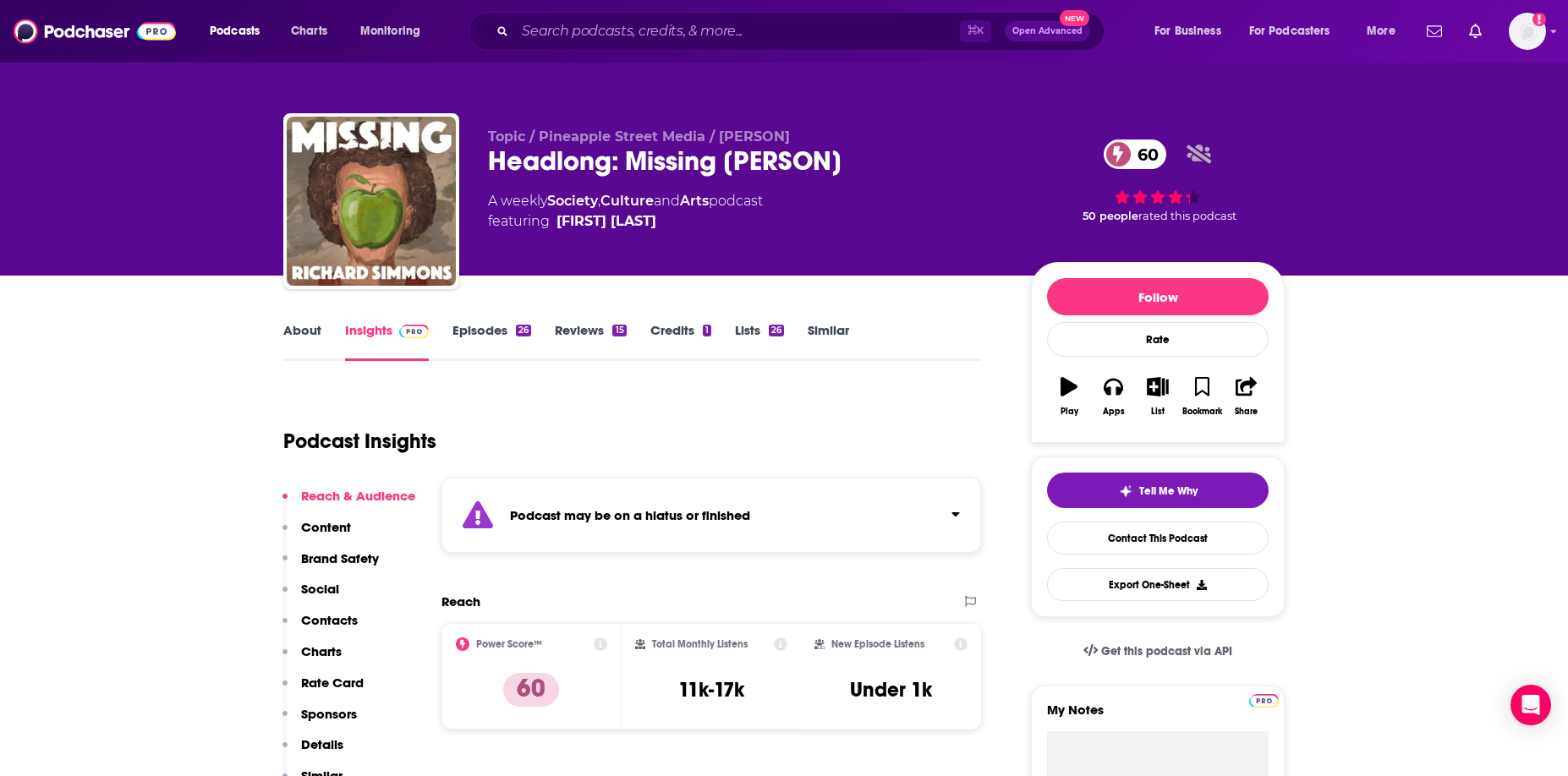 scroll, scrollTop: 0, scrollLeft: 0, axis: both 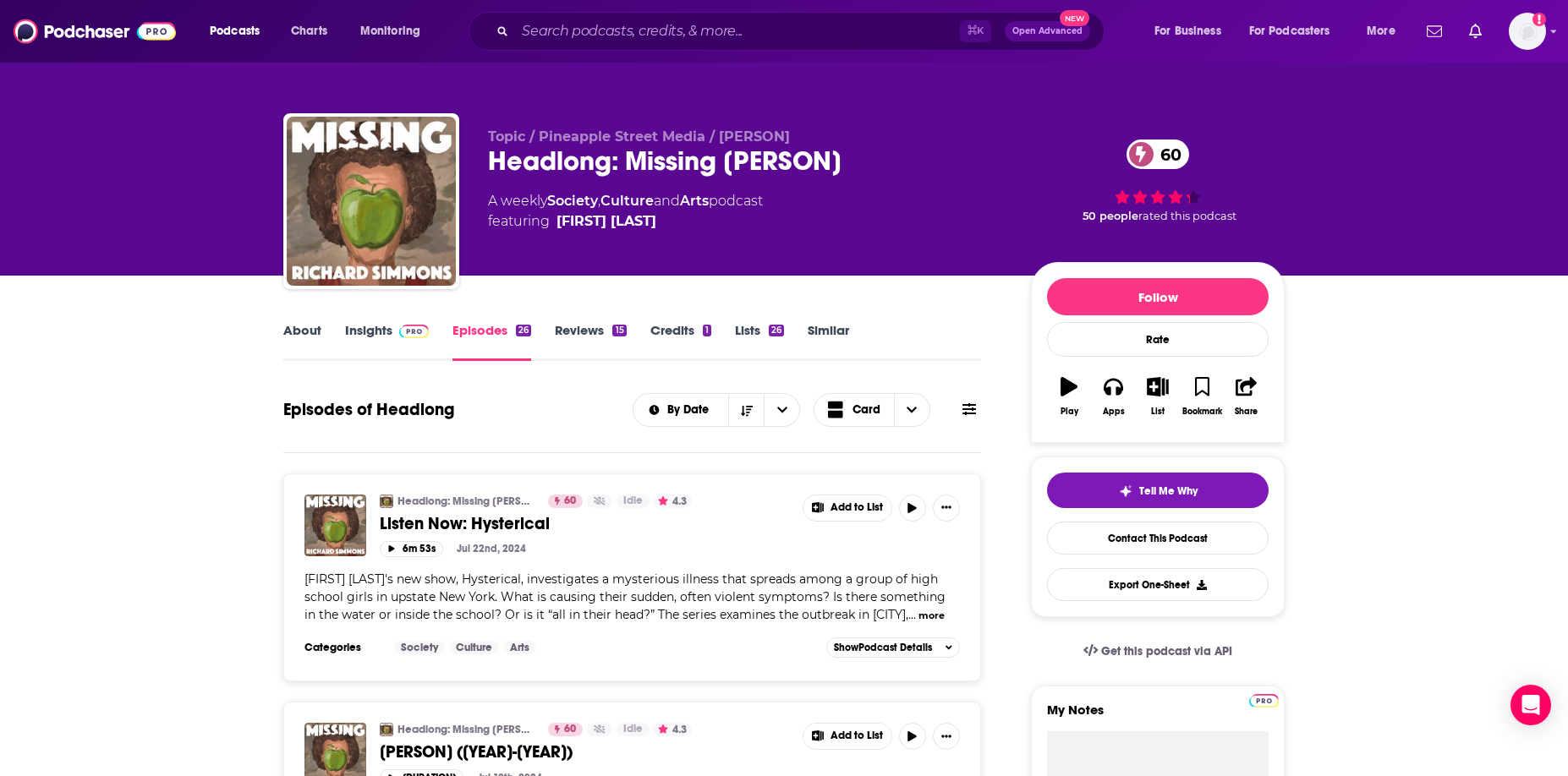 click on "About" at bounding box center (302, 342) 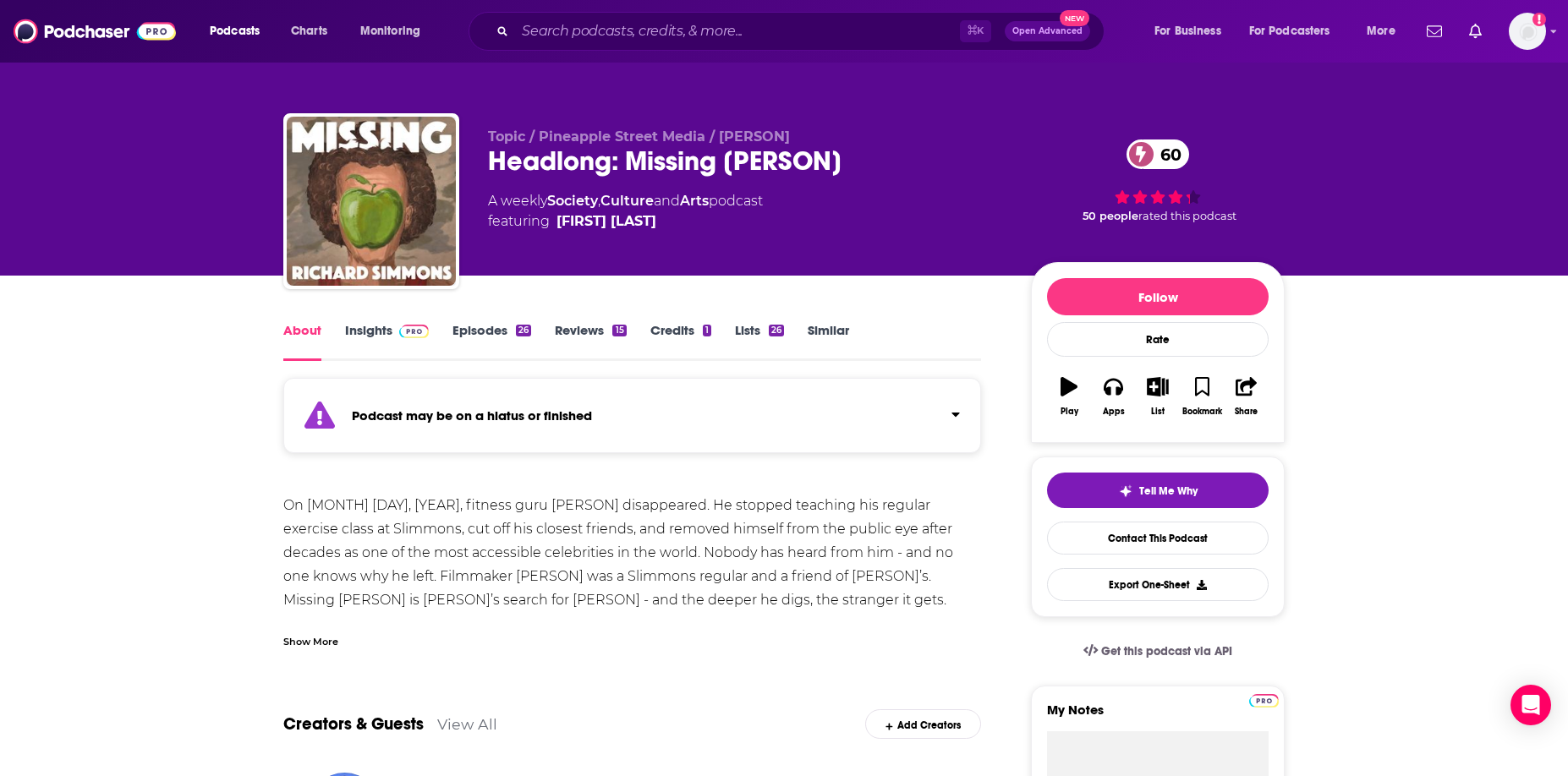 click on "Topic / Pineapple Street Media / [NAME] [LAST]" at bounding box center (639, 136) 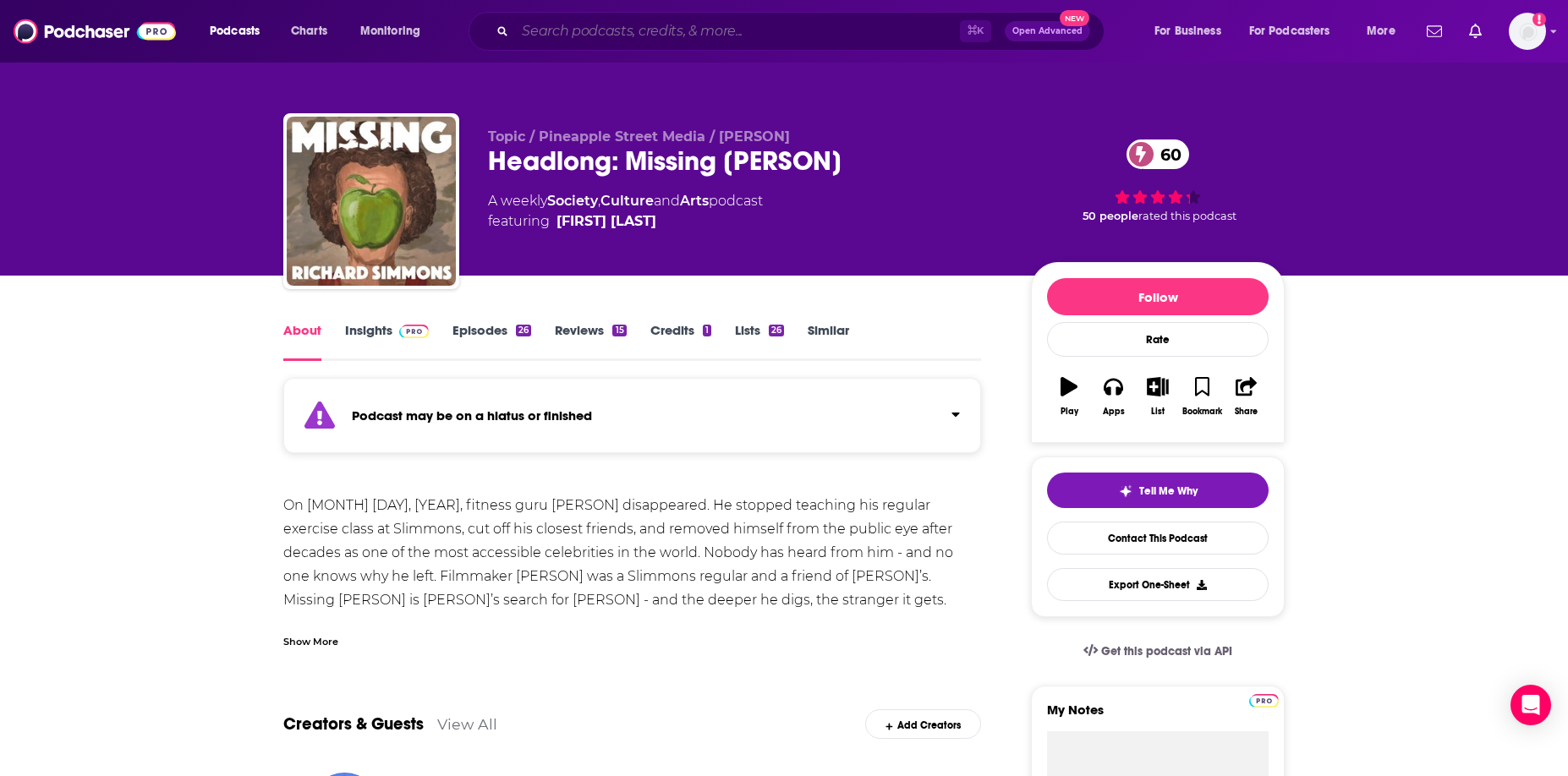 click at bounding box center (737, 31) 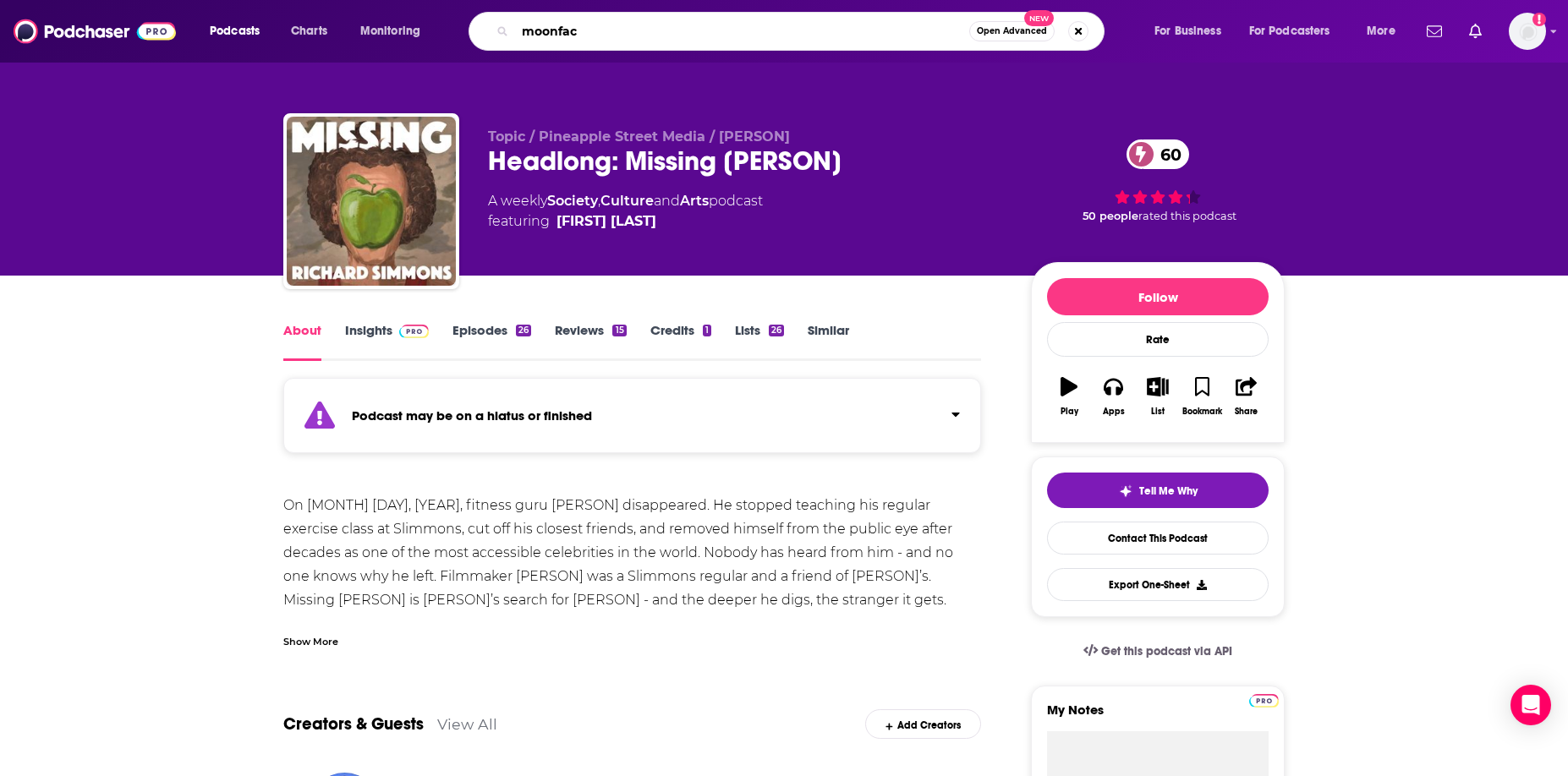 type on "moonface" 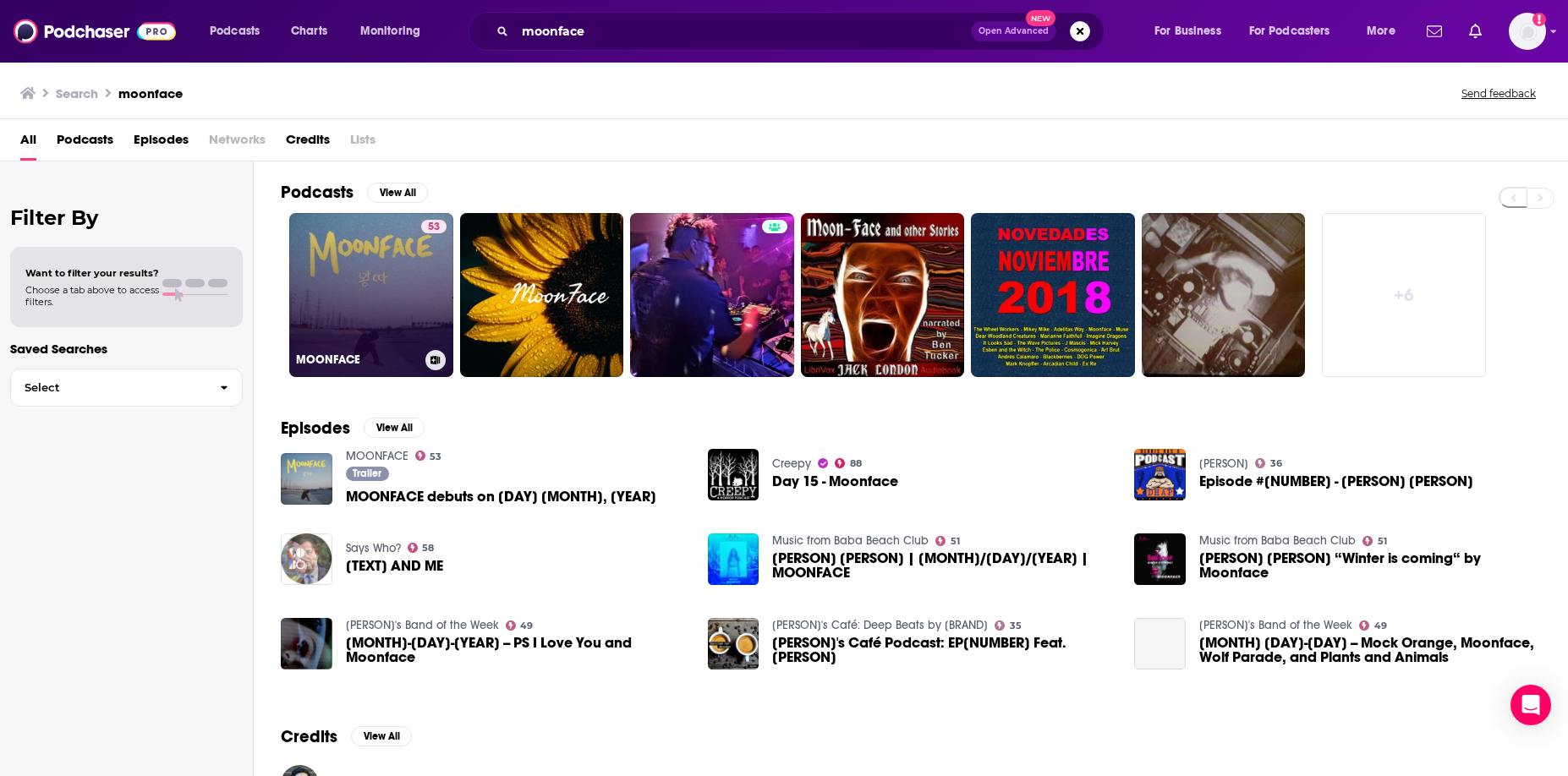click on "53" at bounding box center (434, 285) 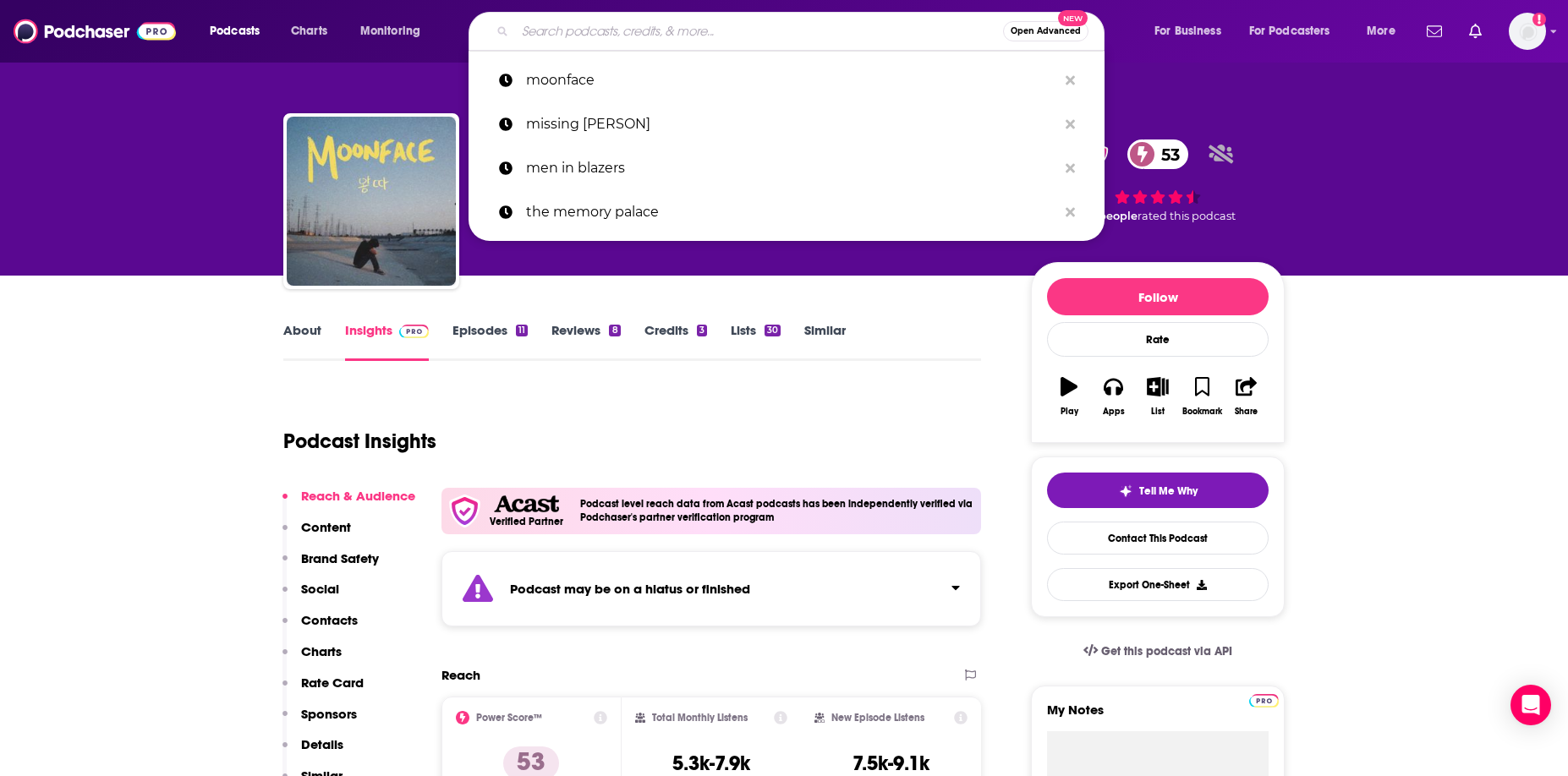 click at bounding box center (759, 31) 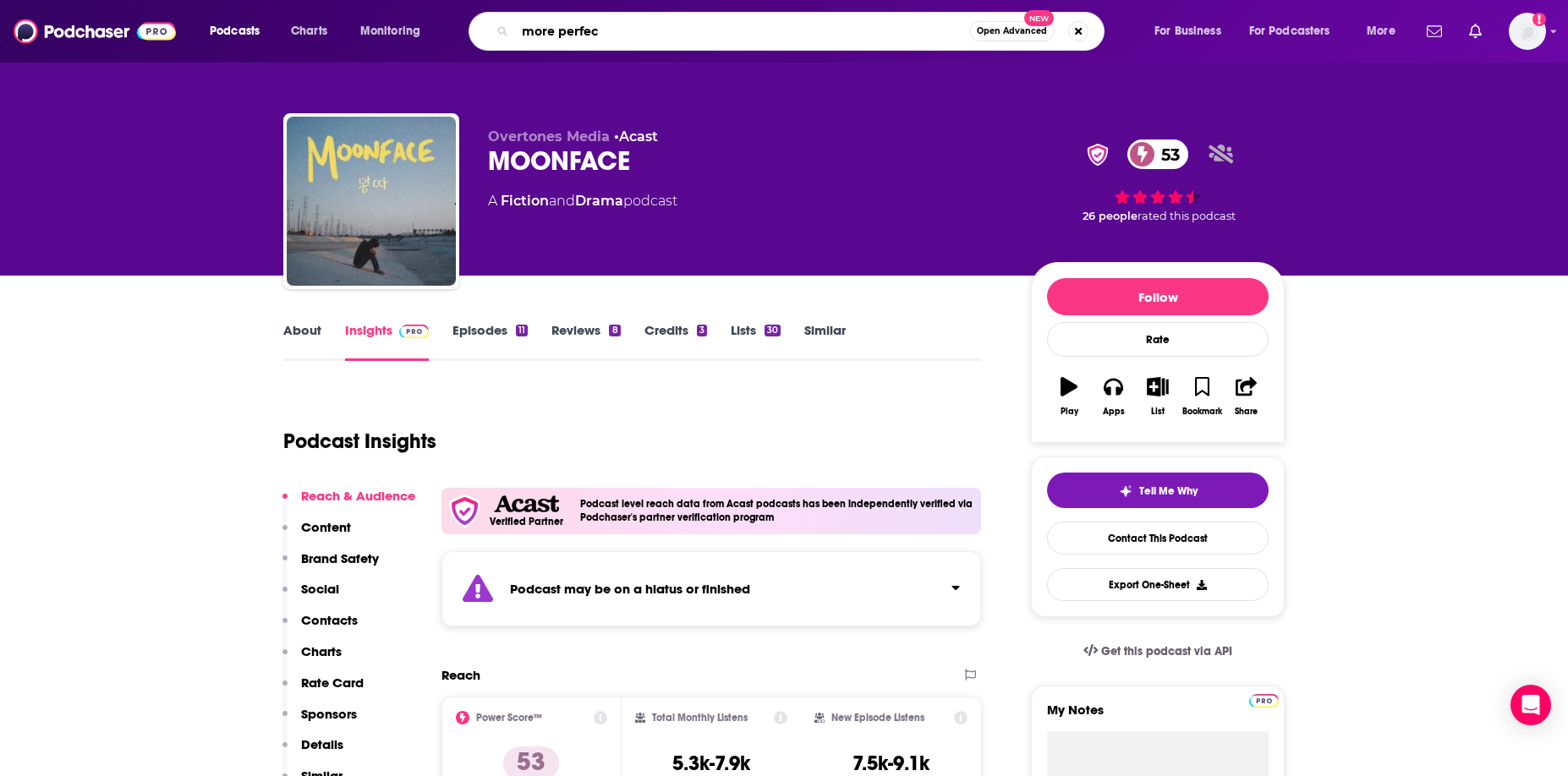 type on "more perfect" 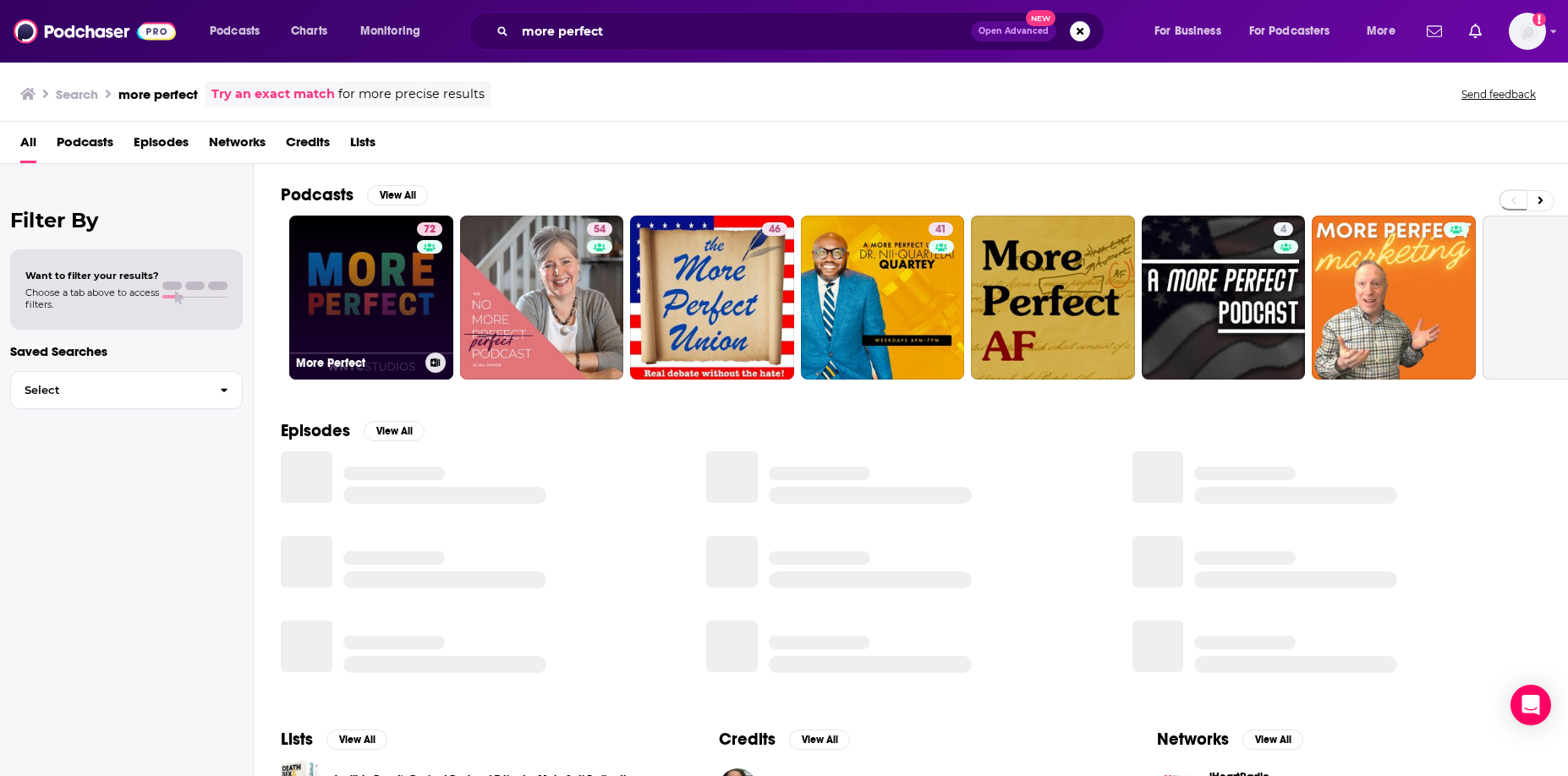 click on "72 More Perfect" at bounding box center (371, 298) 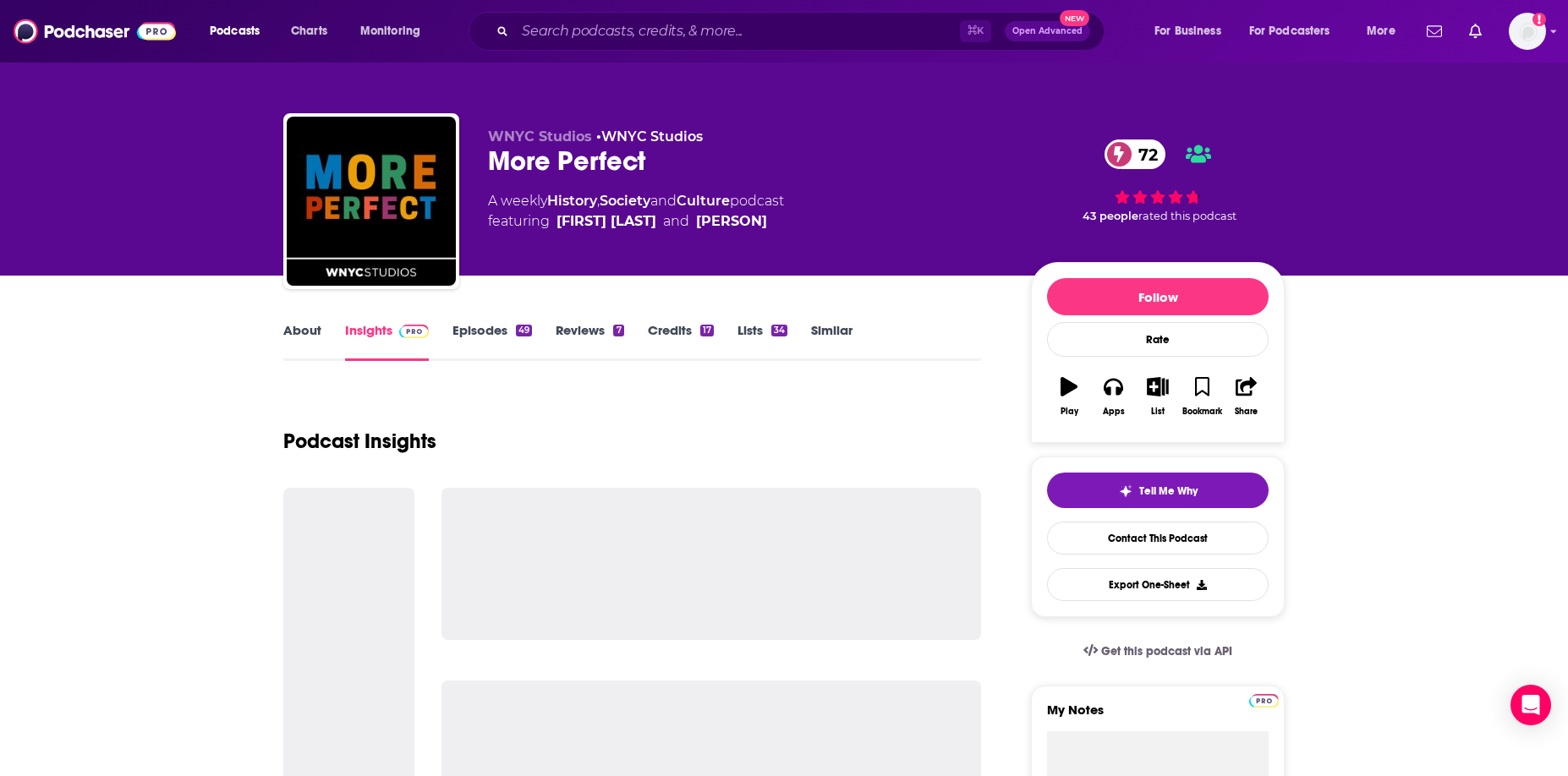 click on "Episodes 49" at bounding box center [492, 342] 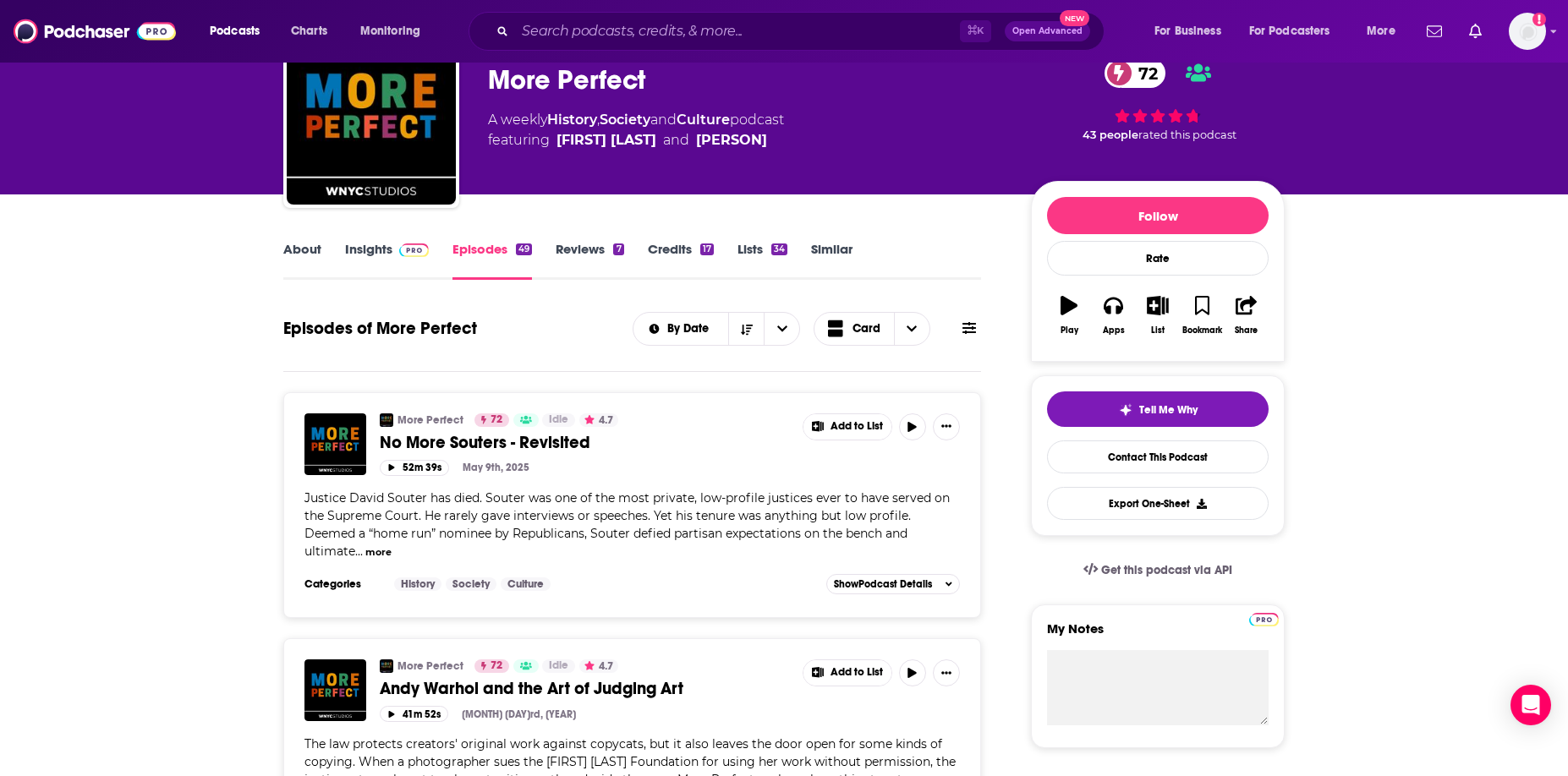 scroll, scrollTop: 82, scrollLeft: 0, axis: vertical 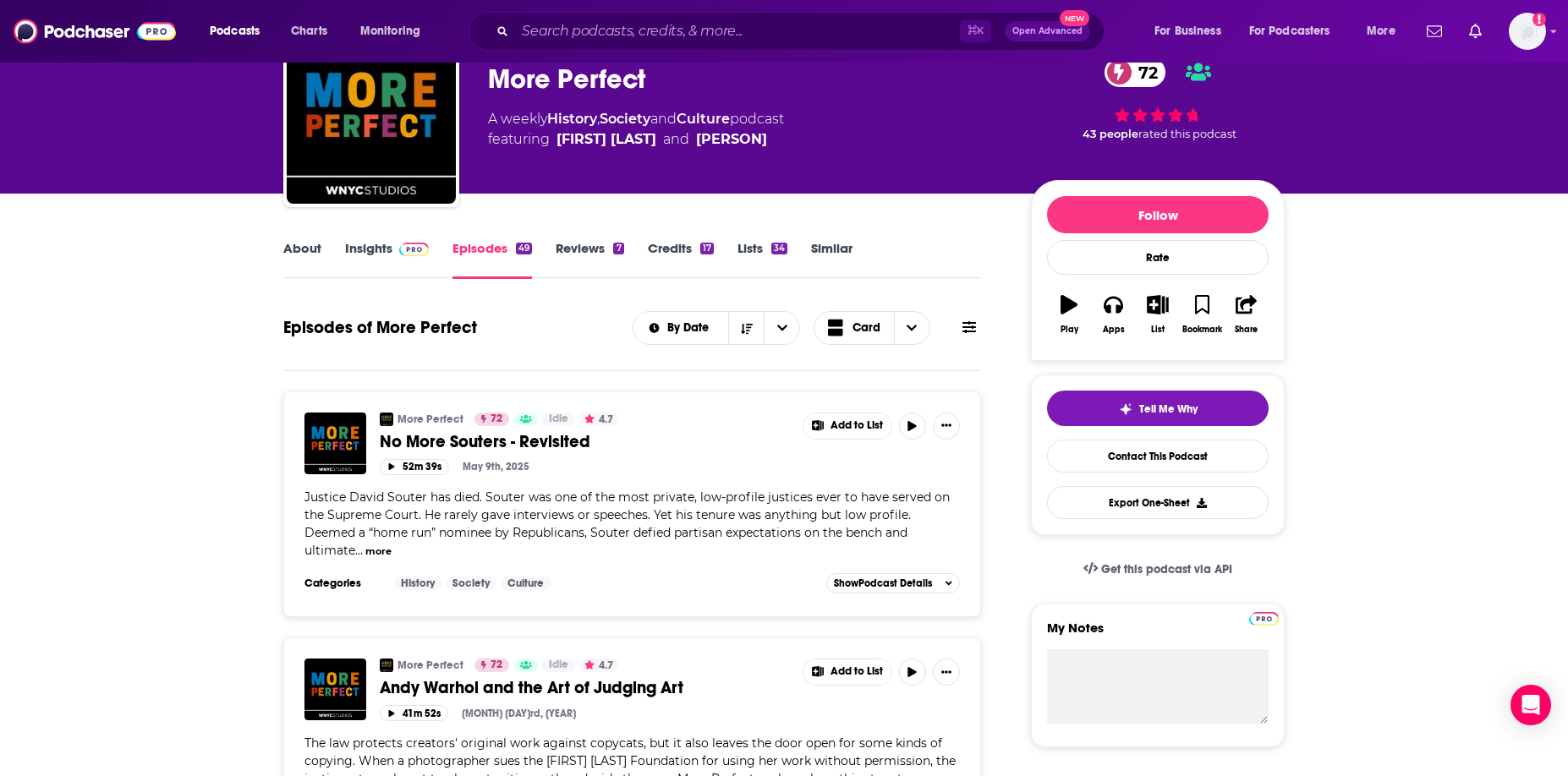 click on "more" at bounding box center [378, 551] 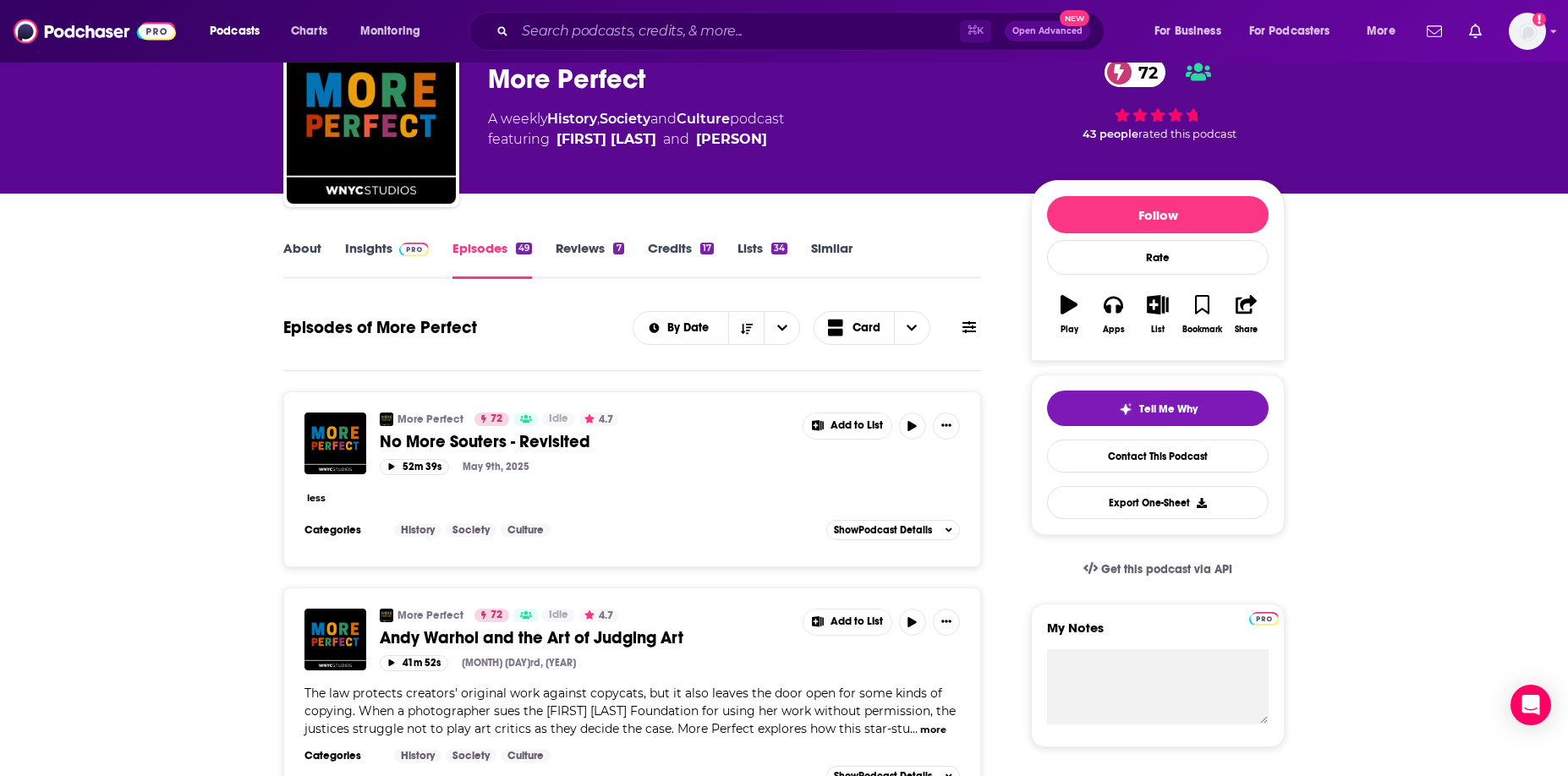 click on "less" at bounding box center [316, 498] 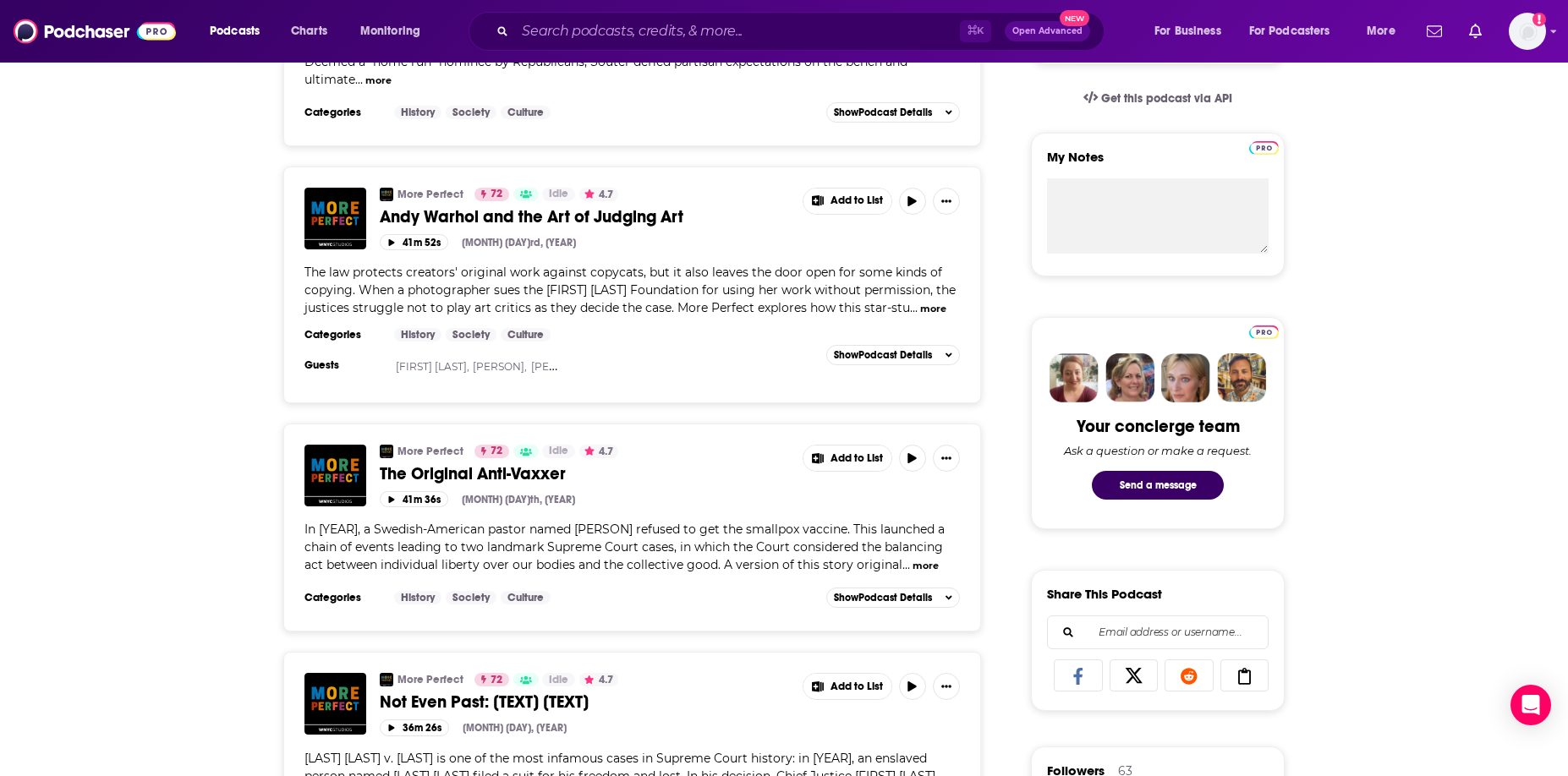 scroll, scrollTop: 0, scrollLeft: 0, axis: both 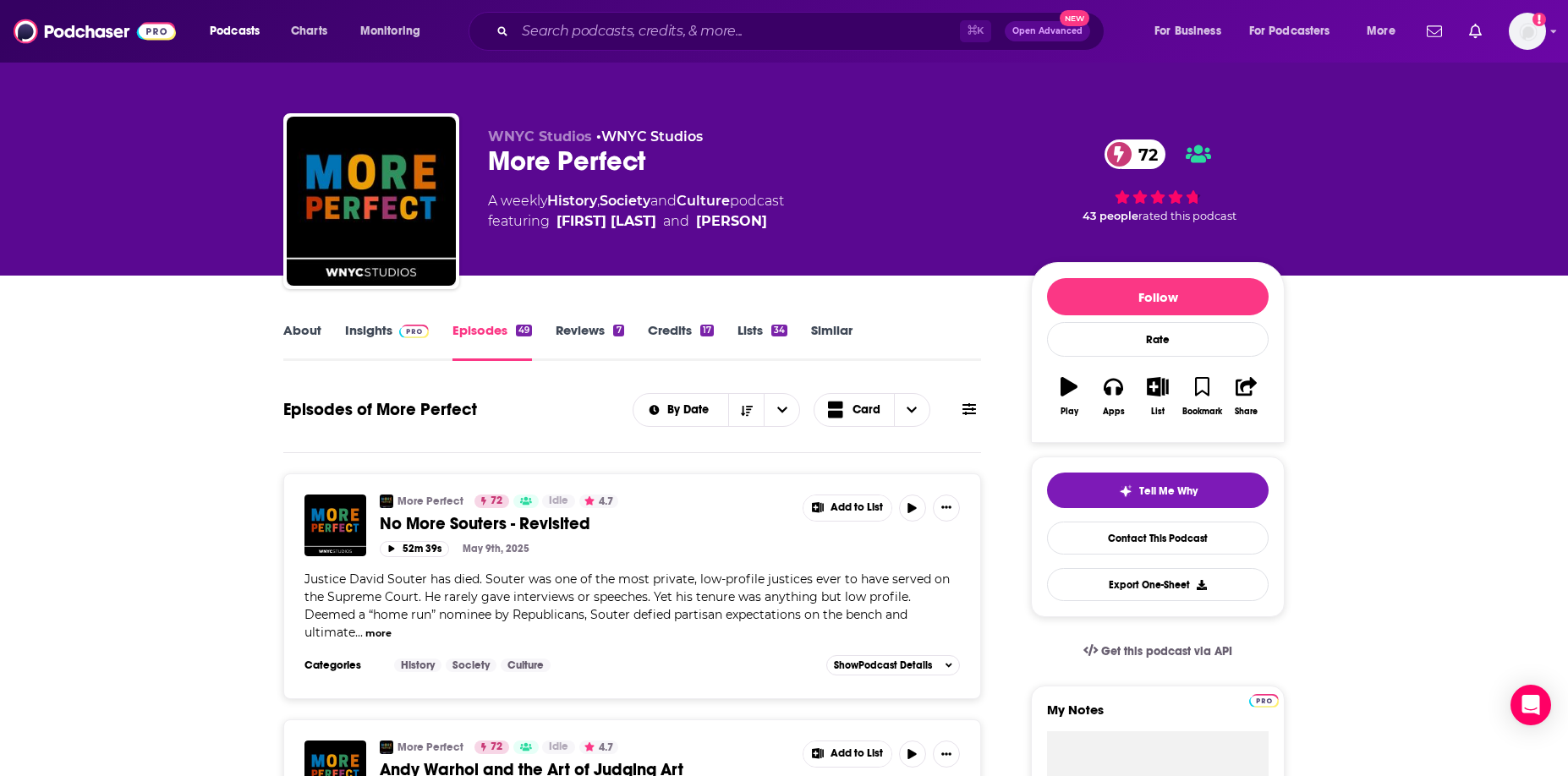 click on "About" at bounding box center [302, 342] 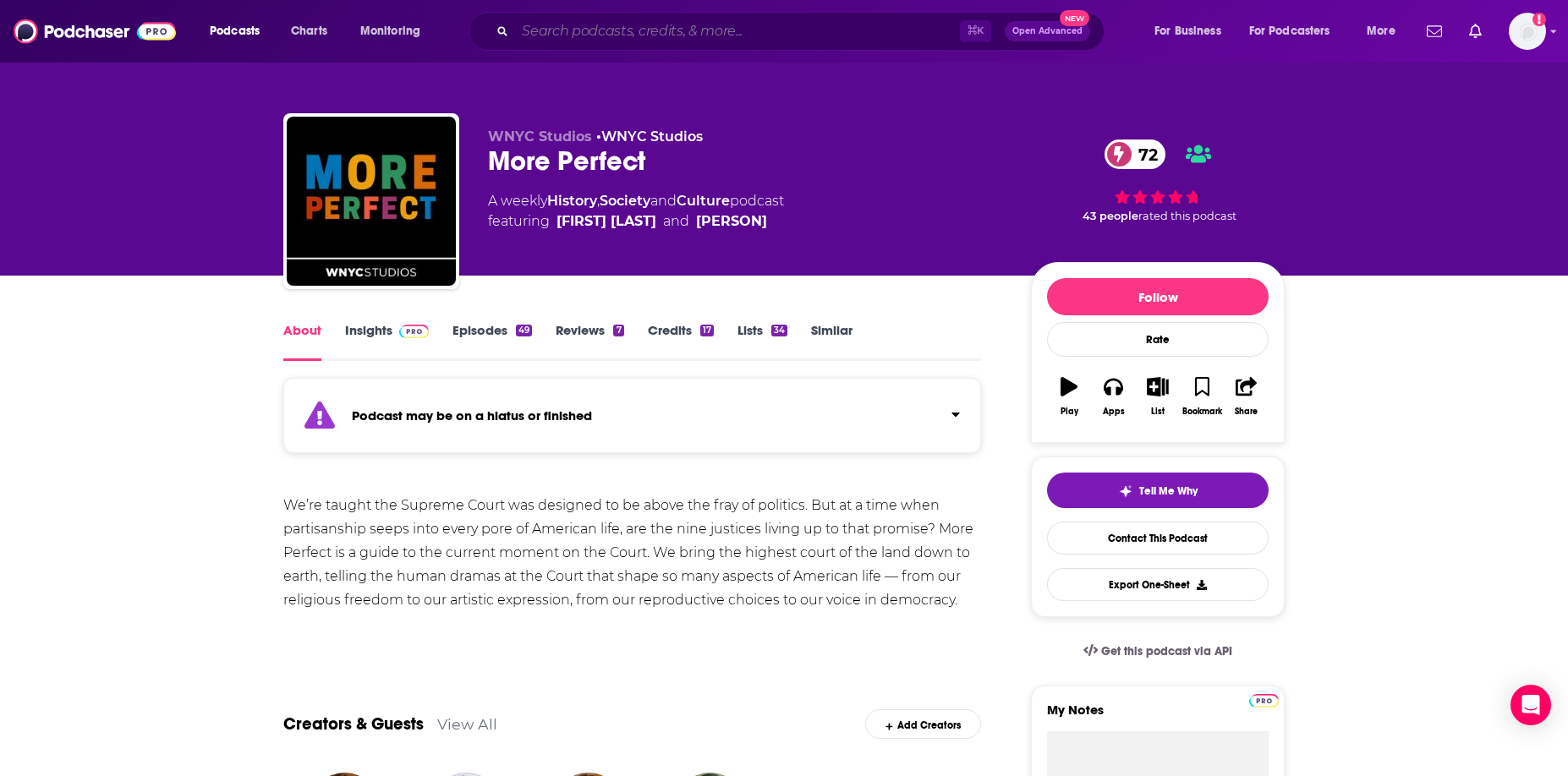 click at bounding box center (737, 31) 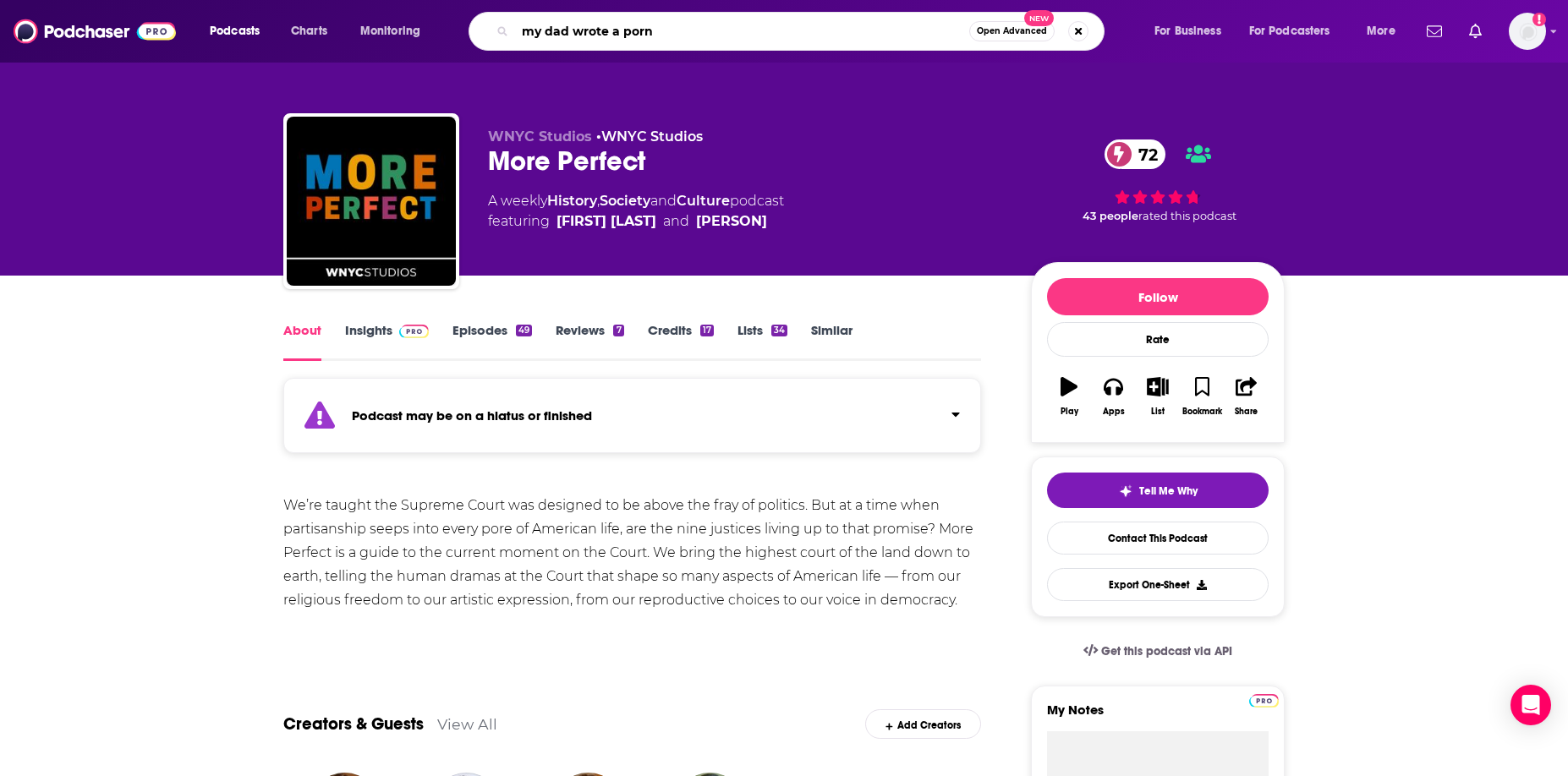 type on "my dad wrote a porno" 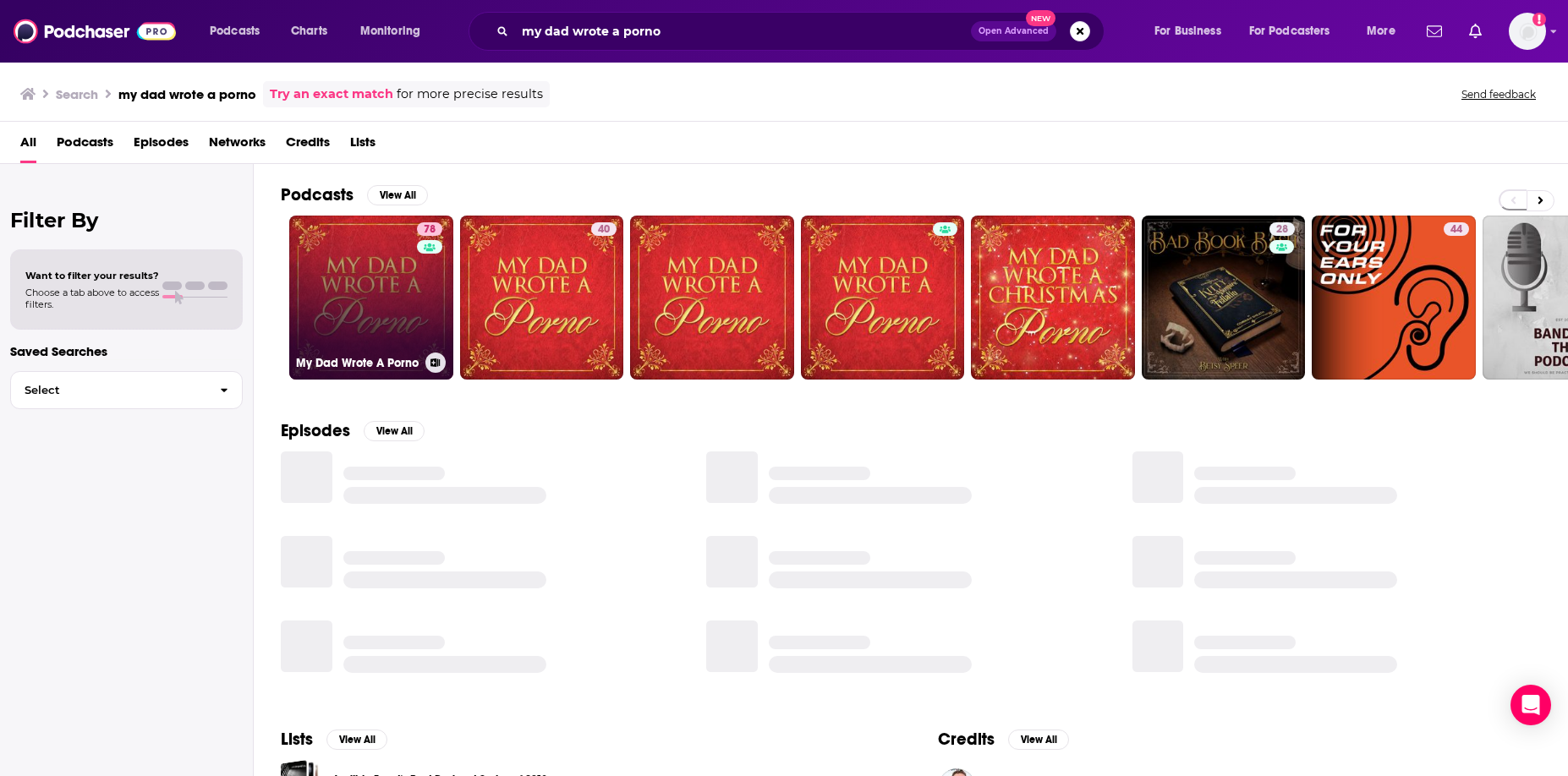 click on "78 My Dad Wrote A Porno" at bounding box center (371, 298) 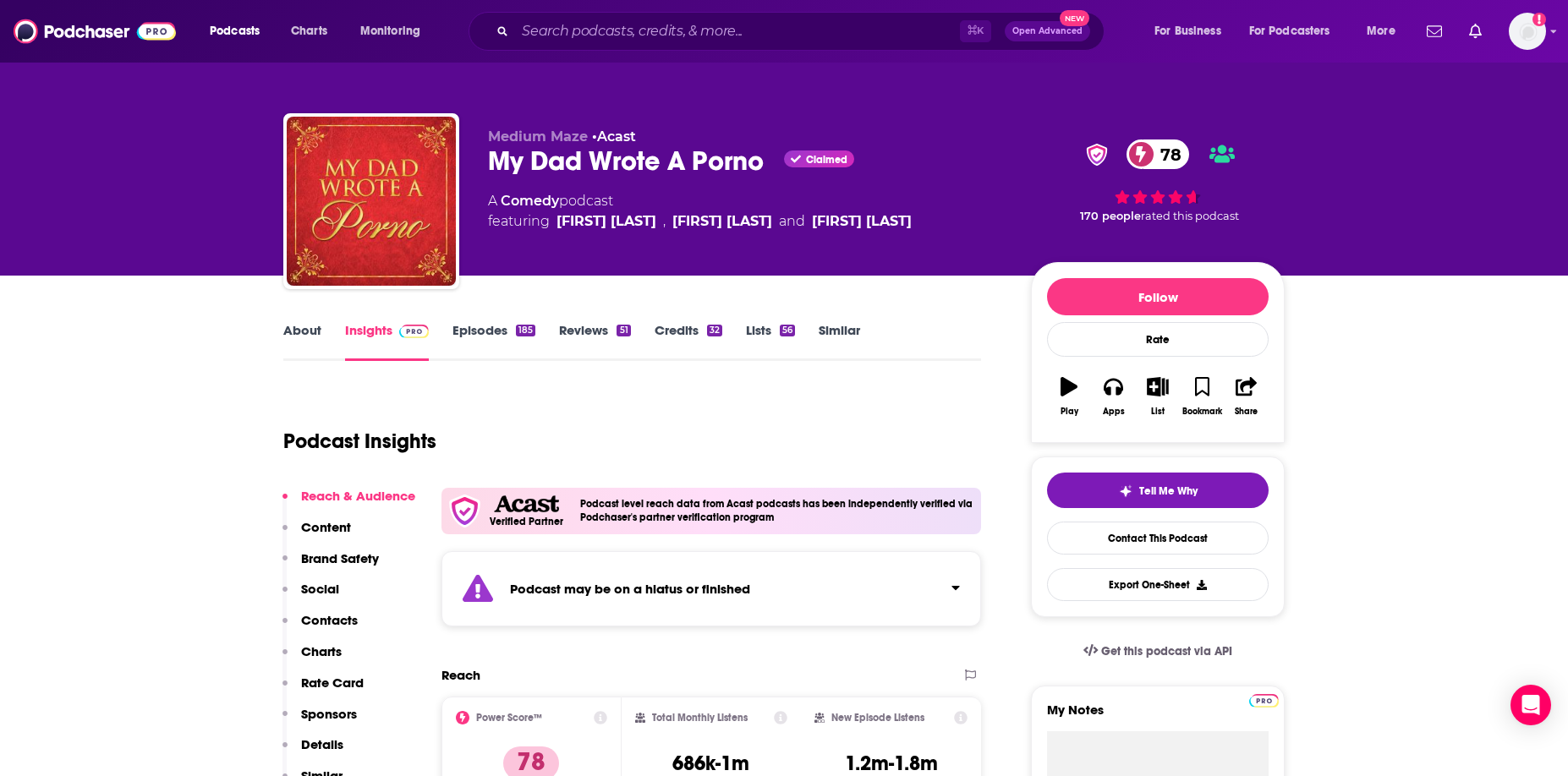 click on "Episodes 185" at bounding box center [494, 342] 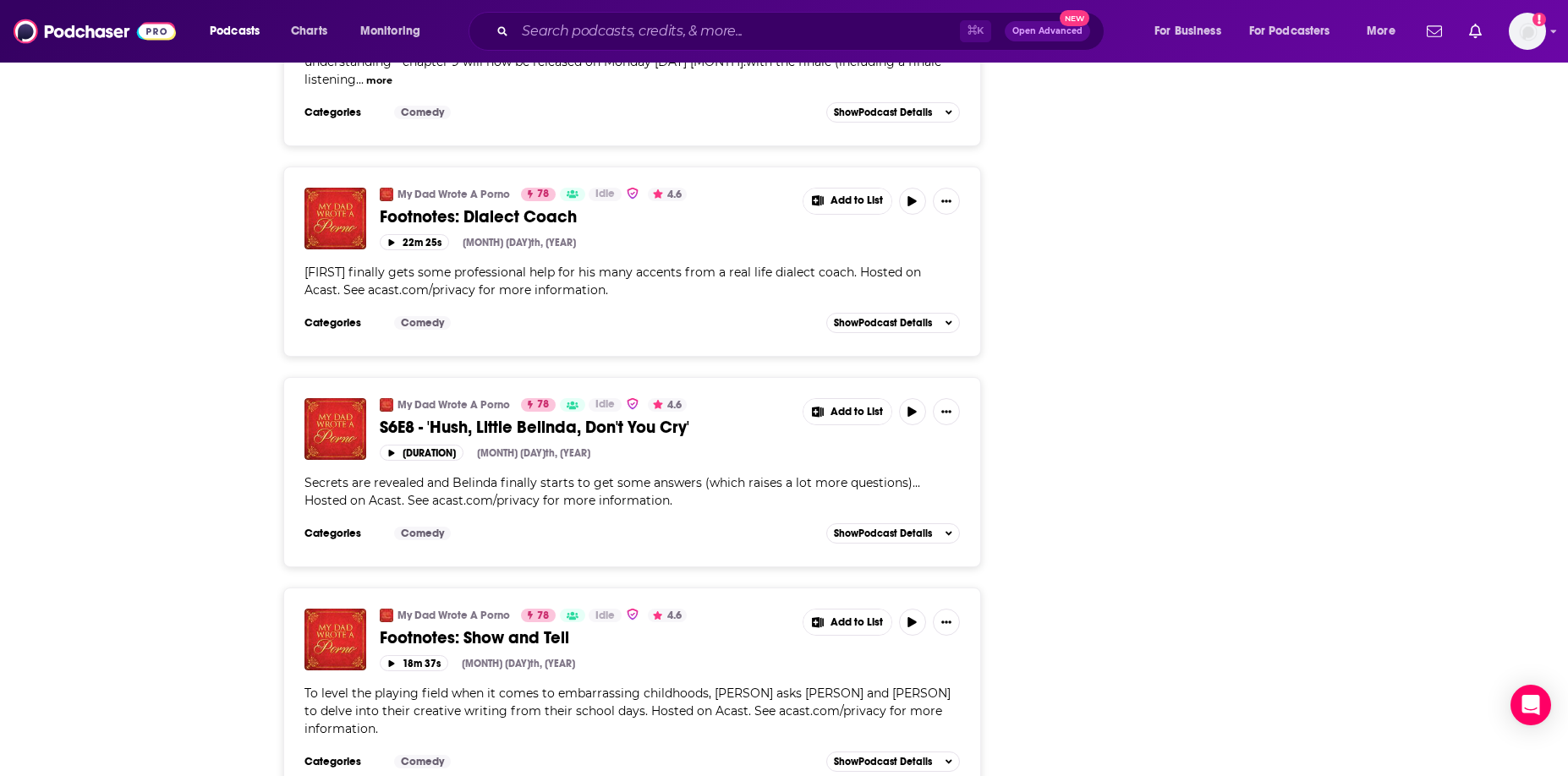 scroll, scrollTop: 5451, scrollLeft: 0, axis: vertical 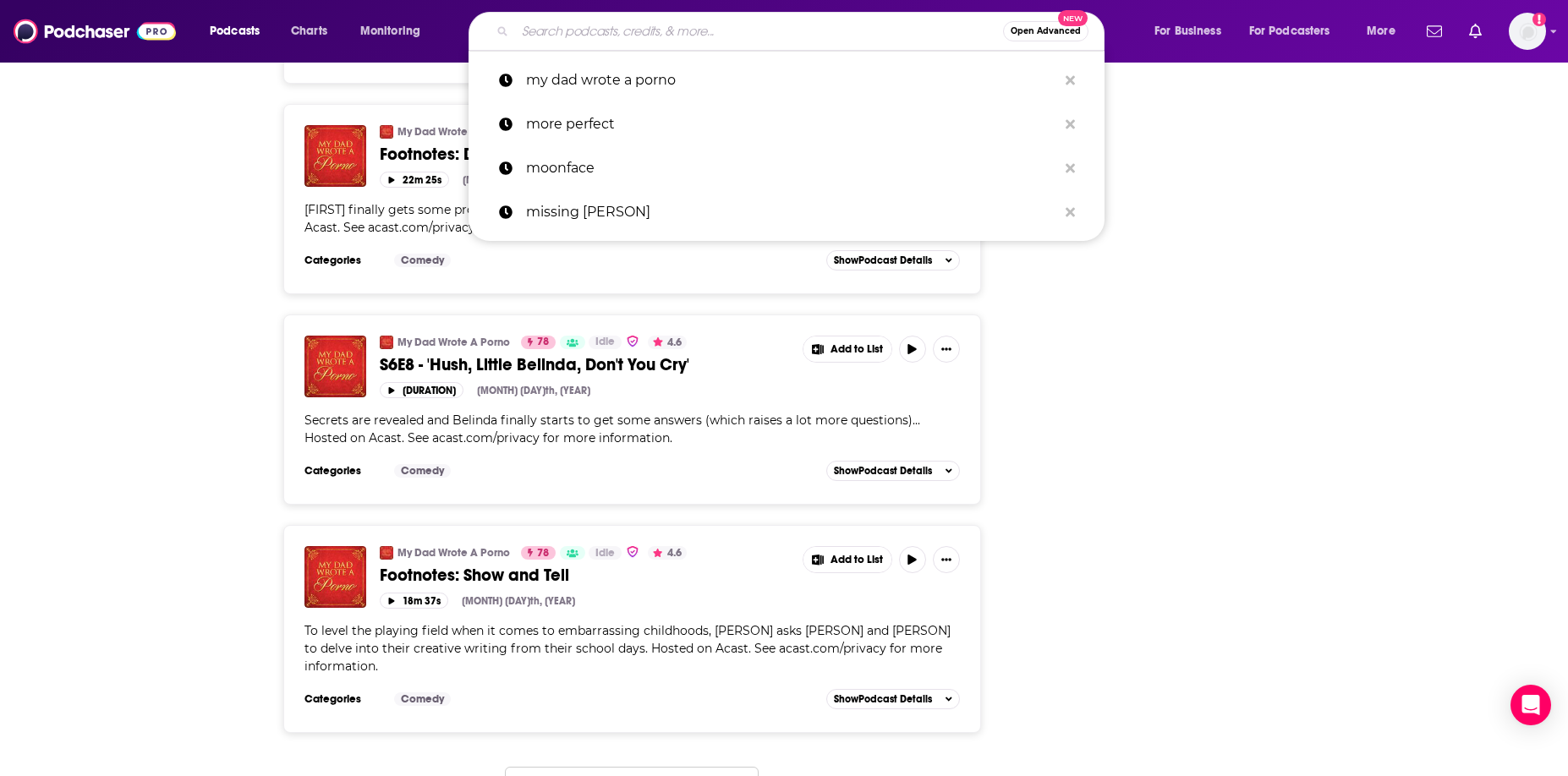 click at bounding box center [759, 31] 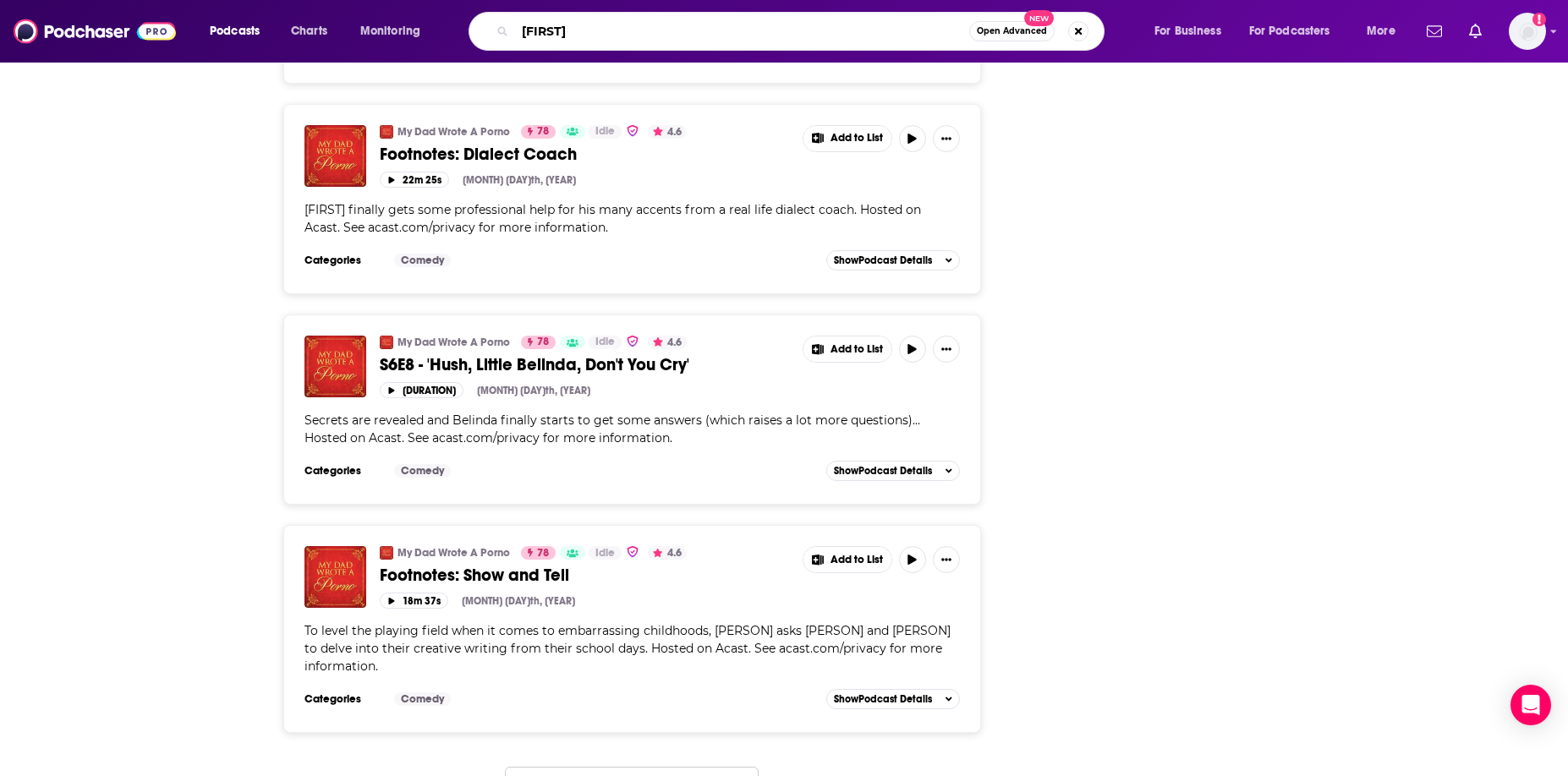 type on "nancy" 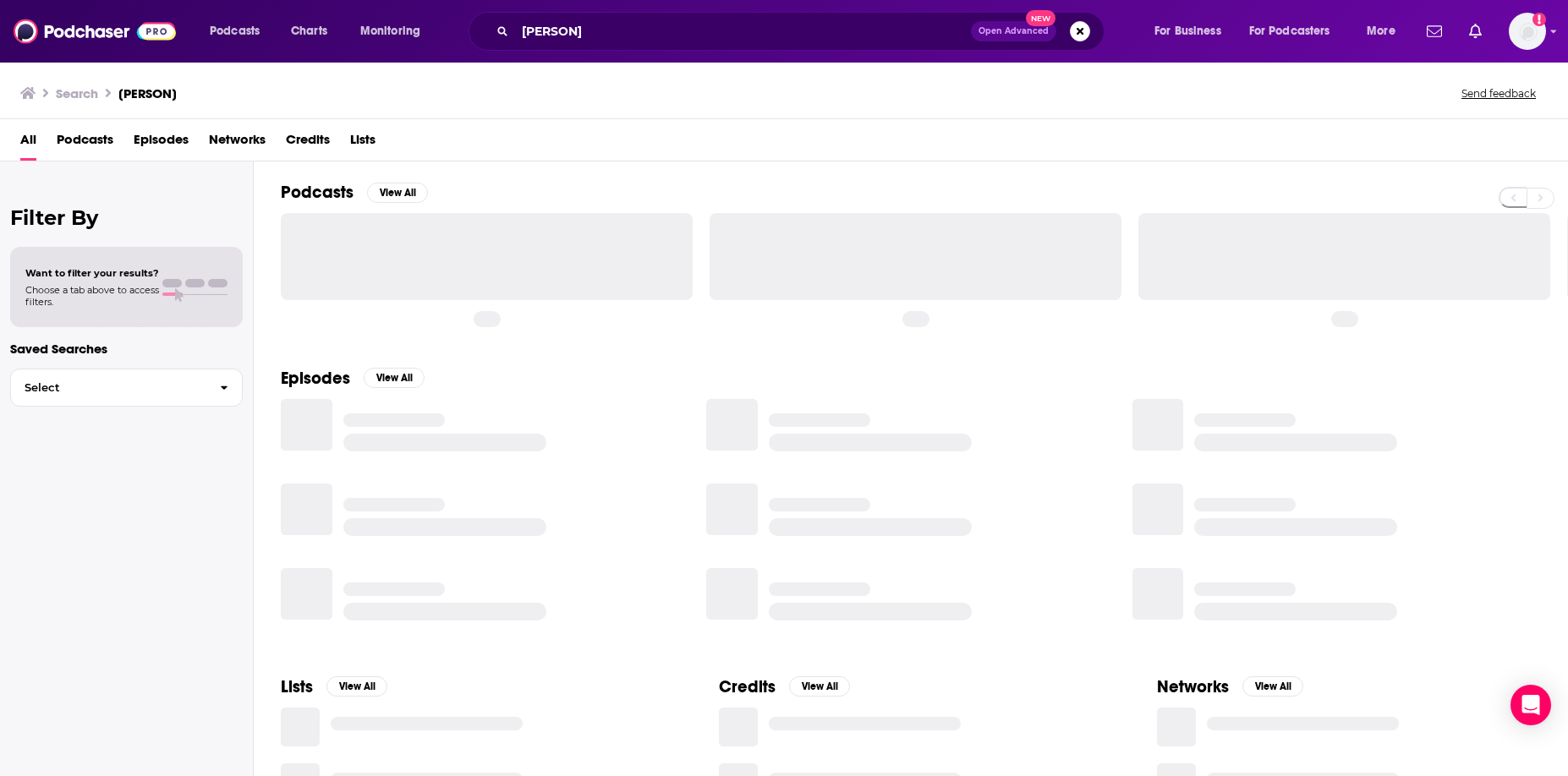 scroll, scrollTop: 0, scrollLeft: 0, axis: both 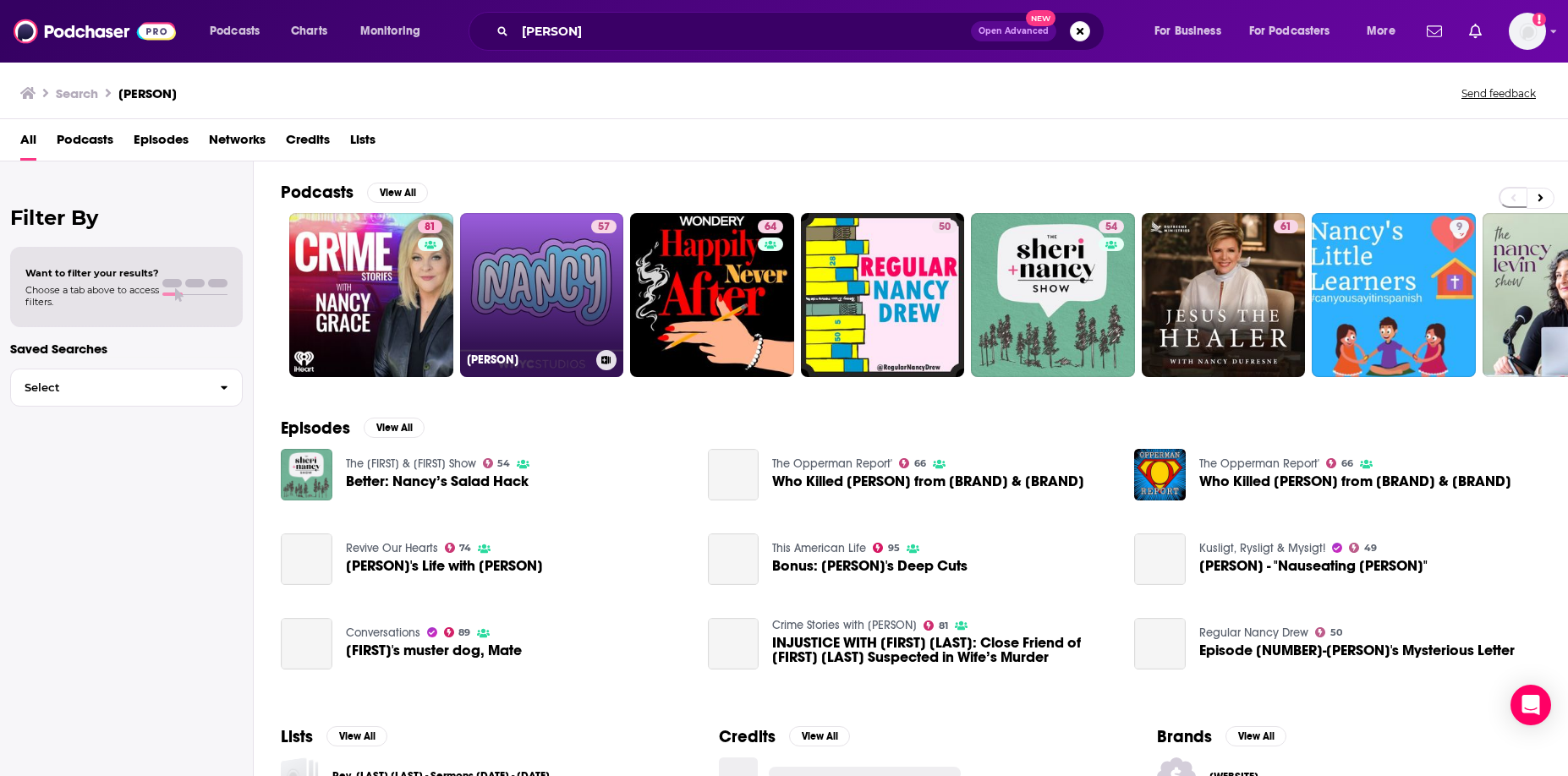 click on "57 Nancy" at bounding box center (542, 295) 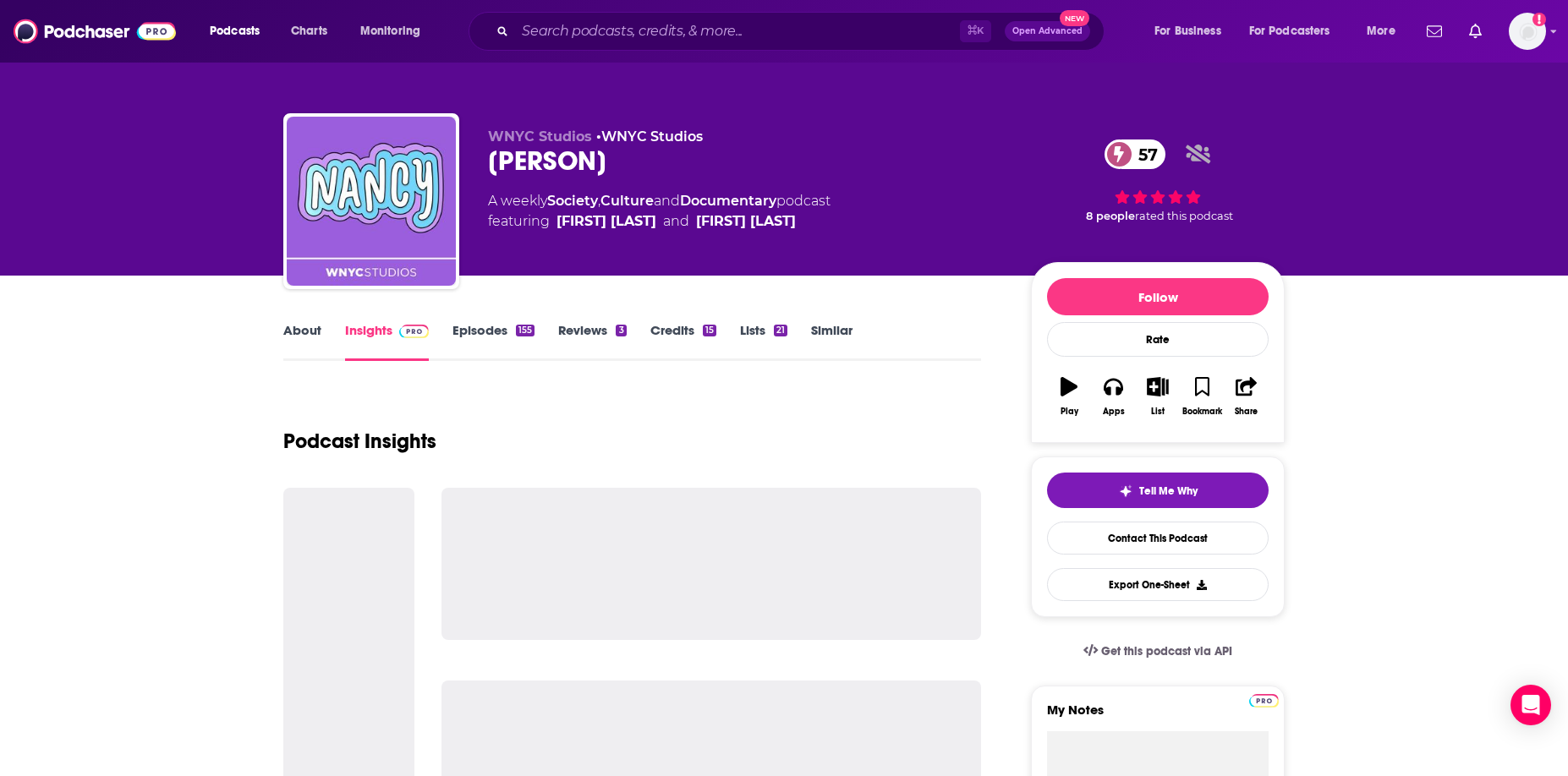 click on "Episodes 155" at bounding box center [493, 342] 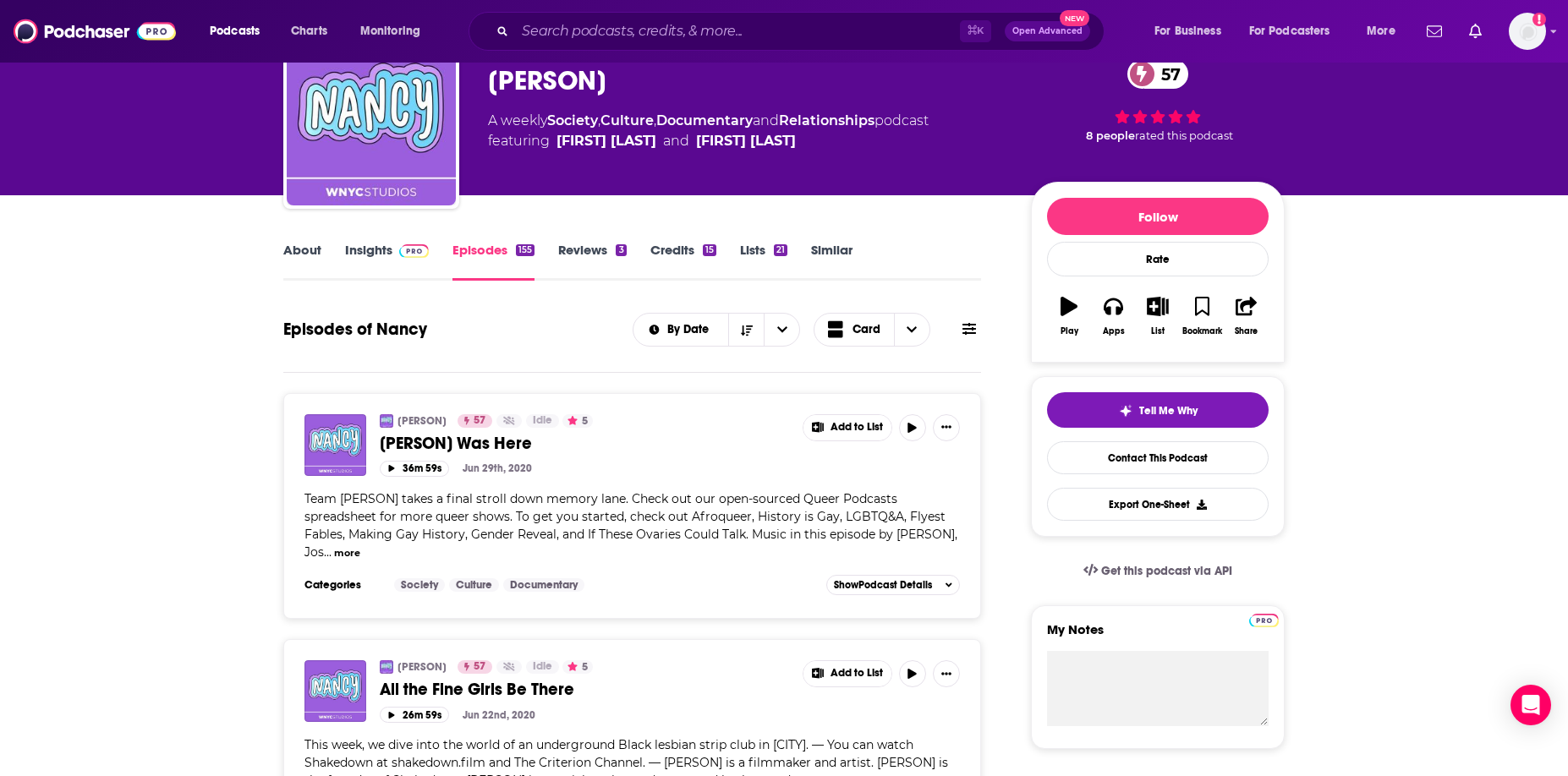 scroll, scrollTop: 99, scrollLeft: 0, axis: vertical 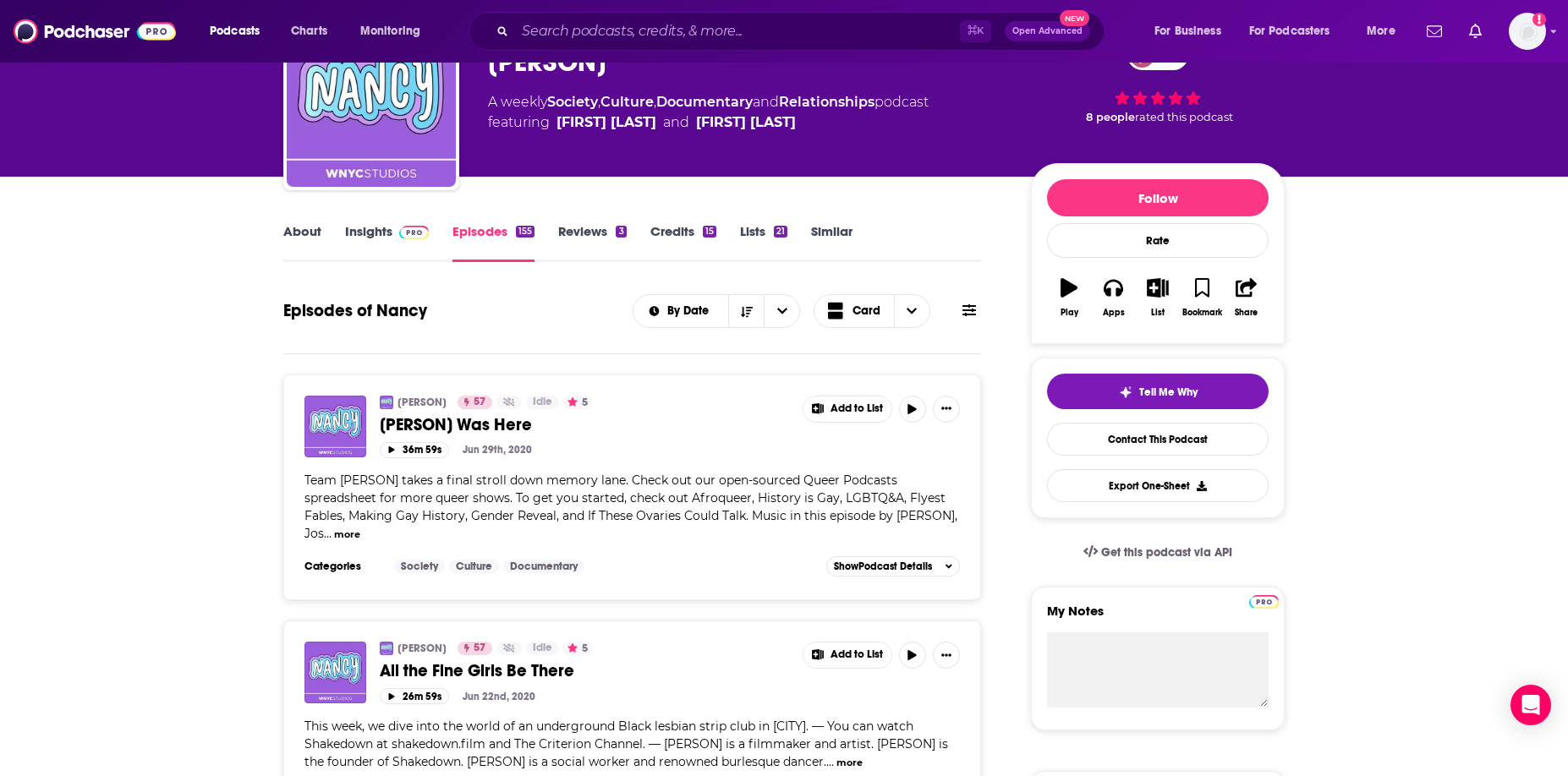 click on "About" at bounding box center [302, 243] 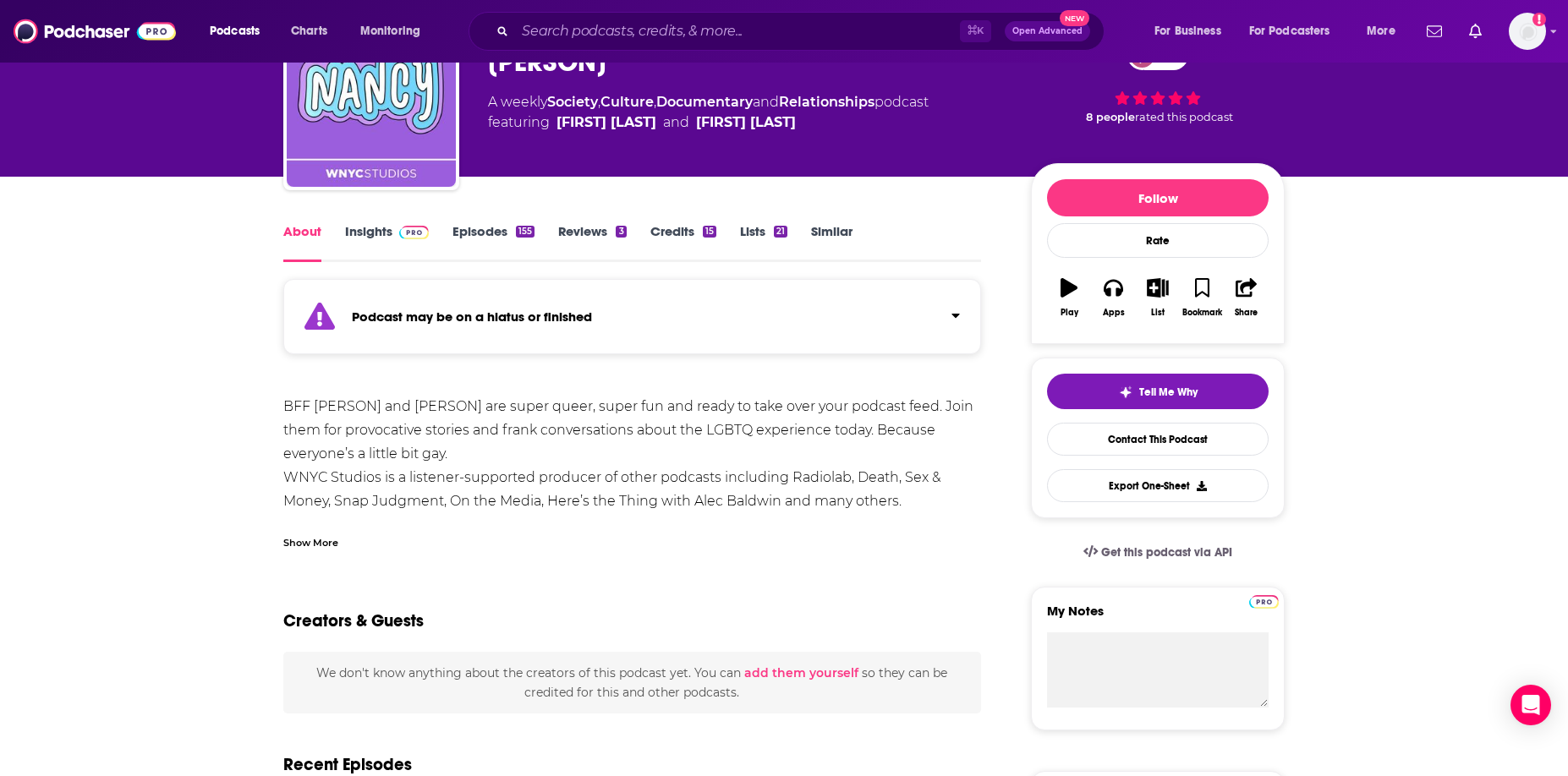 scroll, scrollTop: 0, scrollLeft: 0, axis: both 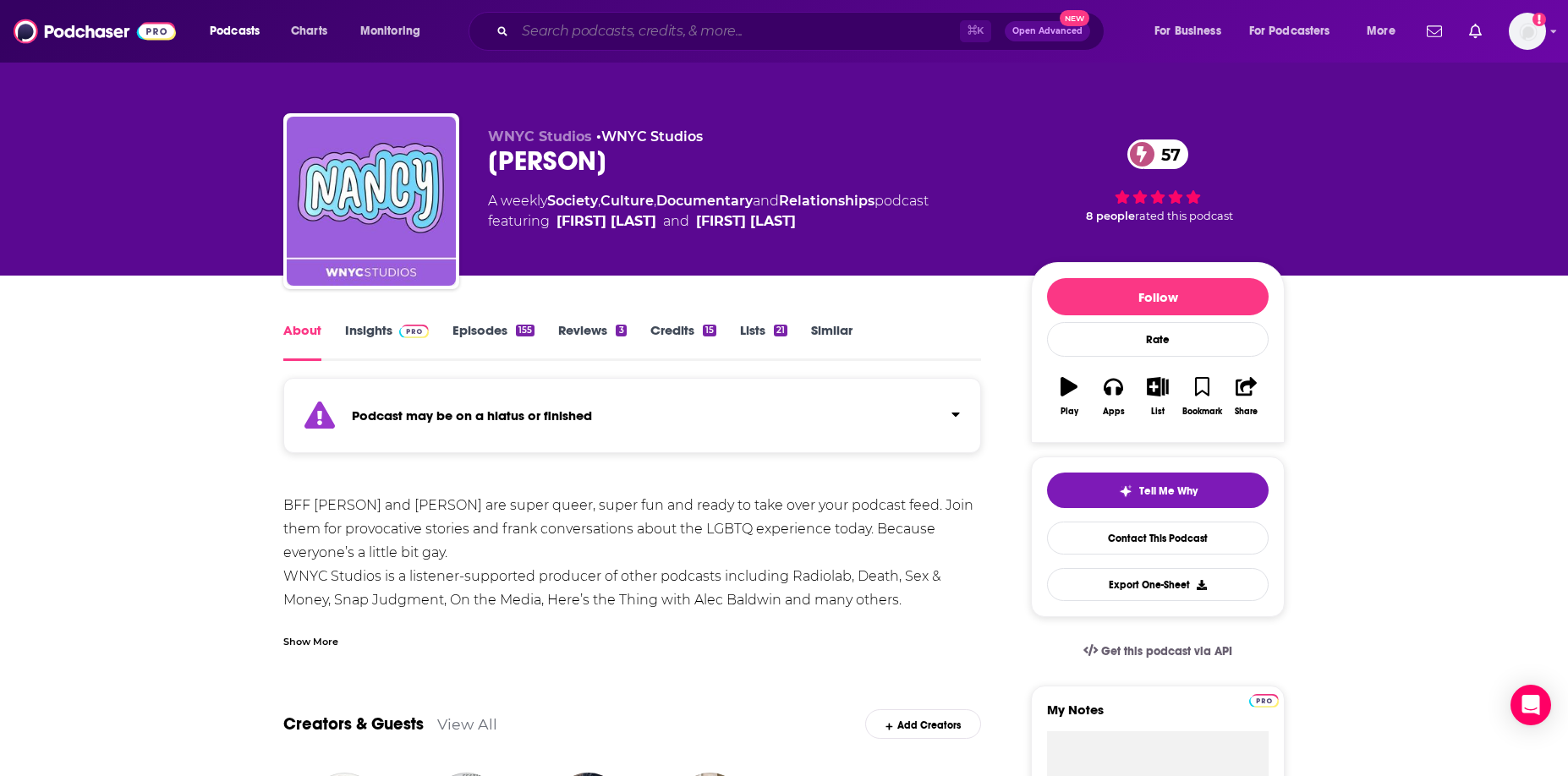 click at bounding box center (737, 31) 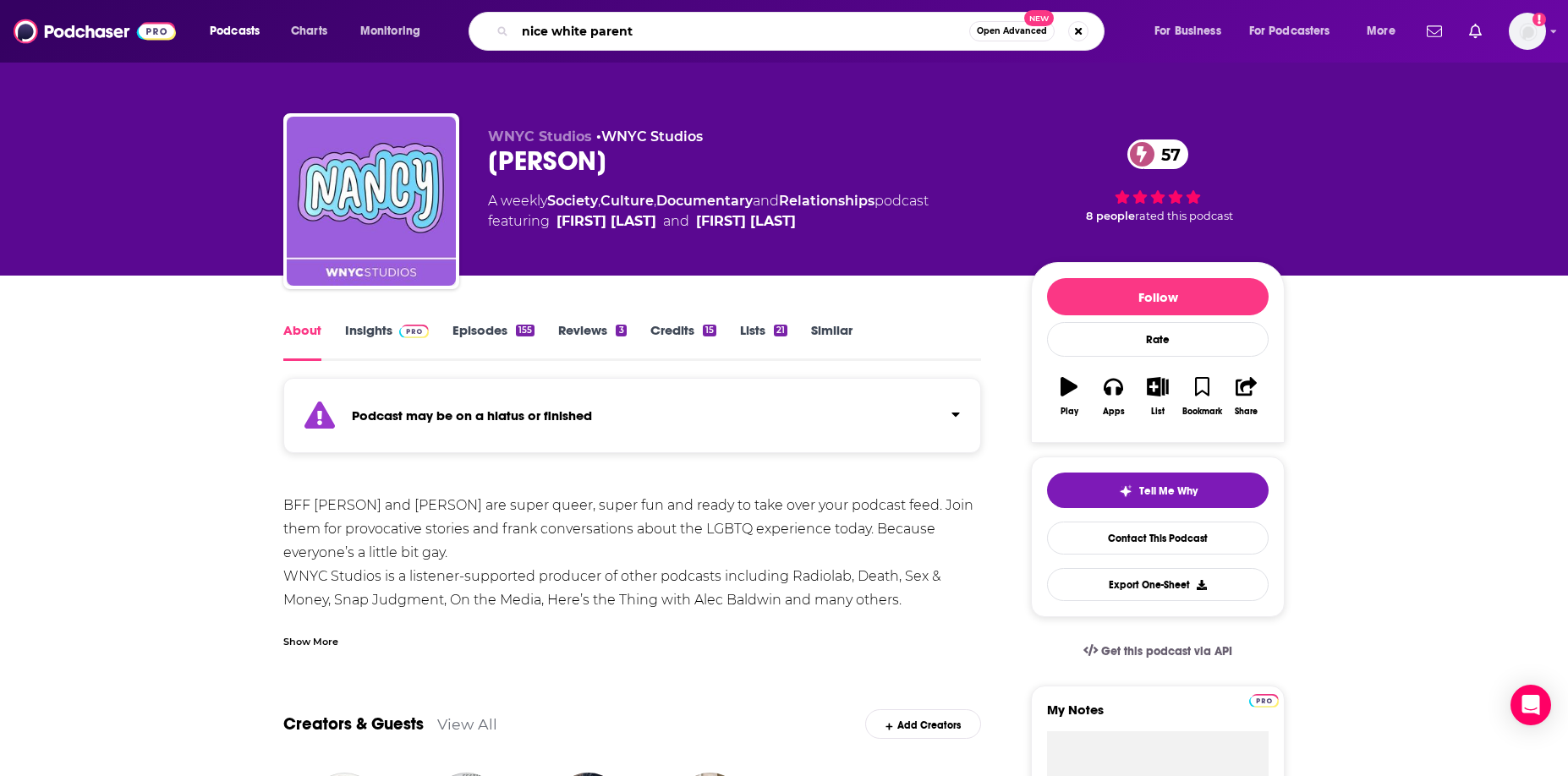 type on "nice white parents" 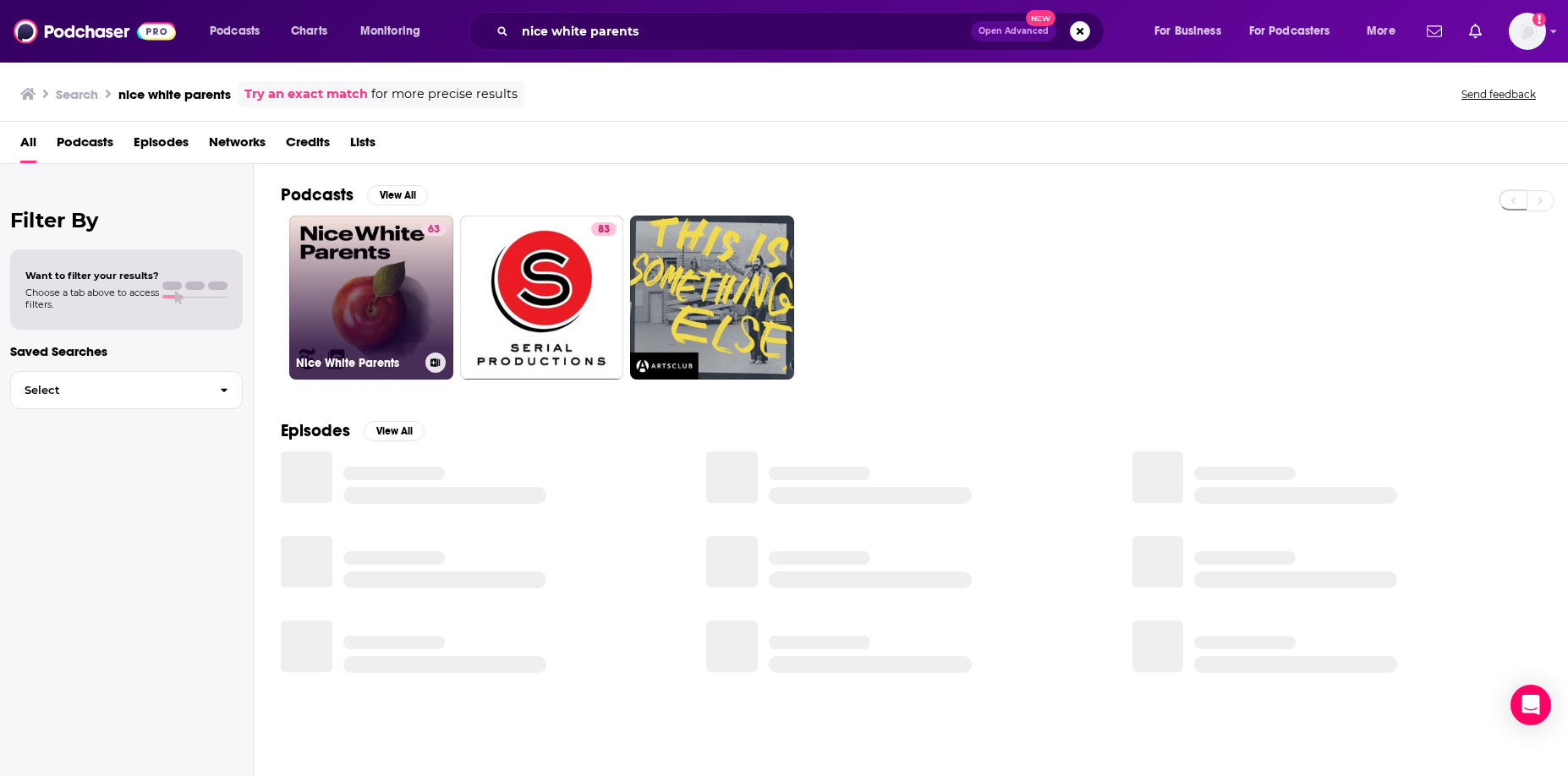 click on "63 Nice White Parents" at bounding box center (371, 298) 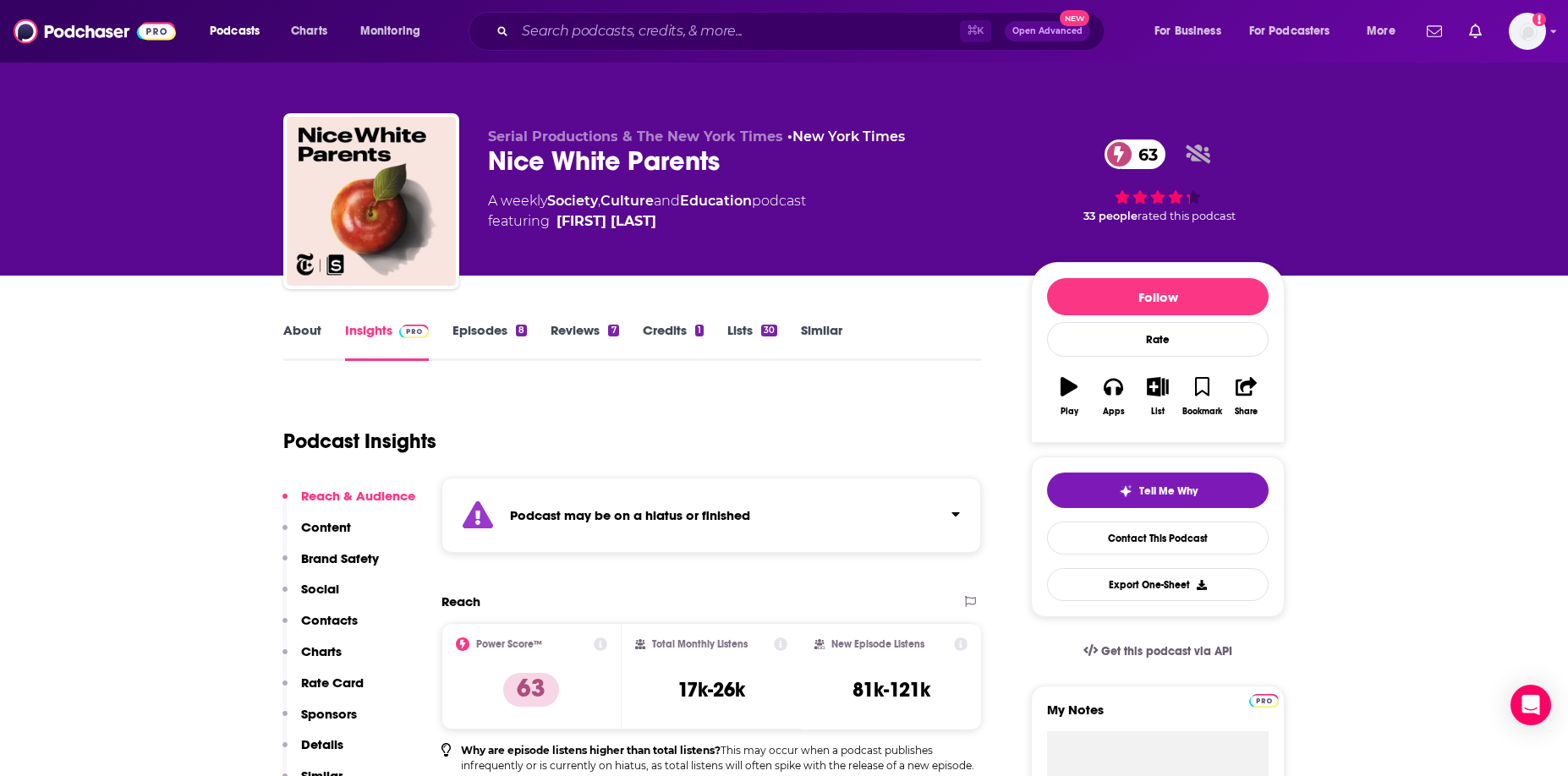click on "About" at bounding box center (302, 342) 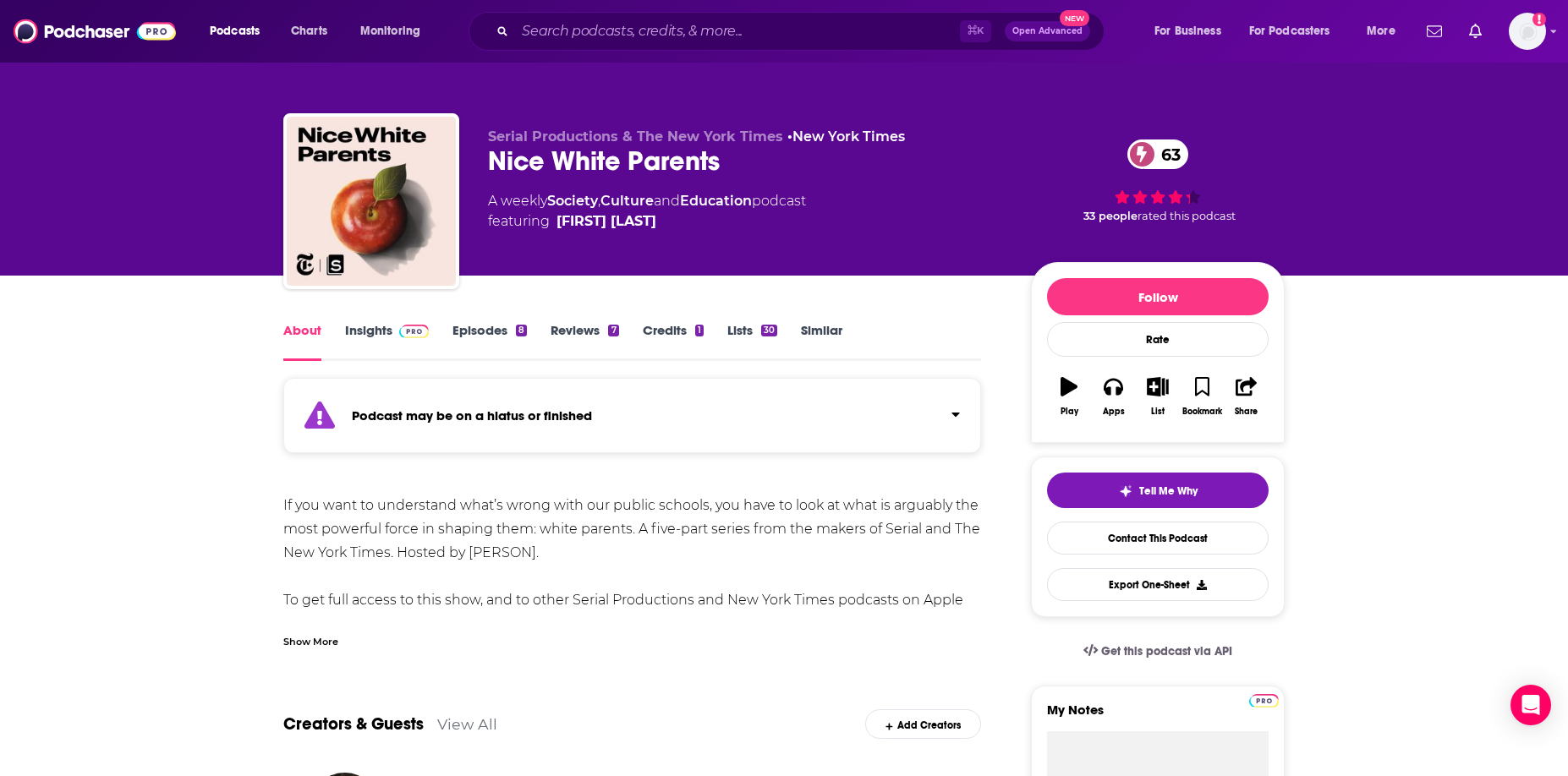 click on "Episodes 8" at bounding box center (490, 342) 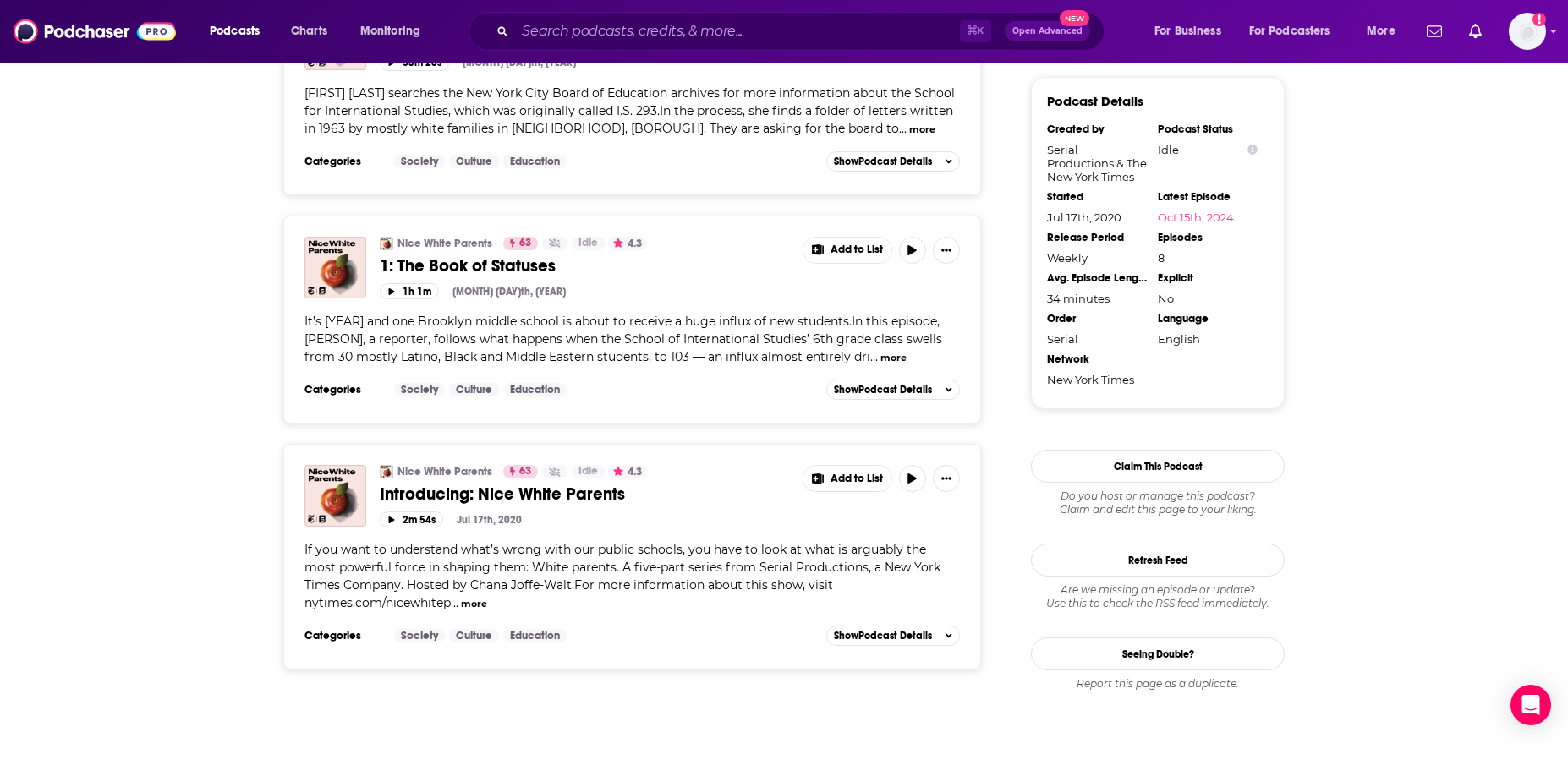 scroll, scrollTop: 0, scrollLeft: 0, axis: both 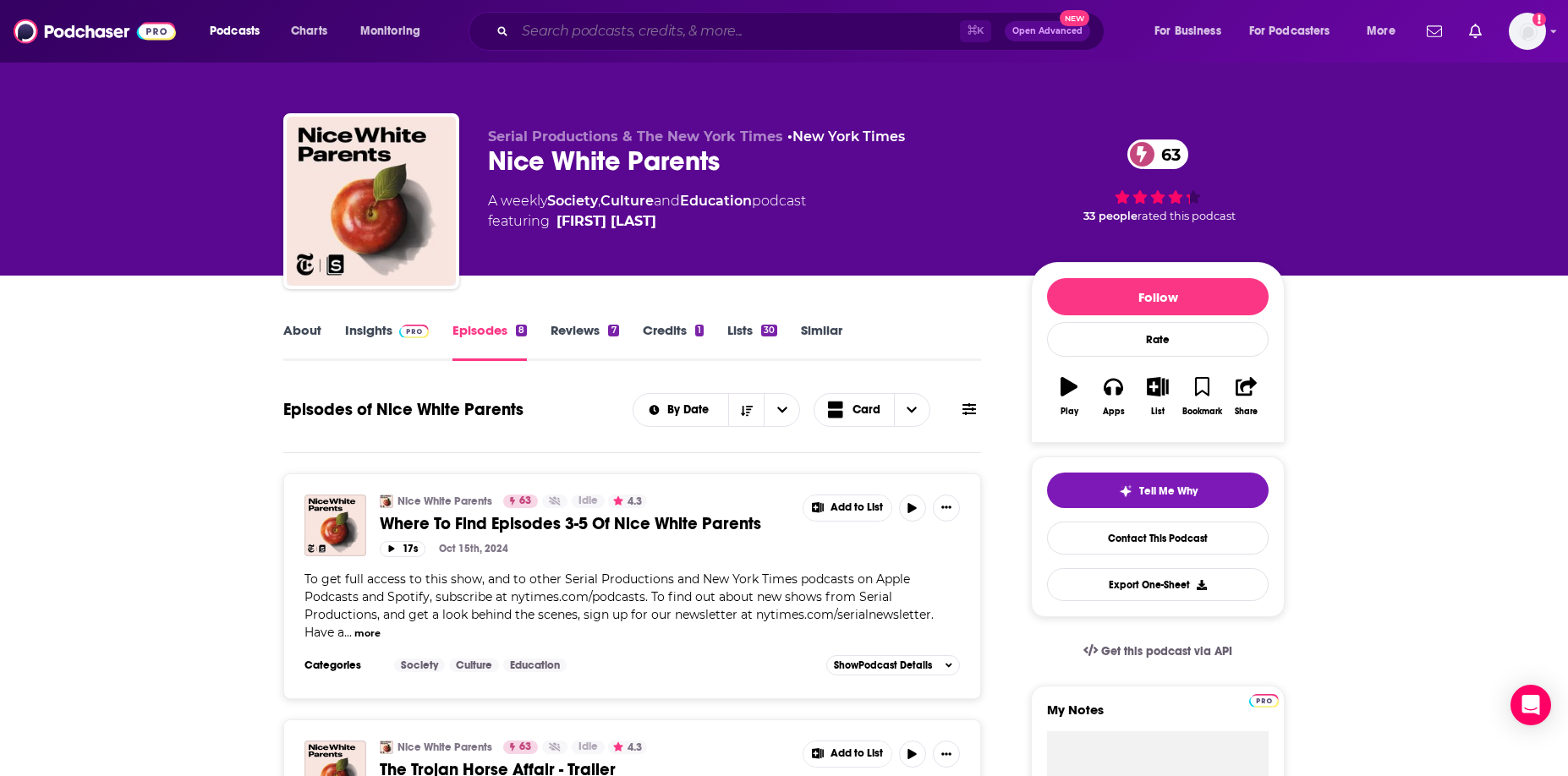 click at bounding box center (737, 31) 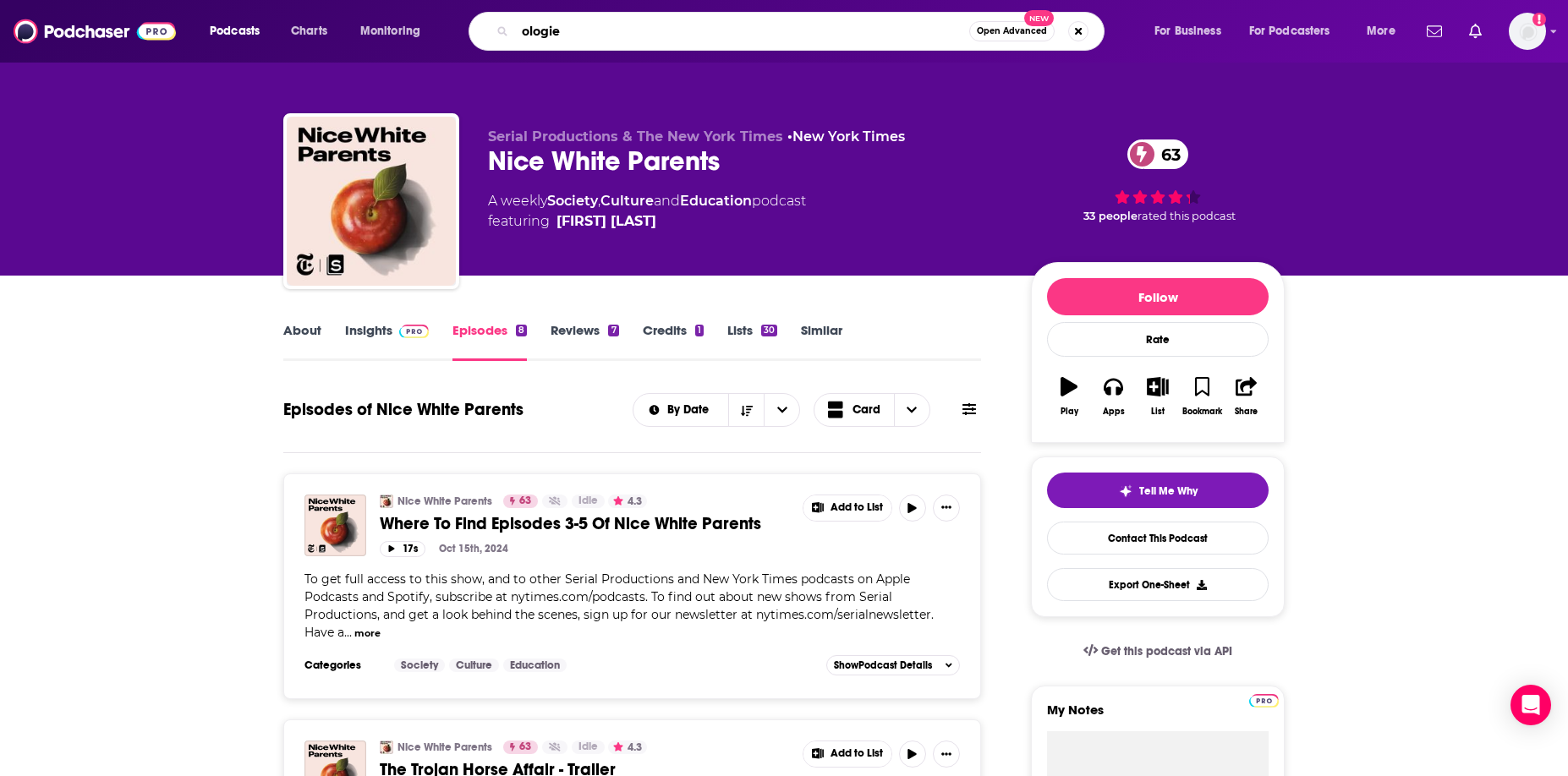 type on "ologies" 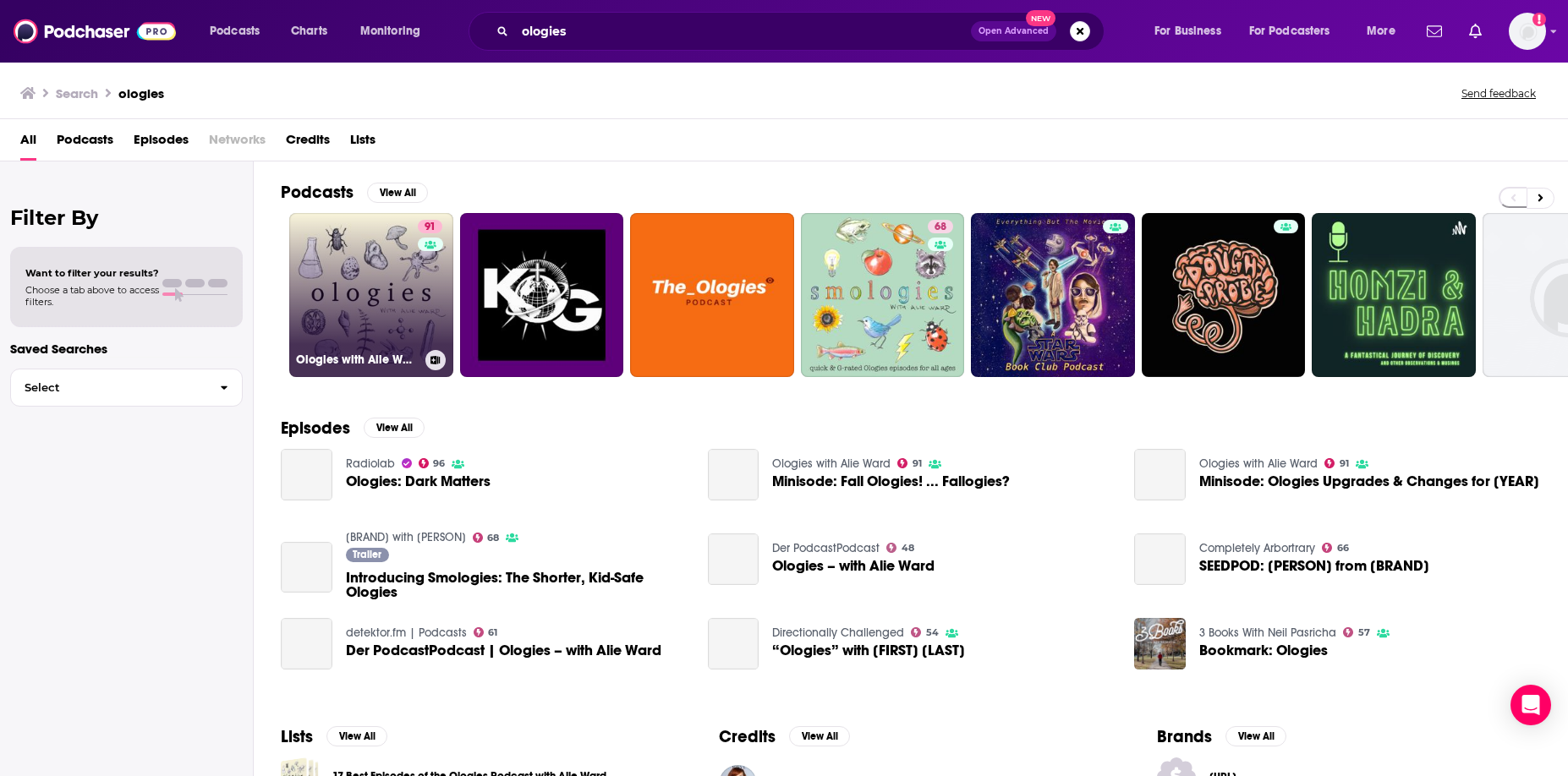 click on "91 Ologies with Alie Ward" at bounding box center (371, 295) 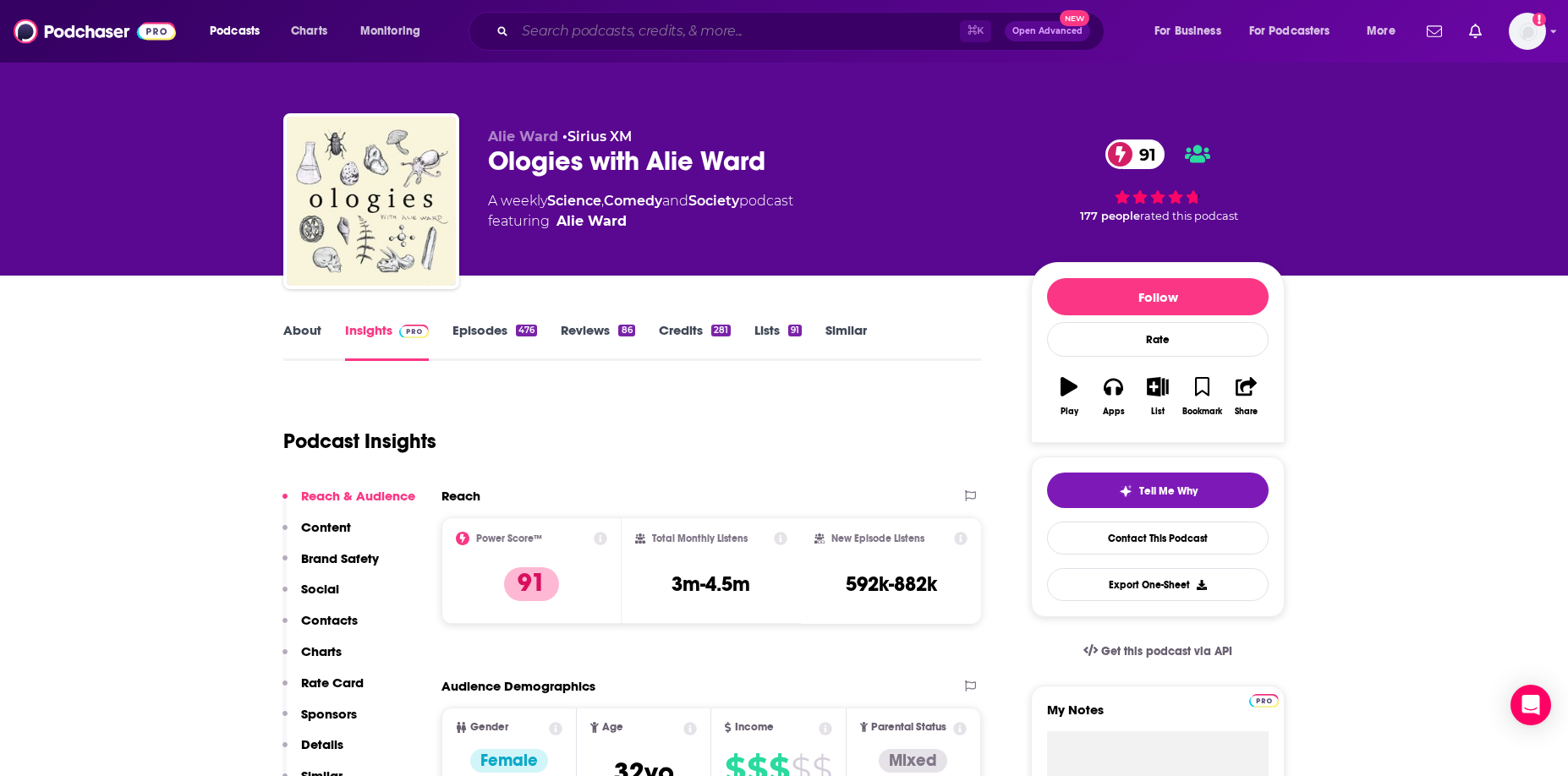 click at bounding box center [737, 31] 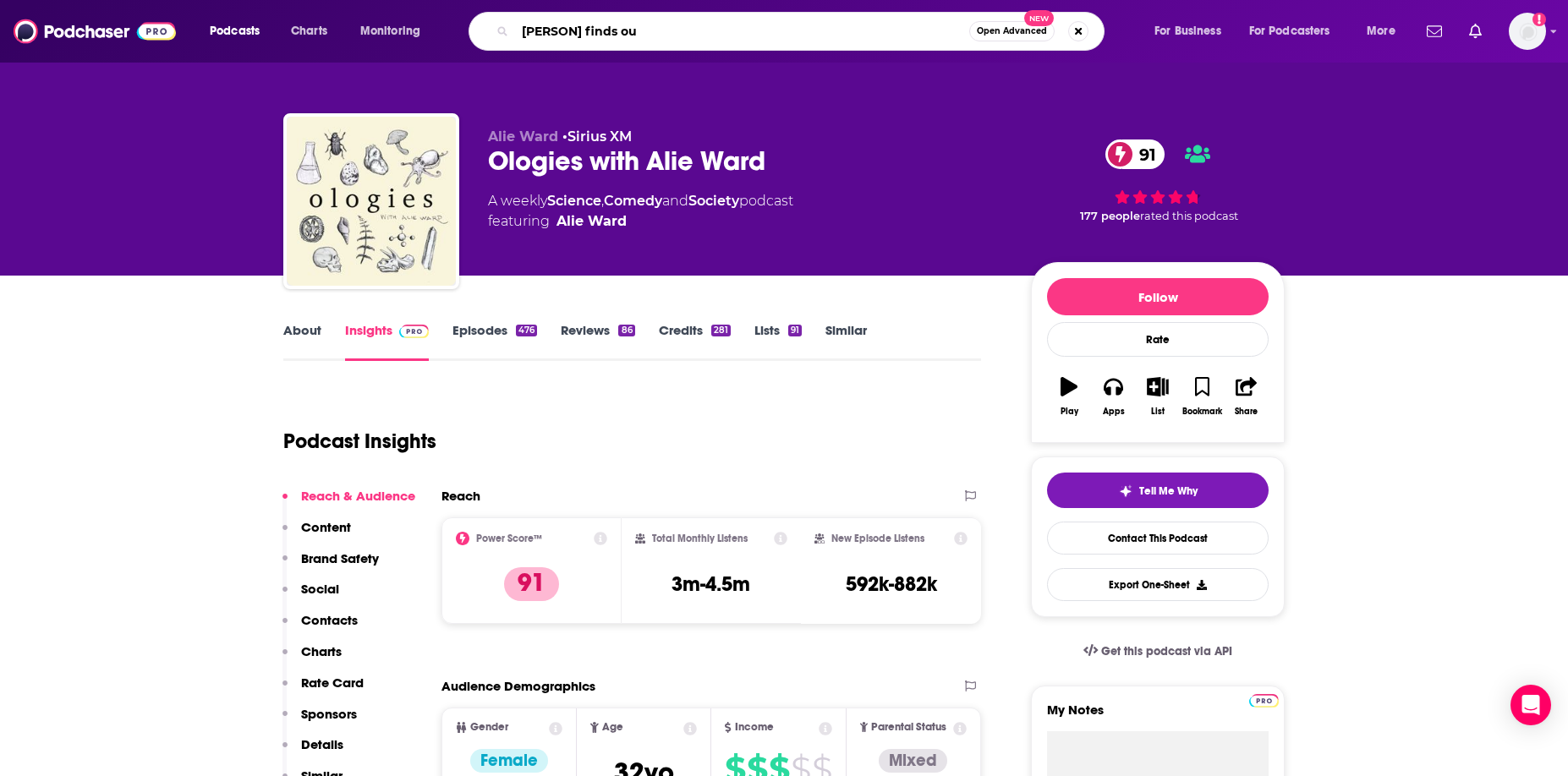 type on "pablo torre finds out" 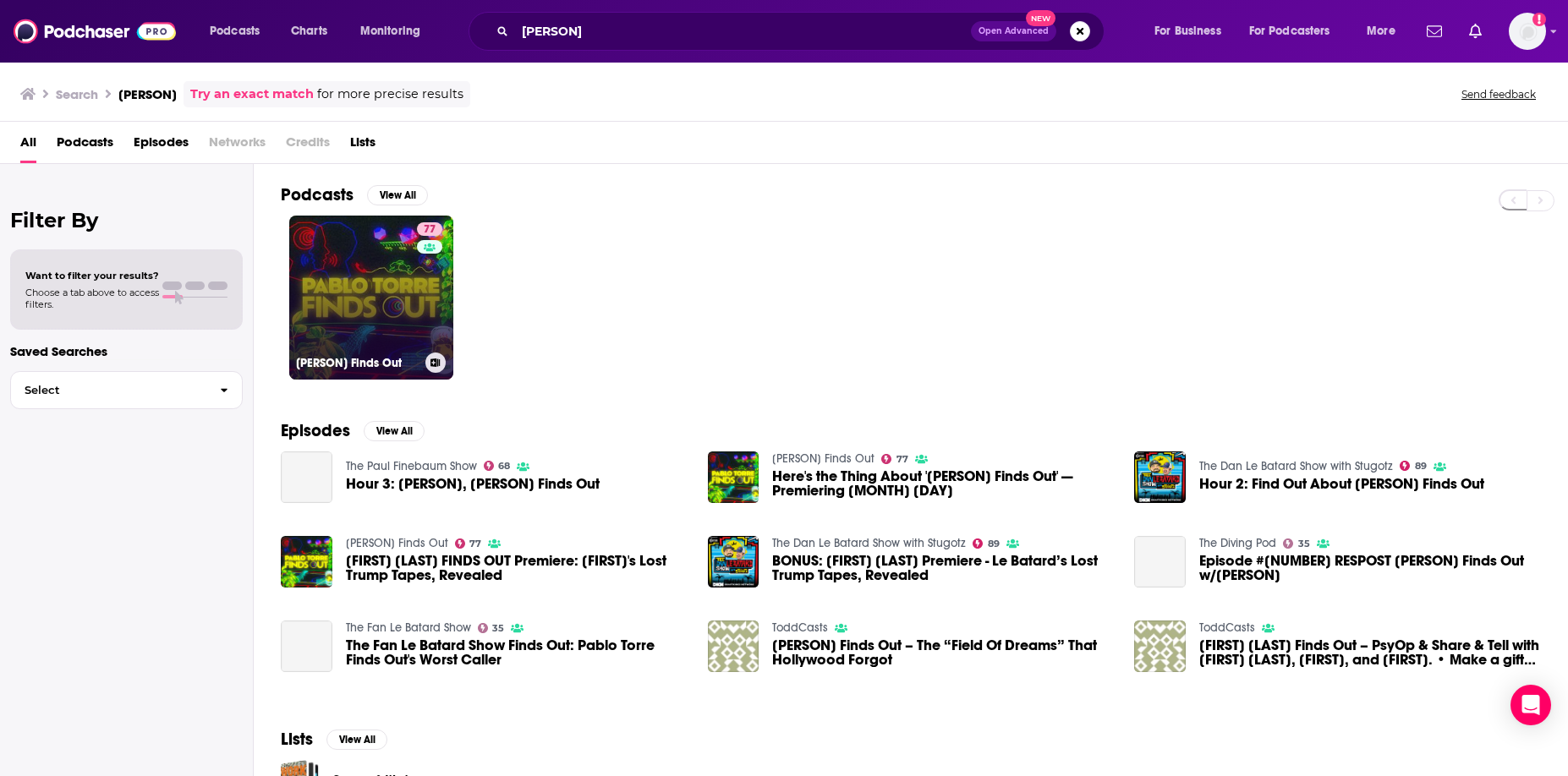 click on "77 Pablo Torre Finds Out" at bounding box center [371, 298] 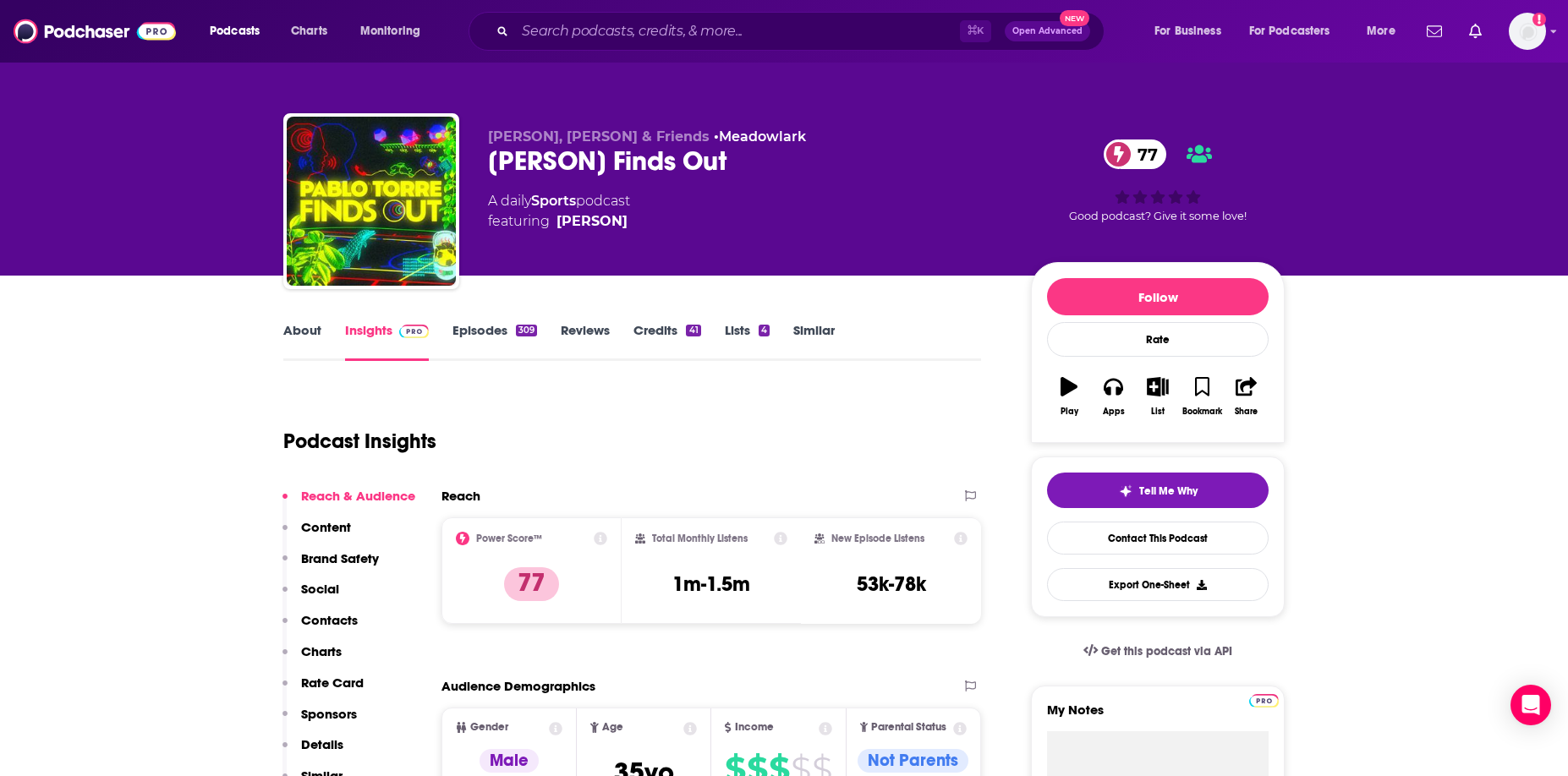click on "Episodes 309" at bounding box center (495, 342) 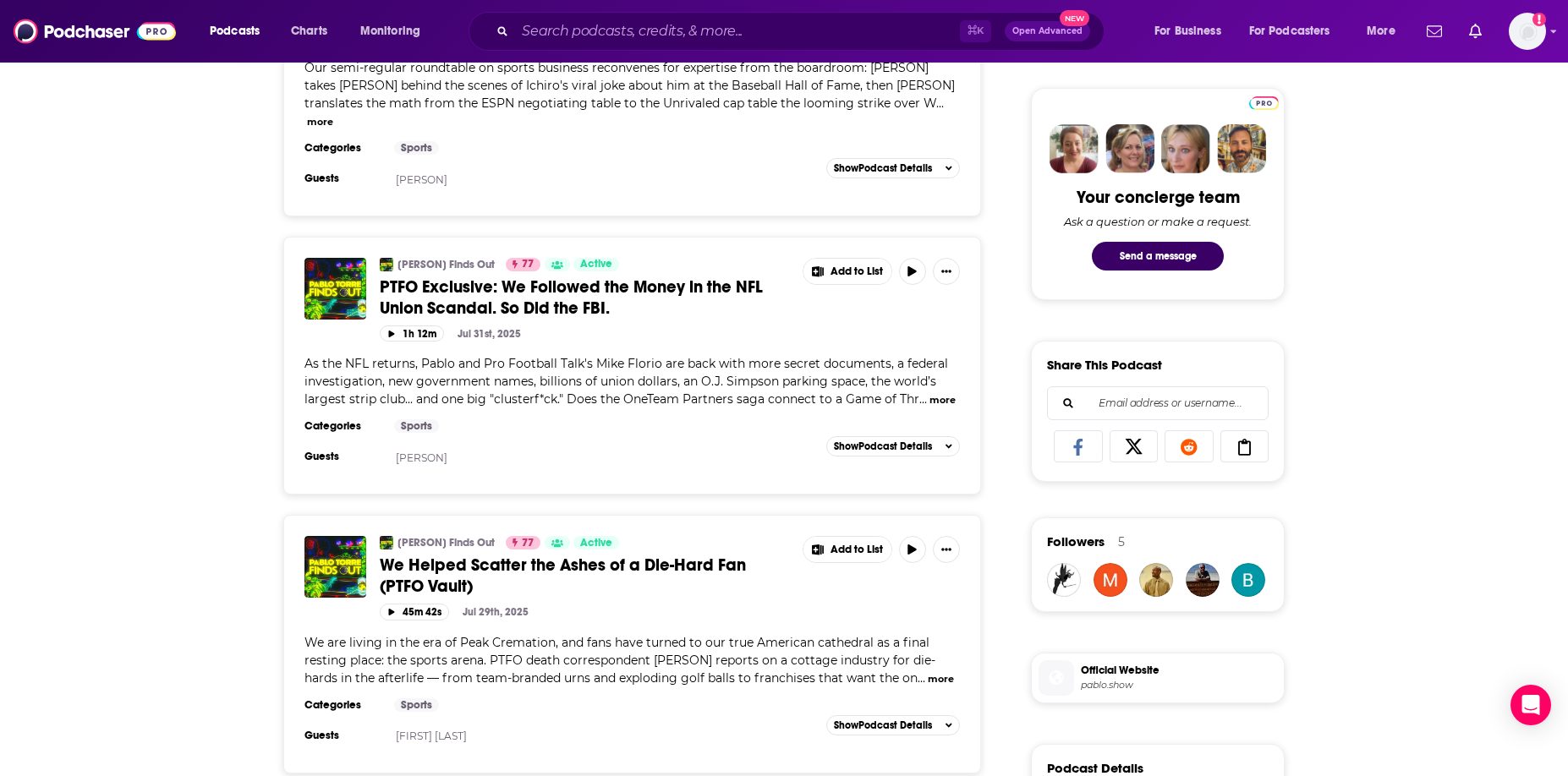 scroll, scrollTop: 0, scrollLeft: 0, axis: both 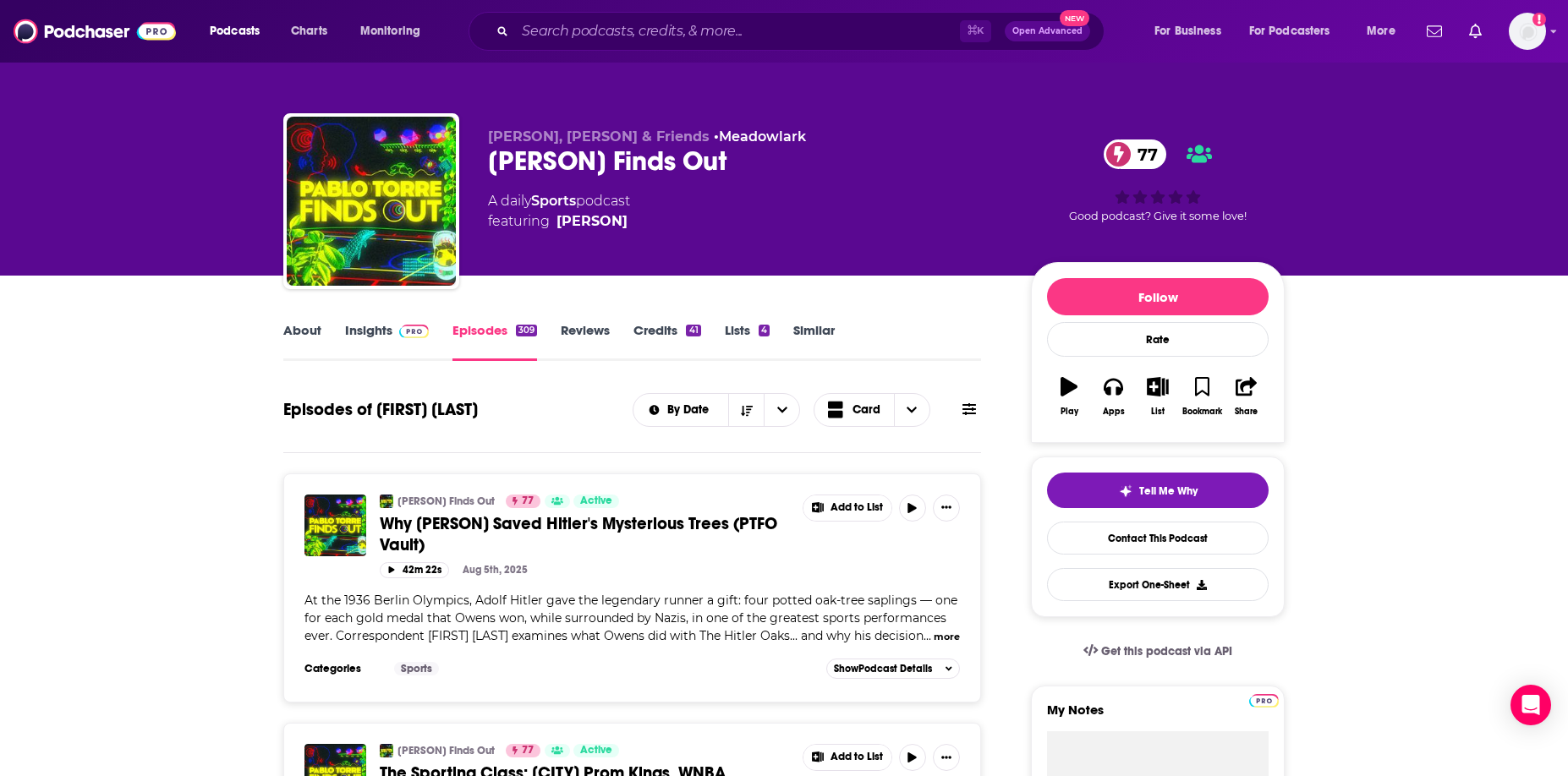 click on "About" at bounding box center [302, 342] 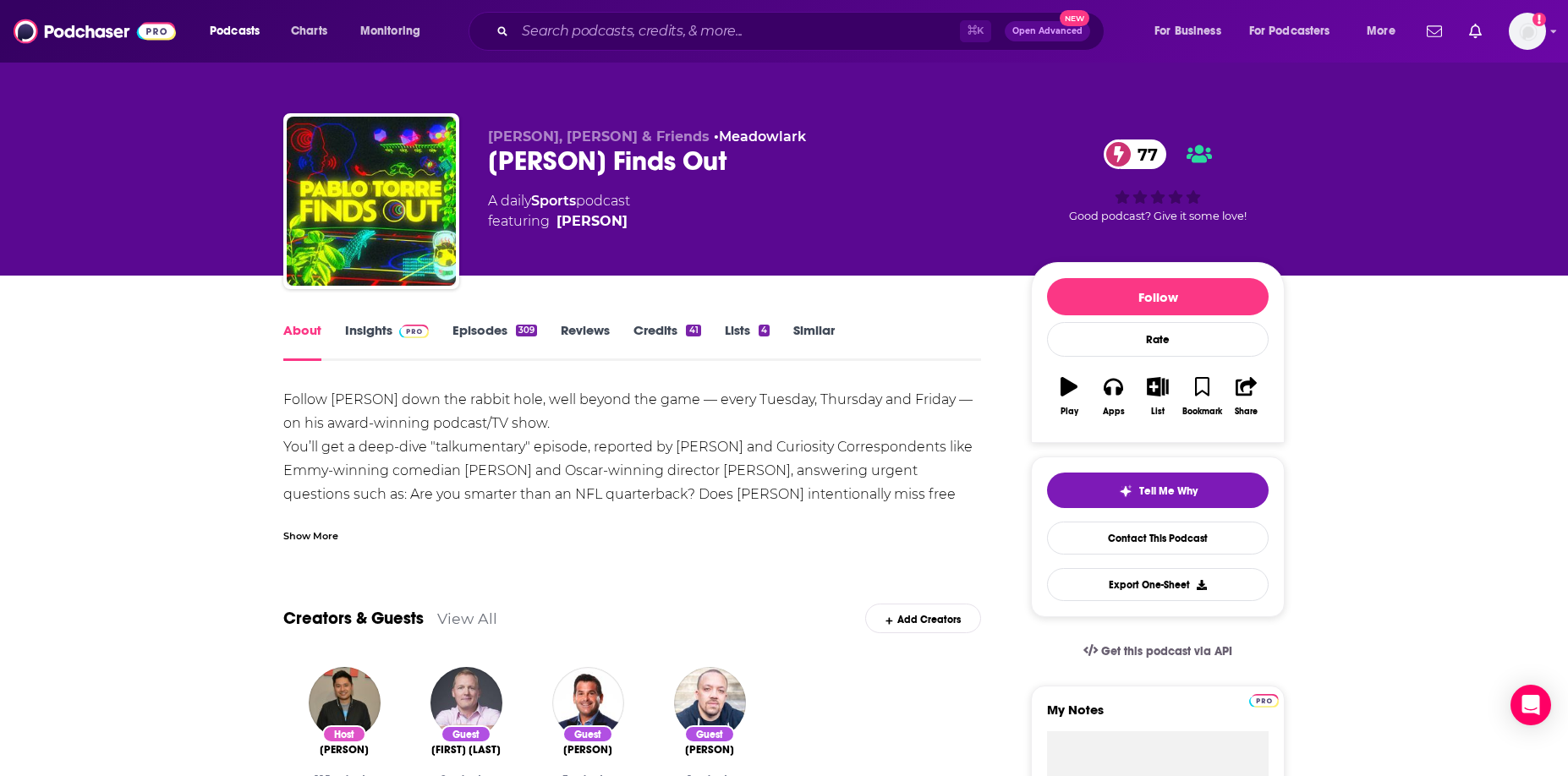 click on "Show More" at bounding box center (310, 534) 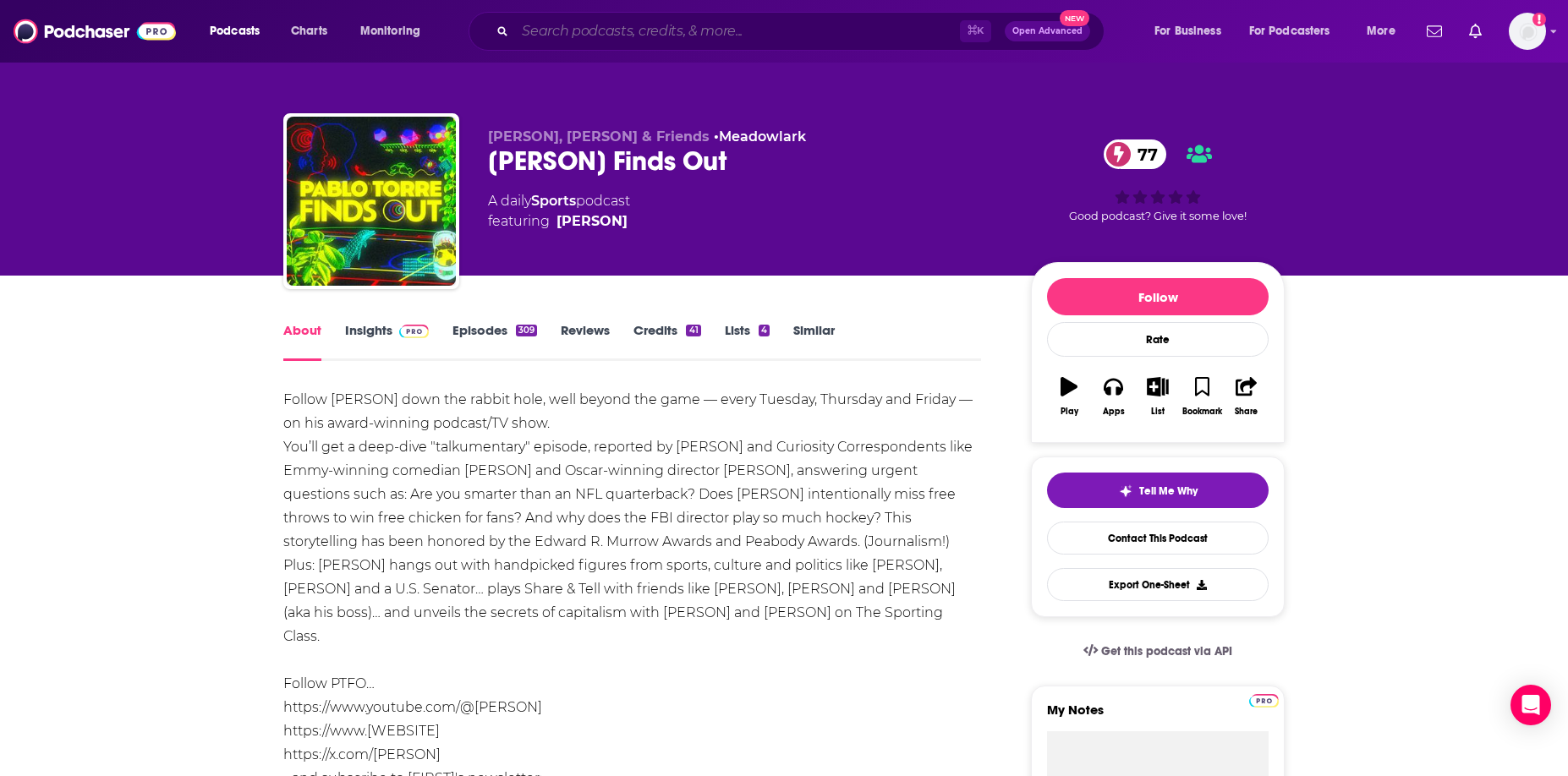 click at bounding box center [737, 31] 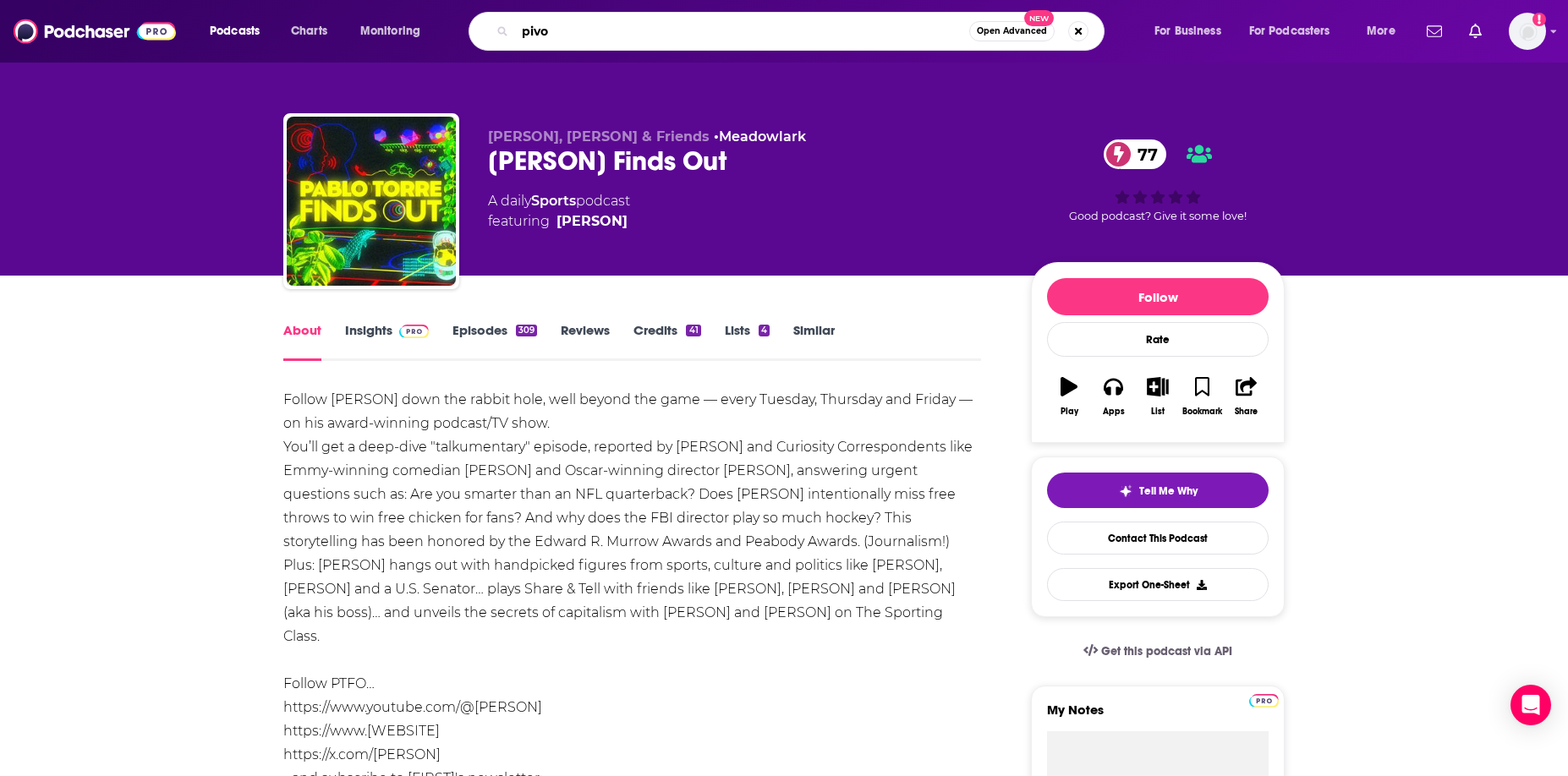 type on "pivot" 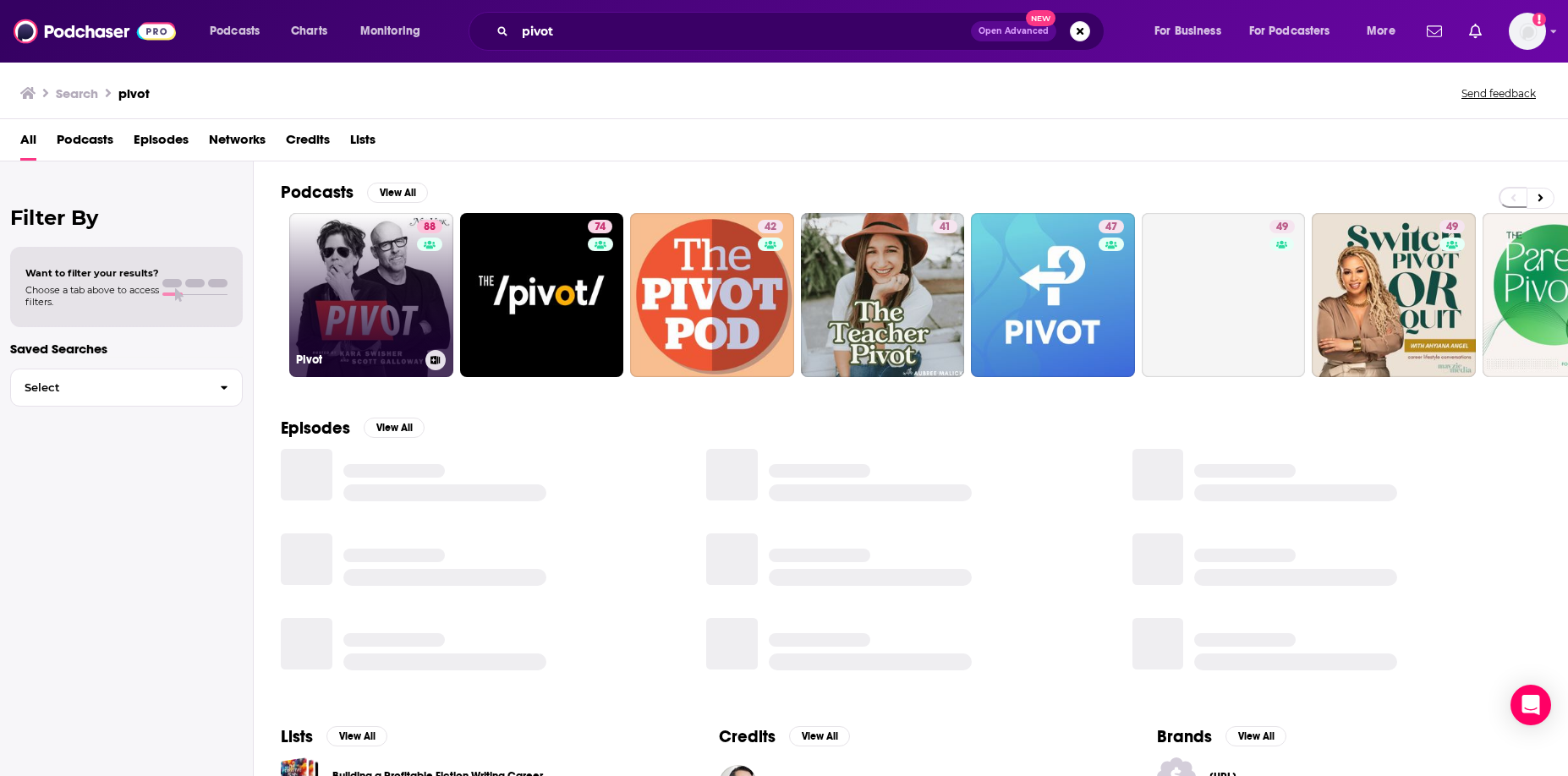 click on "88 Pivot" at bounding box center [371, 295] 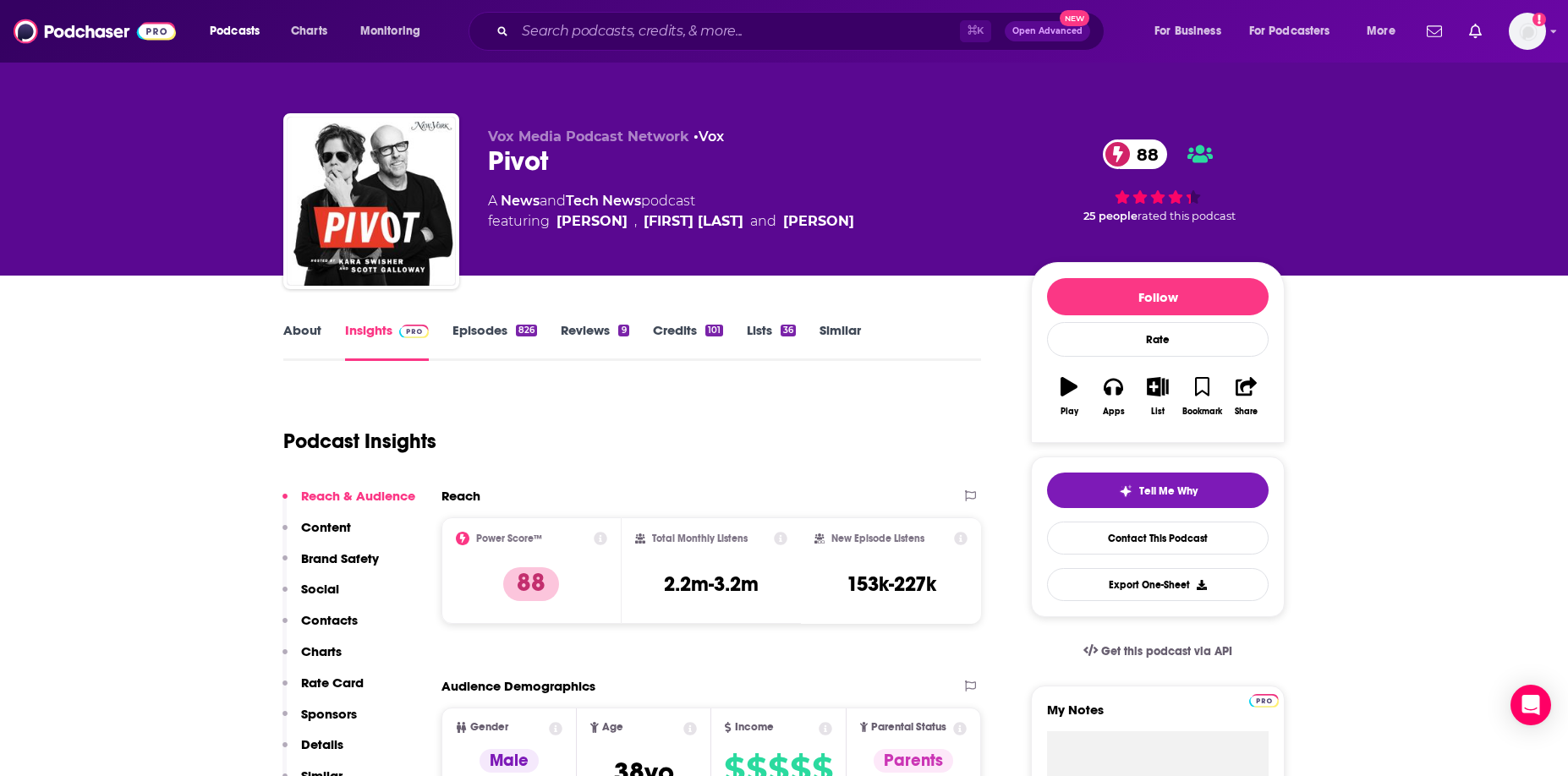 click on "Episodes 826" at bounding box center [495, 342] 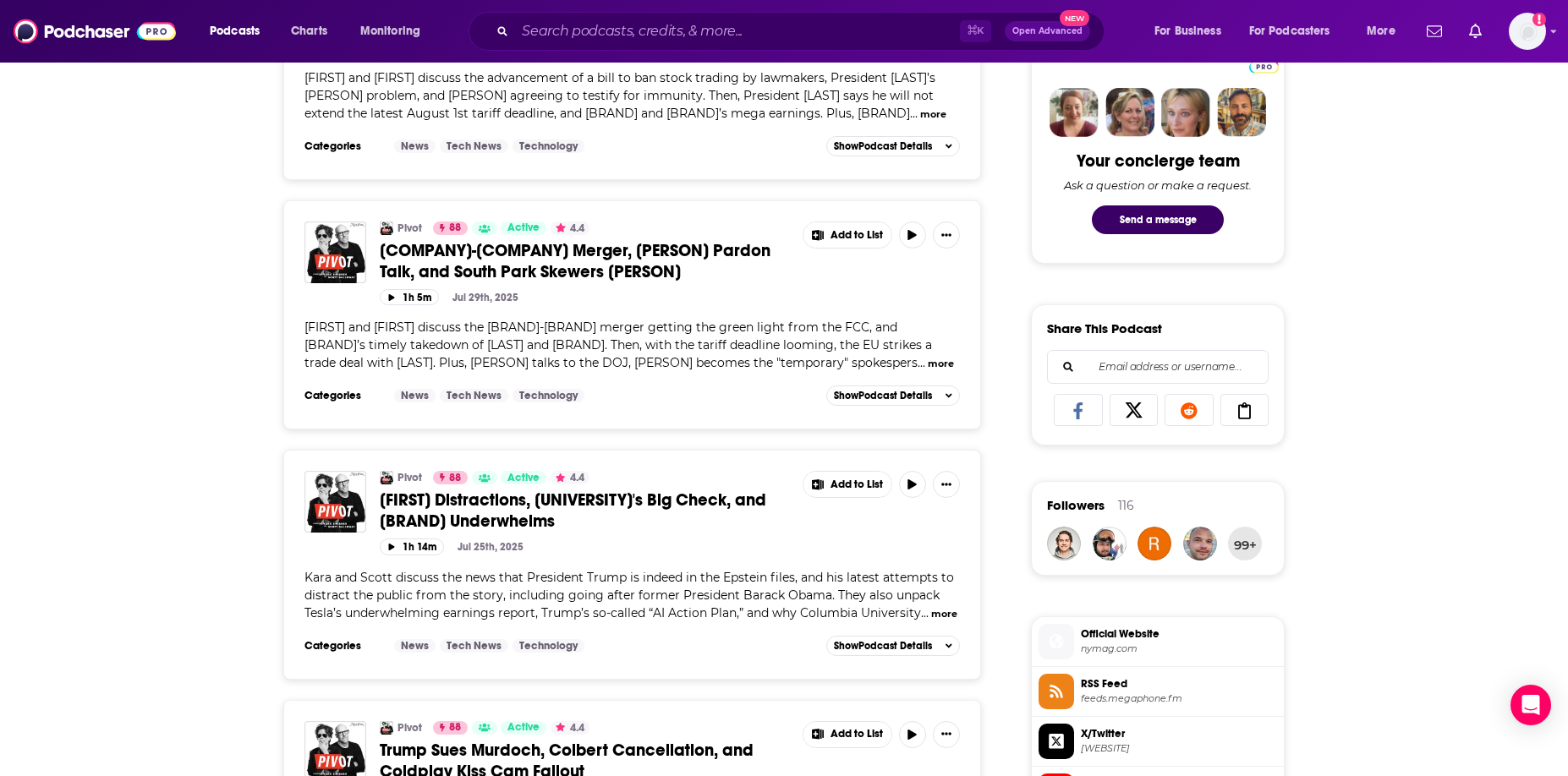 scroll, scrollTop: 832, scrollLeft: 0, axis: vertical 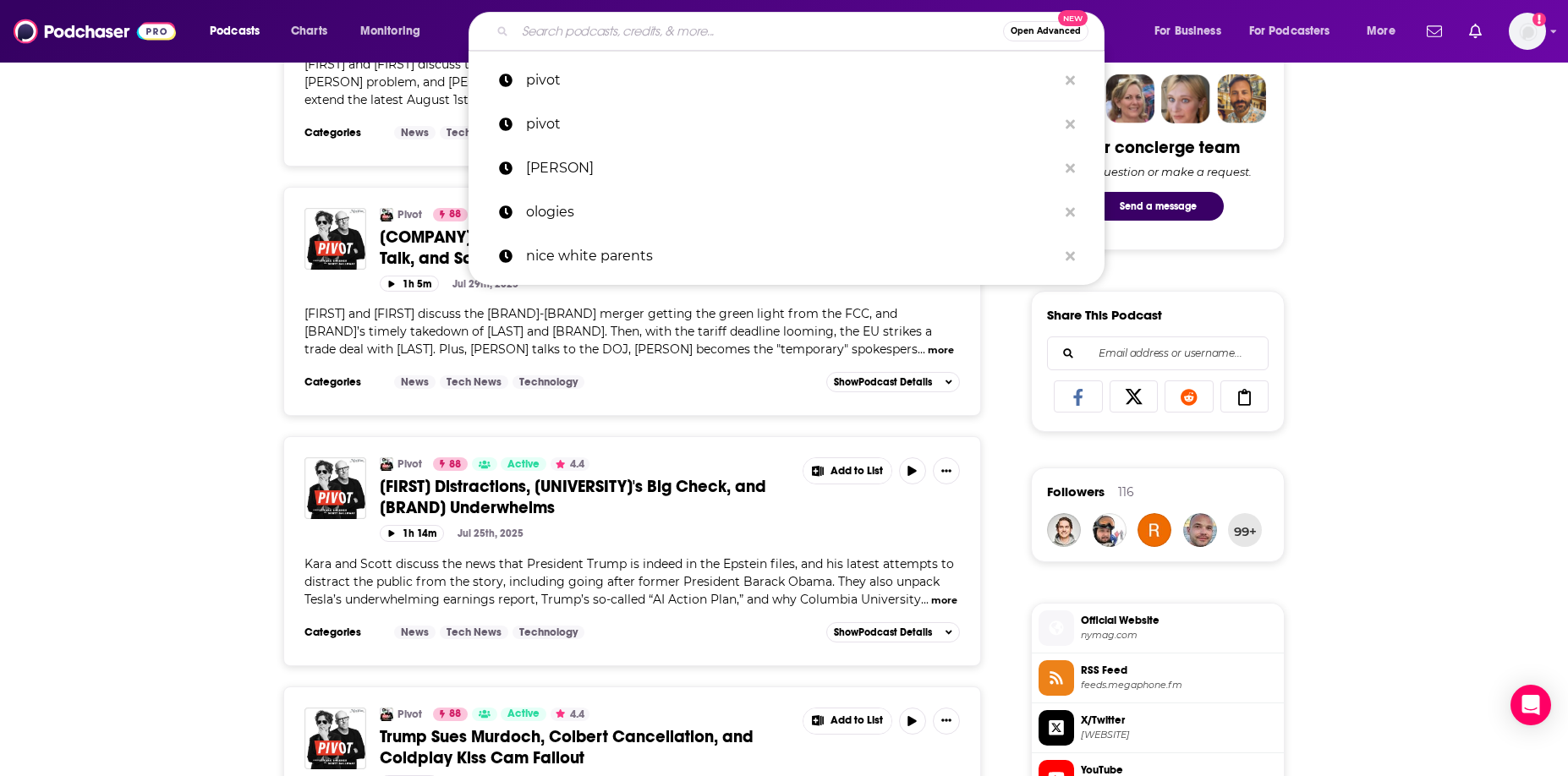 click at bounding box center [759, 31] 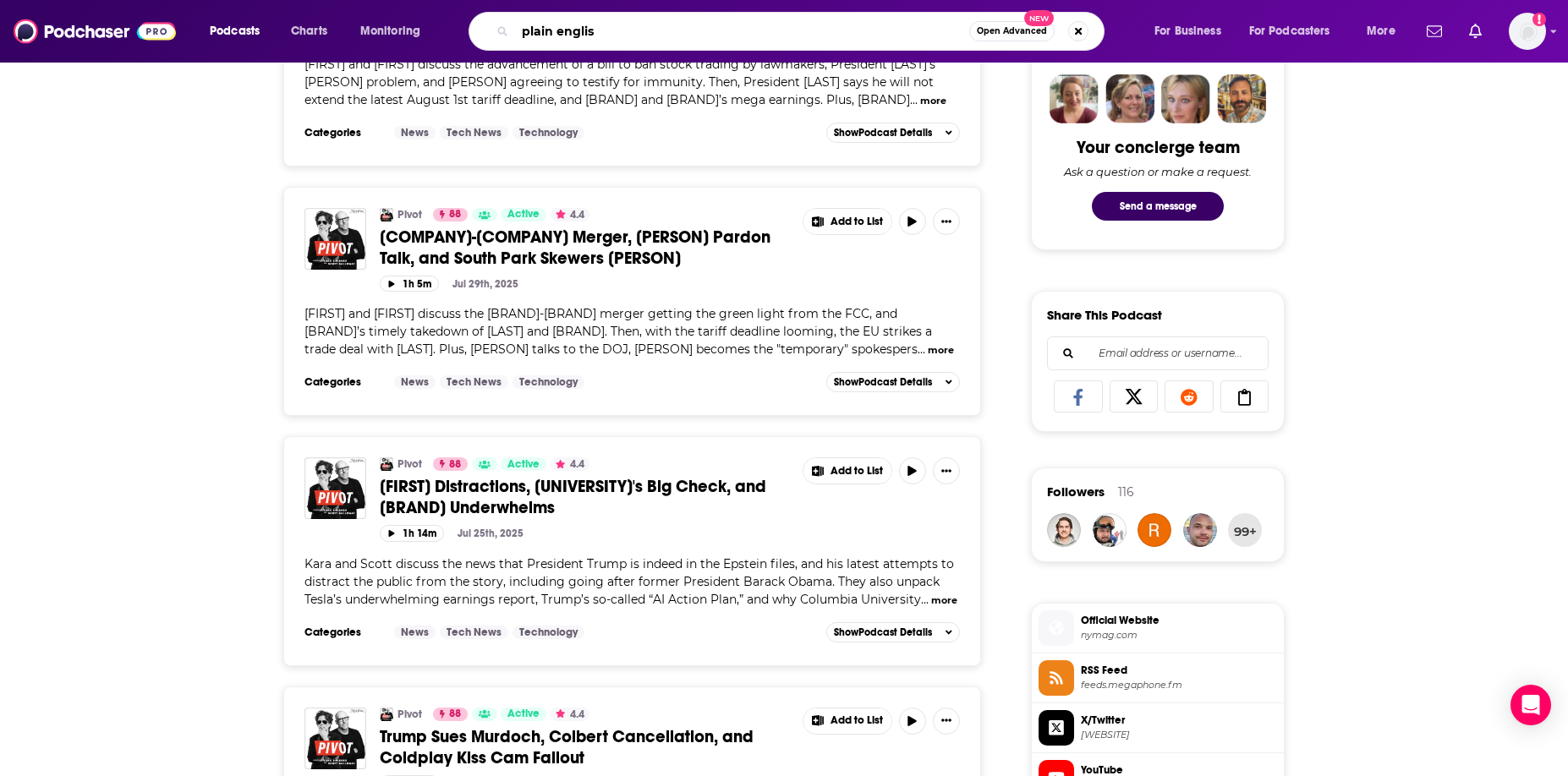 type on "plain english" 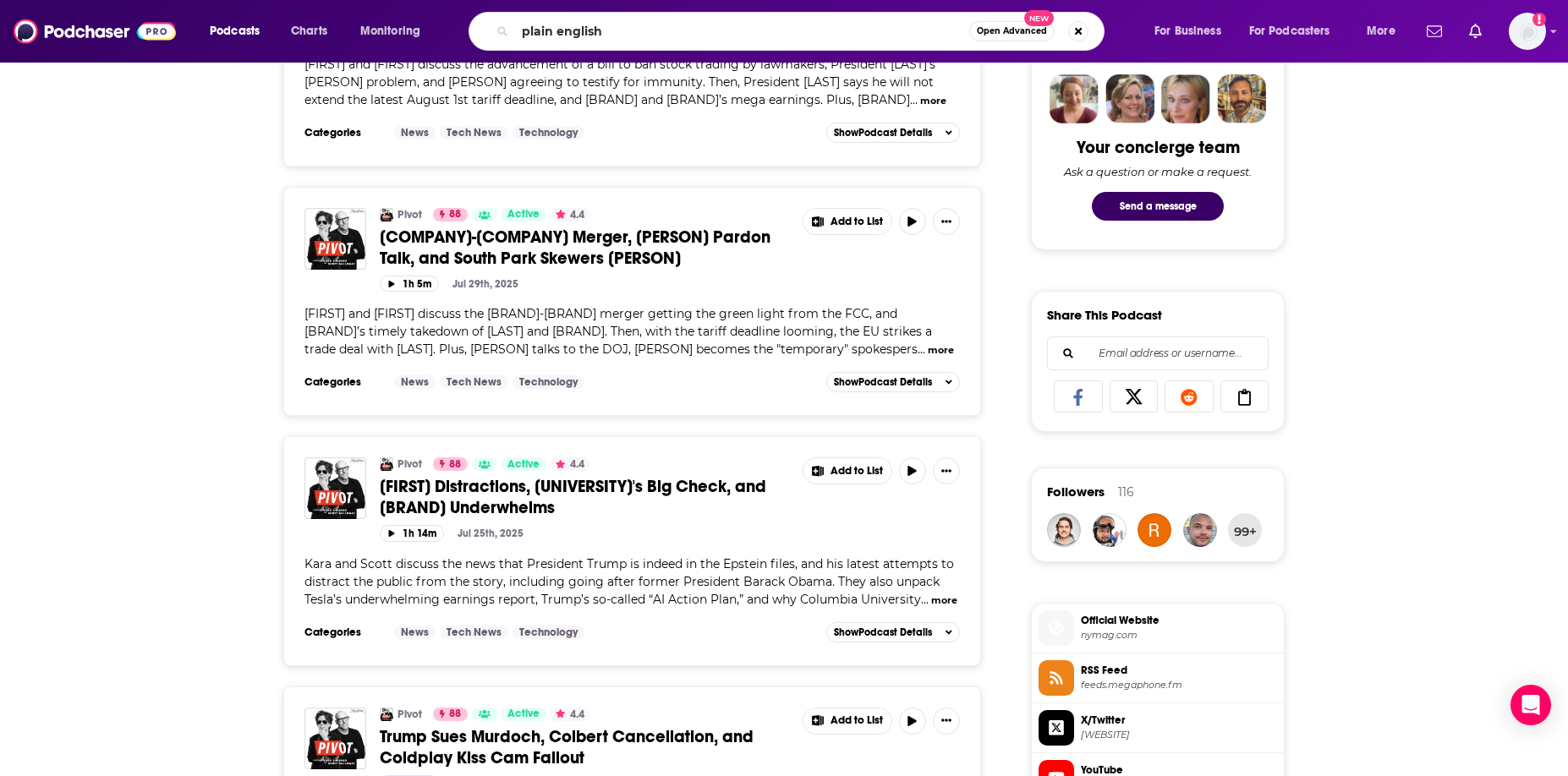 scroll, scrollTop: 0, scrollLeft: 0, axis: both 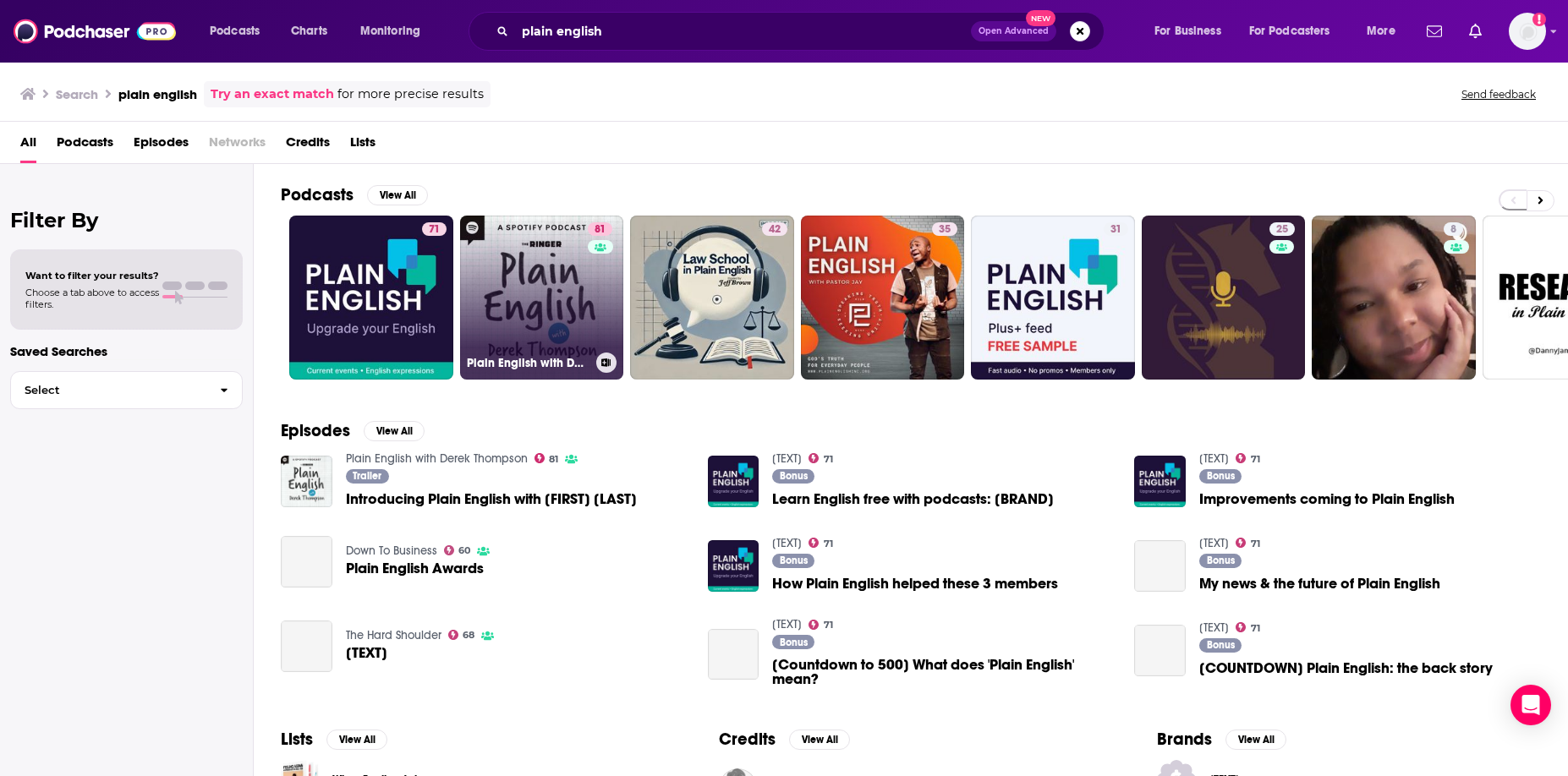 click on "81 Plain English with Derek Thompson" at bounding box center (542, 298) 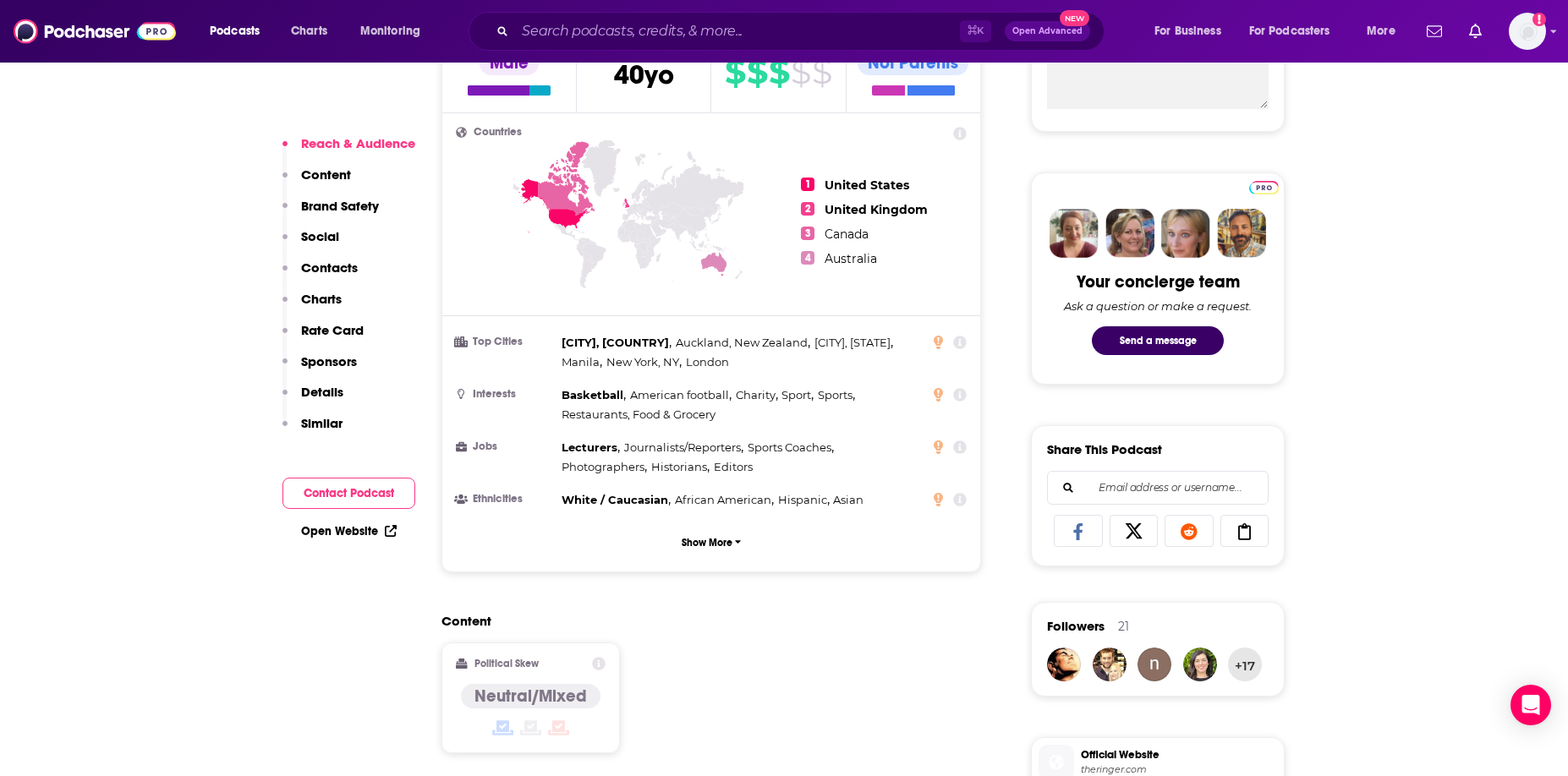 scroll, scrollTop: 0, scrollLeft: 0, axis: both 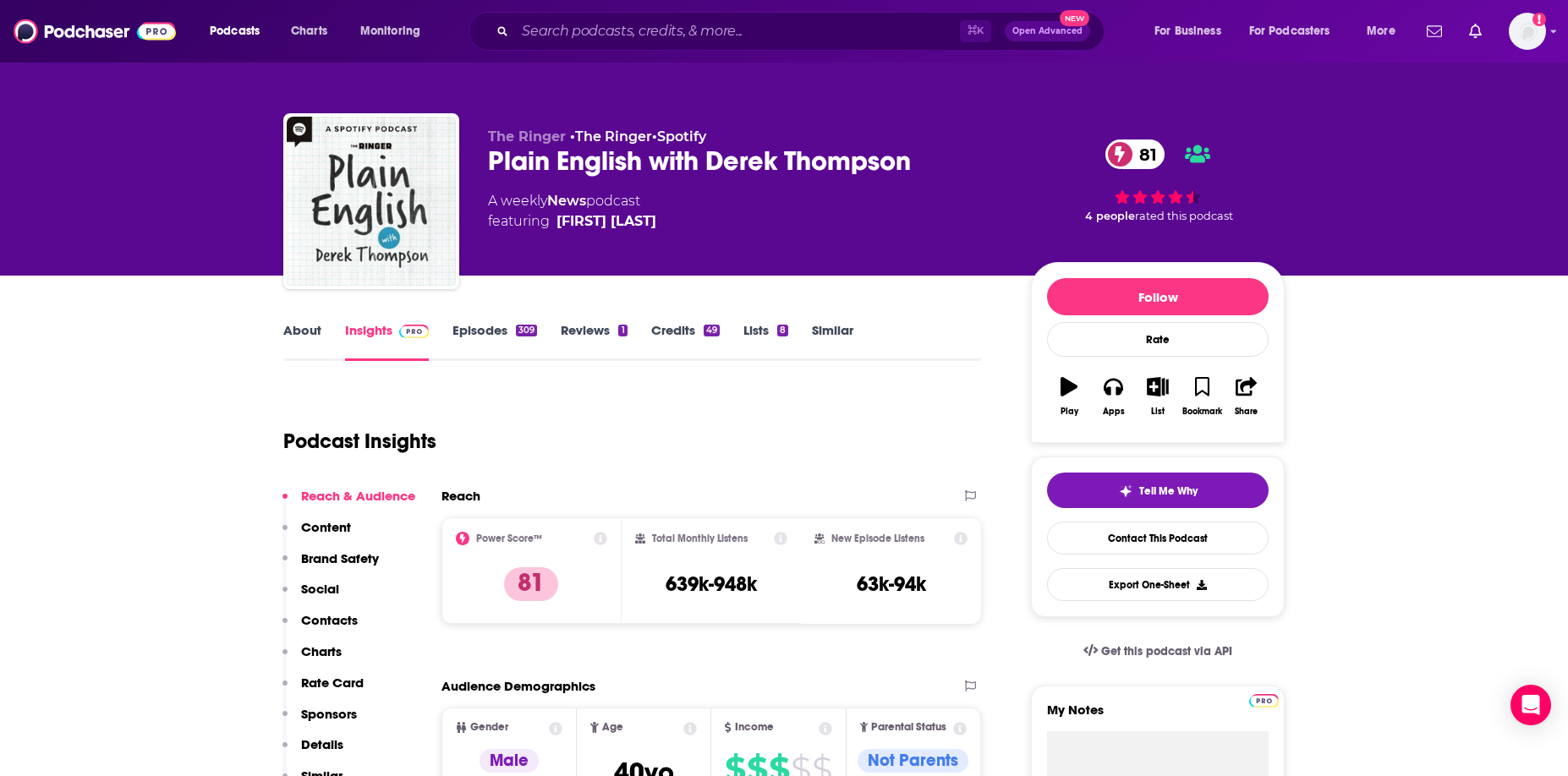 click on "Episodes 309" at bounding box center [495, 342] 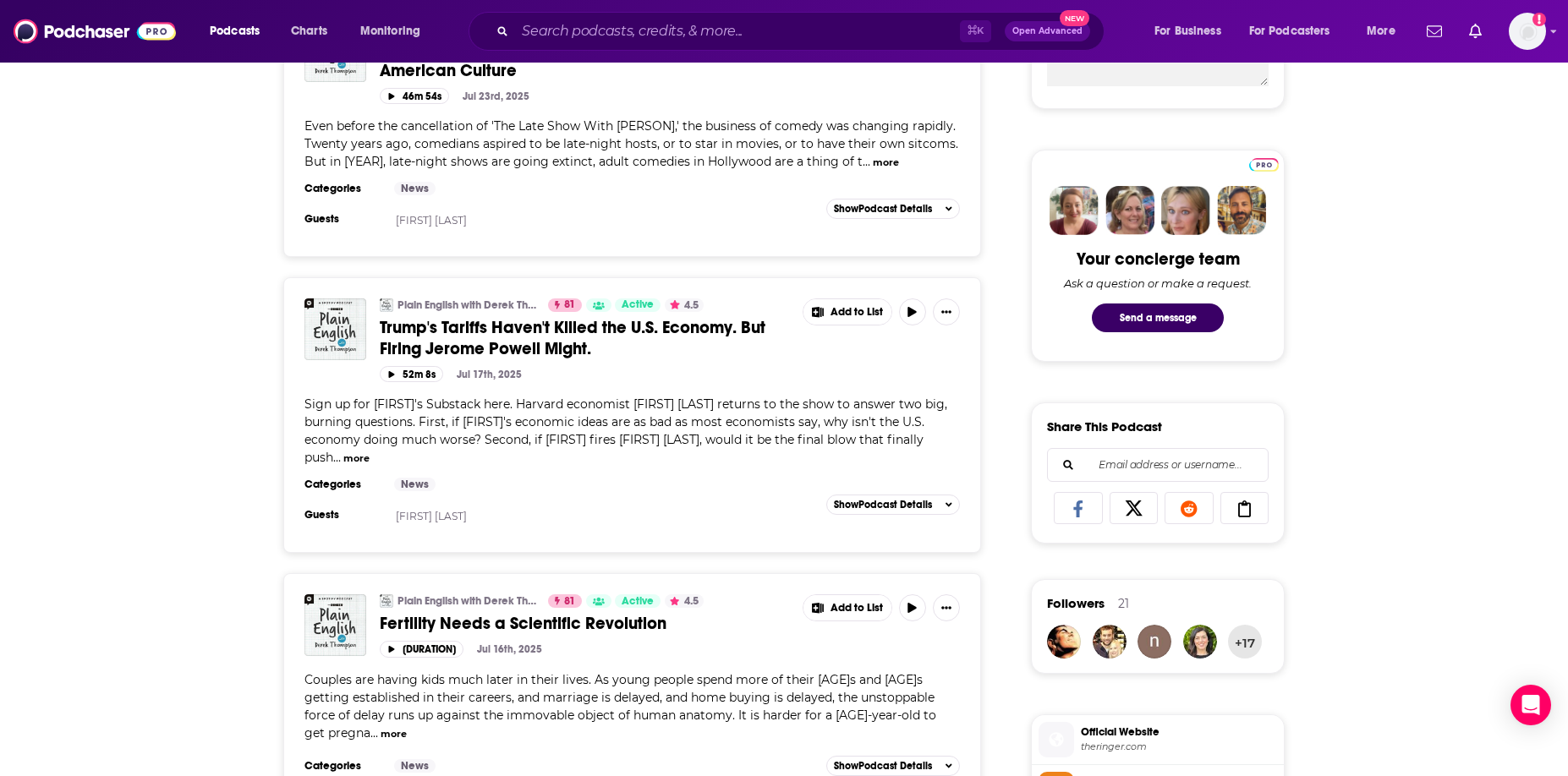 scroll, scrollTop: 784, scrollLeft: 0, axis: vertical 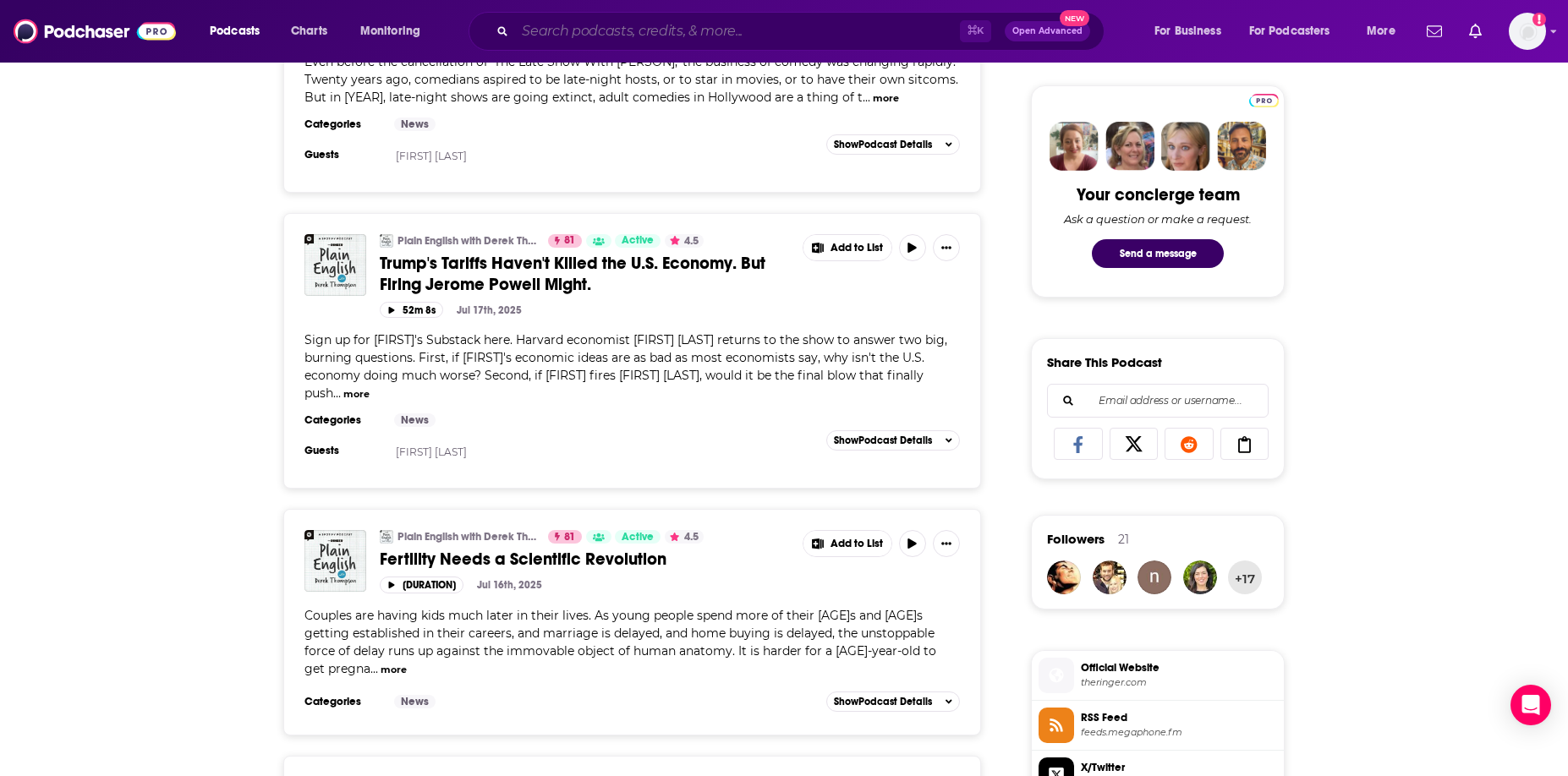 click at bounding box center [737, 31] 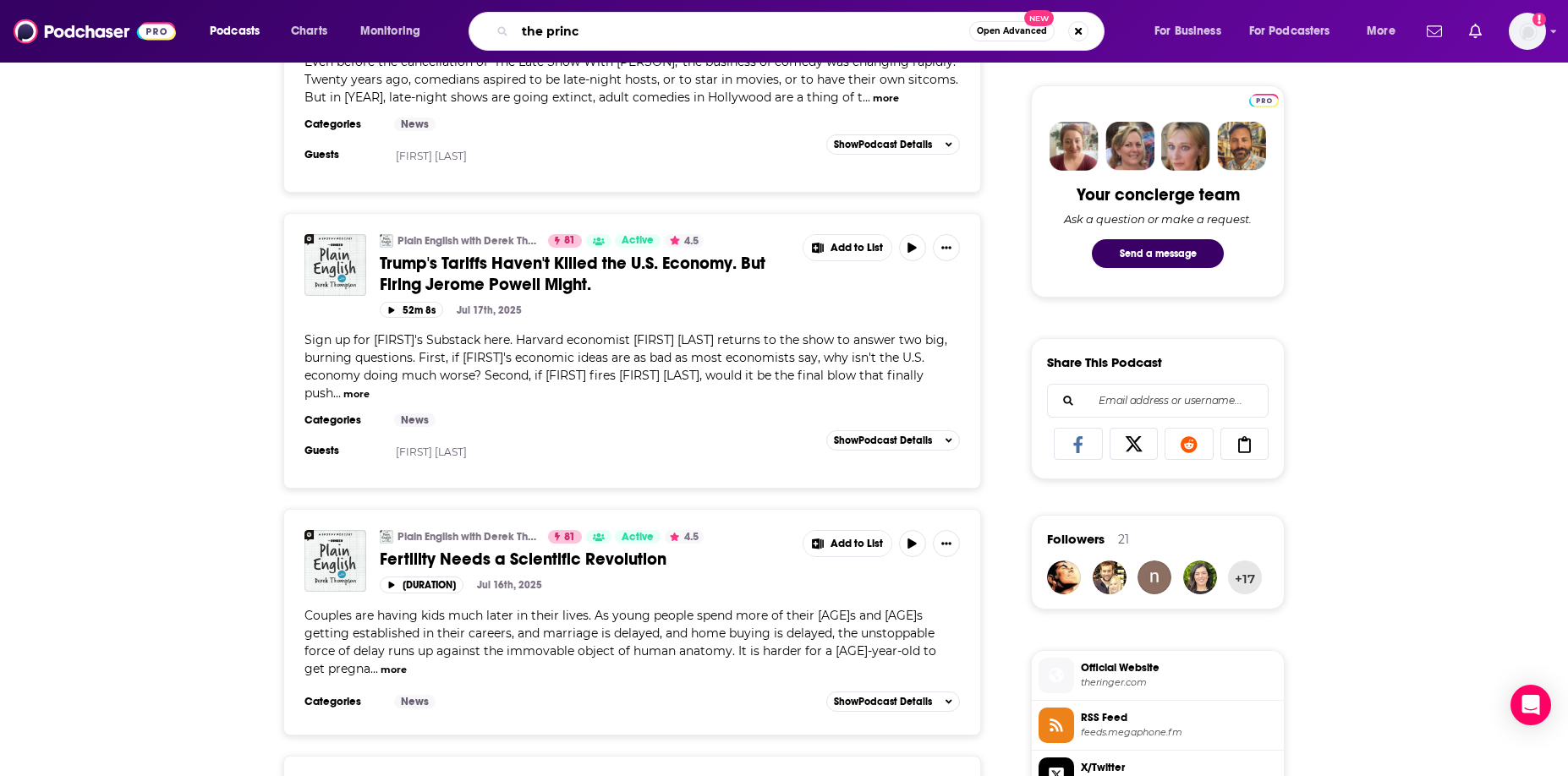type on "the prince" 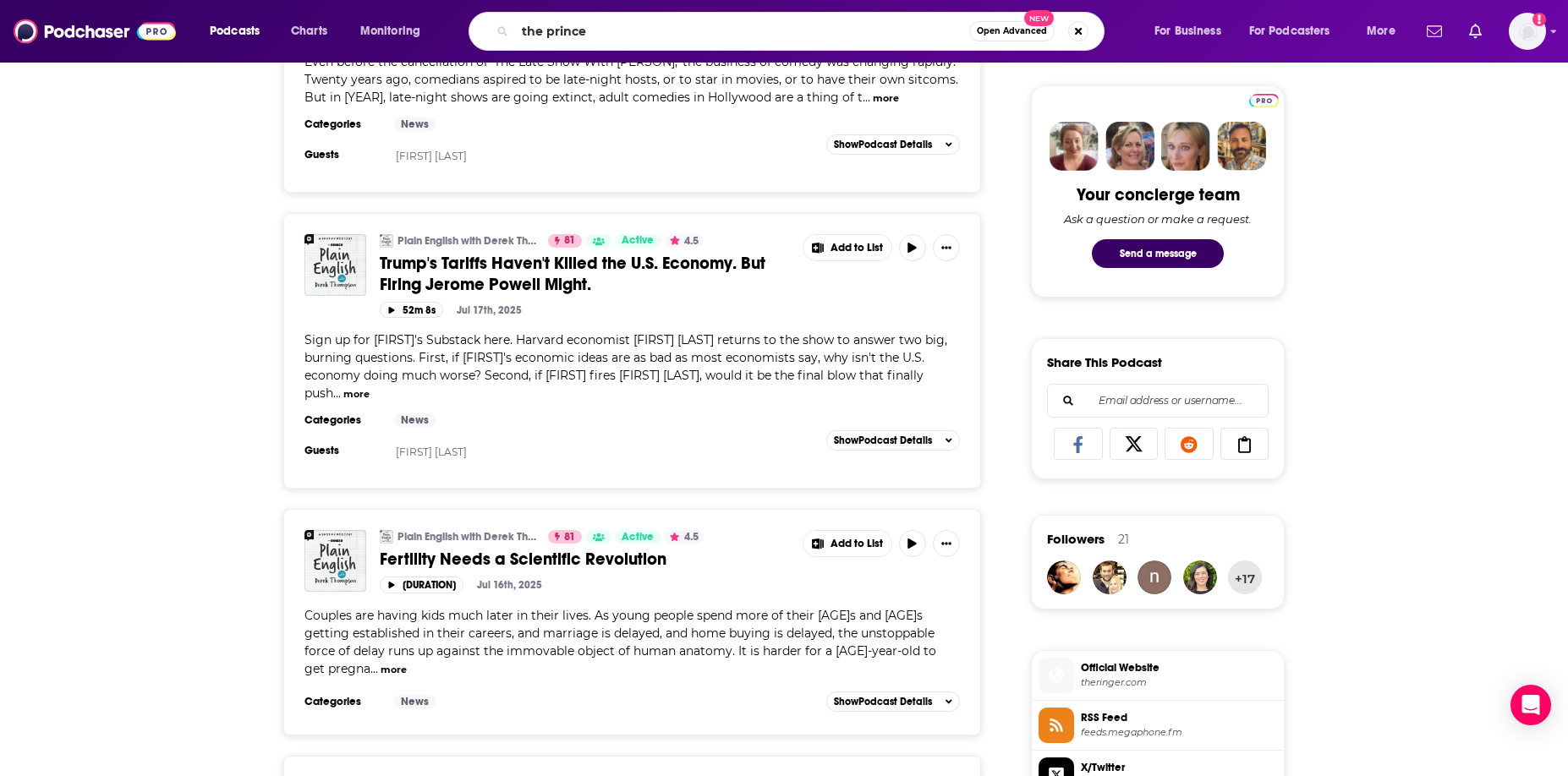 scroll, scrollTop: 0, scrollLeft: 0, axis: both 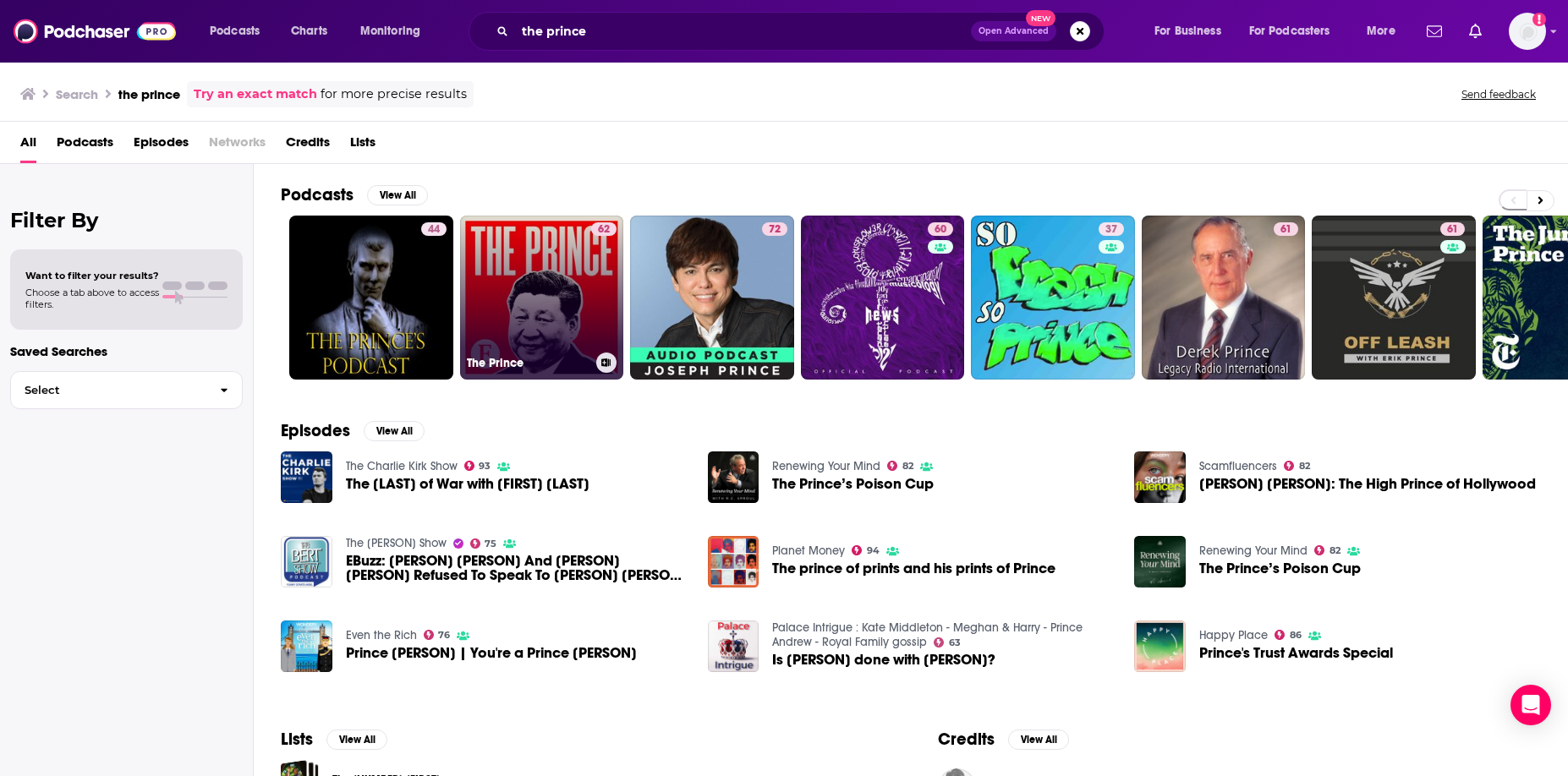 click on "62 The Prince" at bounding box center [542, 298] 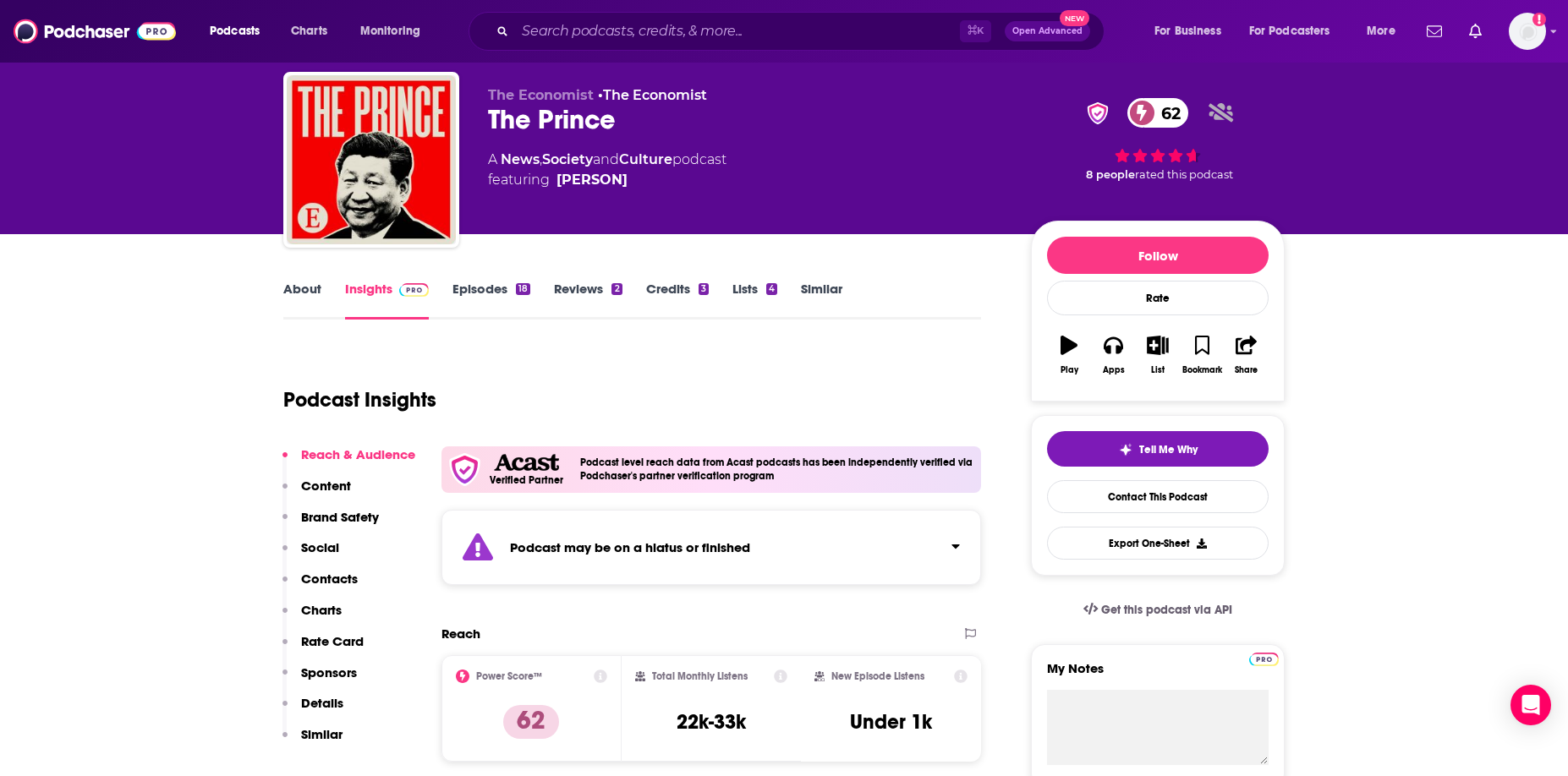 scroll, scrollTop: 0, scrollLeft: 0, axis: both 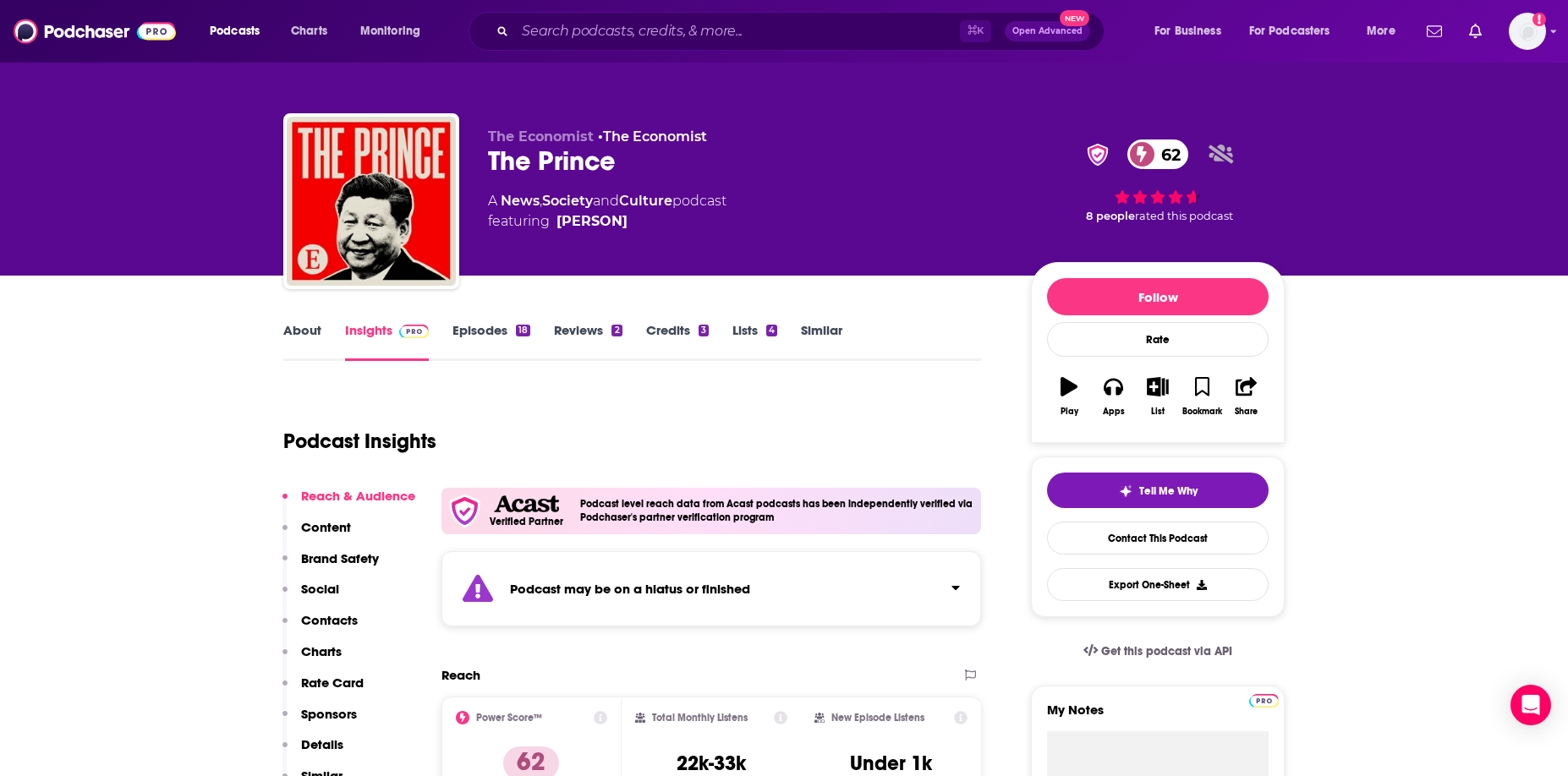 click on "About Insights Episodes 18 Reviews 2 Credits 3 Lists 4 Similar" at bounding box center [632, 340] 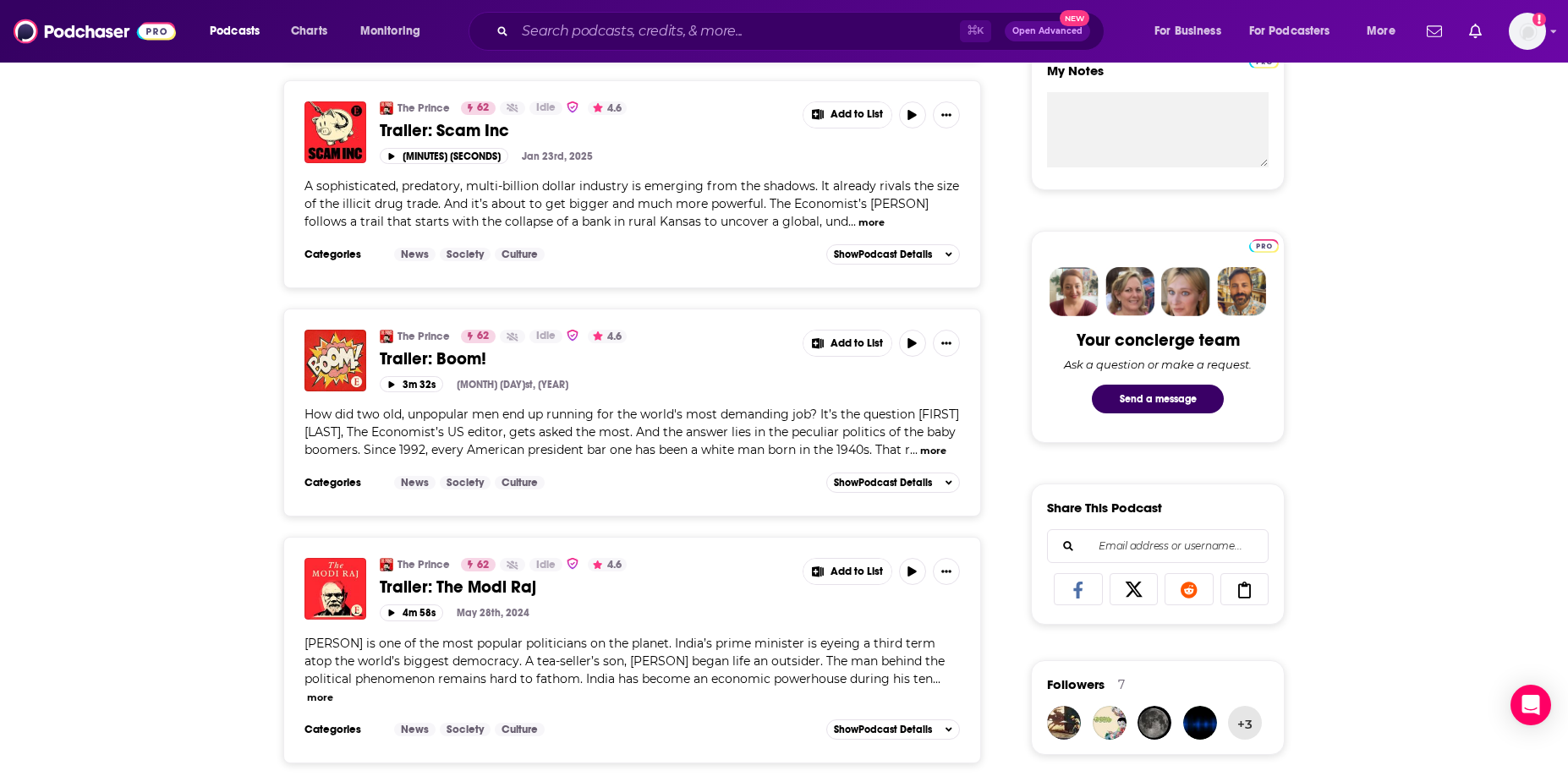 scroll, scrollTop: 0, scrollLeft: 0, axis: both 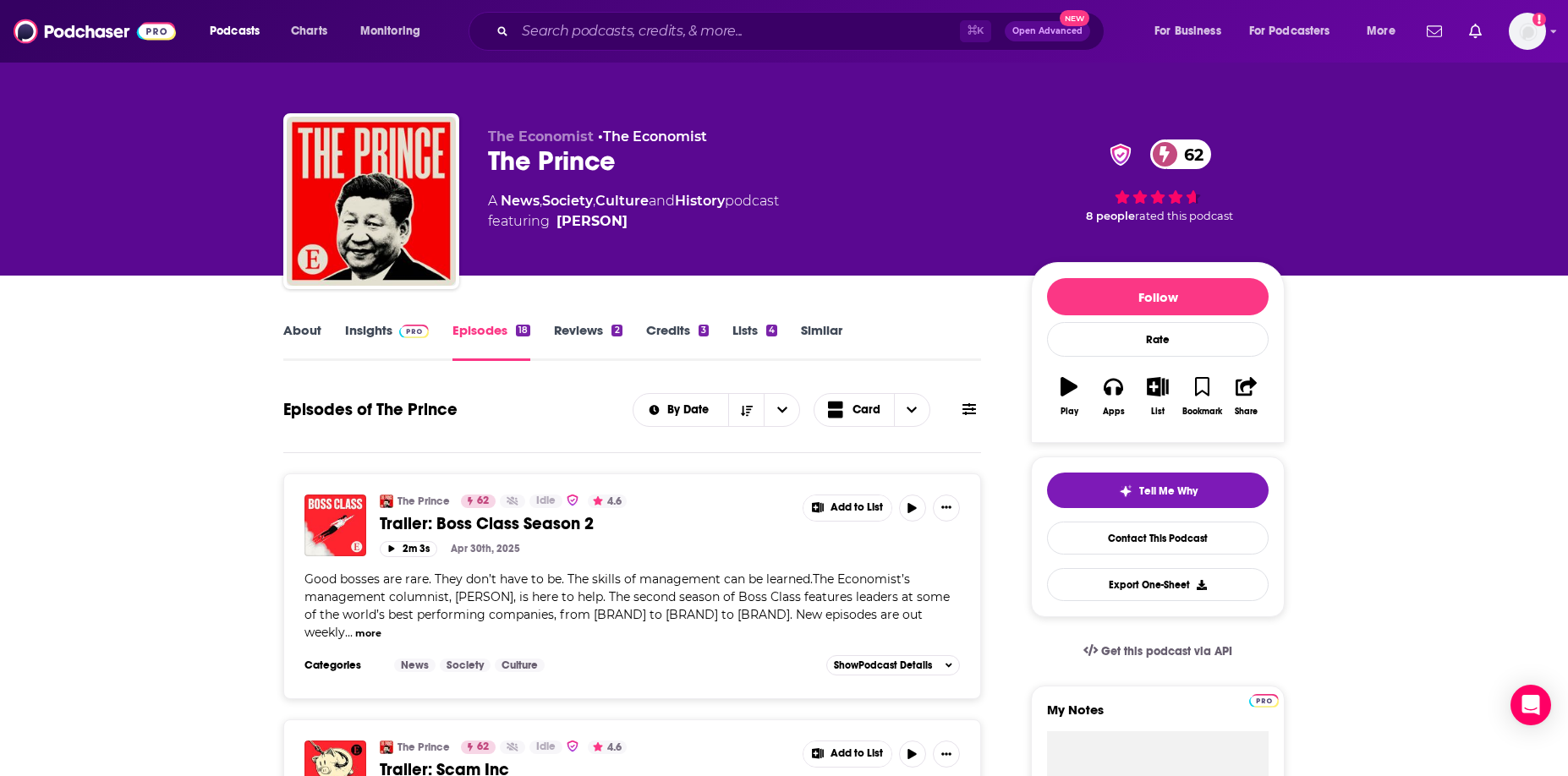click on "About" at bounding box center (302, 342) 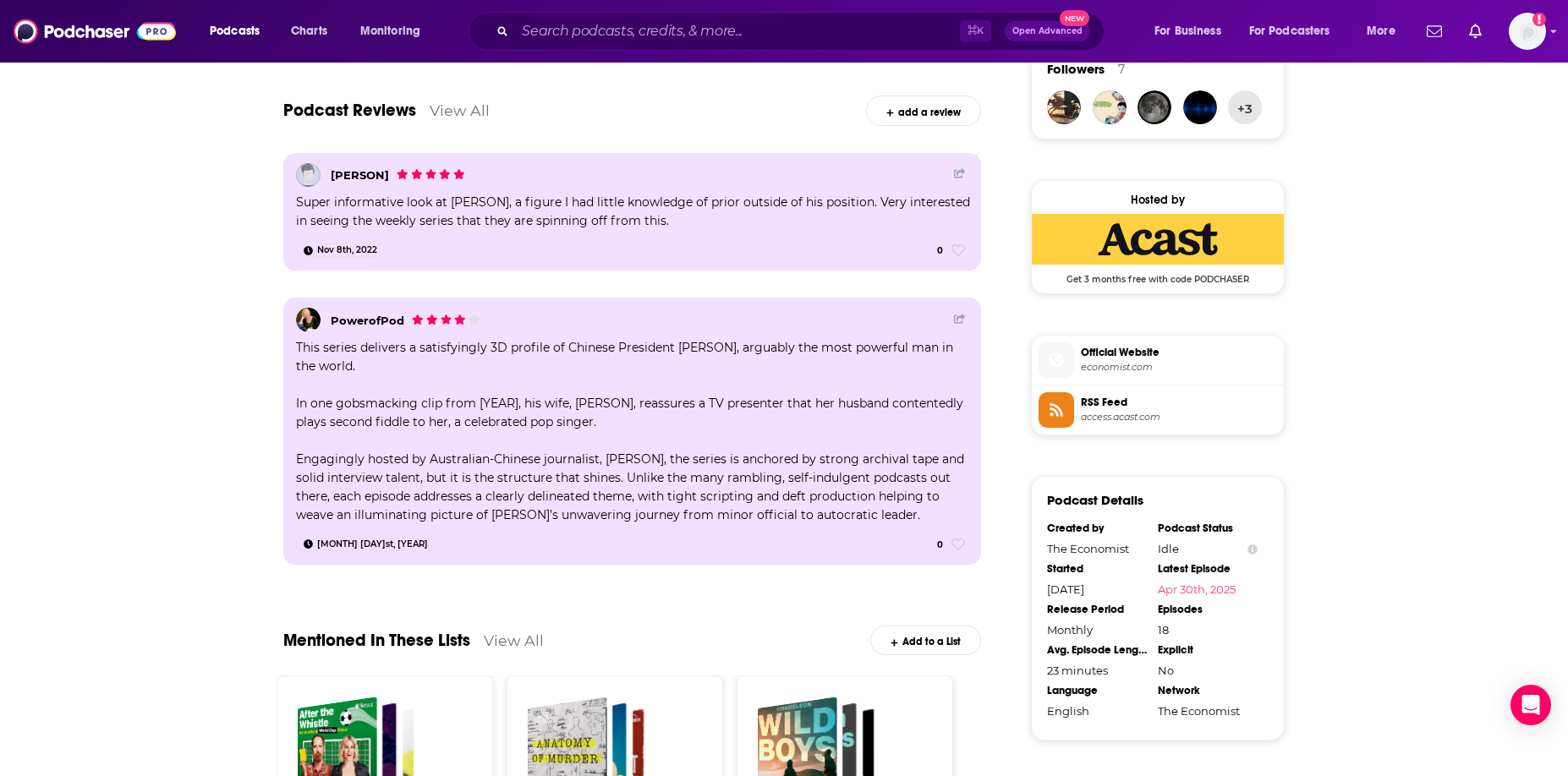 scroll, scrollTop: 0, scrollLeft: 0, axis: both 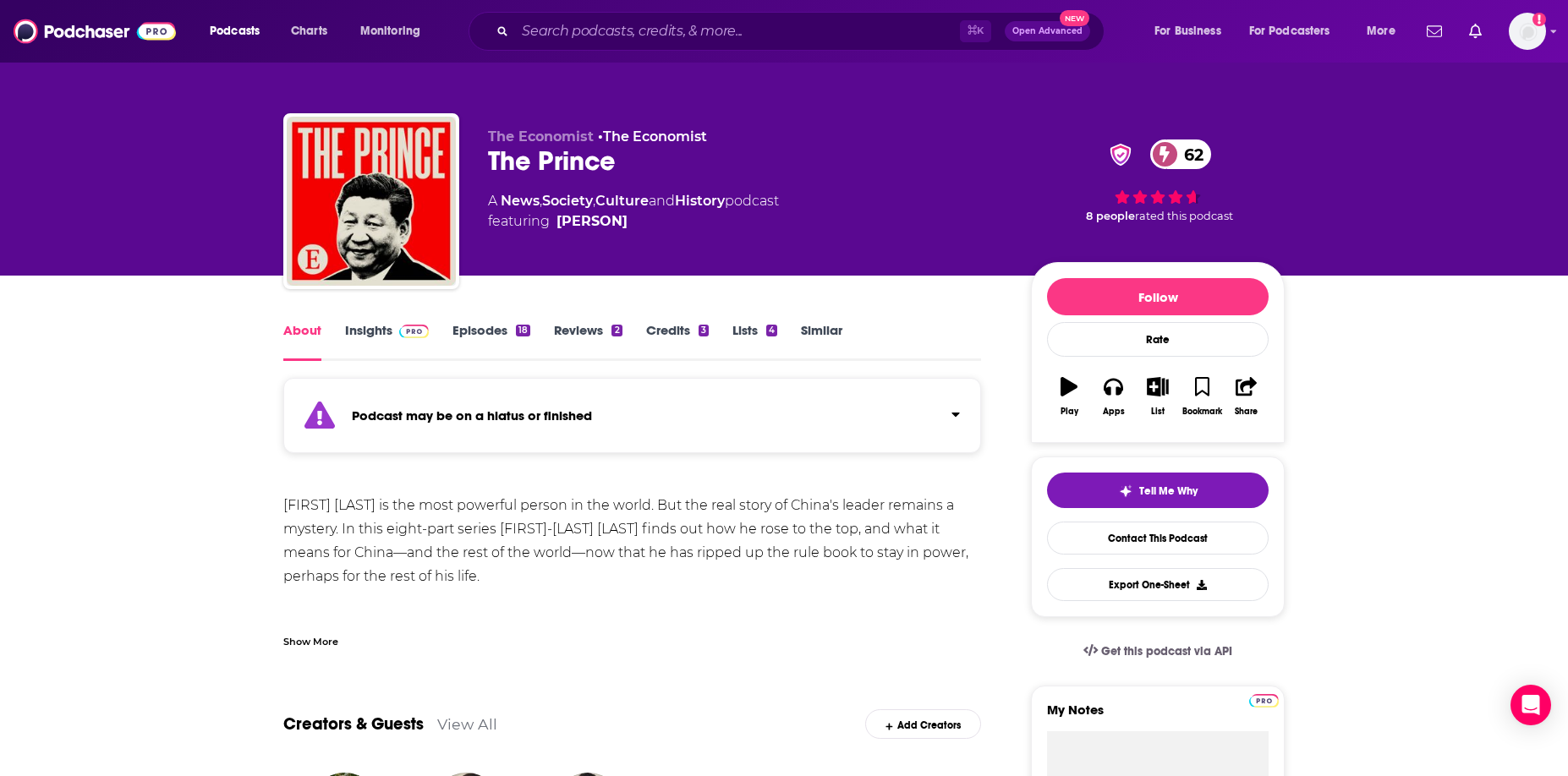 click on "Insights" at bounding box center [387, 342] 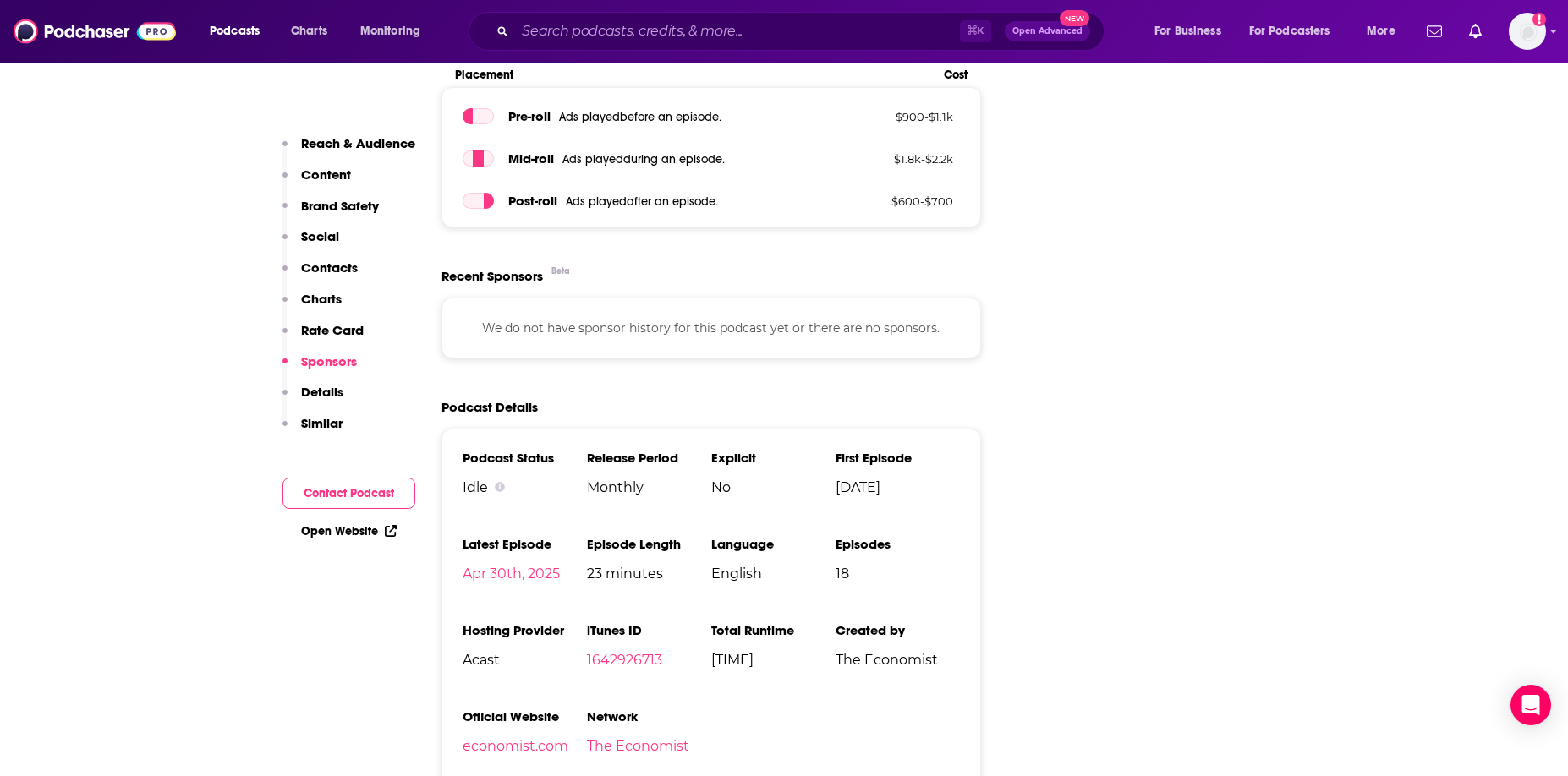 scroll, scrollTop: 3282, scrollLeft: 0, axis: vertical 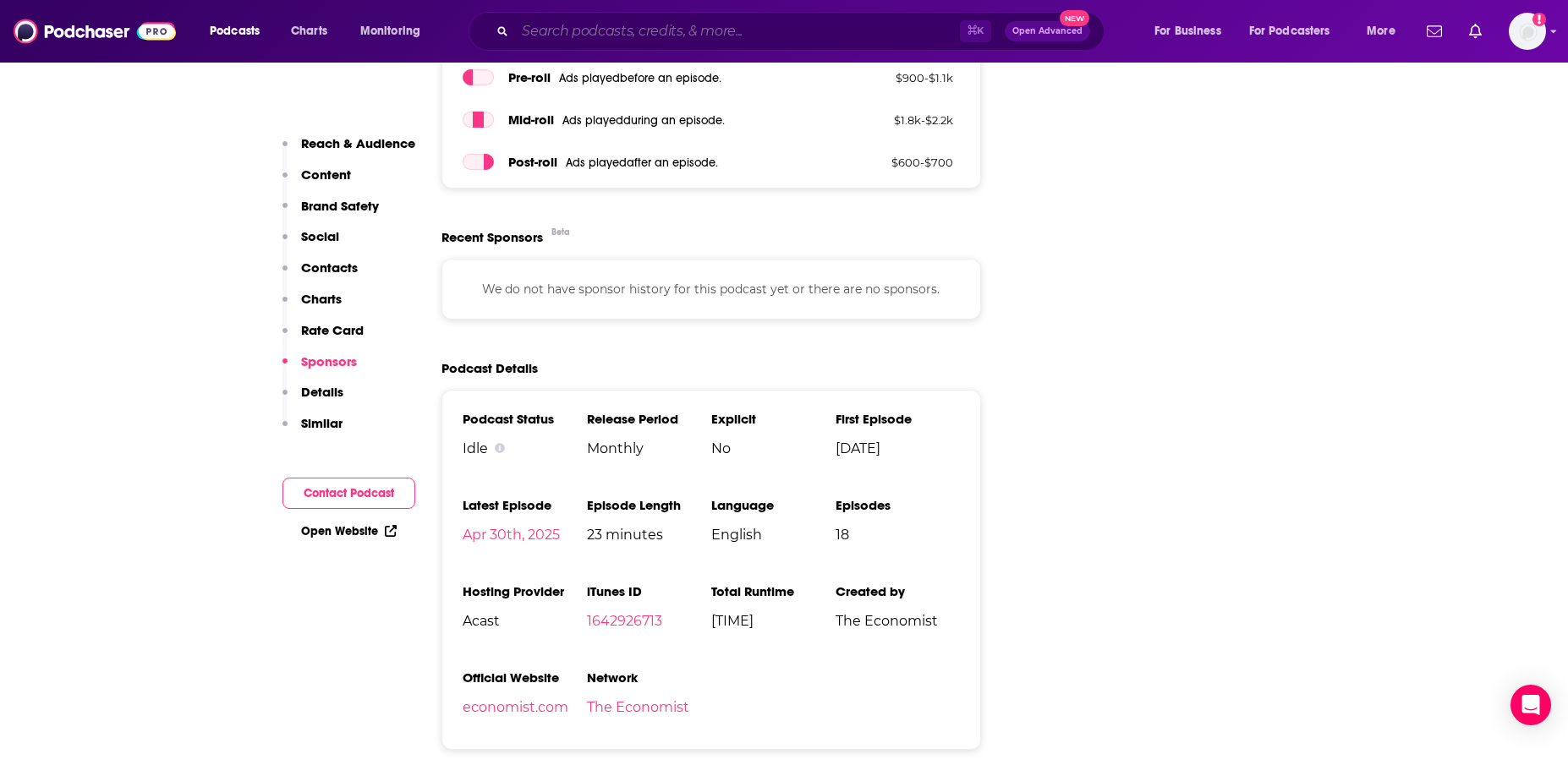 click at bounding box center [737, 31] 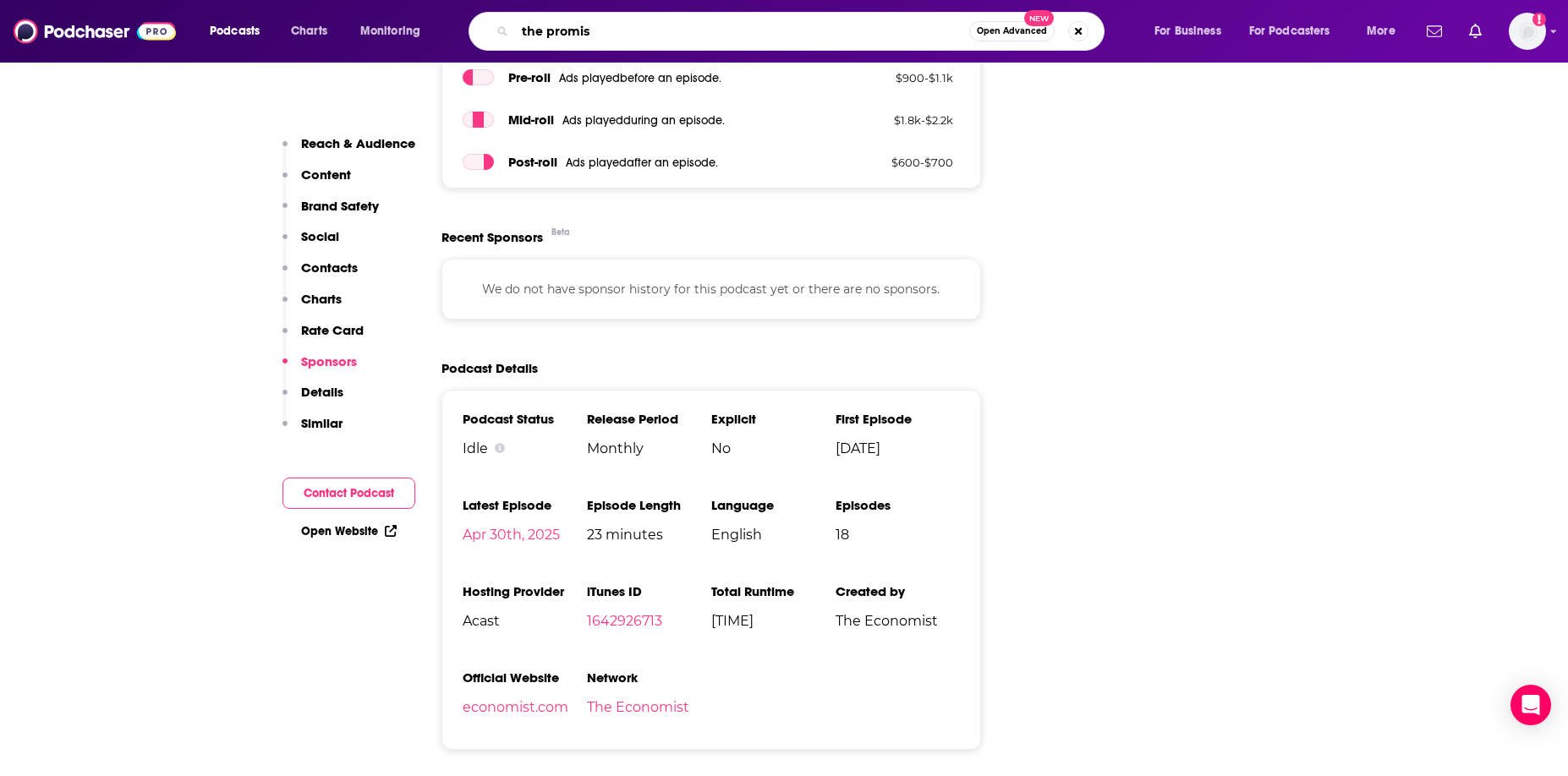 type on "the promise" 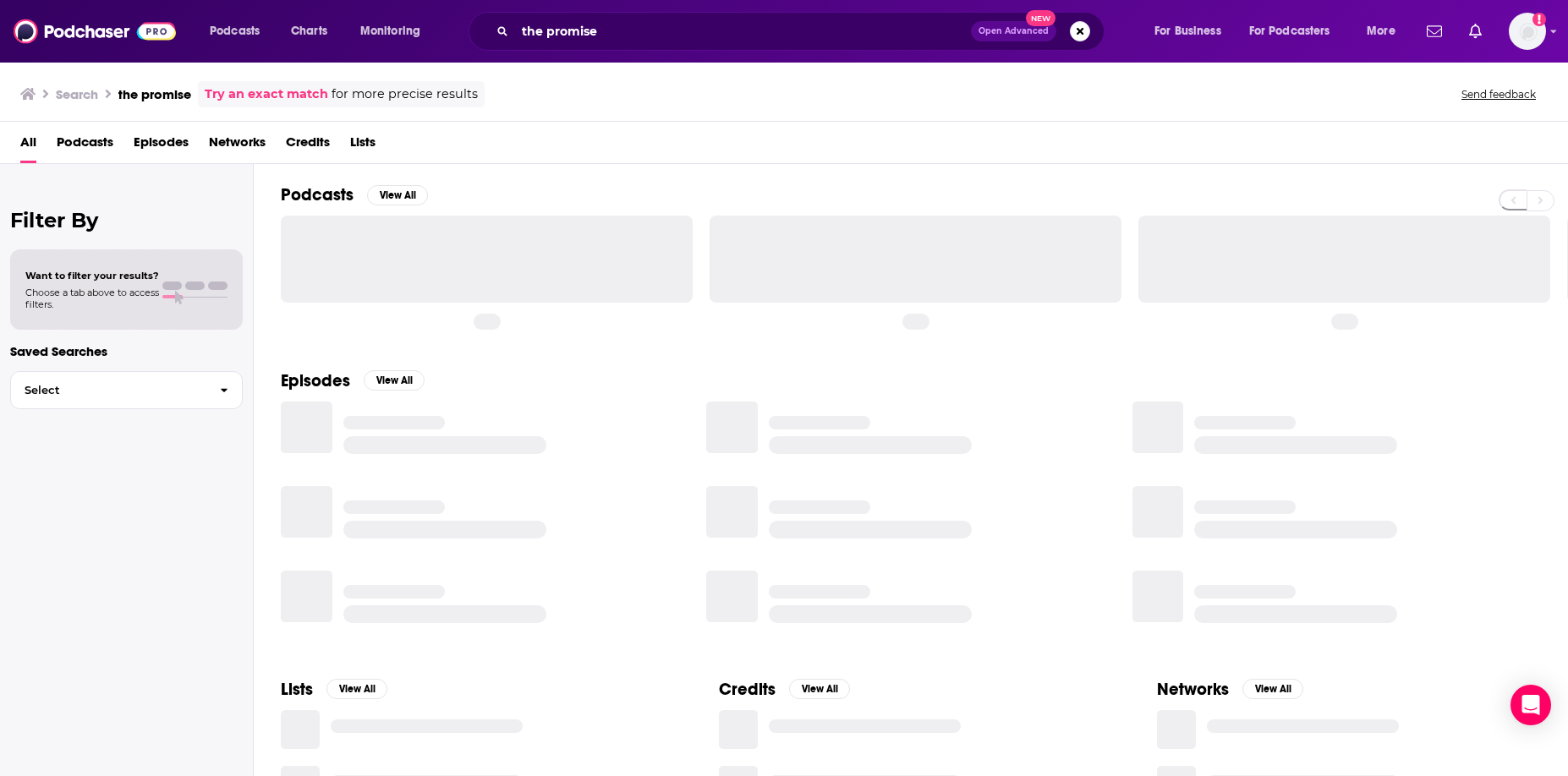 scroll, scrollTop: 0, scrollLeft: 0, axis: both 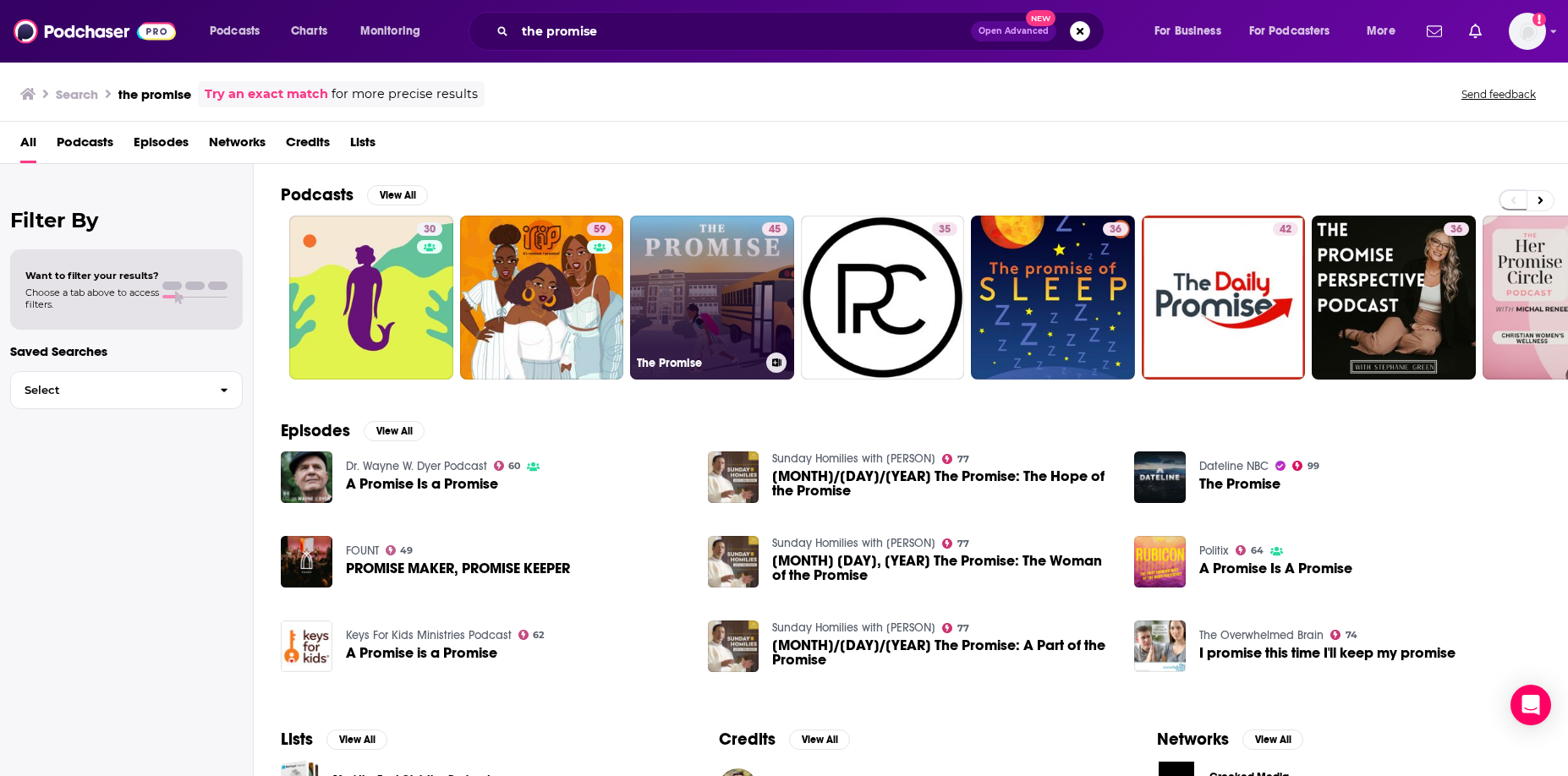 click on "45 The Promise" at bounding box center (712, 298) 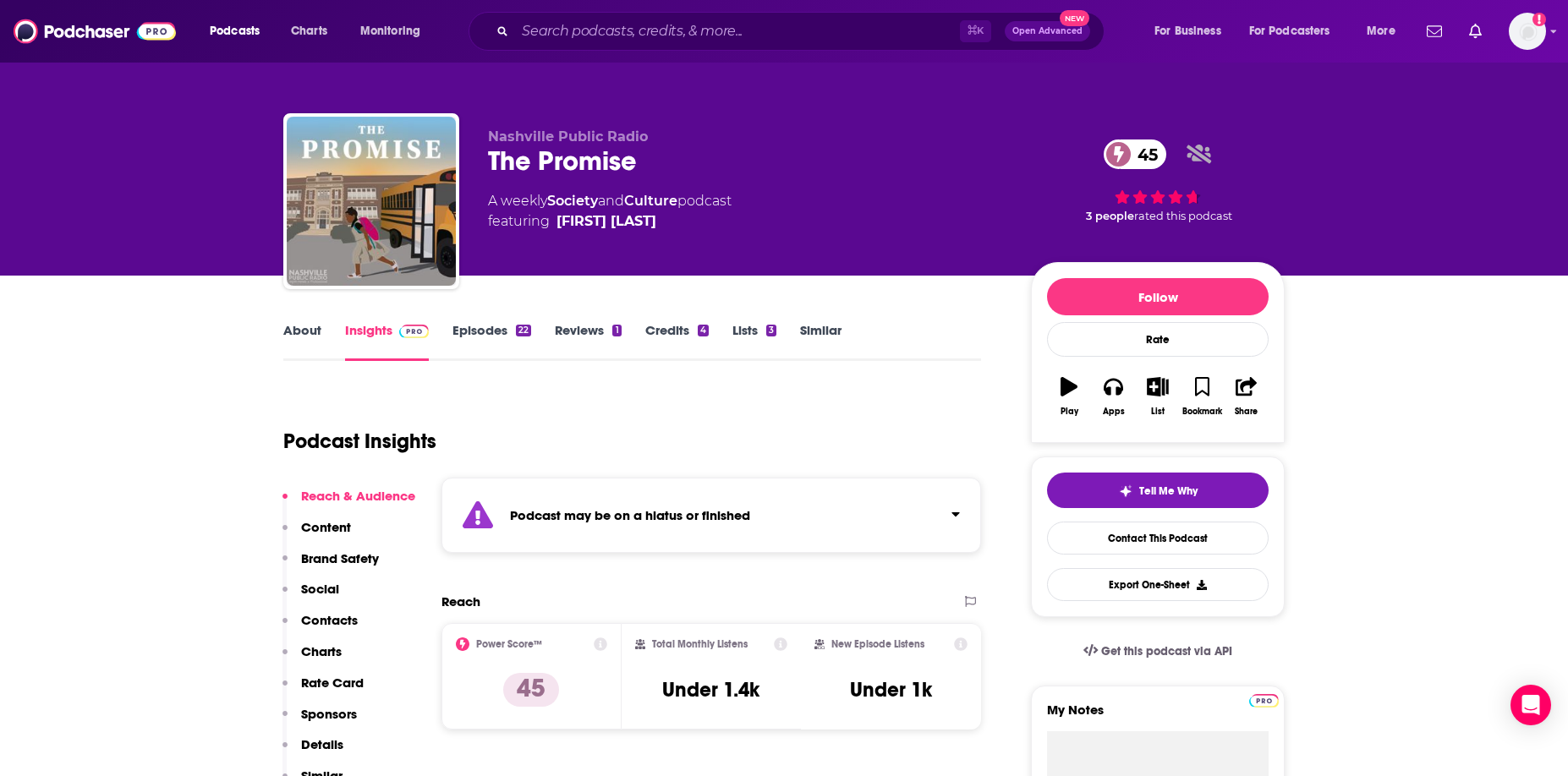 click on "Episodes 22" at bounding box center (491, 342) 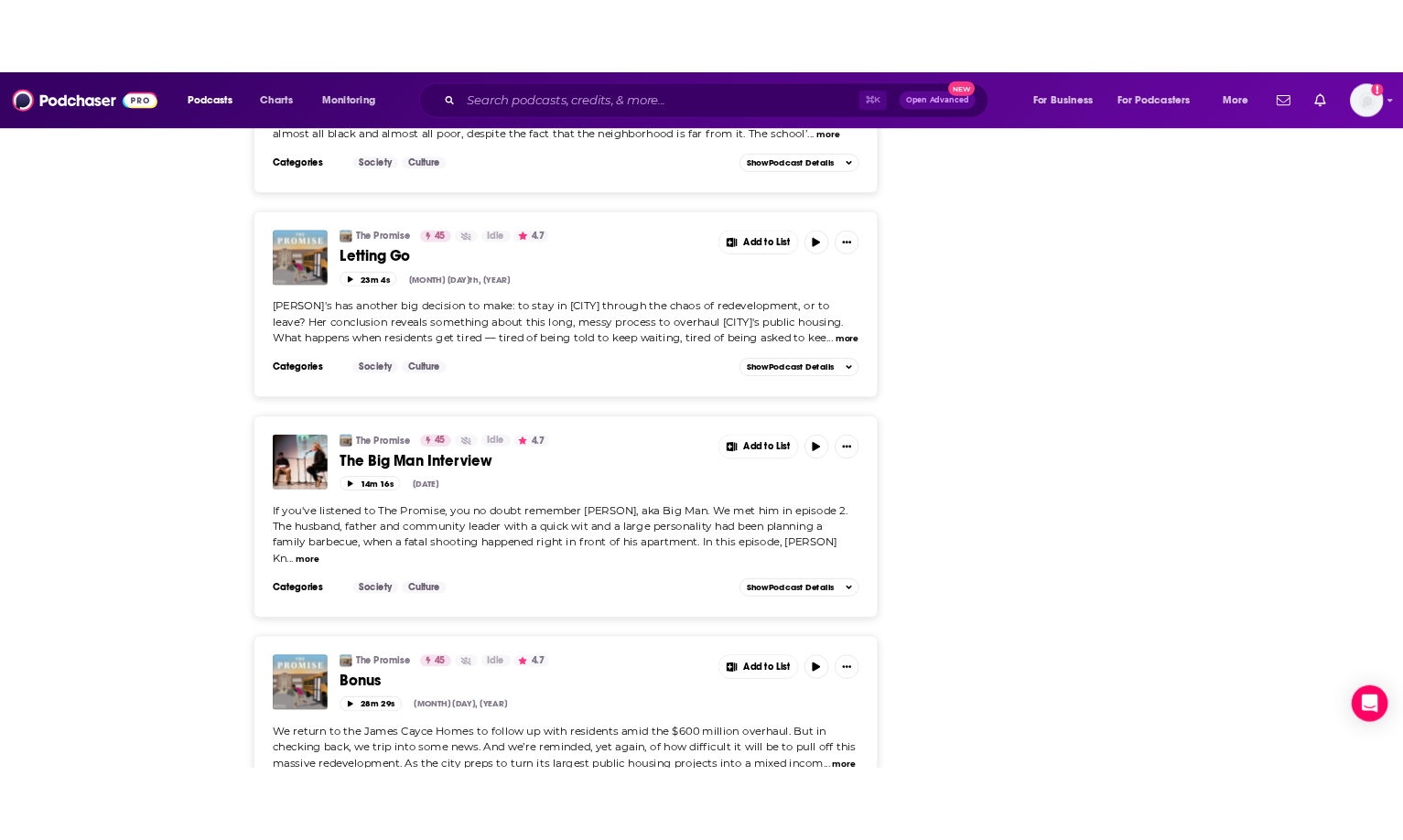 scroll, scrollTop: 3369, scrollLeft: 0, axis: vertical 